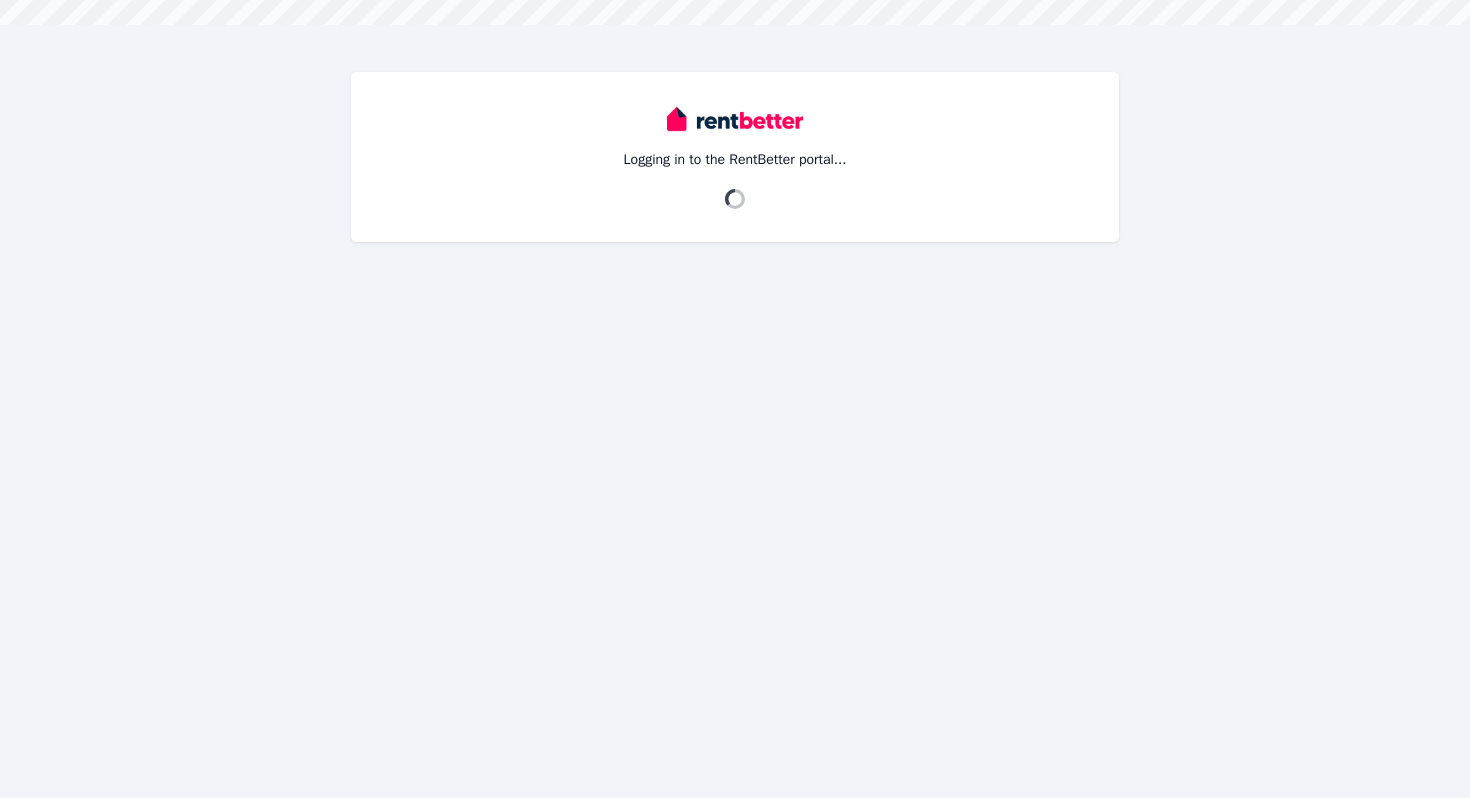 scroll, scrollTop: 0, scrollLeft: 0, axis: both 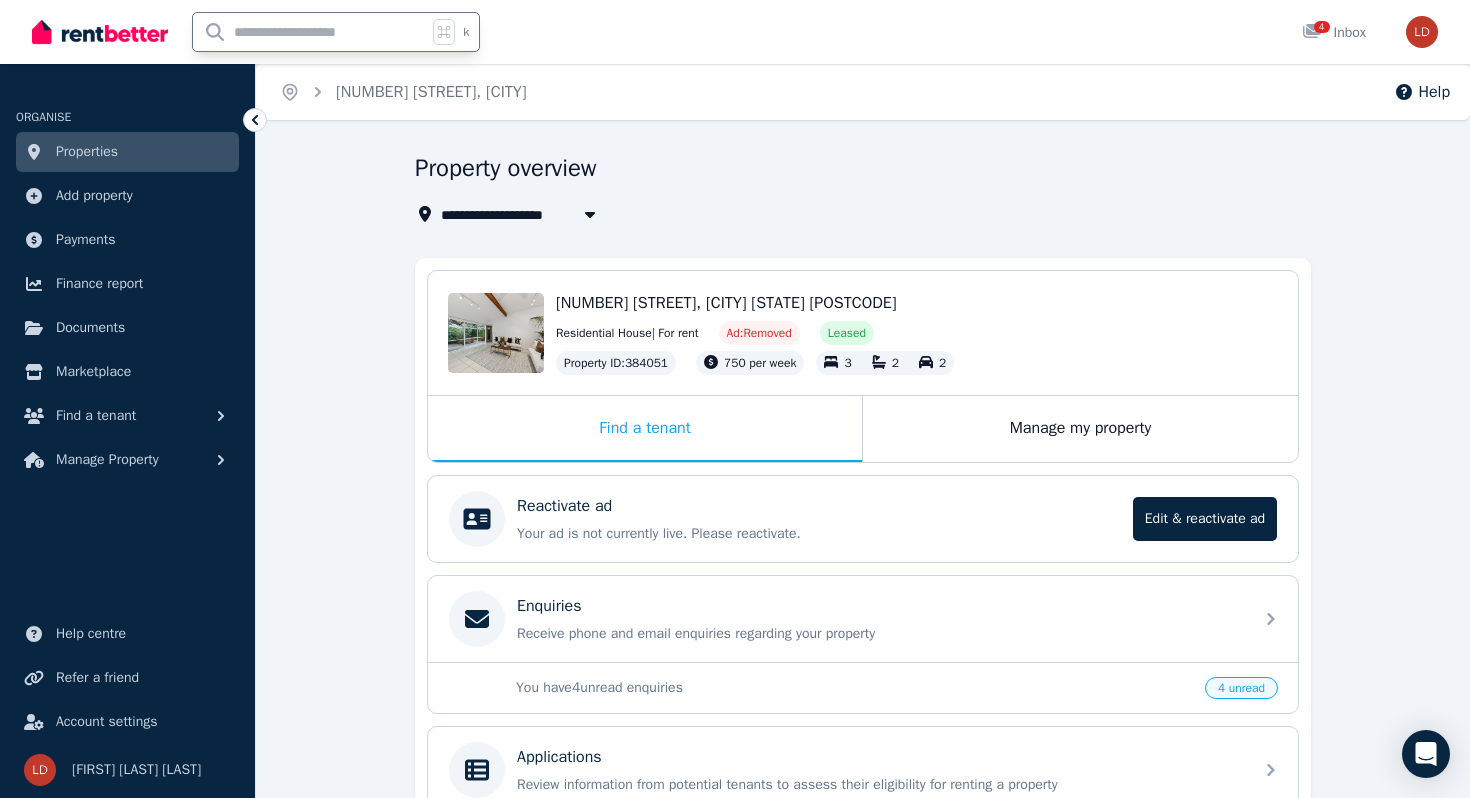 click at bounding box center (310, 32) 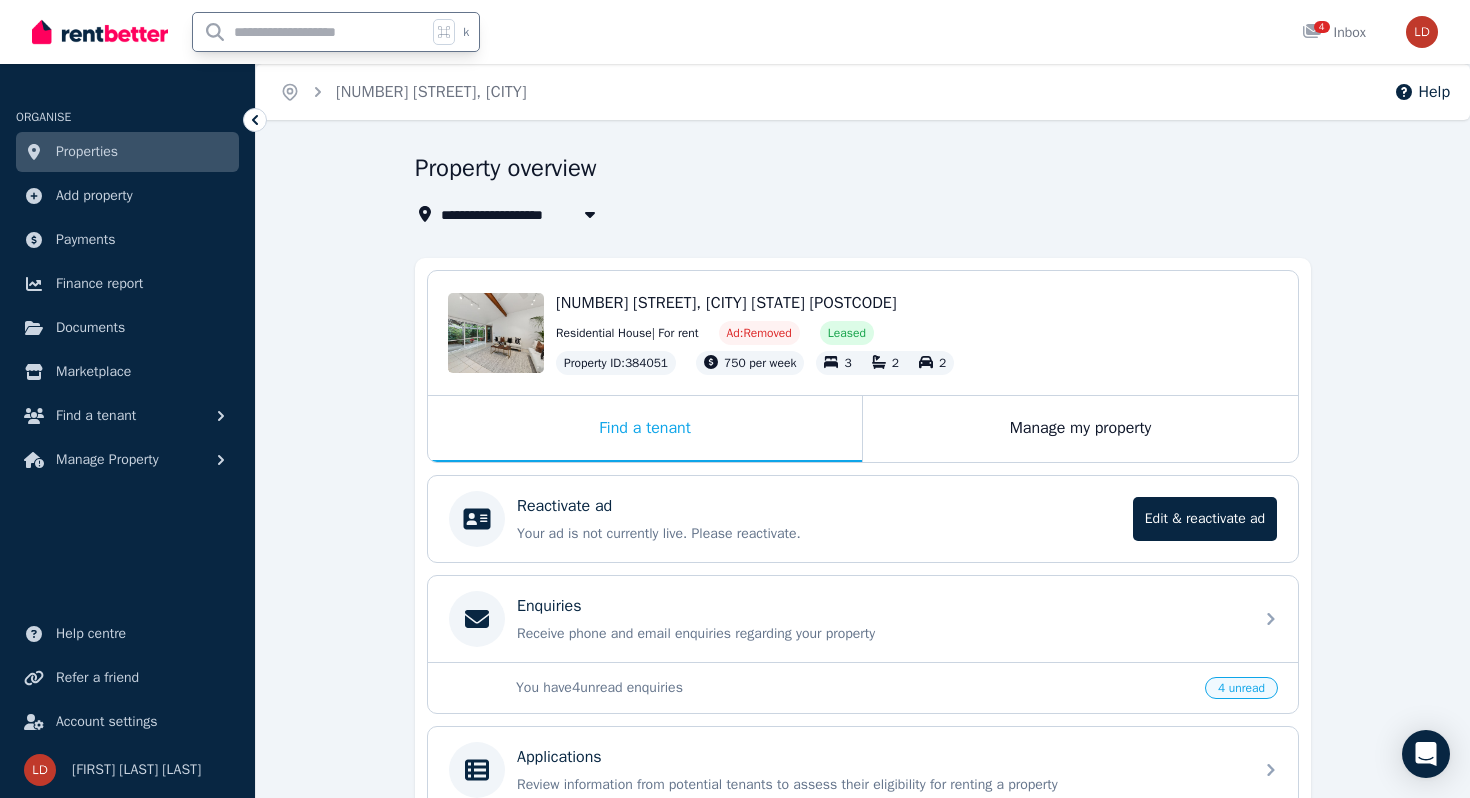 click on "Properties" at bounding box center [87, 152] 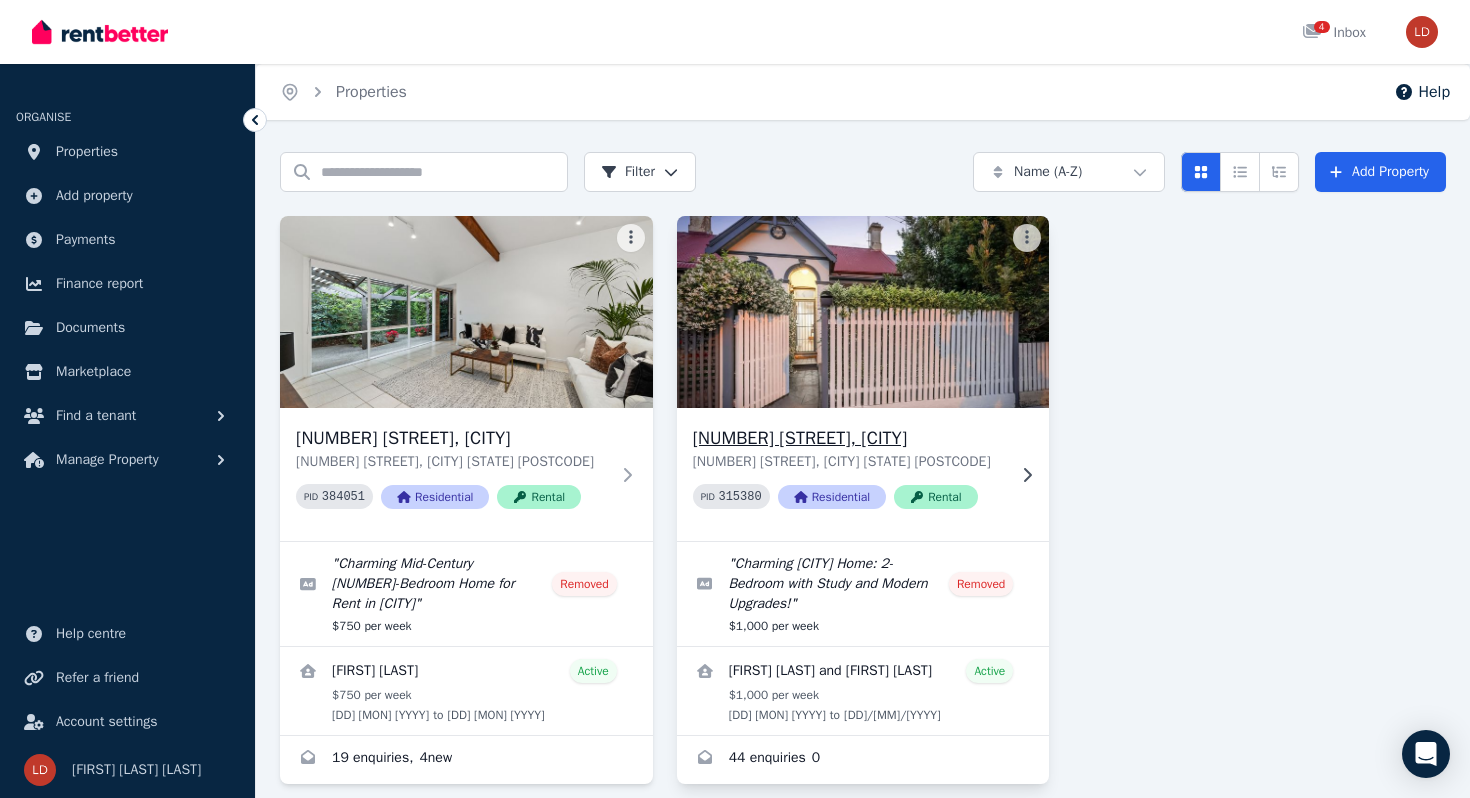 click on "[NUMBER] [STREET], [CITY]" at bounding box center [849, 438] 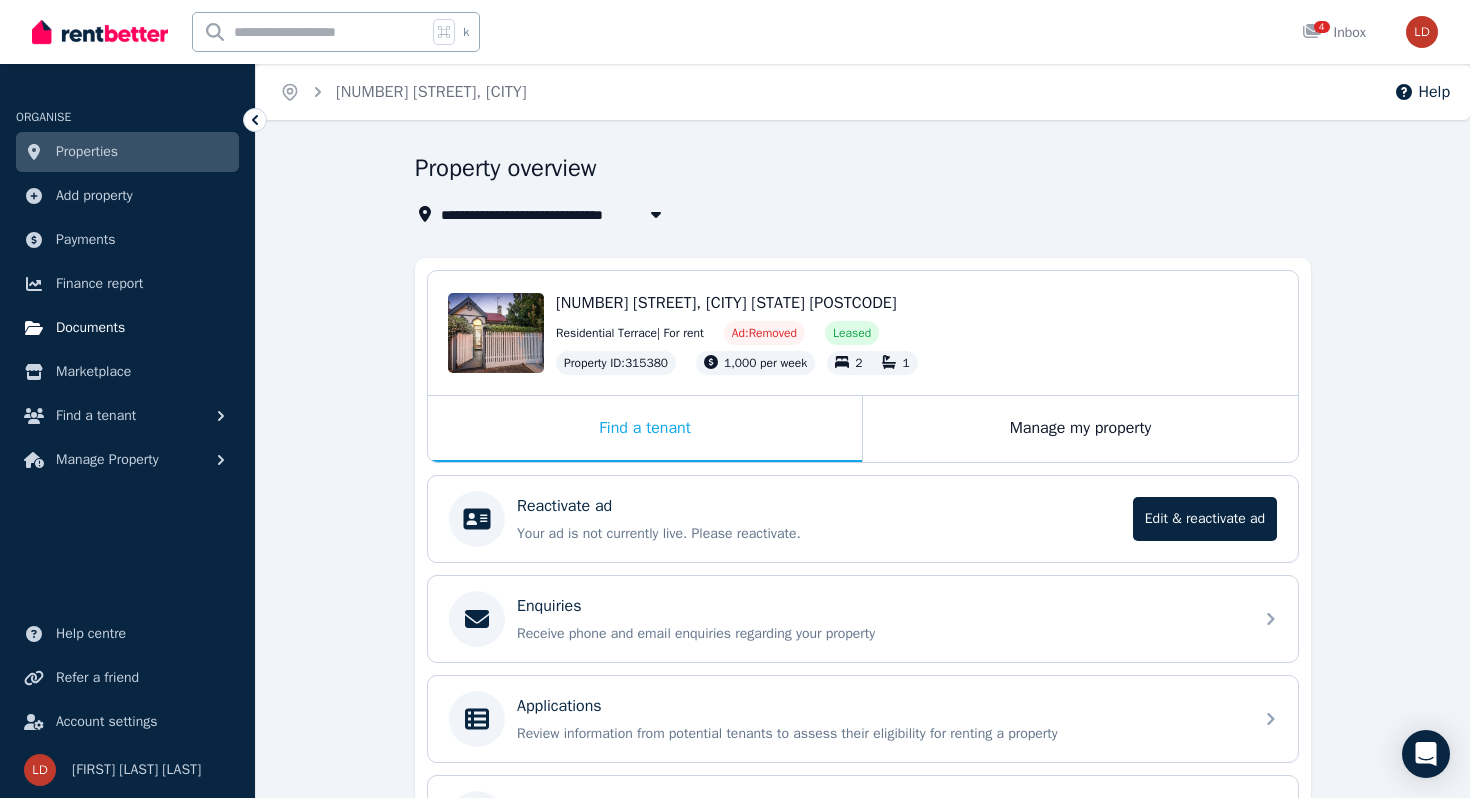click on "Documents" at bounding box center (90, 328) 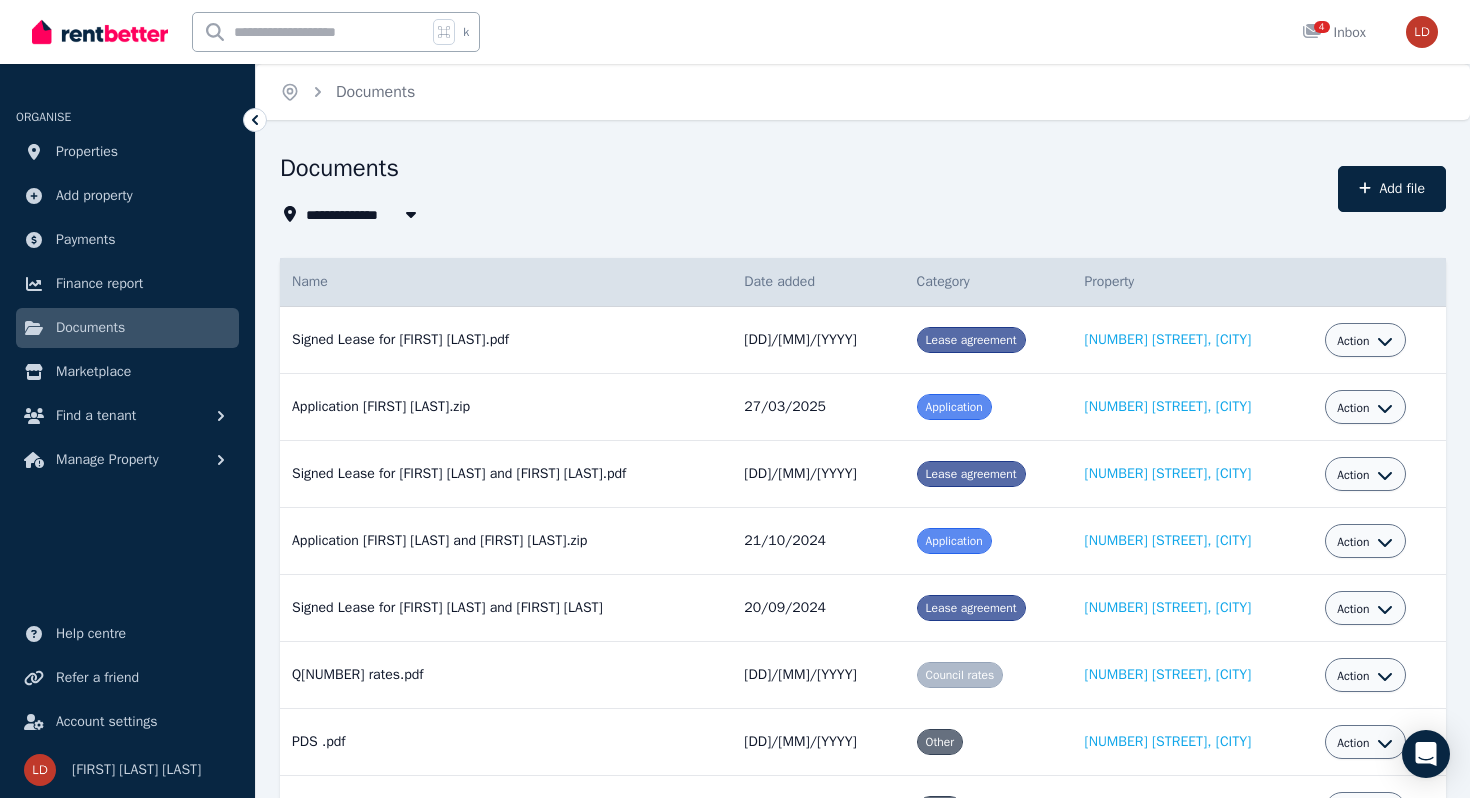 click 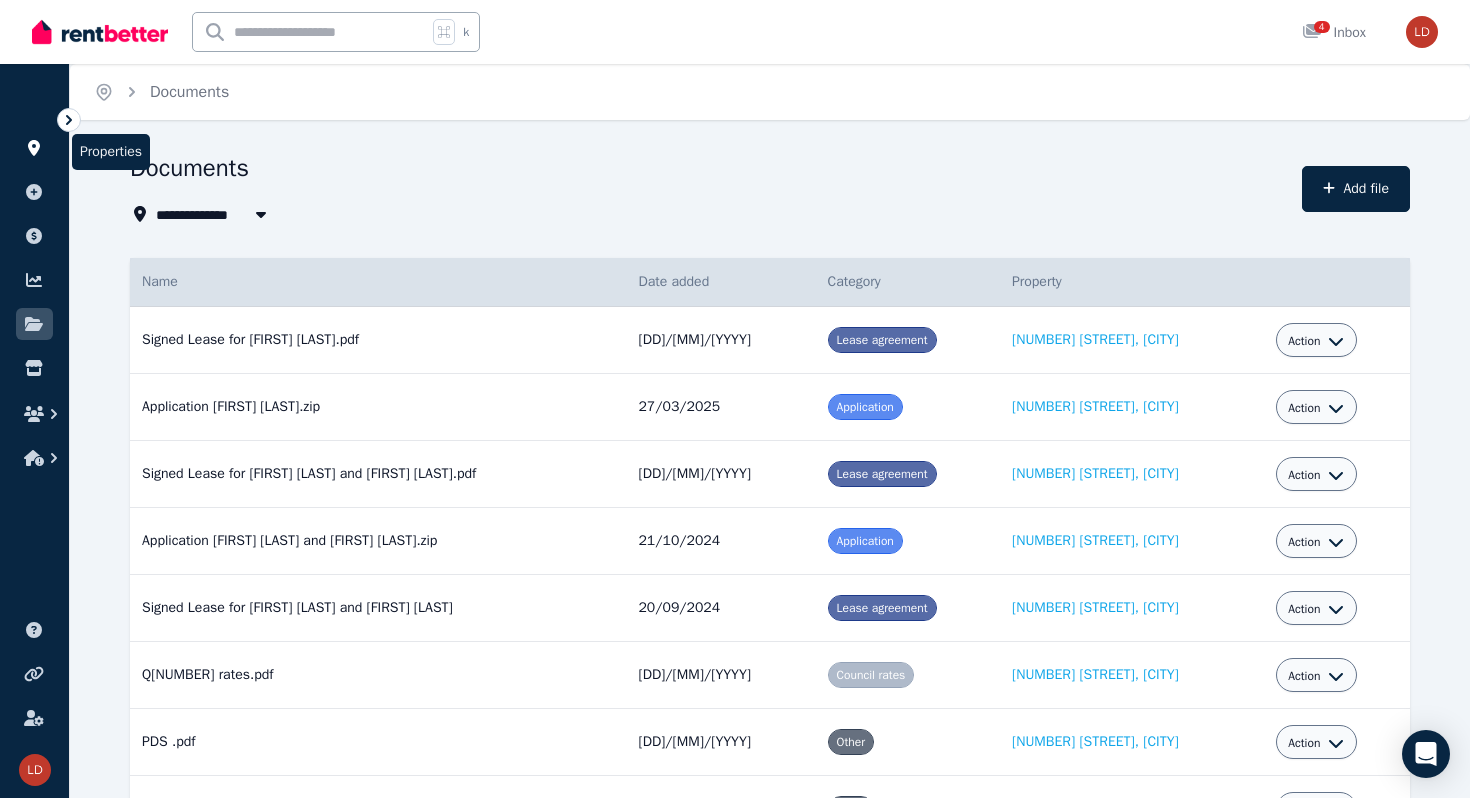 click 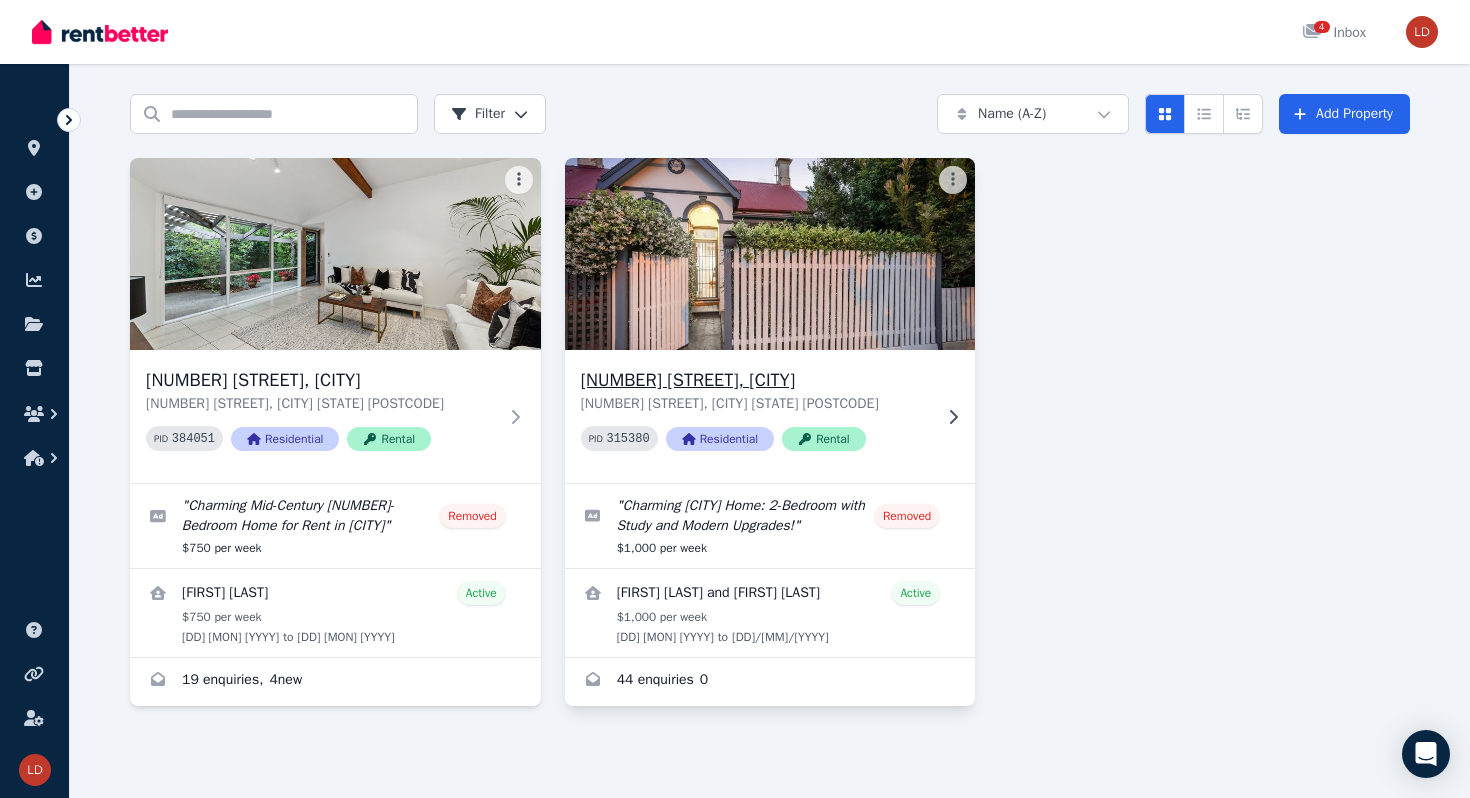 scroll, scrollTop: 78, scrollLeft: 0, axis: vertical 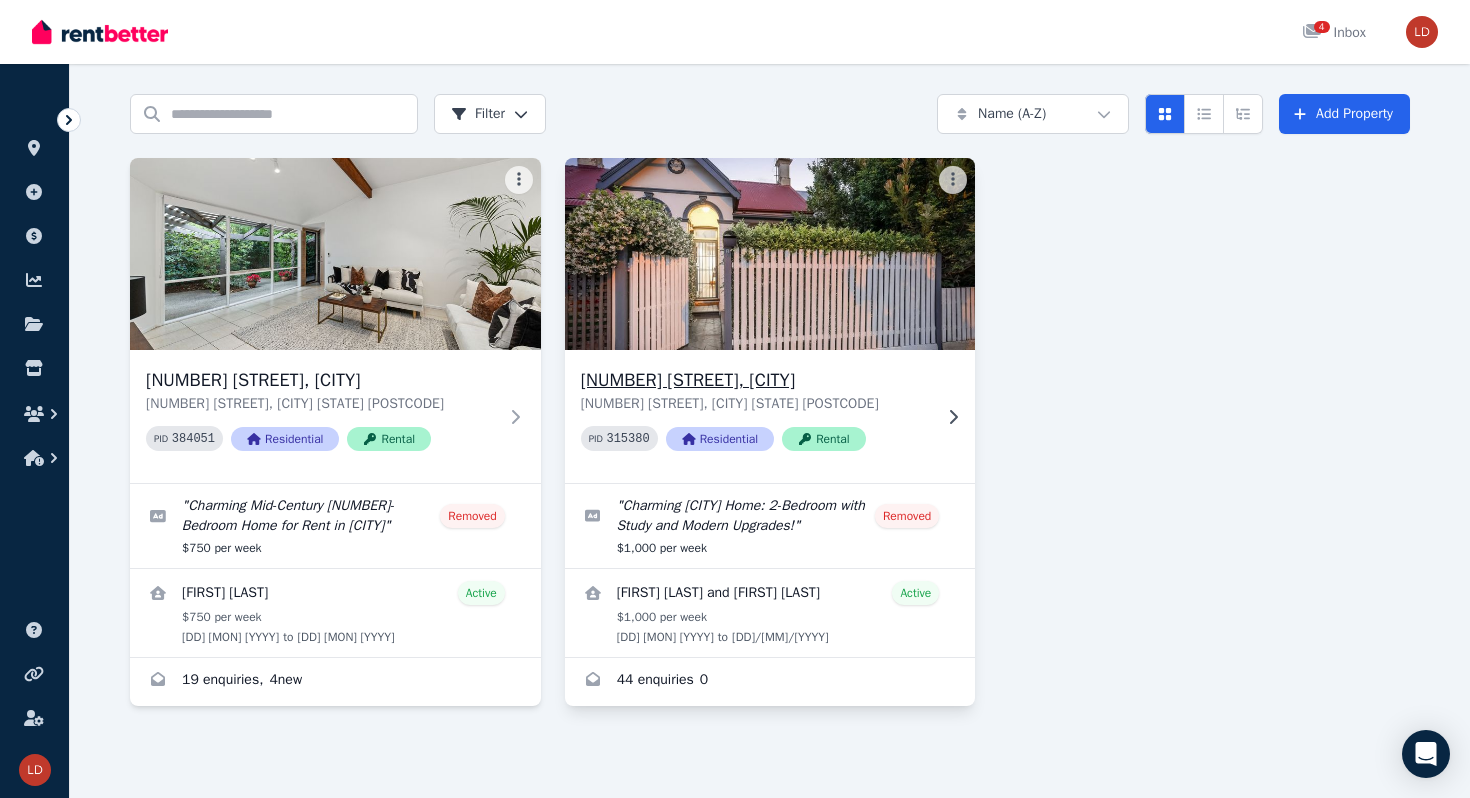 click on "[NUMBER] [STREET], [CITY] [NUMBER] [NUMBER] Residential Rental" at bounding box center [770, 416] 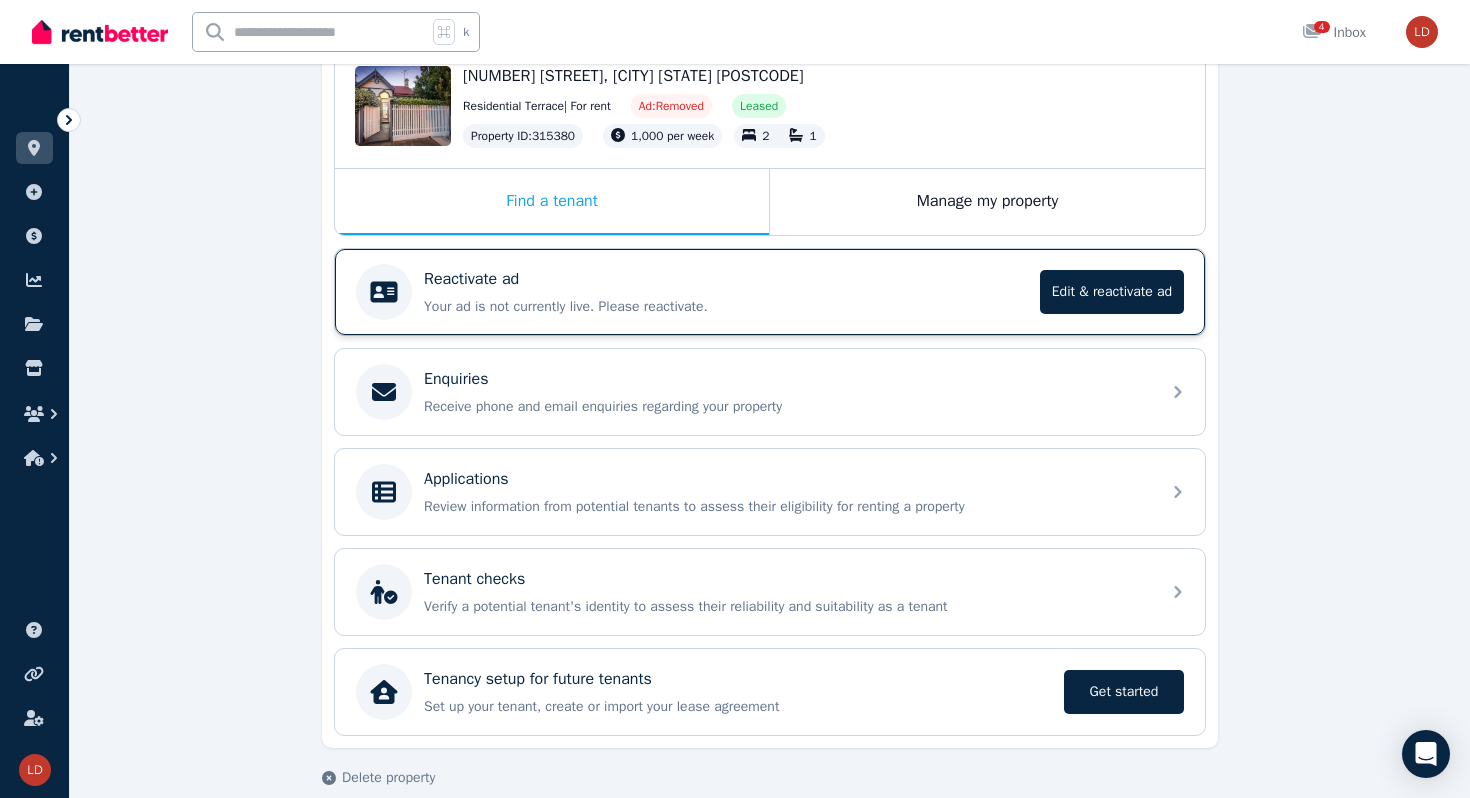 scroll, scrollTop: 253, scrollLeft: 0, axis: vertical 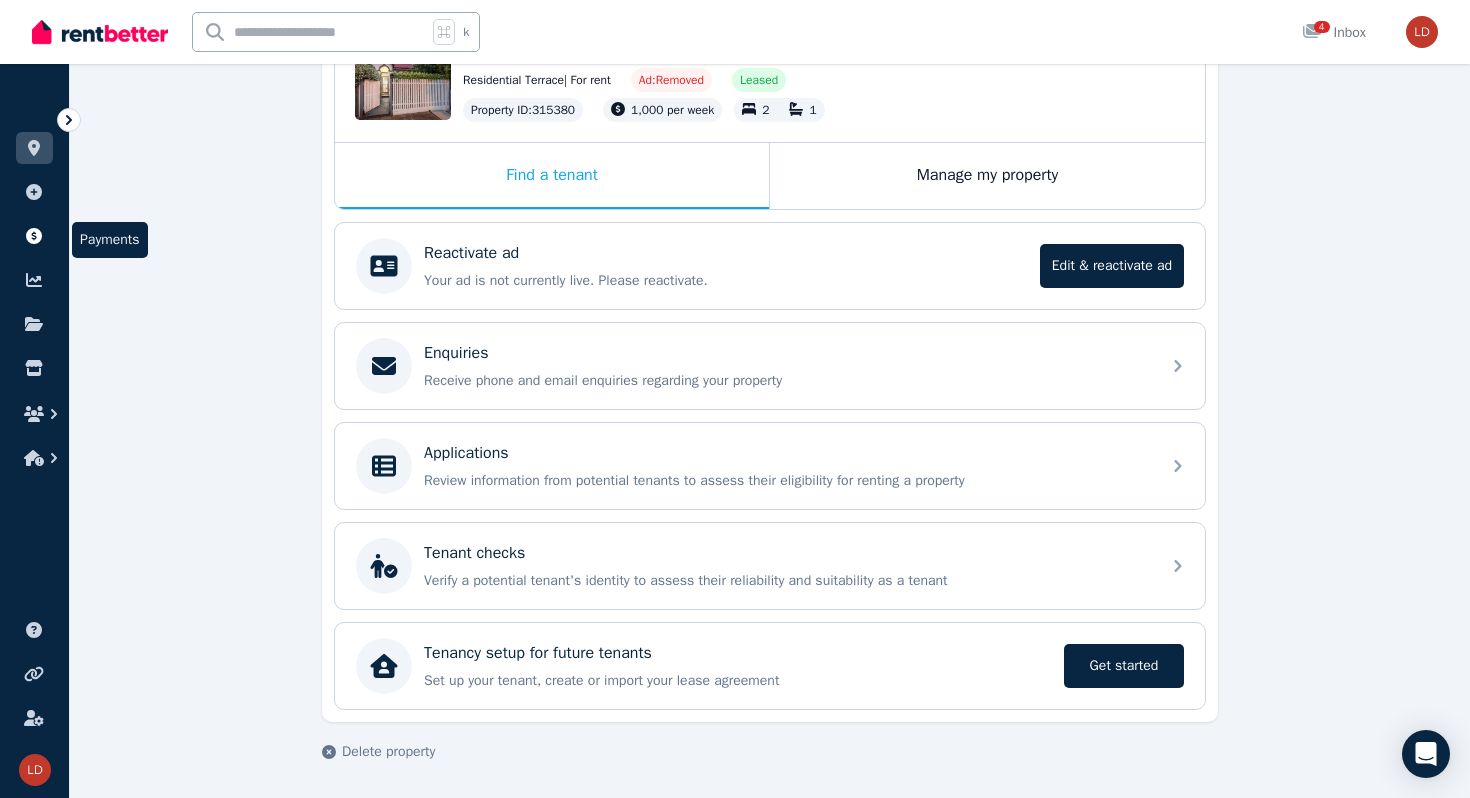 click at bounding box center (34, 236) 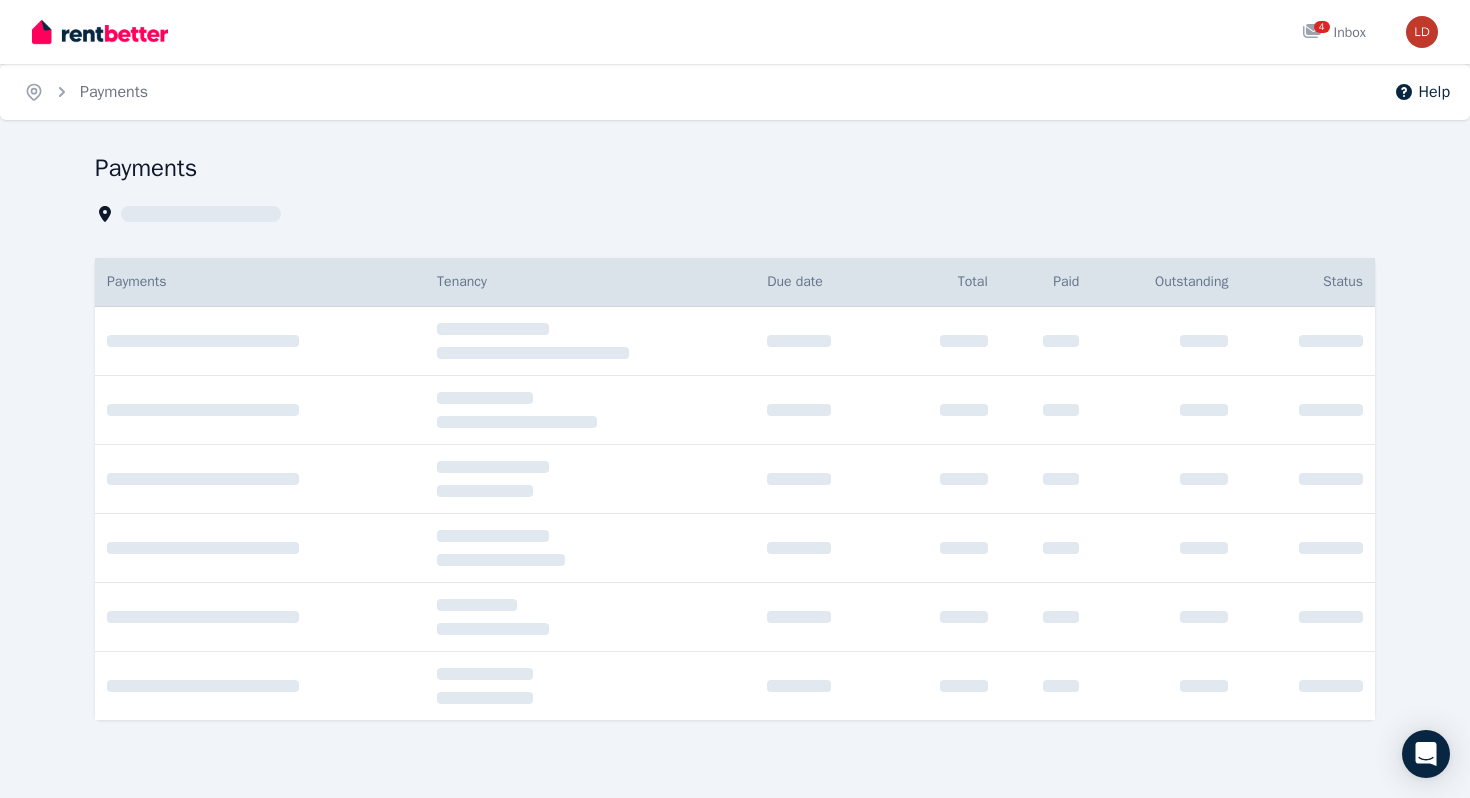 scroll, scrollTop: 0, scrollLeft: 0, axis: both 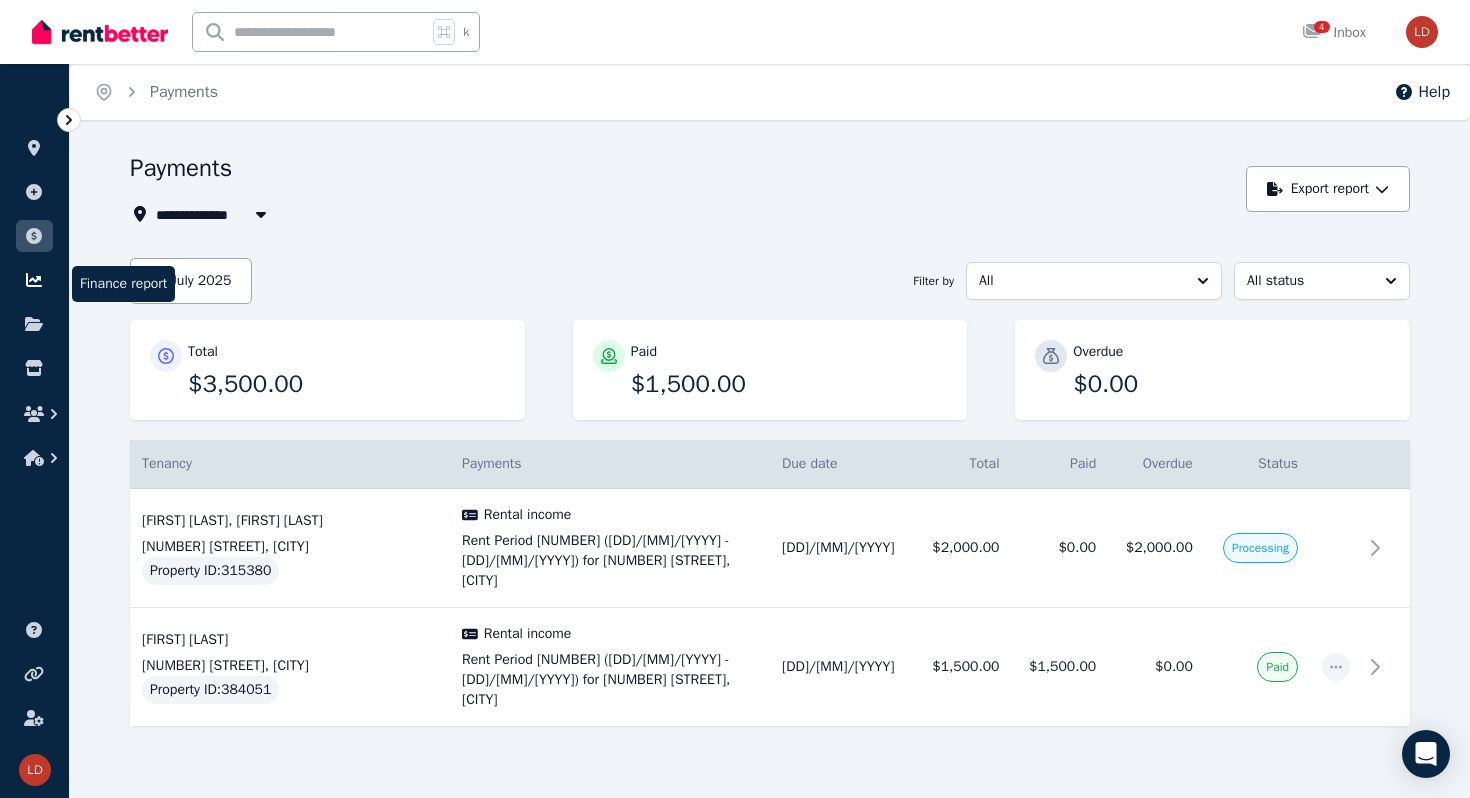 click 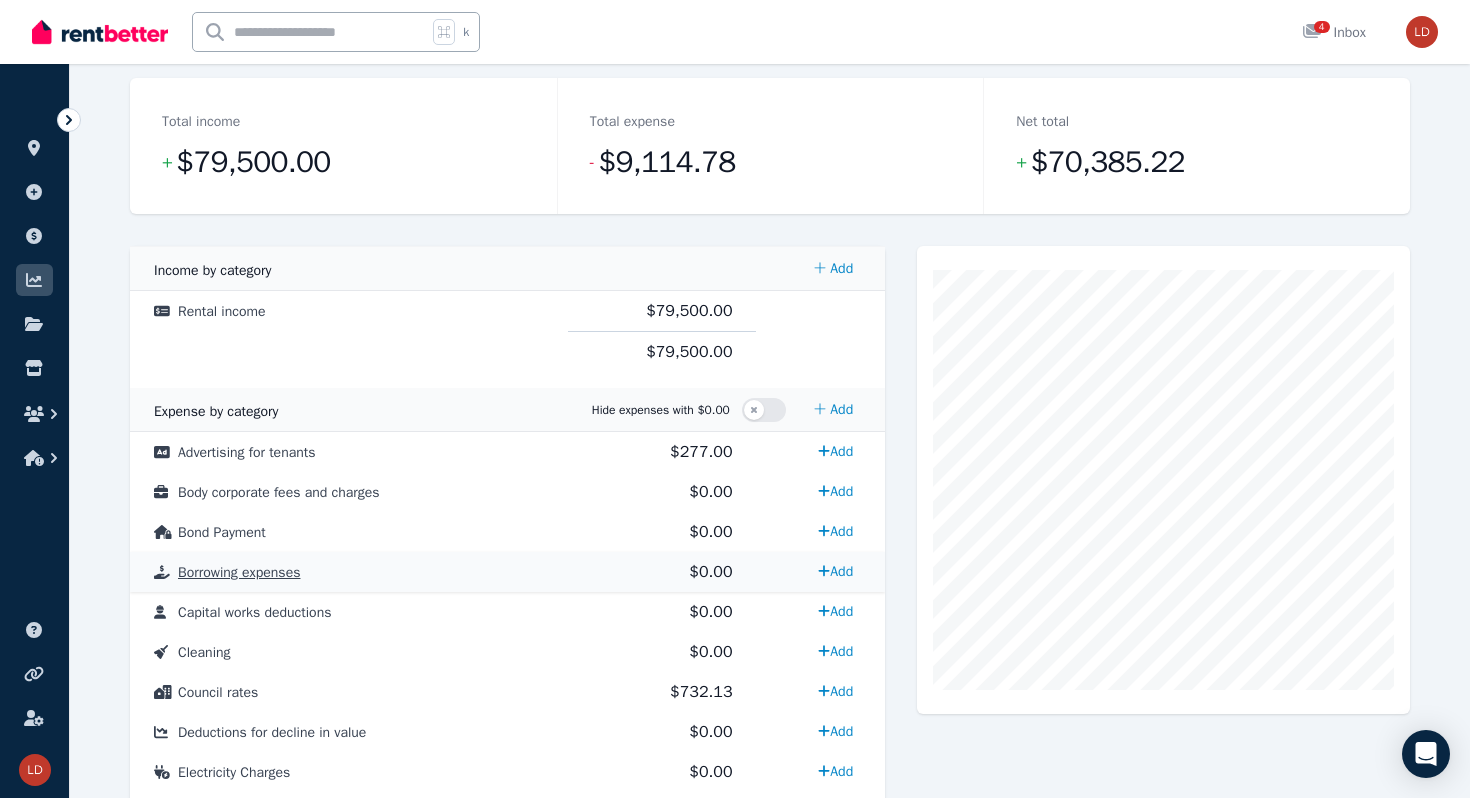 scroll, scrollTop: 251, scrollLeft: 0, axis: vertical 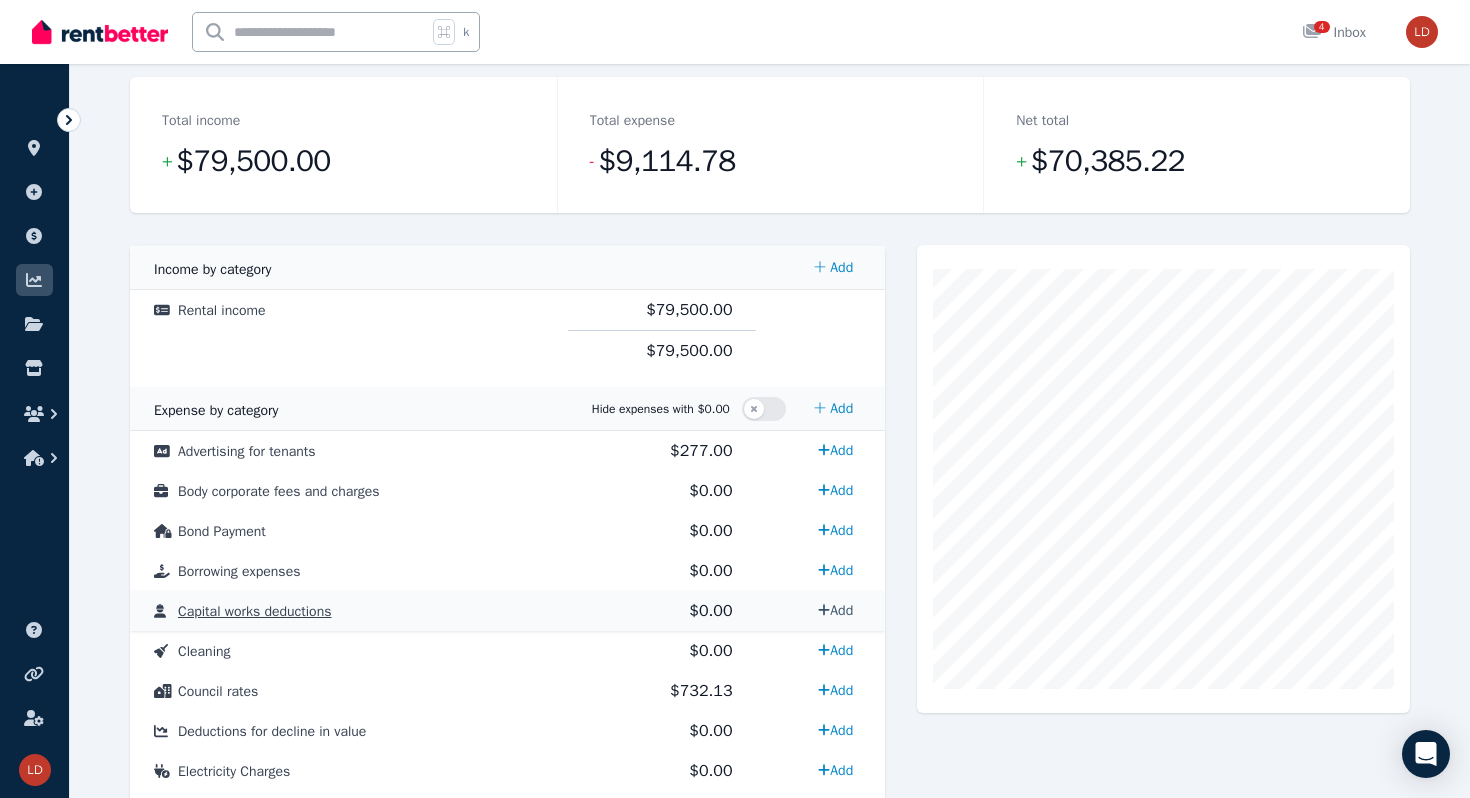 click 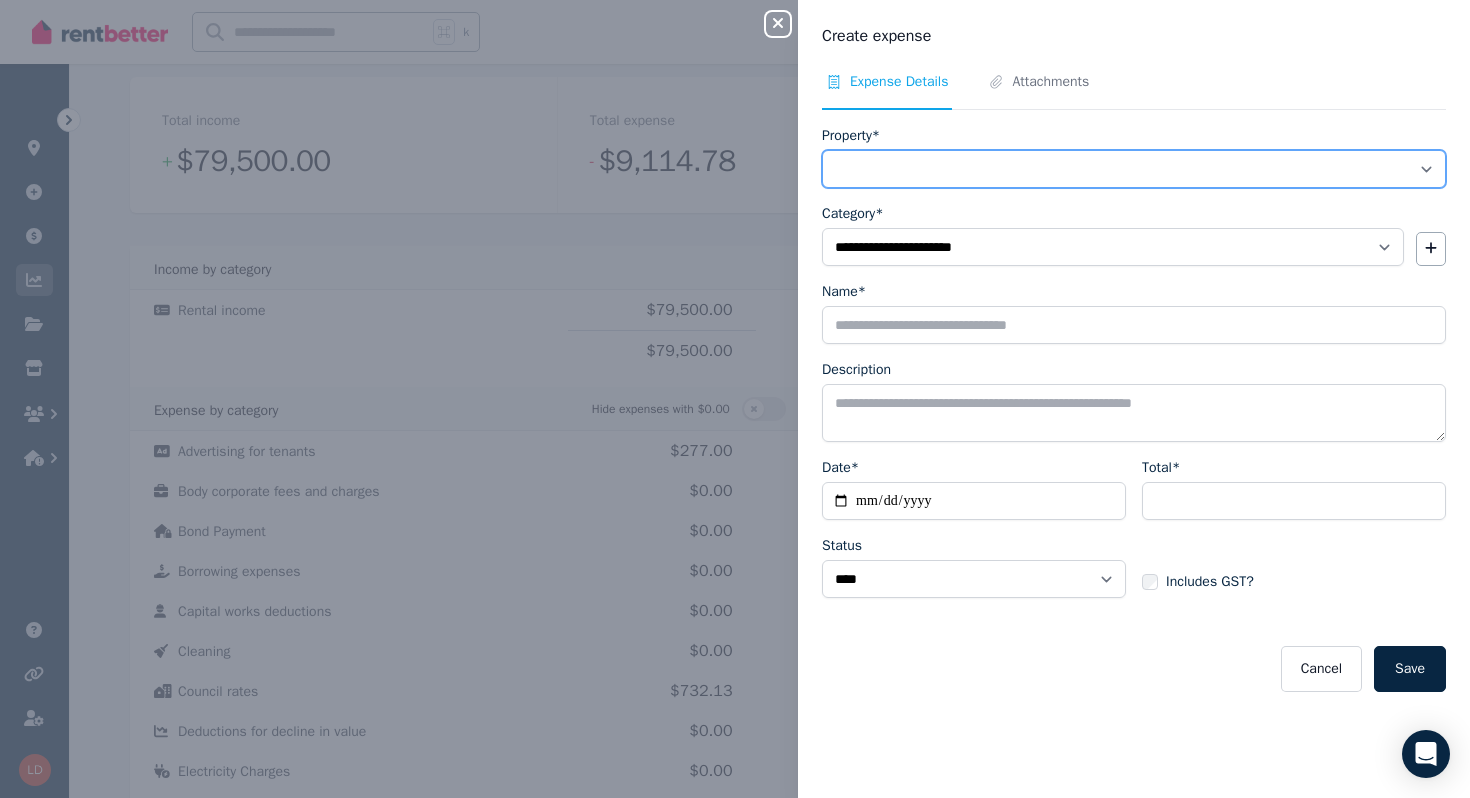 click on "**********" at bounding box center [1134, 169] 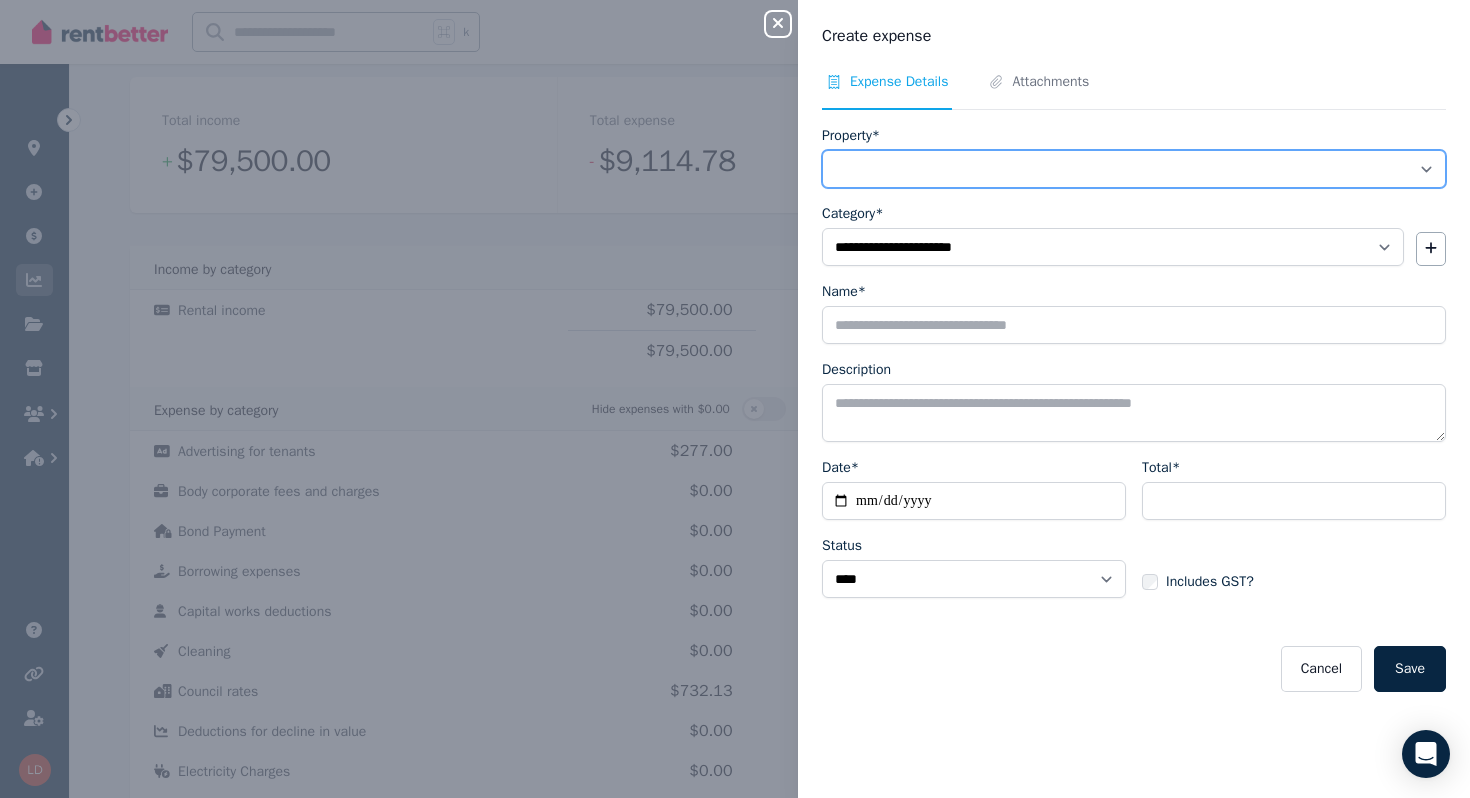 select on "**********" 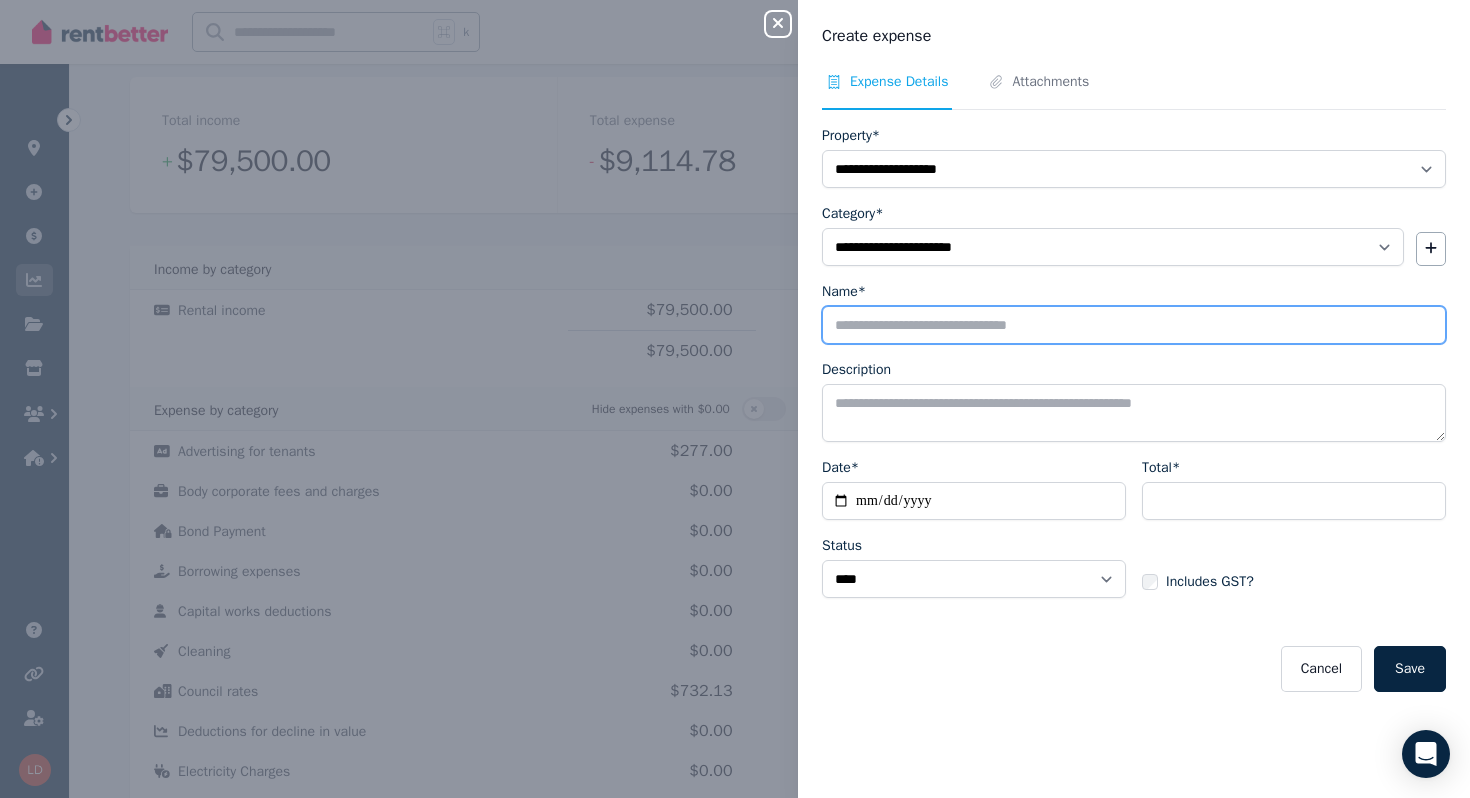 click on "Name*" at bounding box center [1134, 325] 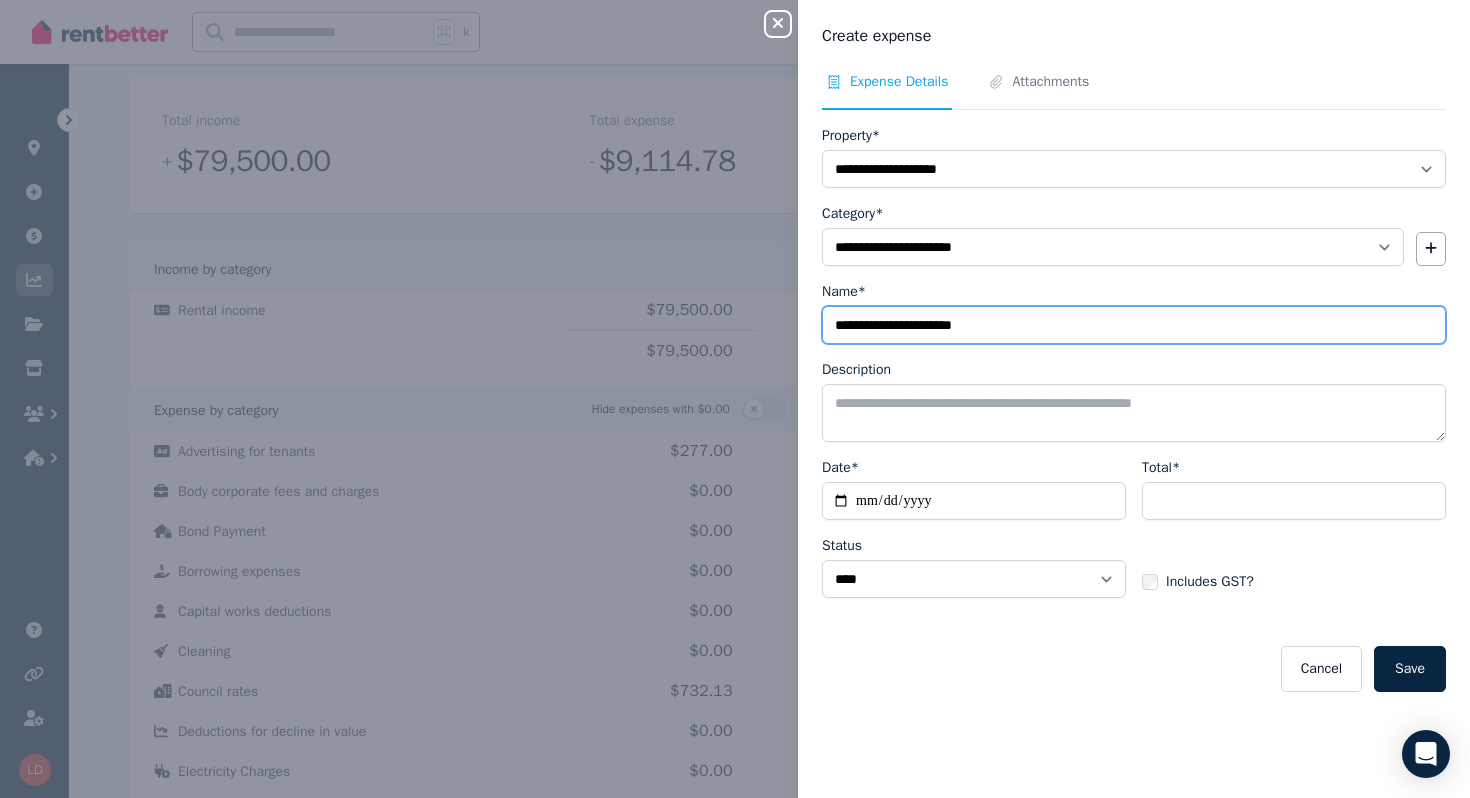 type on "**********" 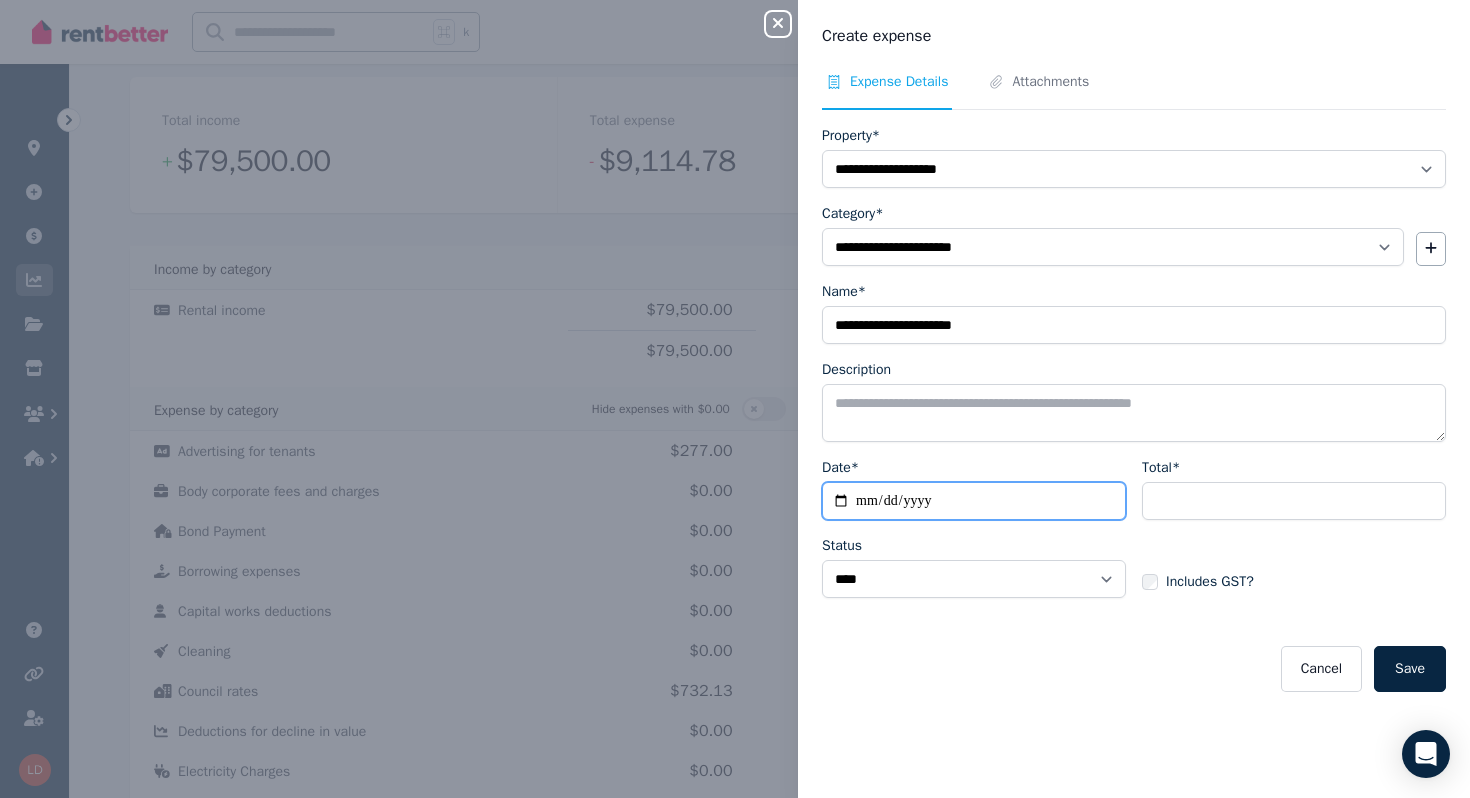 type on "**********" 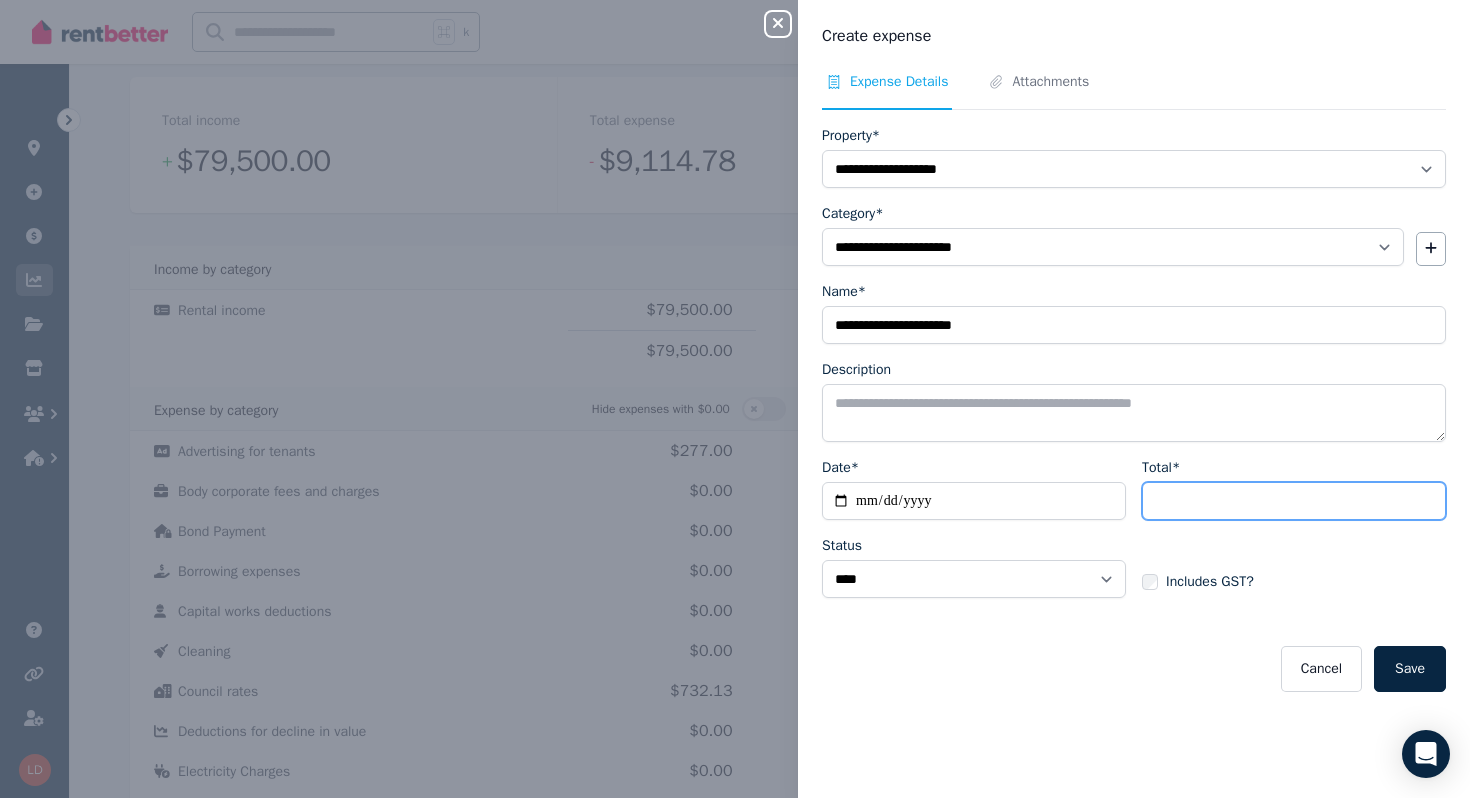 click on "Total*" at bounding box center [1294, 501] 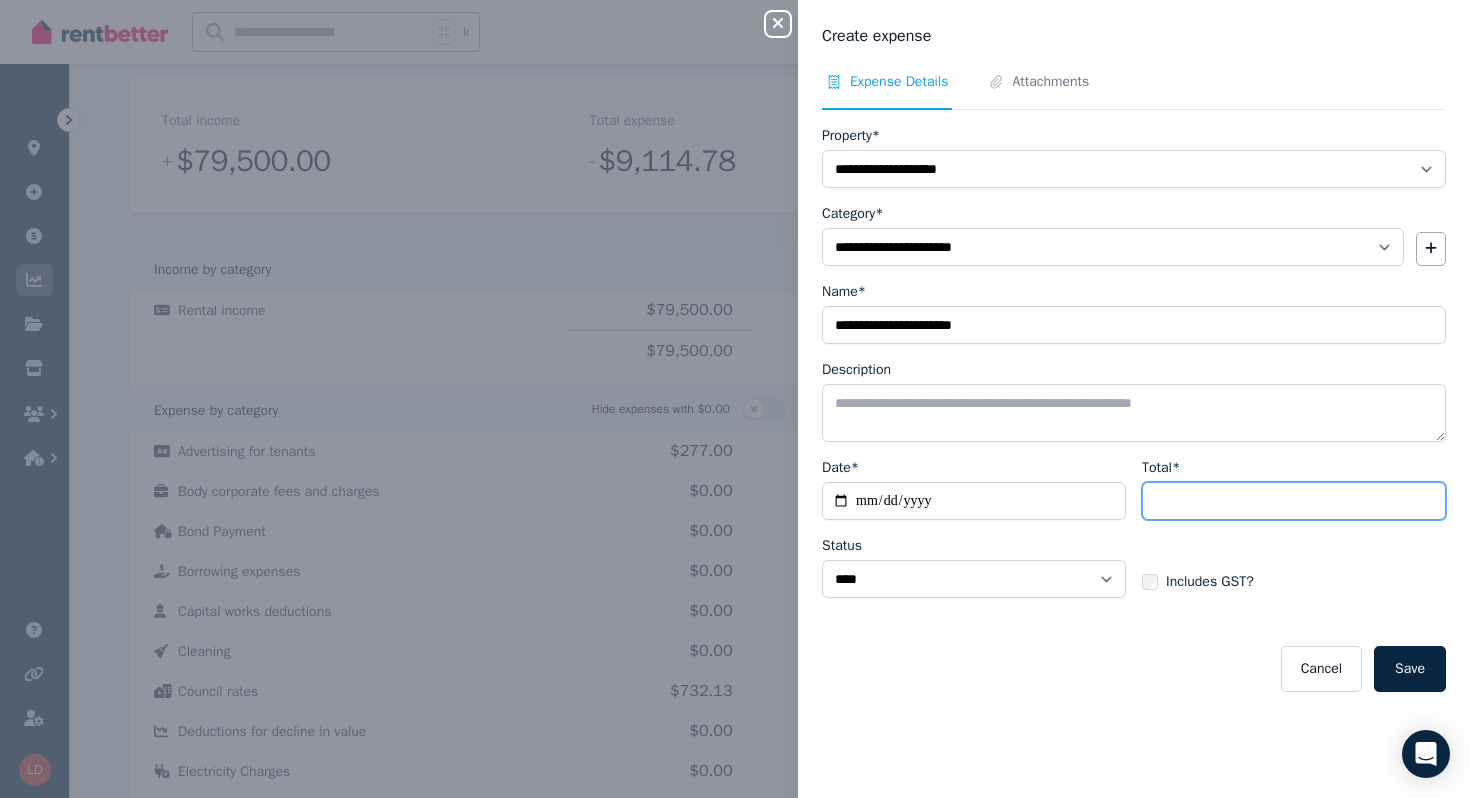 type on "*******" 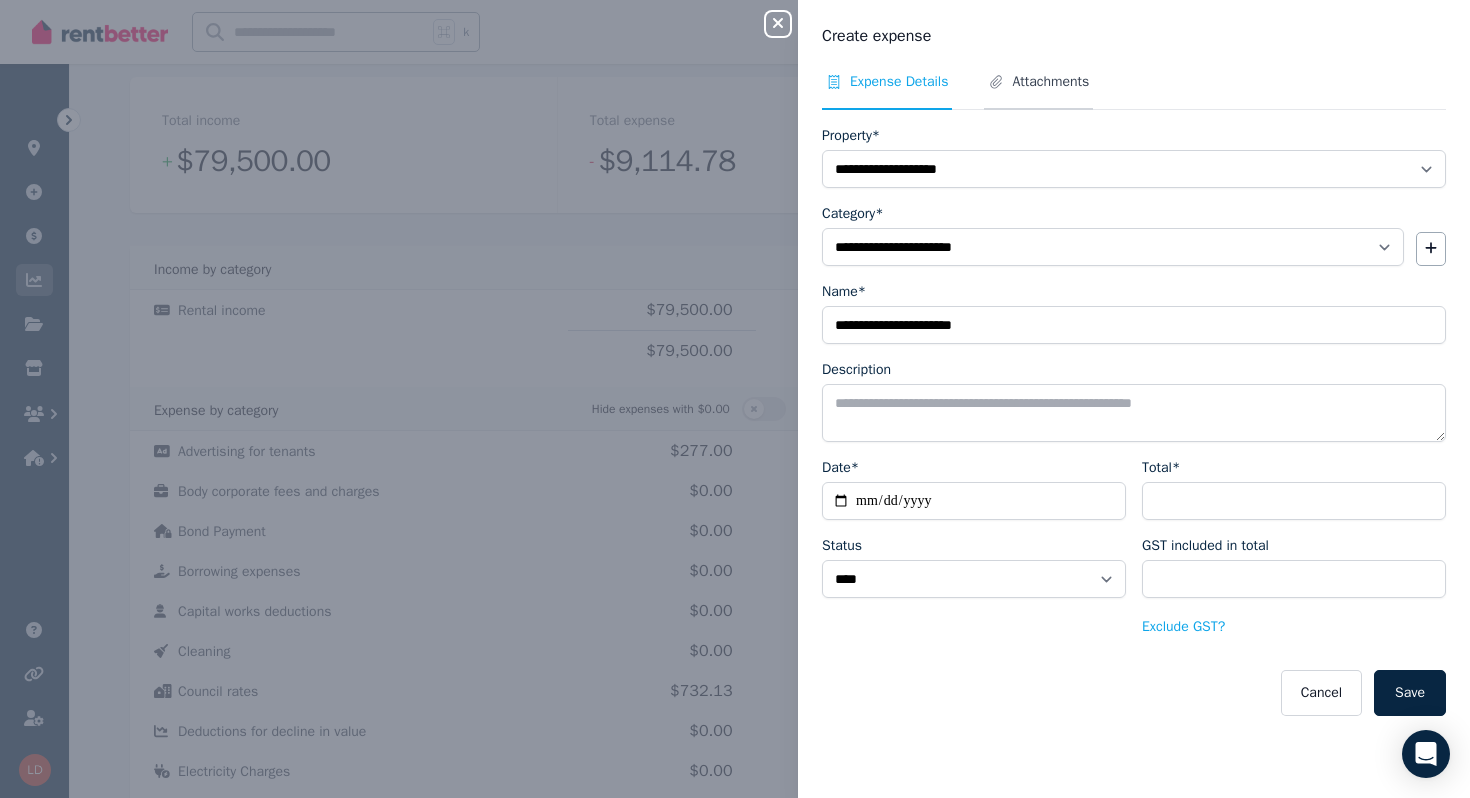 click on "Attachments" at bounding box center (1050, 82) 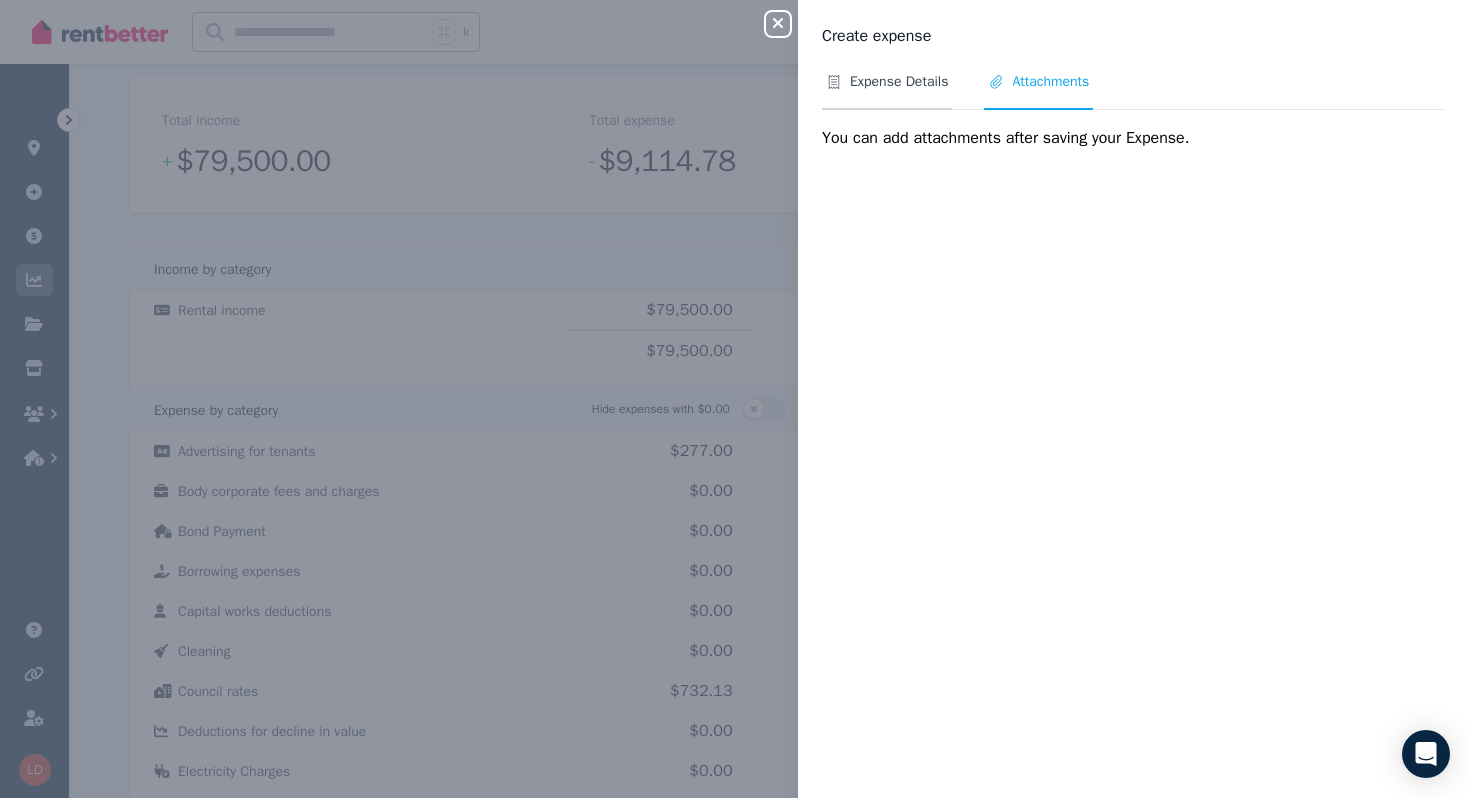 click on "Expense Details" at bounding box center (899, 82) 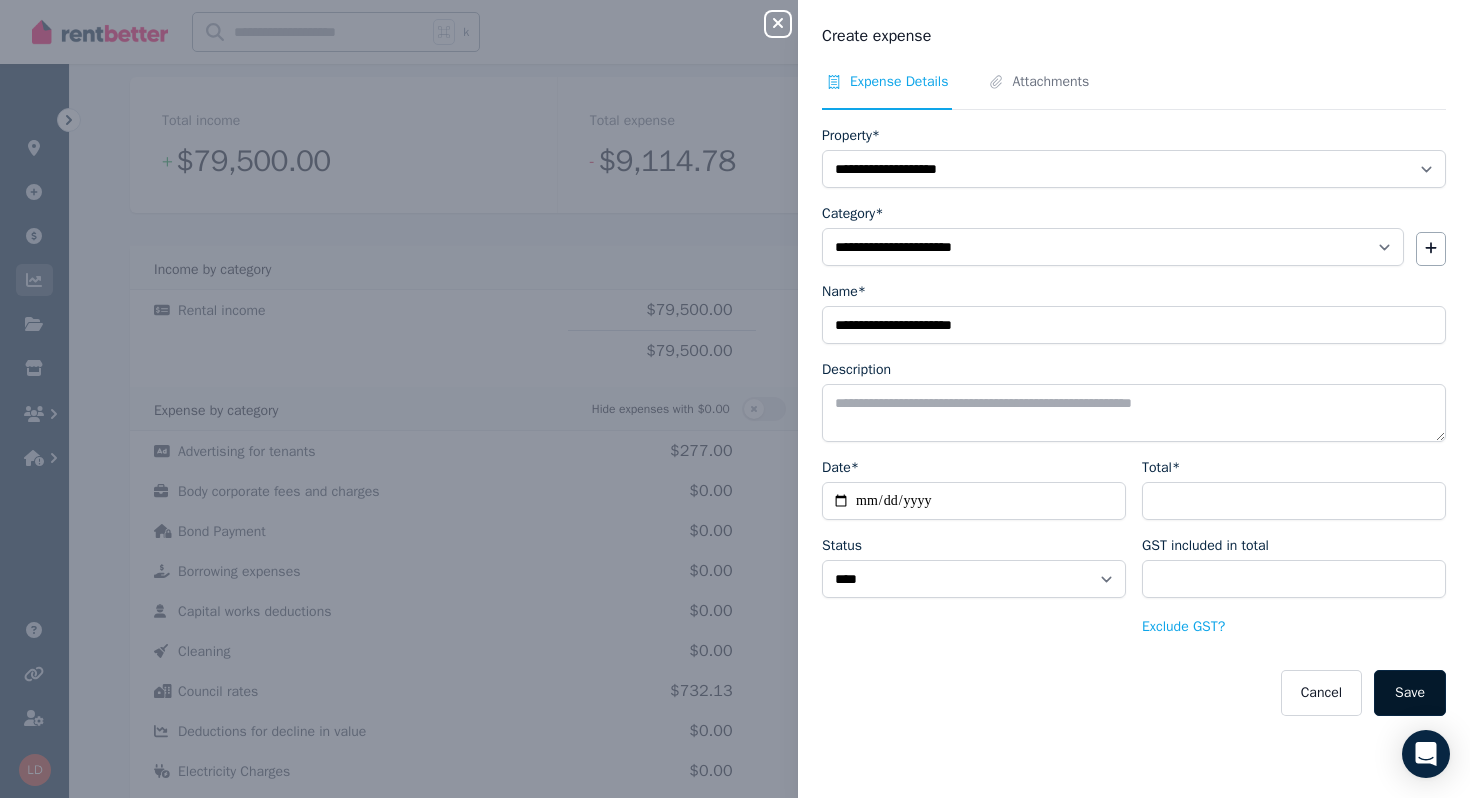 click on "Save" at bounding box center [1410, 693] 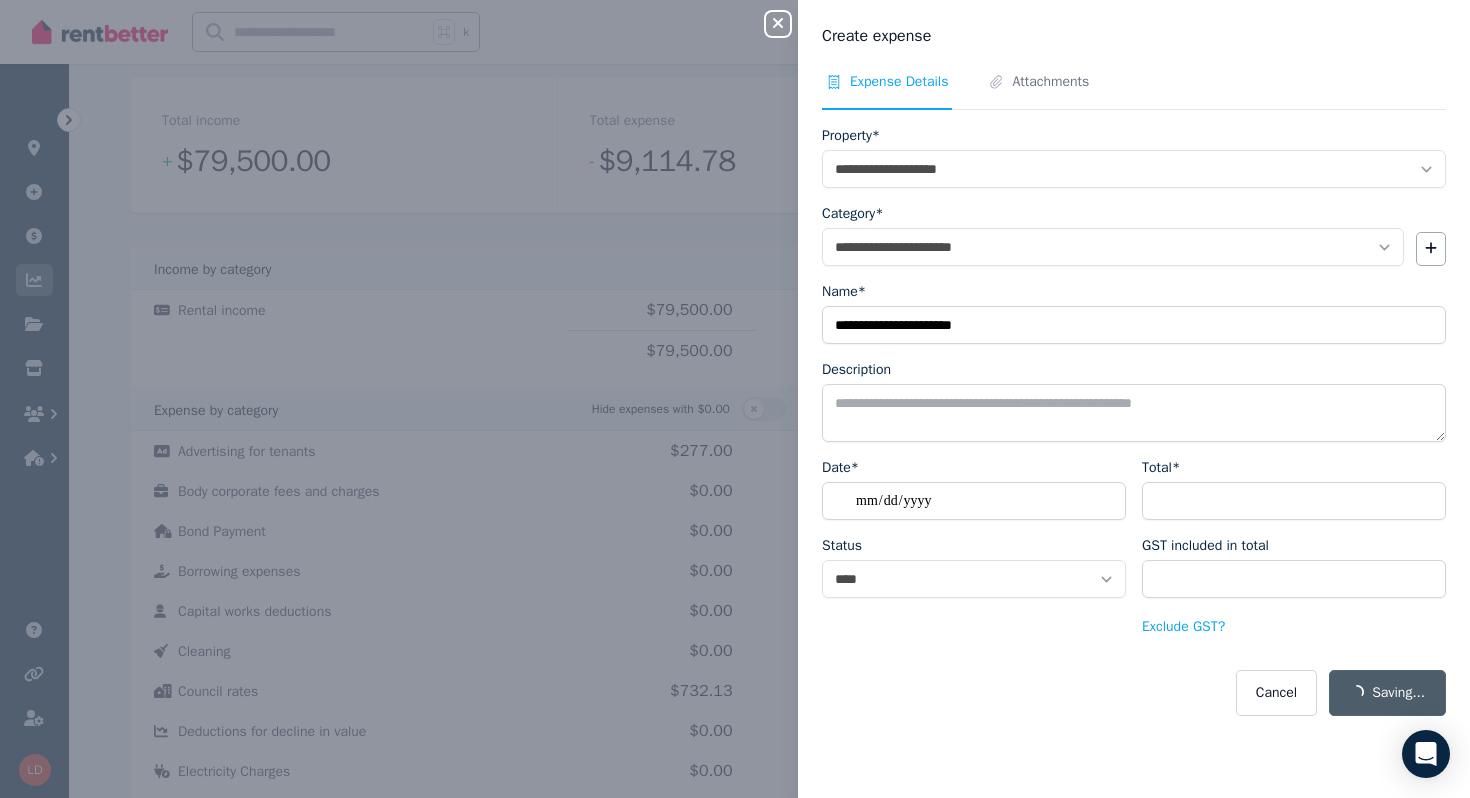 select 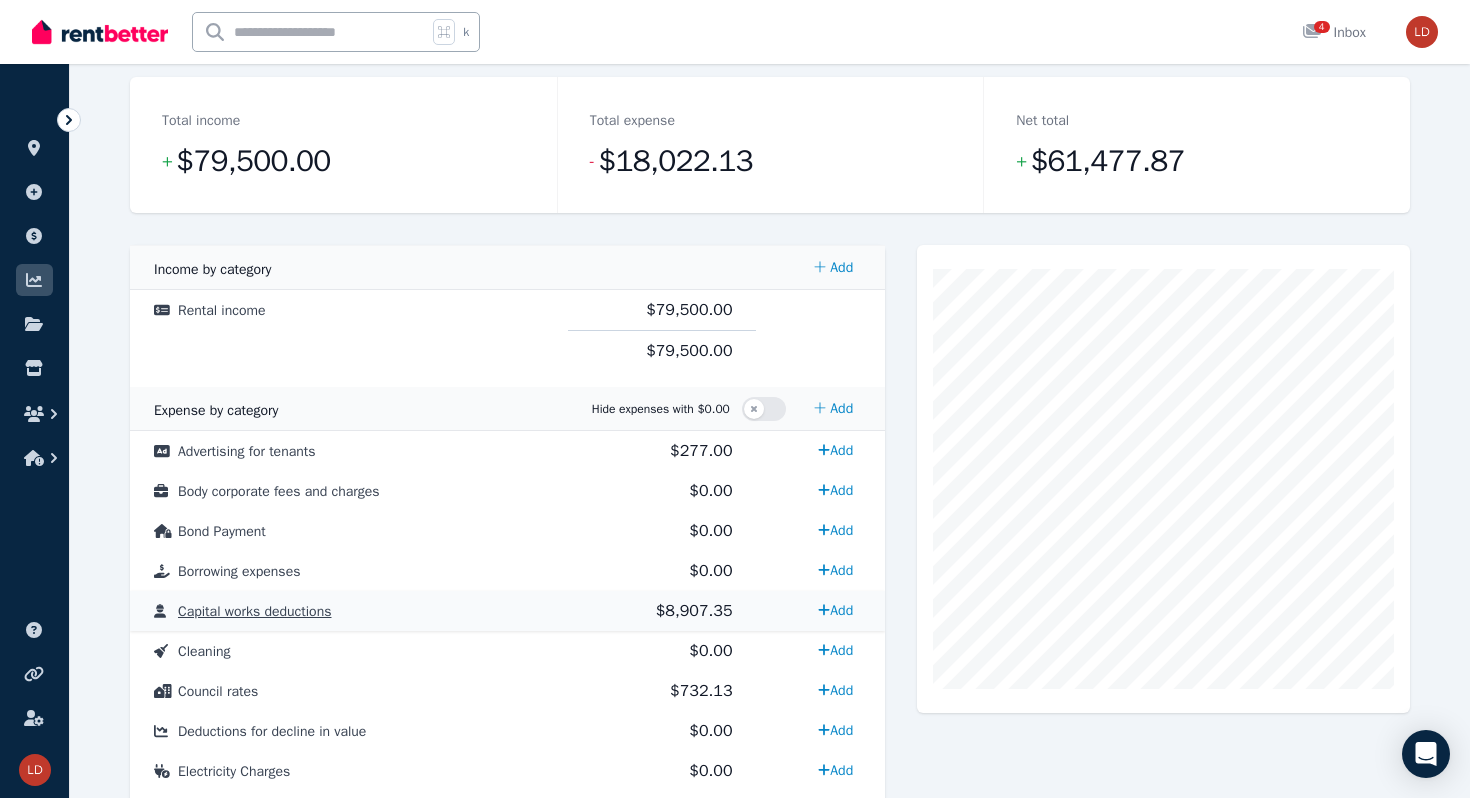 click on "$8,907.35" at bounding box center [662, 611] 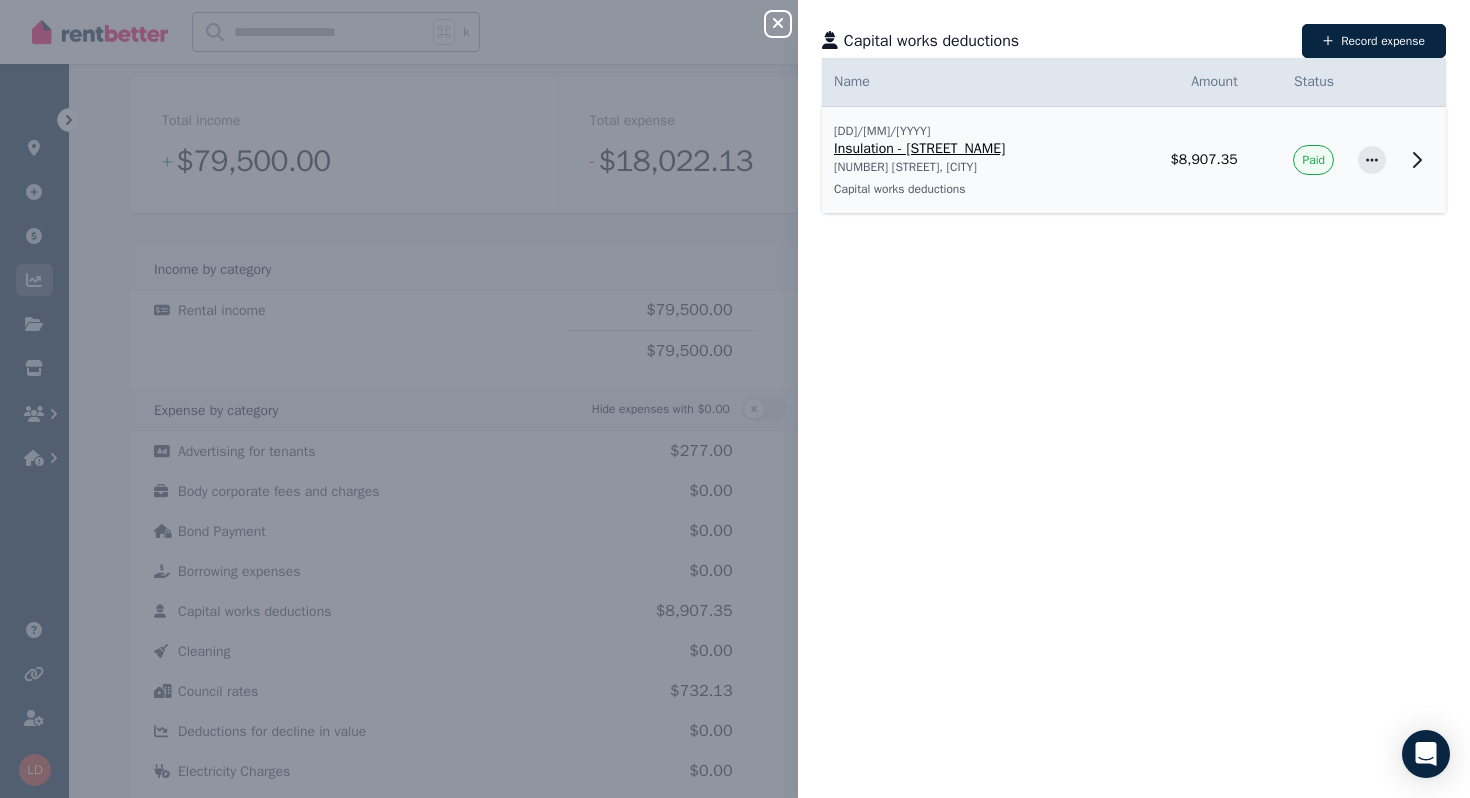 click 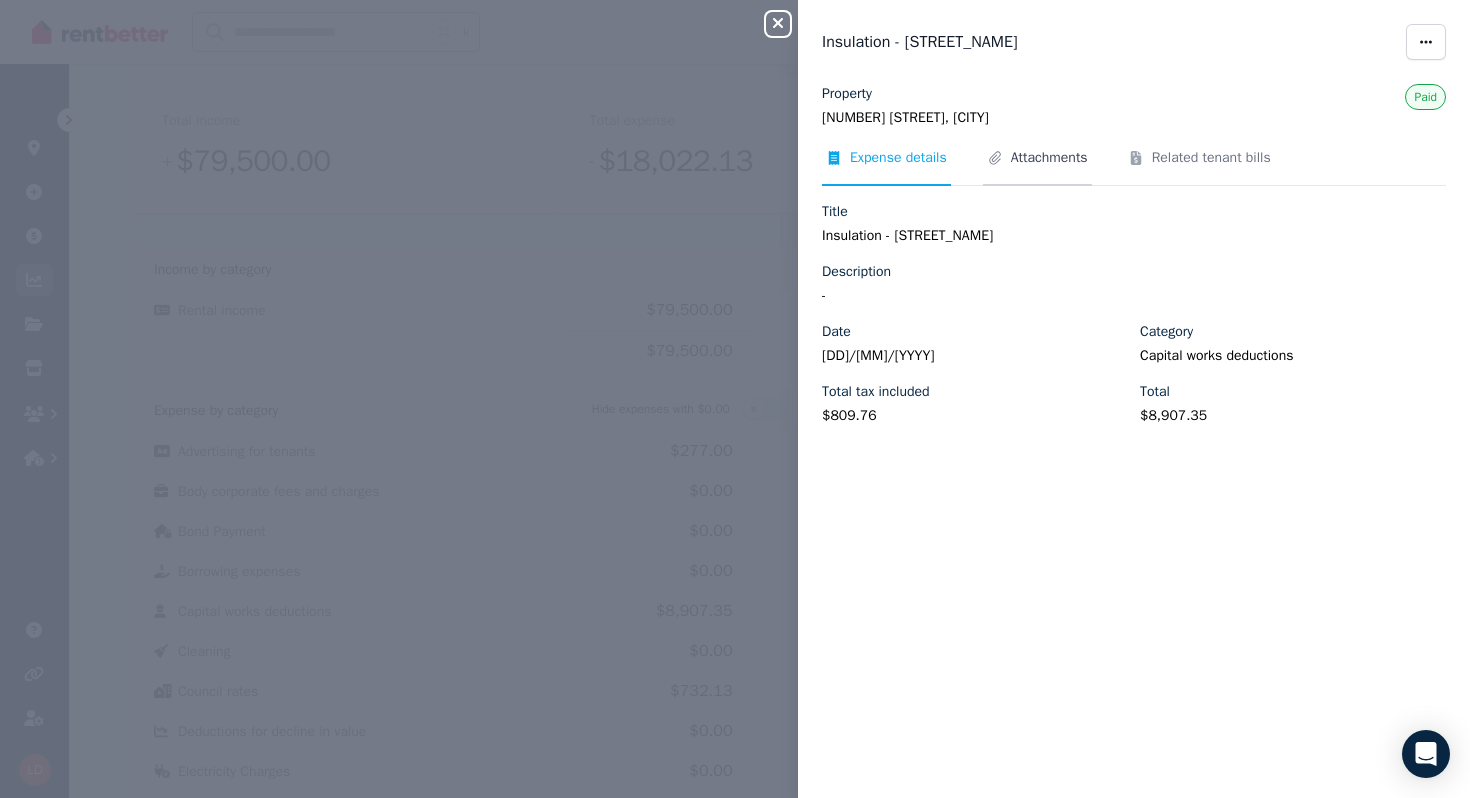 click on "Attachments" at bounding box center (1037, 167) 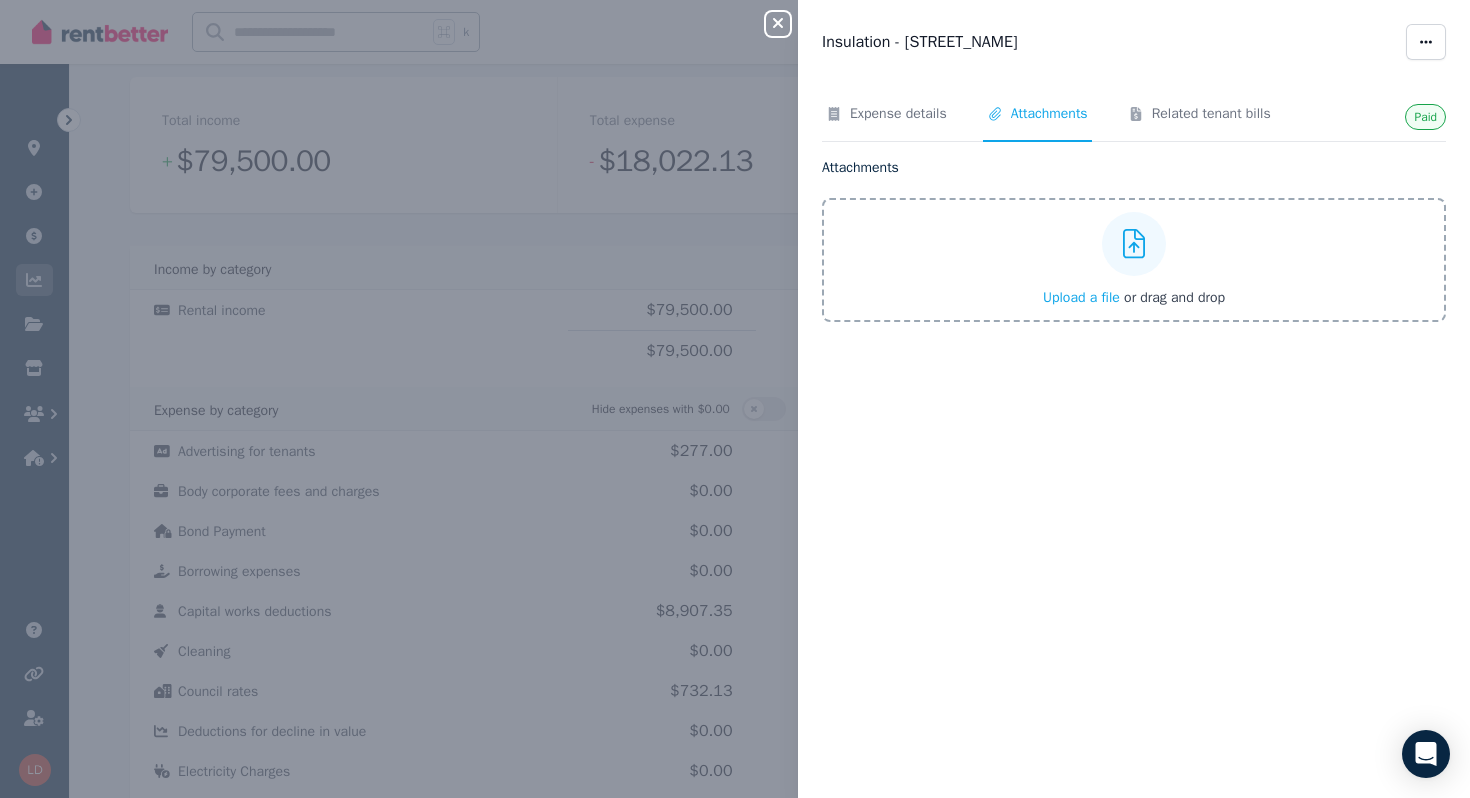 click on "Upload a file" at bounding box center (1081, 297) 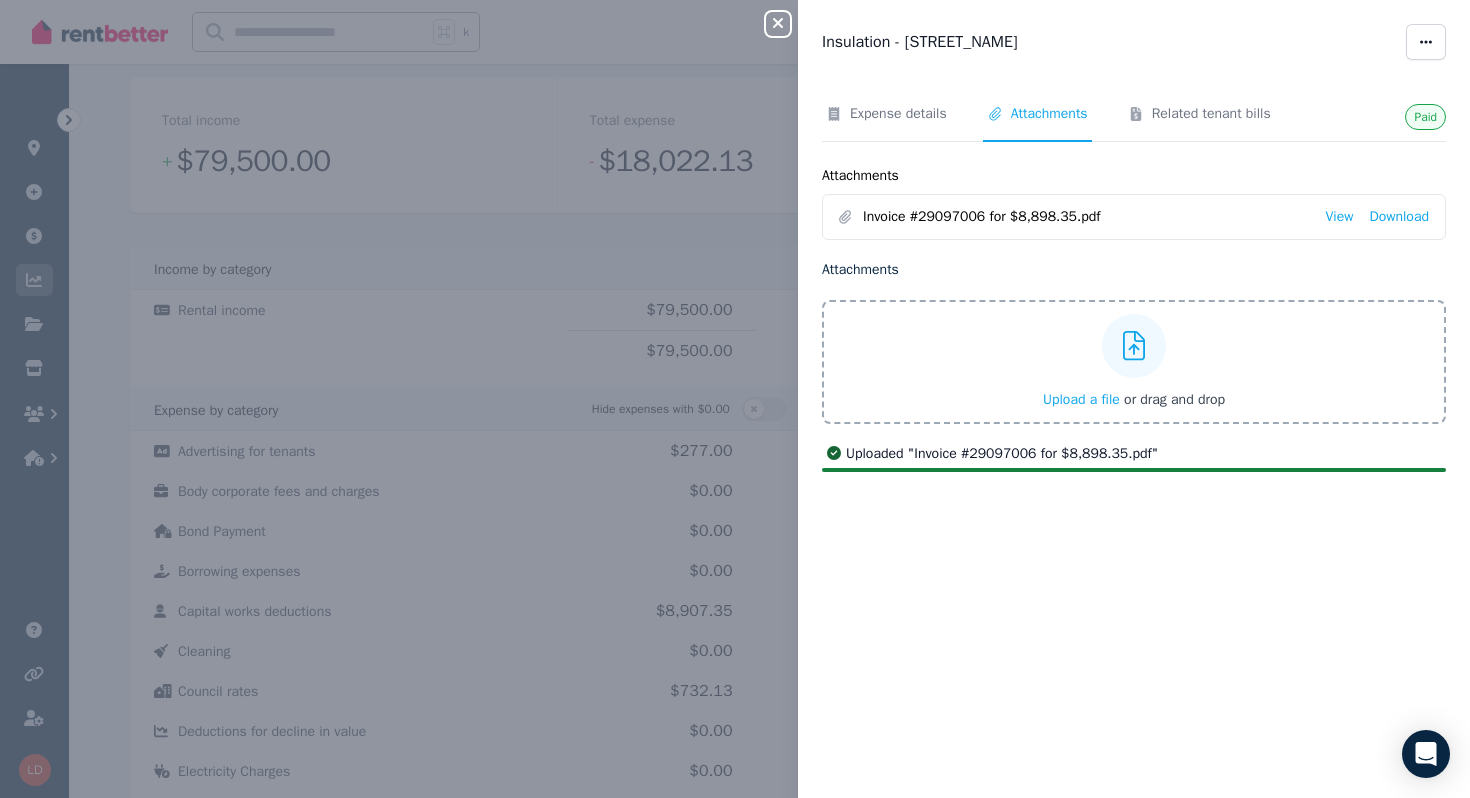 click 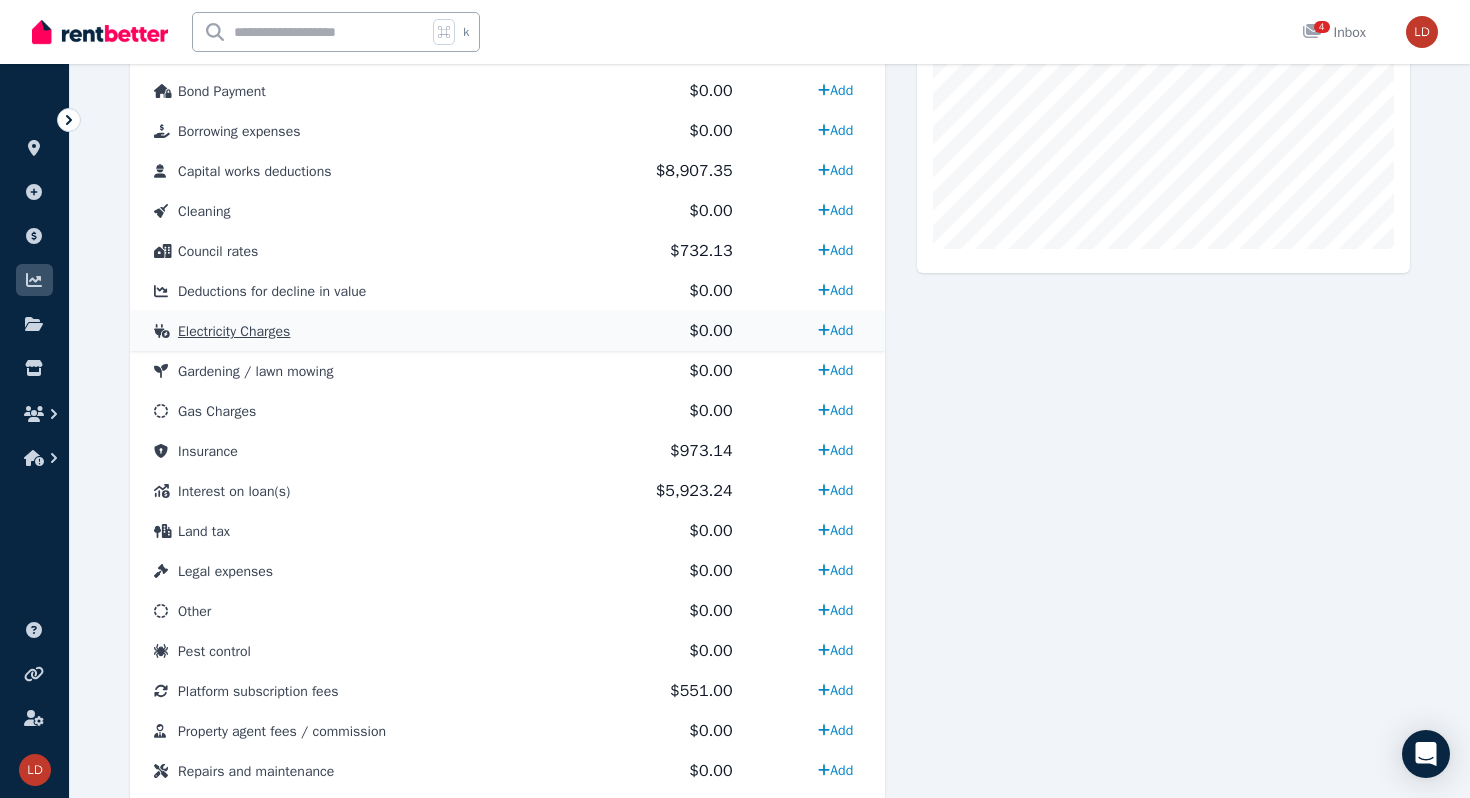 scroll, scrollTop: 693, scrollLeft: 0, axis: vertical 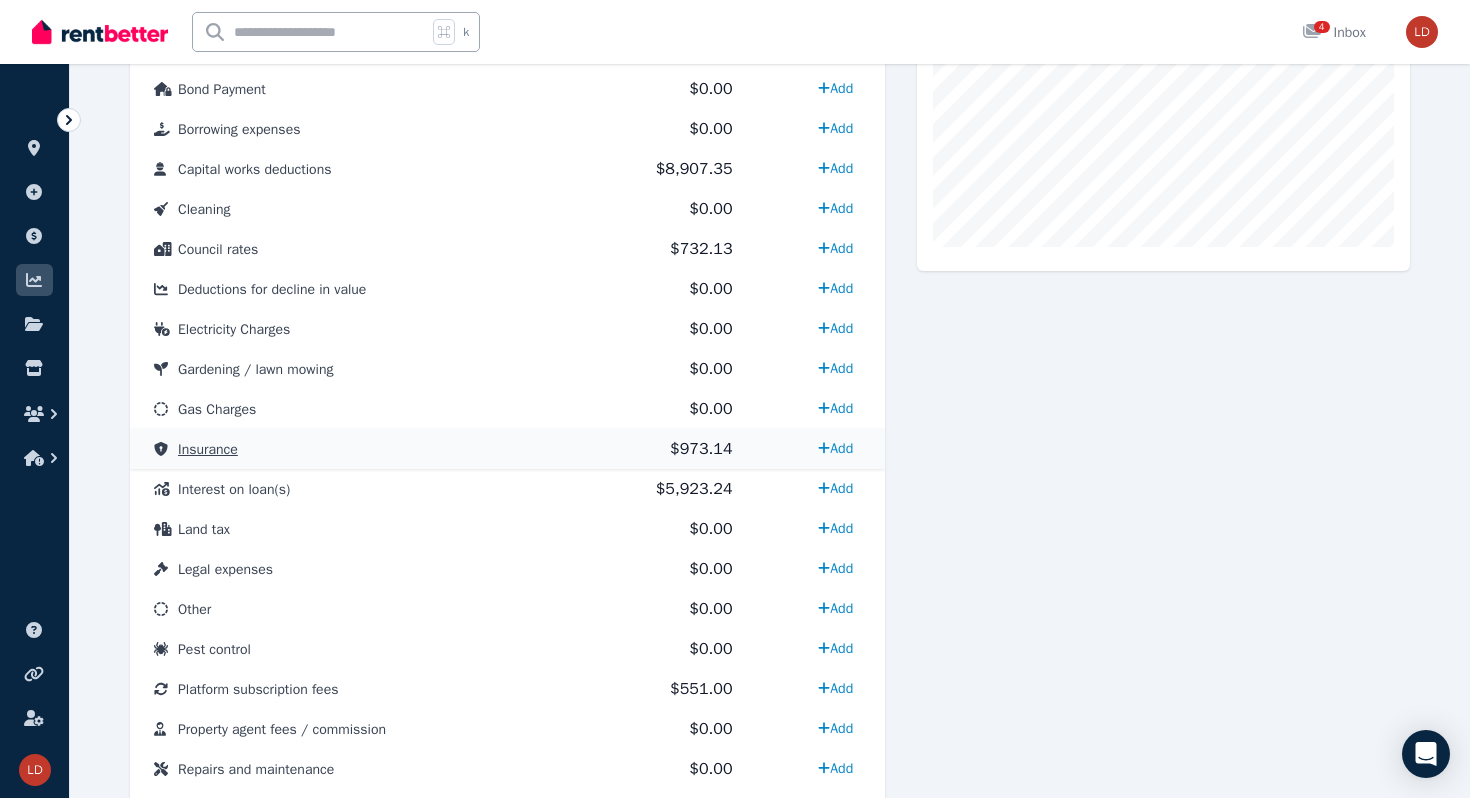 click on "Insurance" at bounding box center [349, 449] 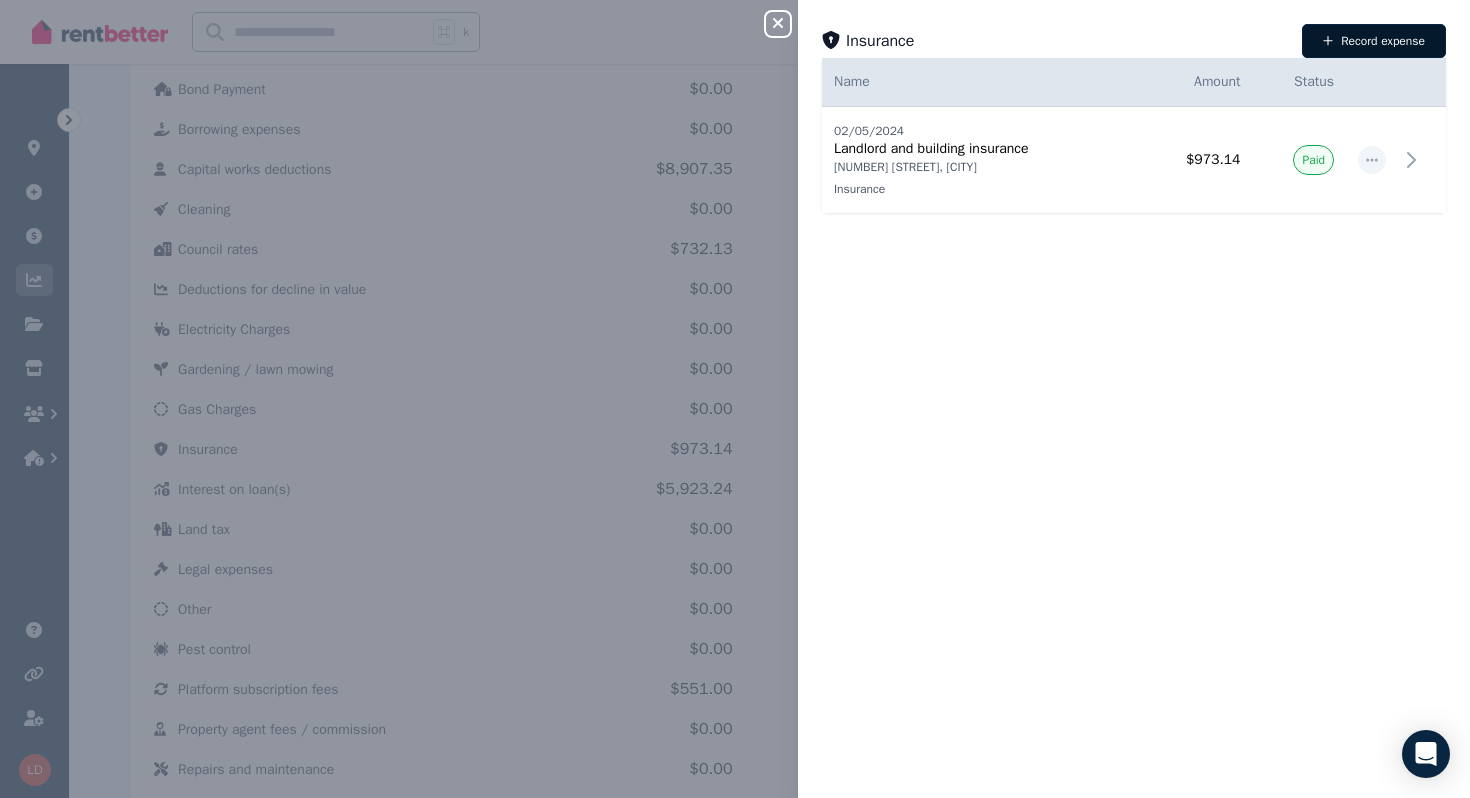 click on "Record expense" at bounding box center (1374, 41) 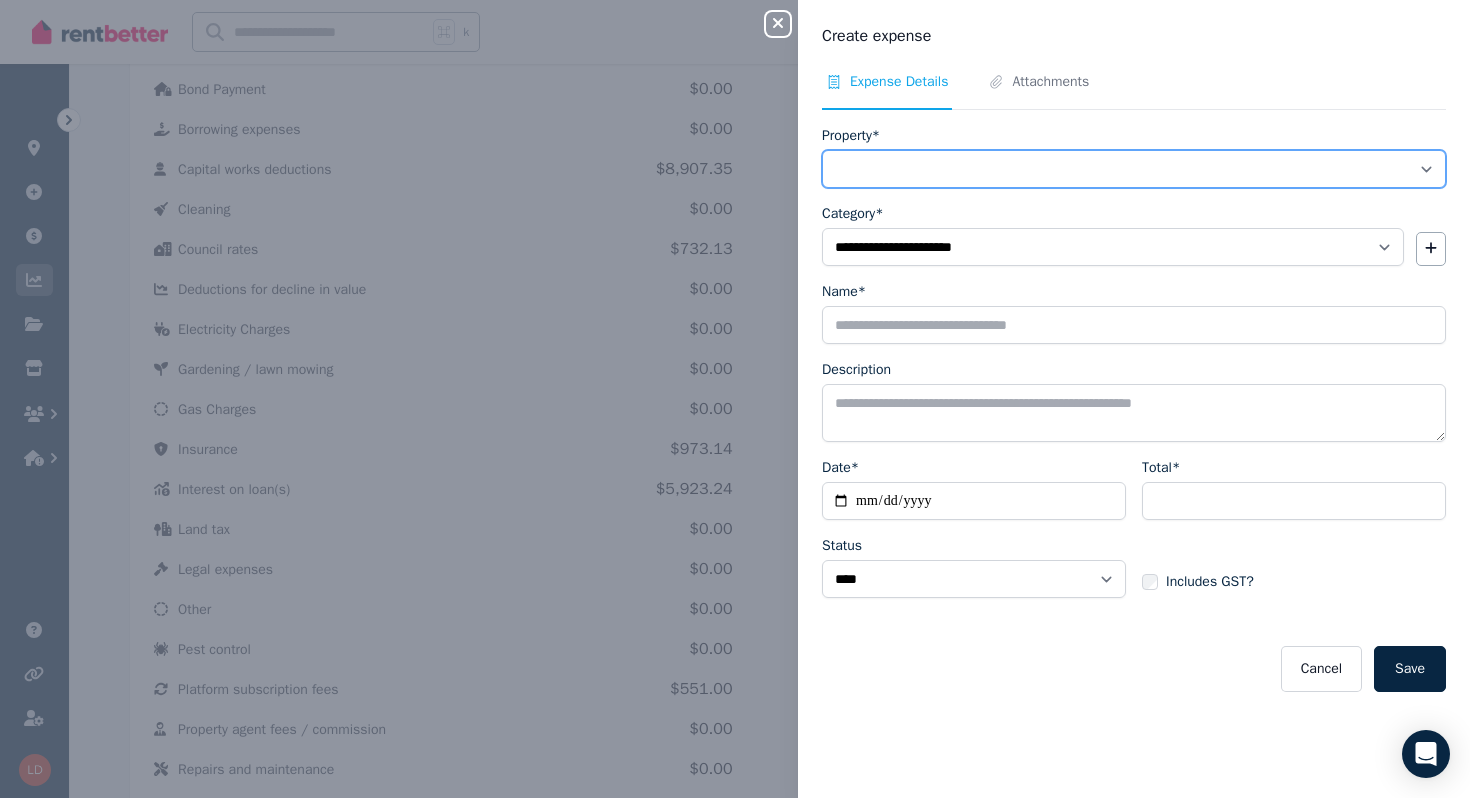 click on "**********" at bounding box center [1134, 169] 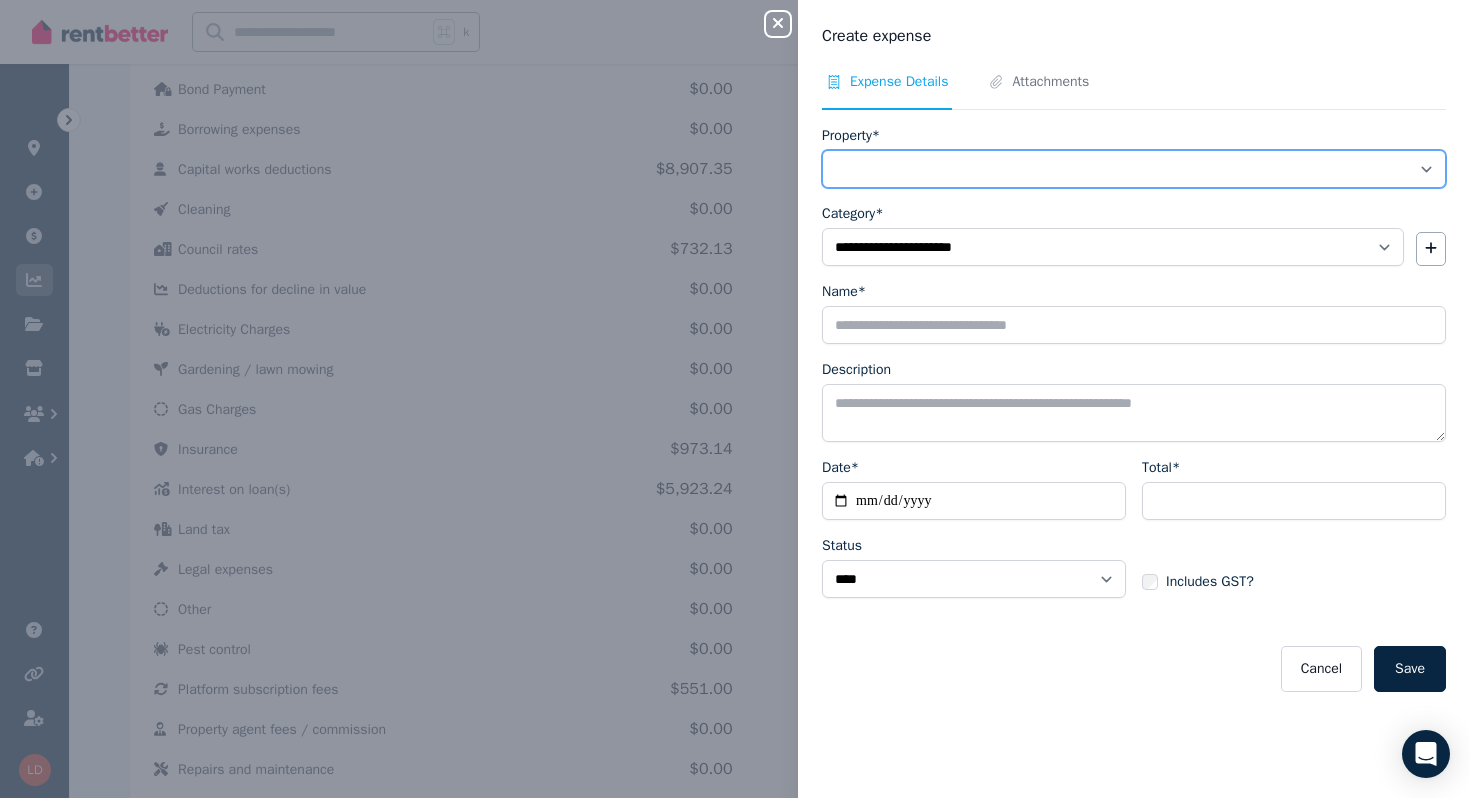 select on "**********" 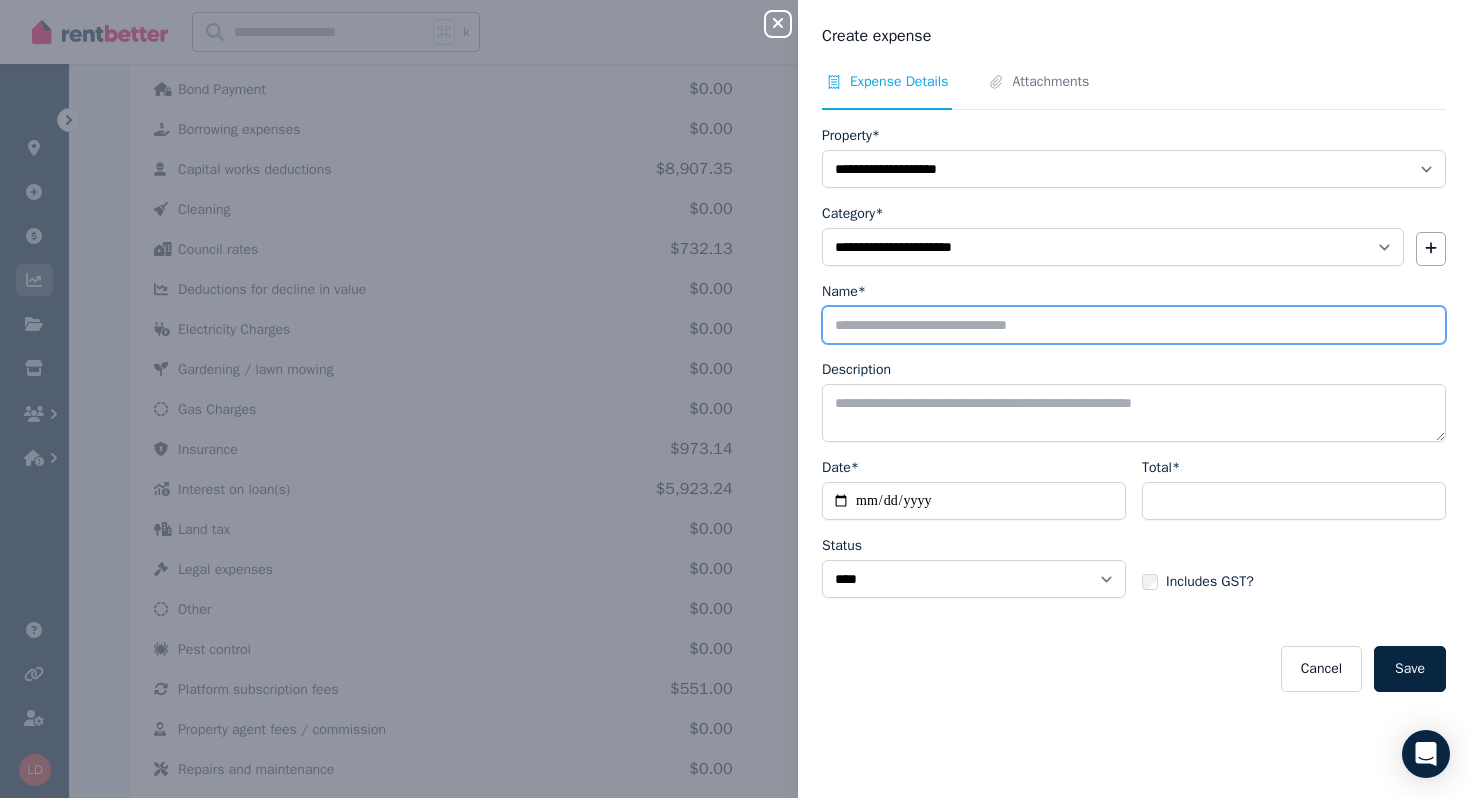 click on "Name*" at bounding box center [1134, 325] 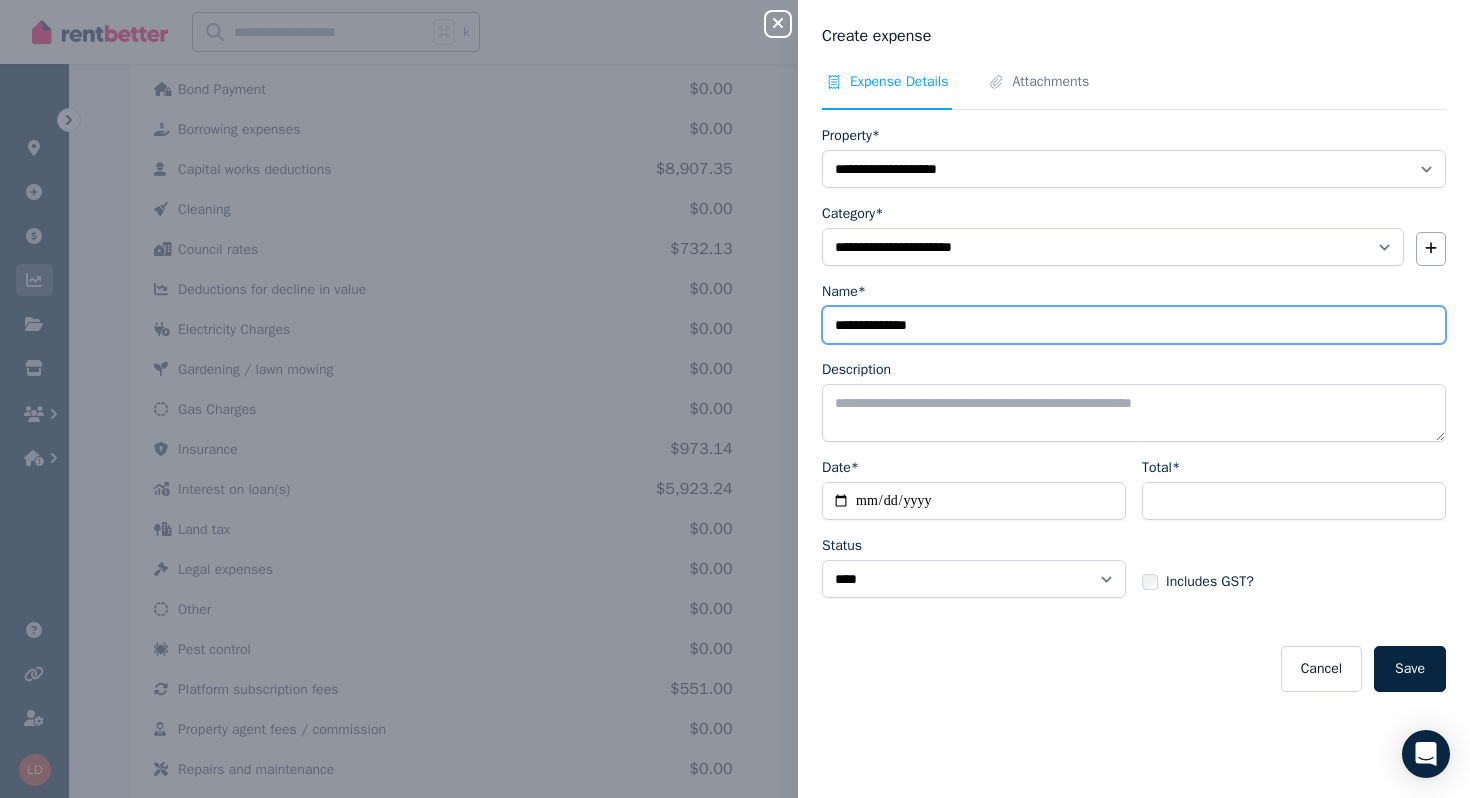 type on "**********" 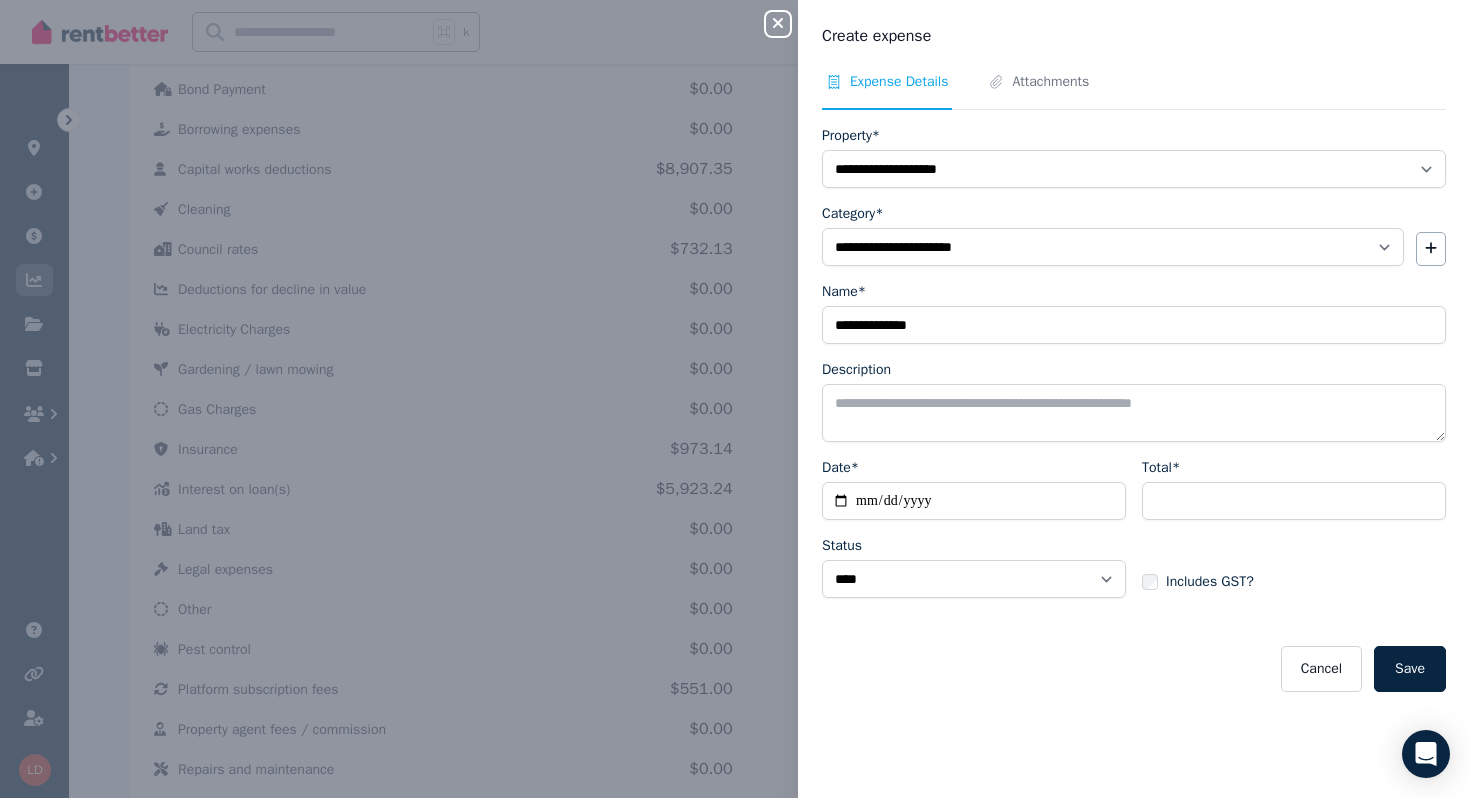 click on "Date*" at bounding box center (974, 468) 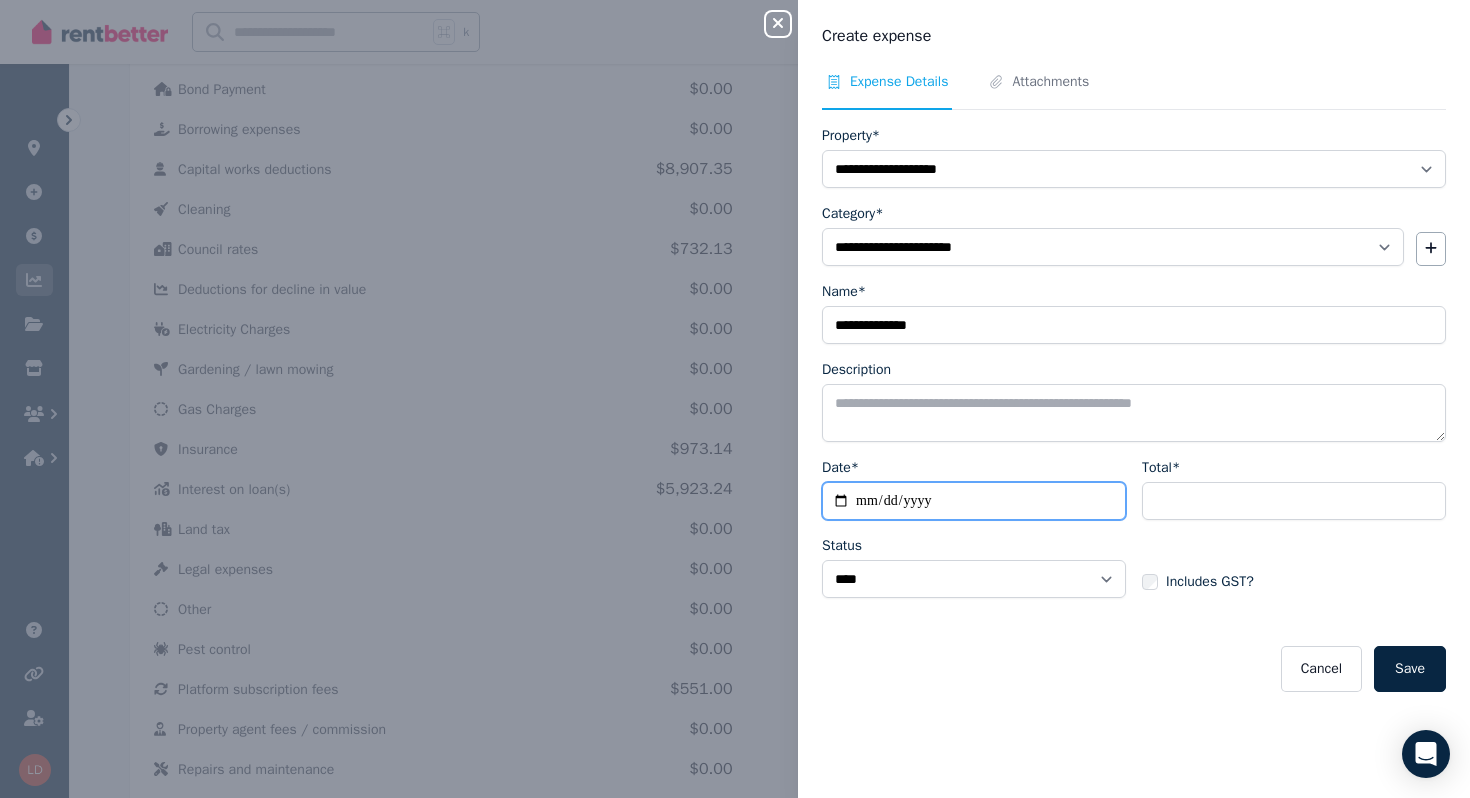 click on "Date*" at bounding box center (974, 501) 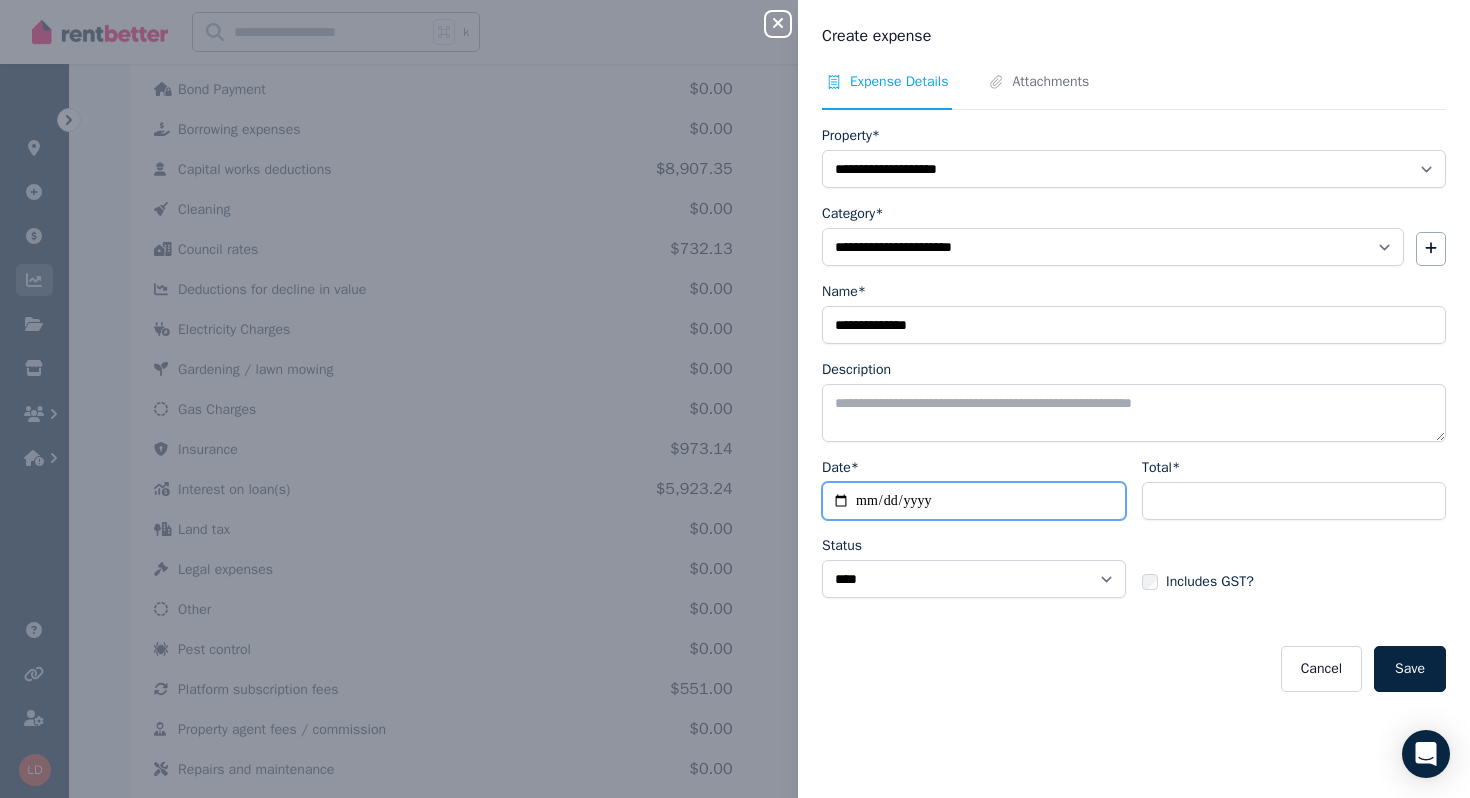 type on "**********" 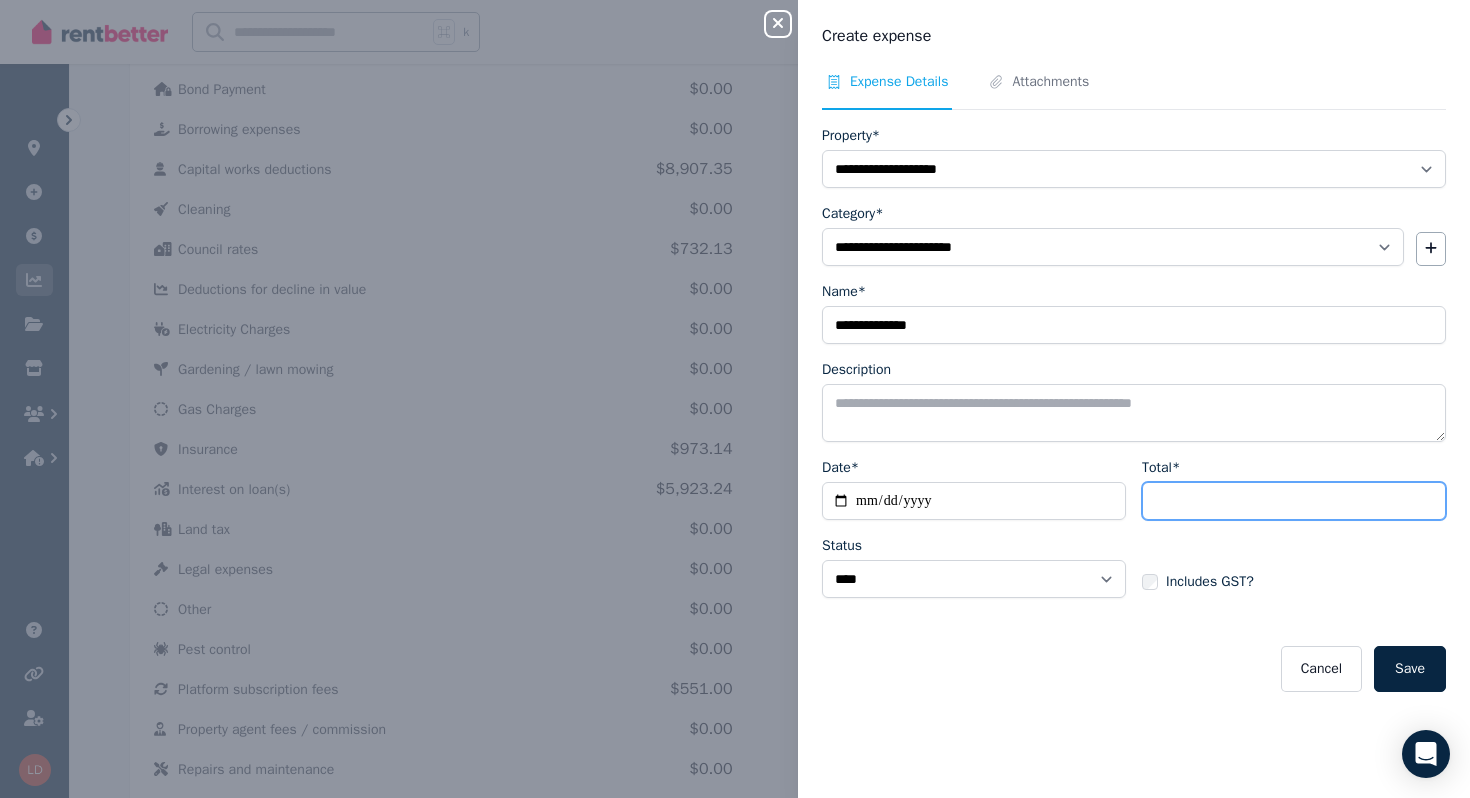 click on "Total*" at bounding box center (1294, 501) 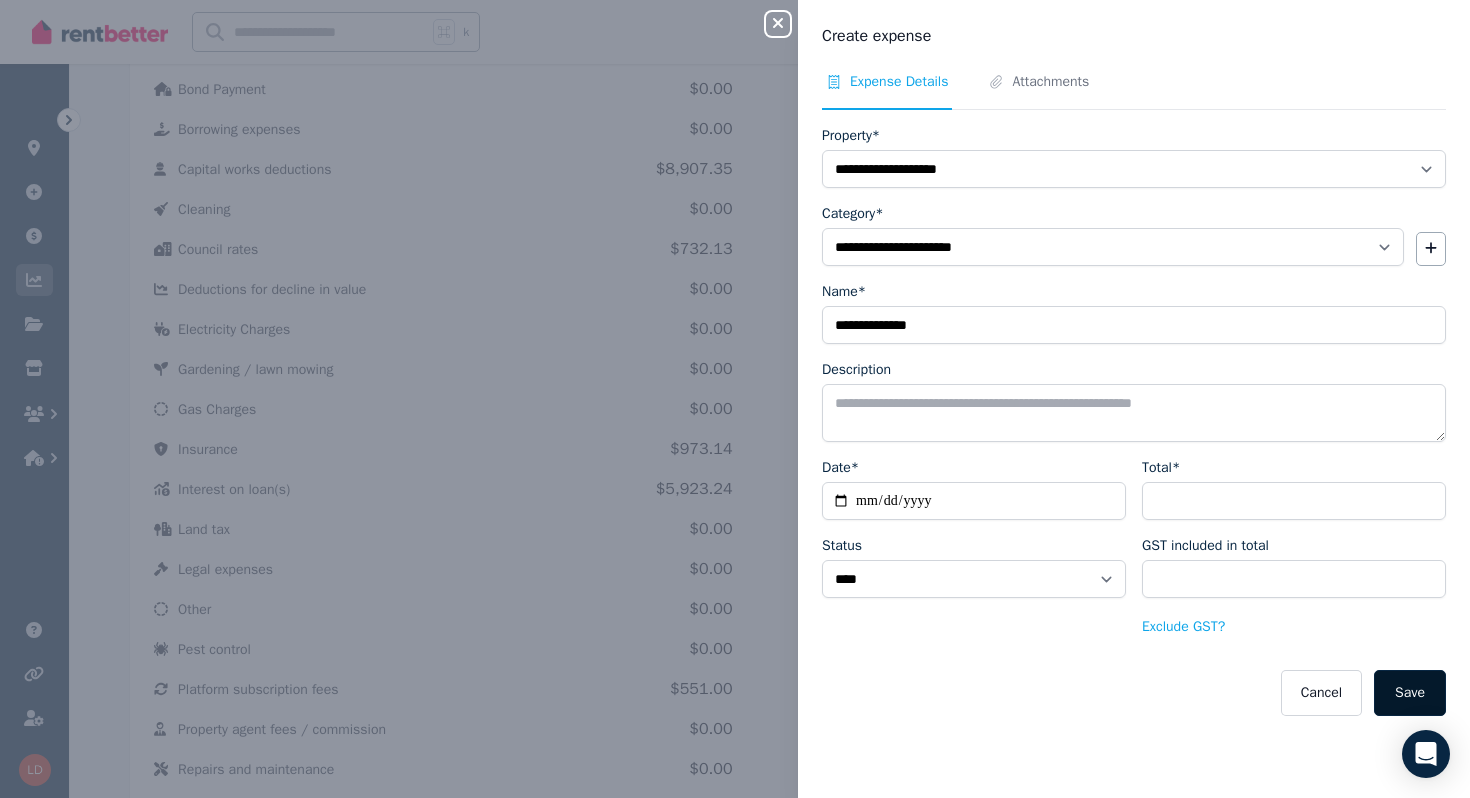 click on "Save" at bounding box center [1410, 693] 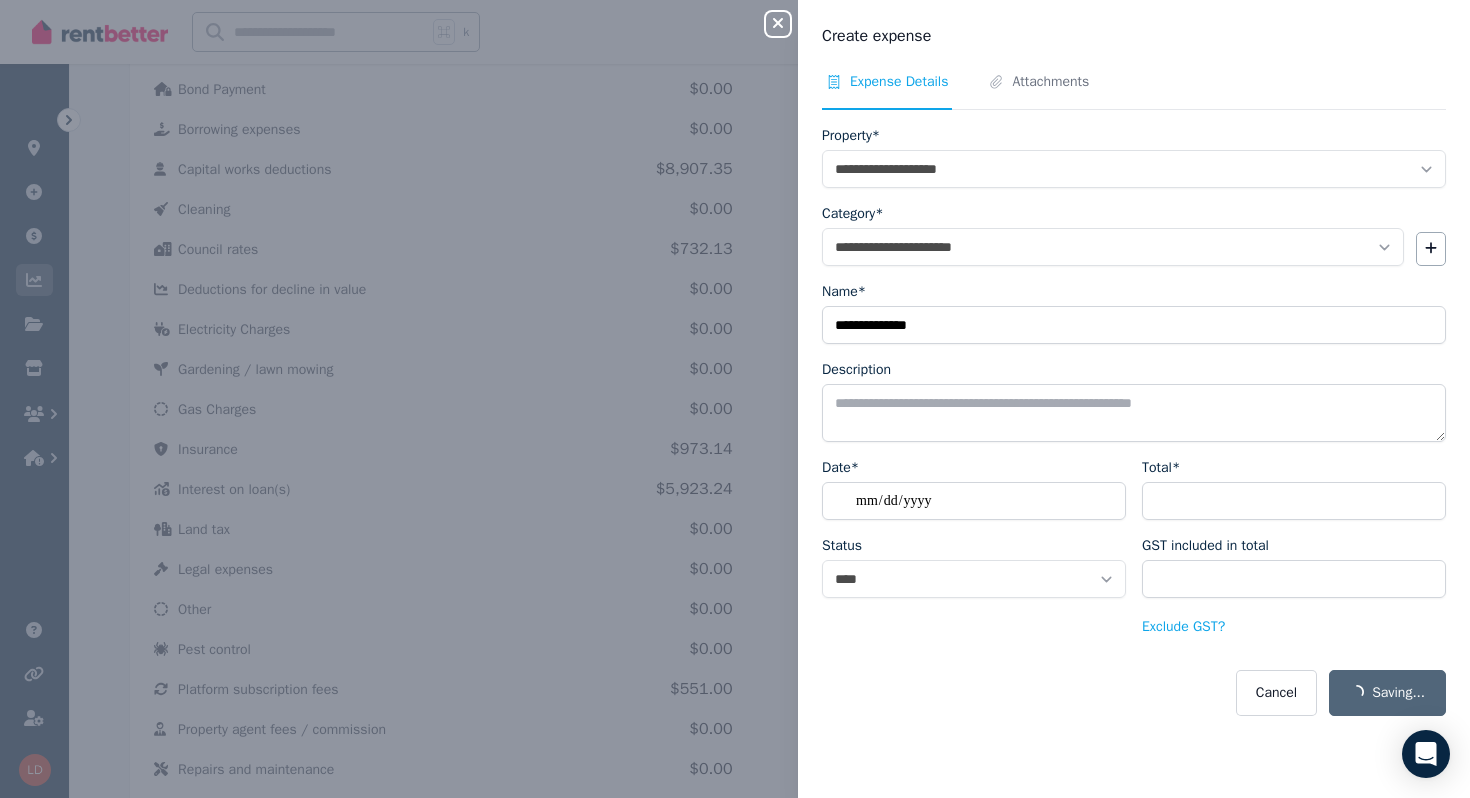 select 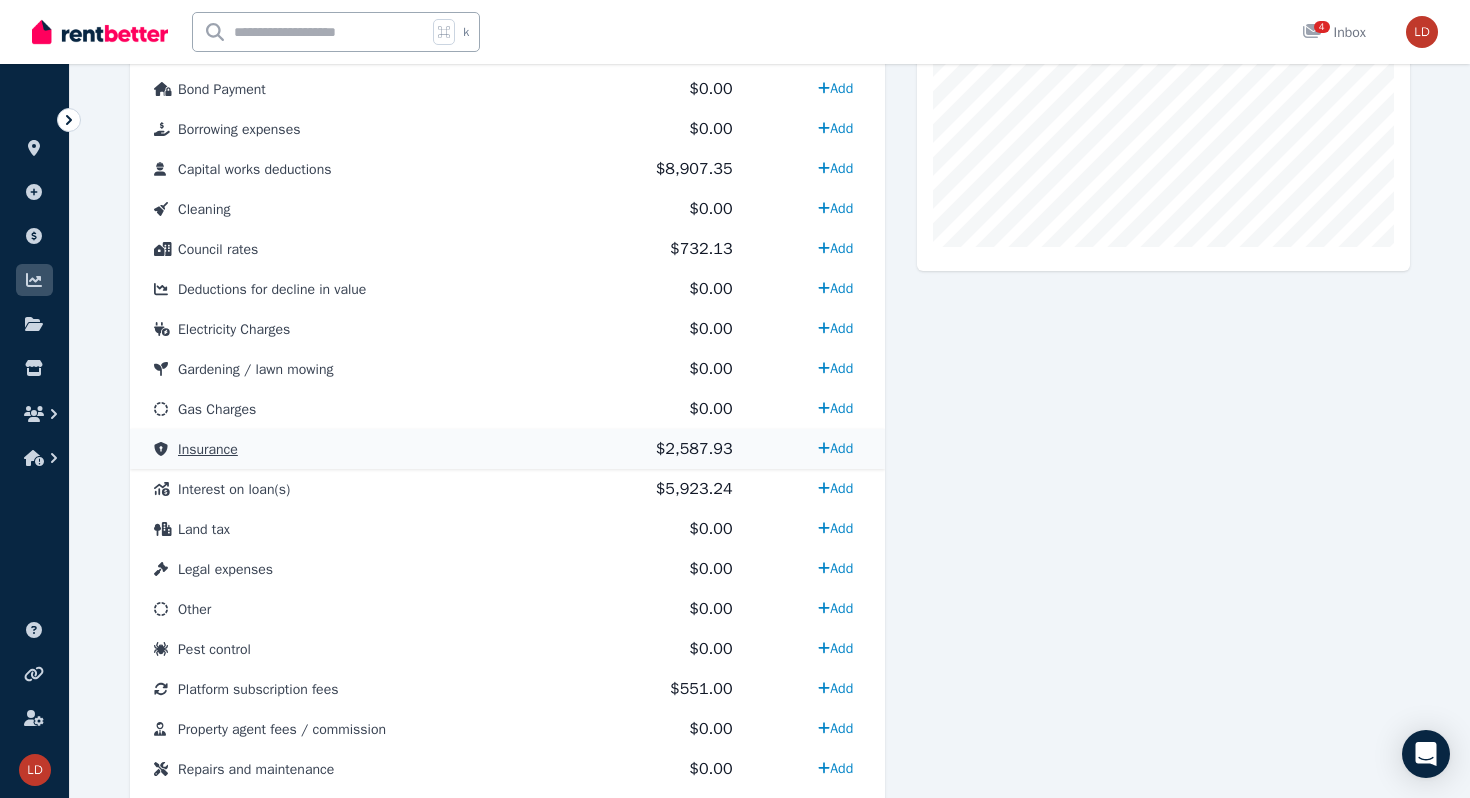 click on "Insurance" at bounding box center (349, 449) 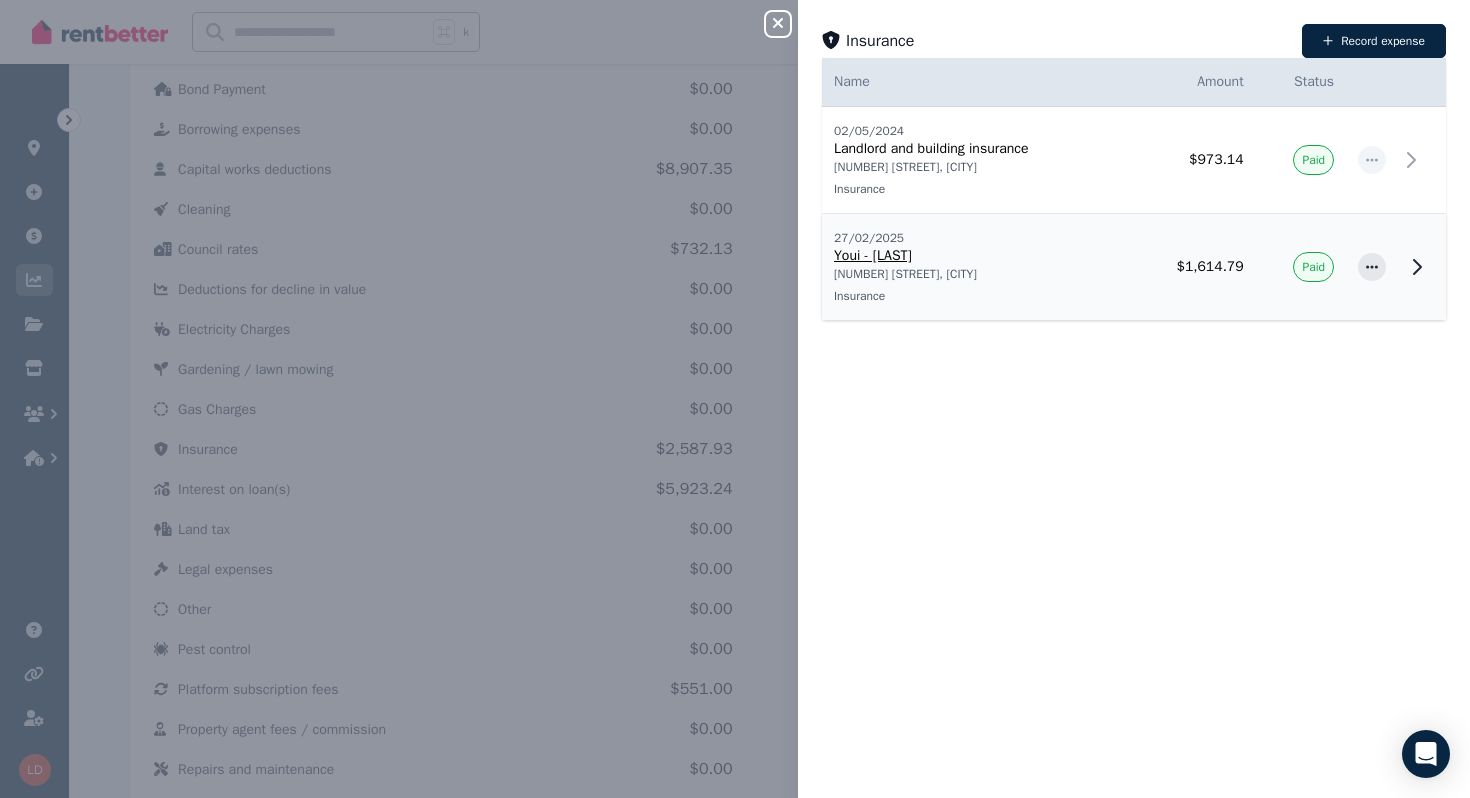 click 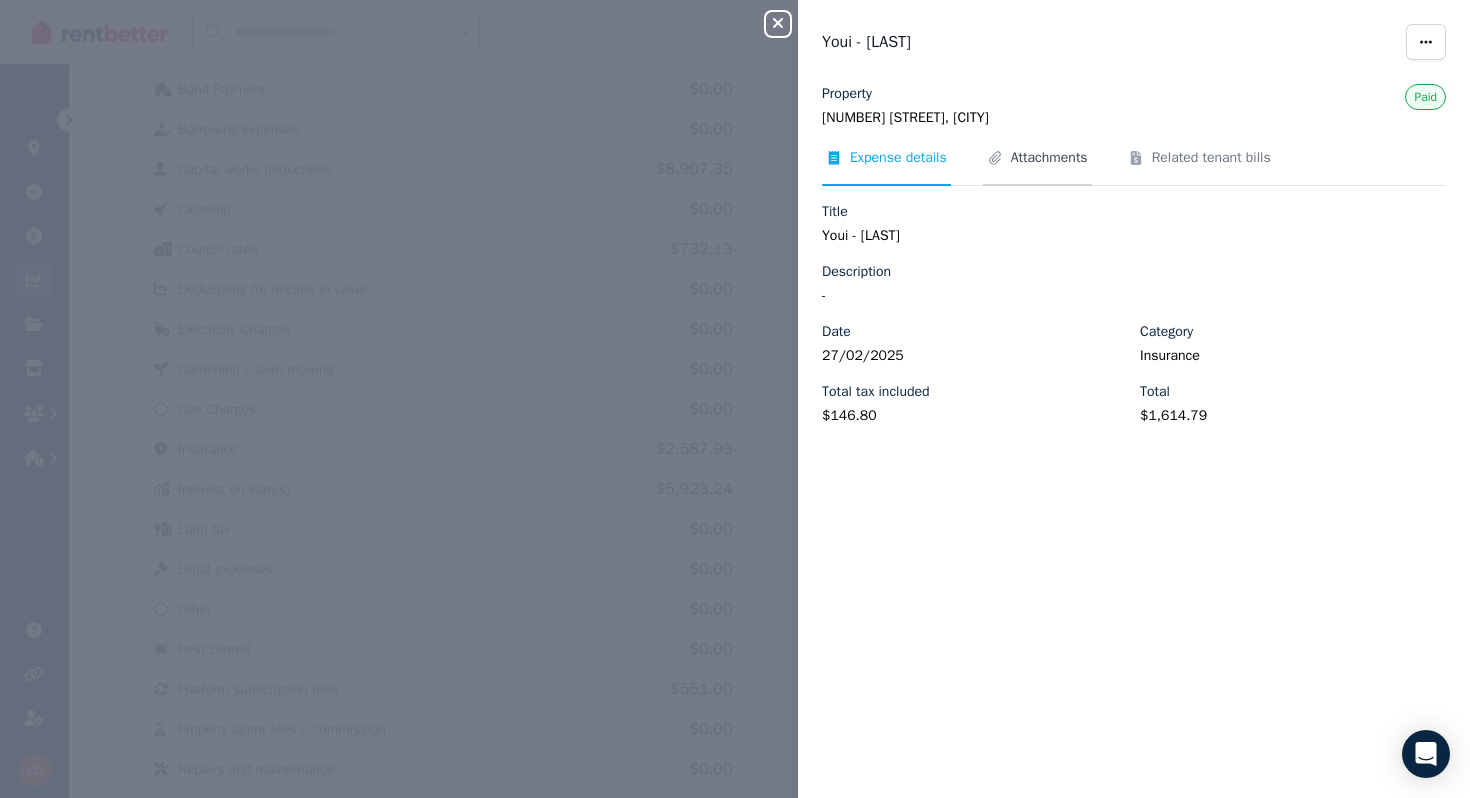 click on "Attachments" at bounding box center [1049, 158] 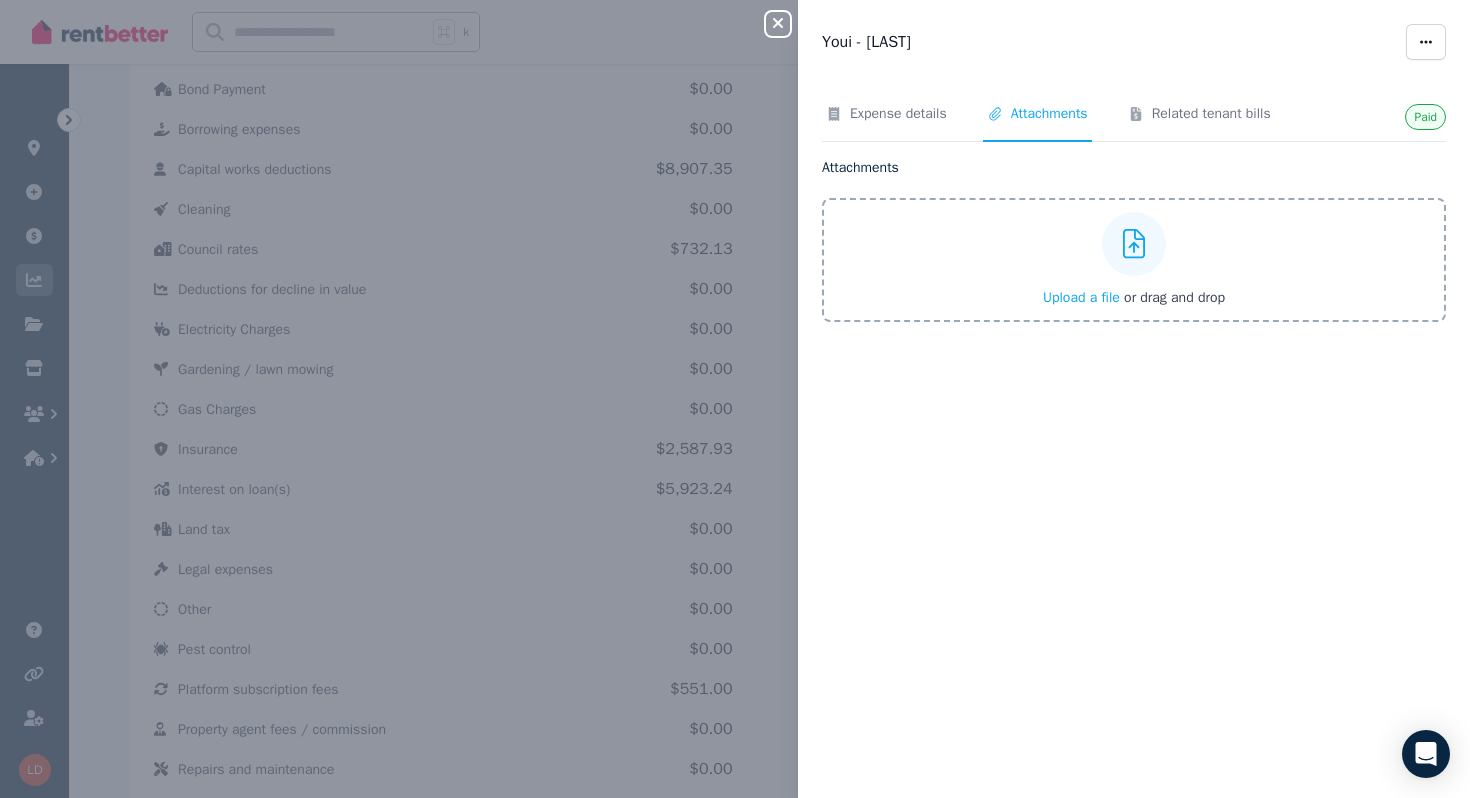 click on "Upload a file" at bounding box center [1081, 297] 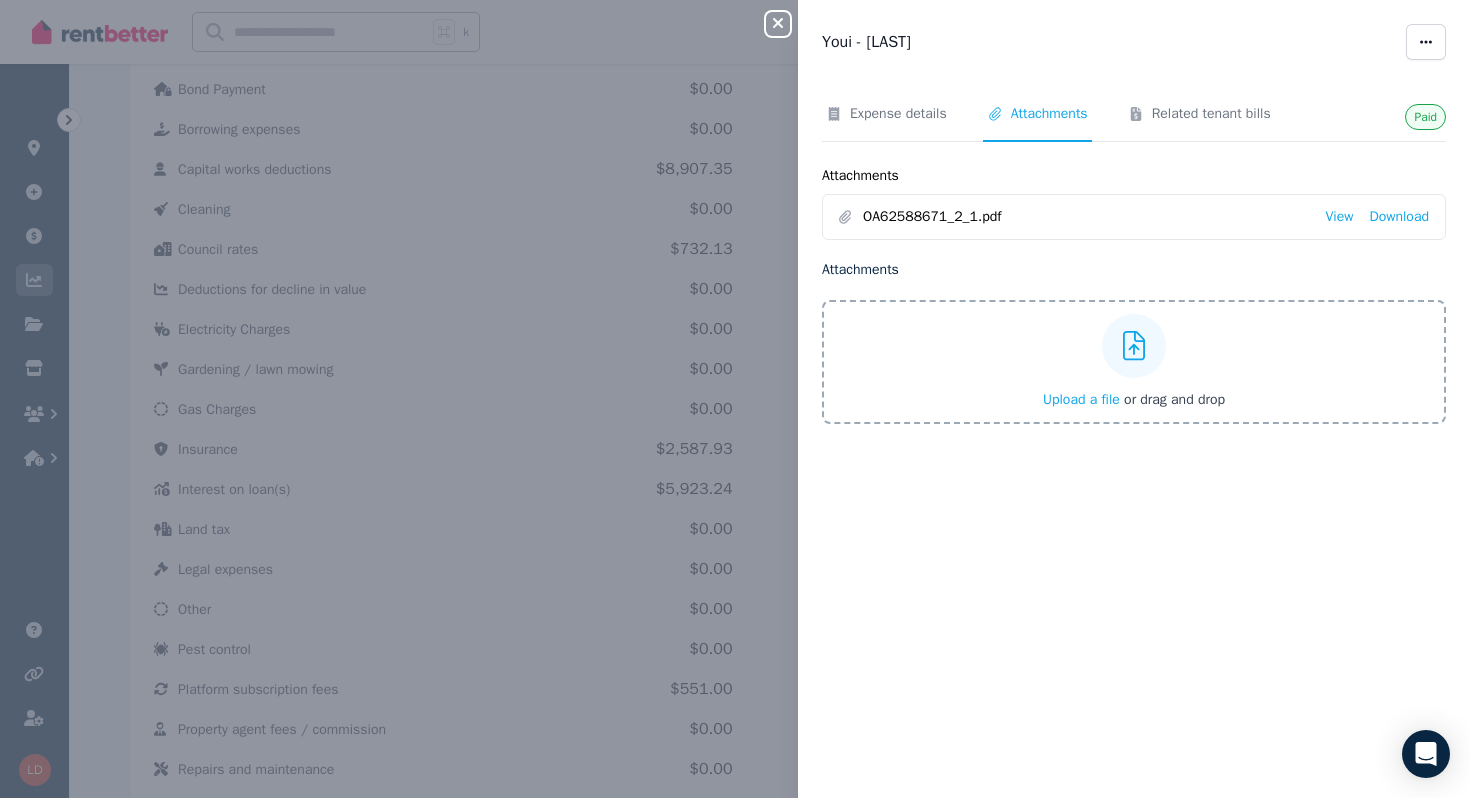 click 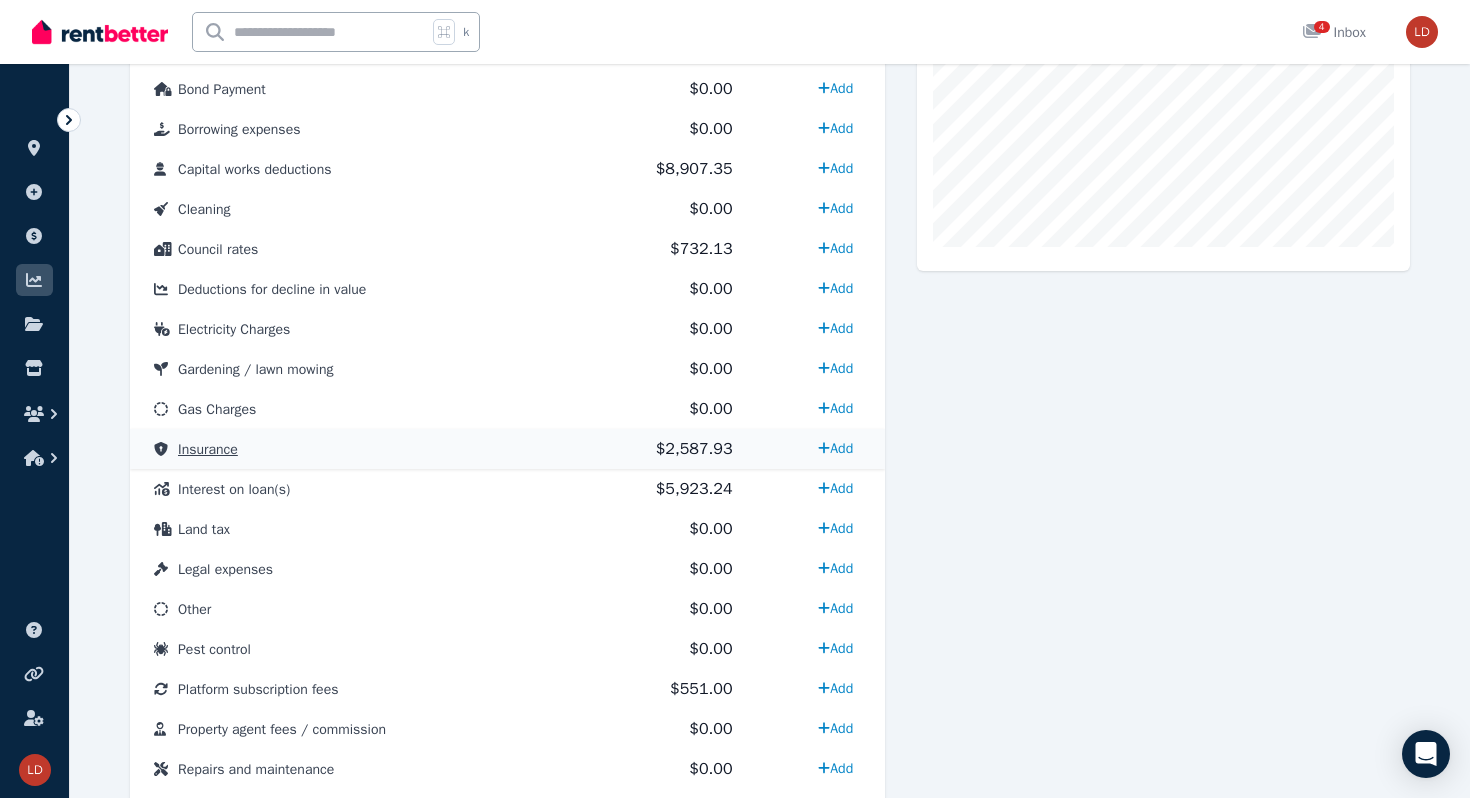 click on "Insurance" at bounding box center (349, 449) 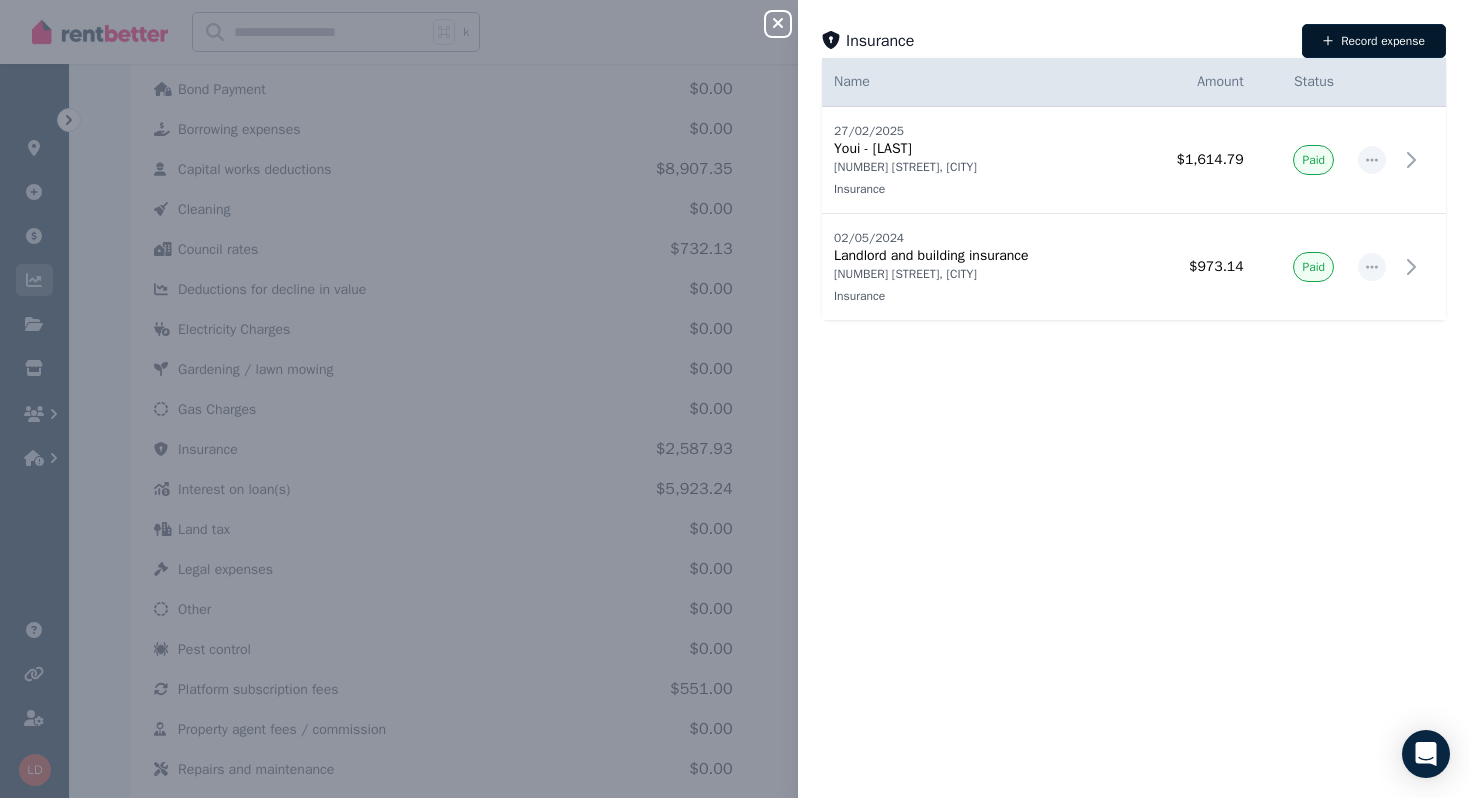 click on "Record expense" at bounding box center (1374, 41) 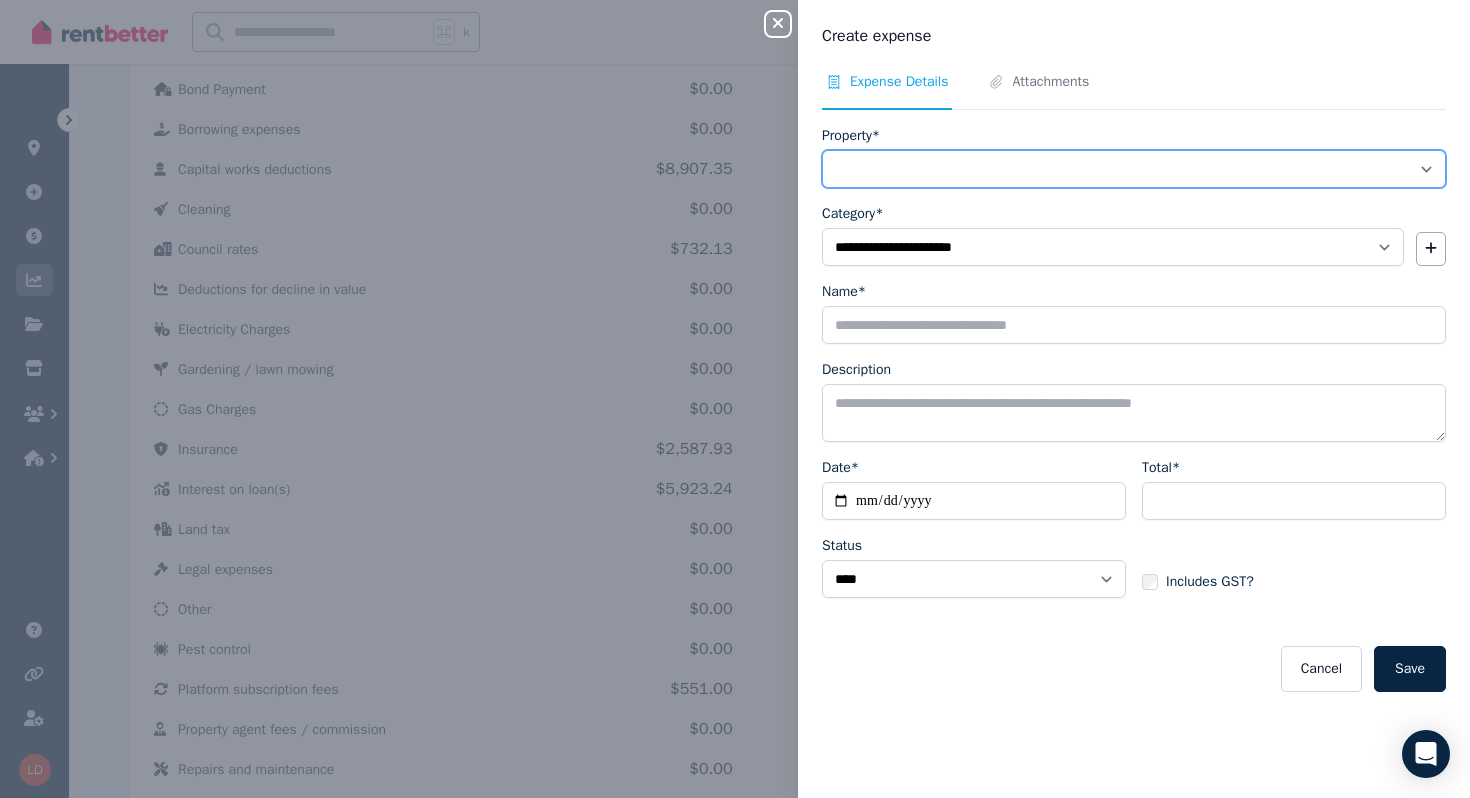 click on "**********" at bounding box center (1134, 169) 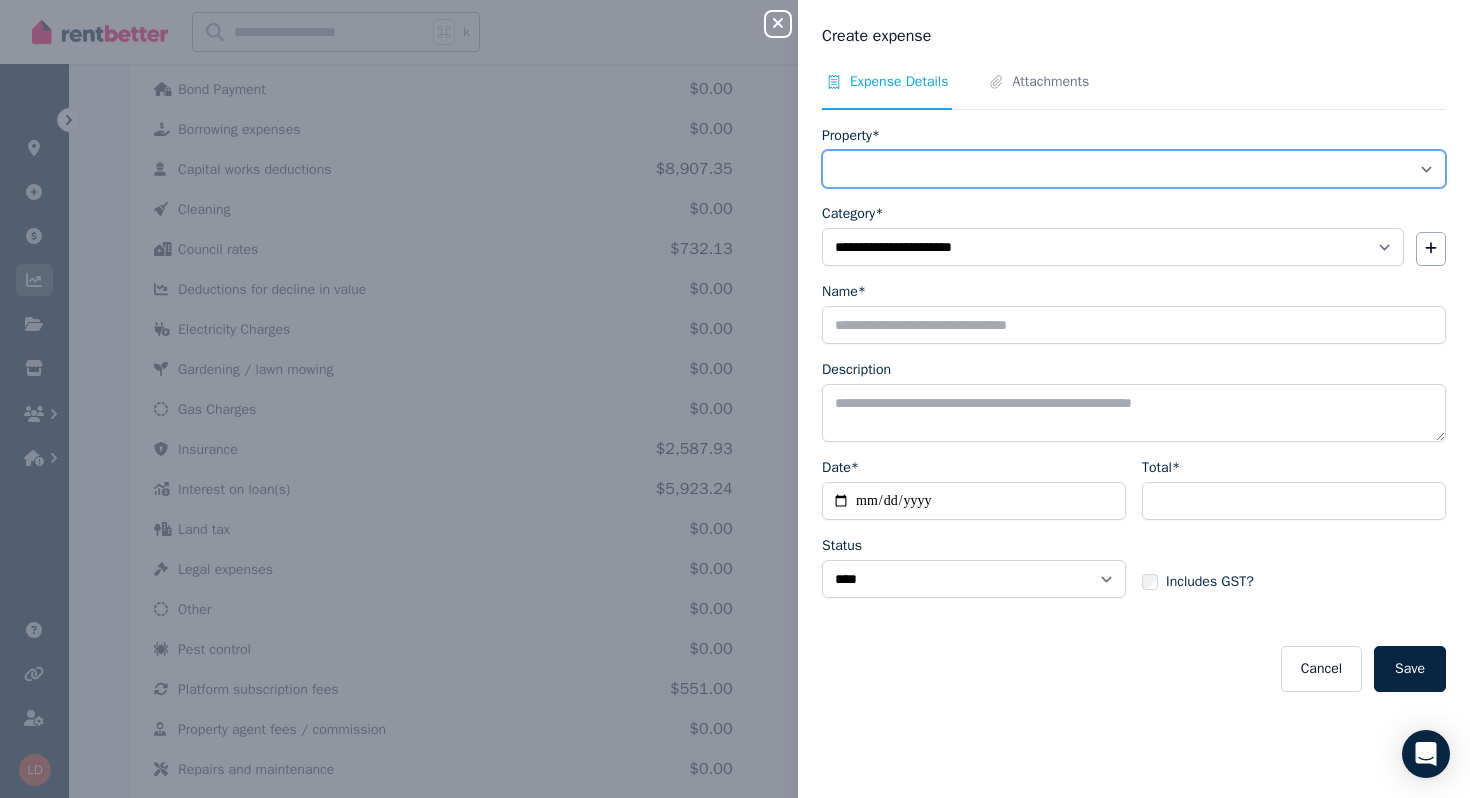 select on "**********" 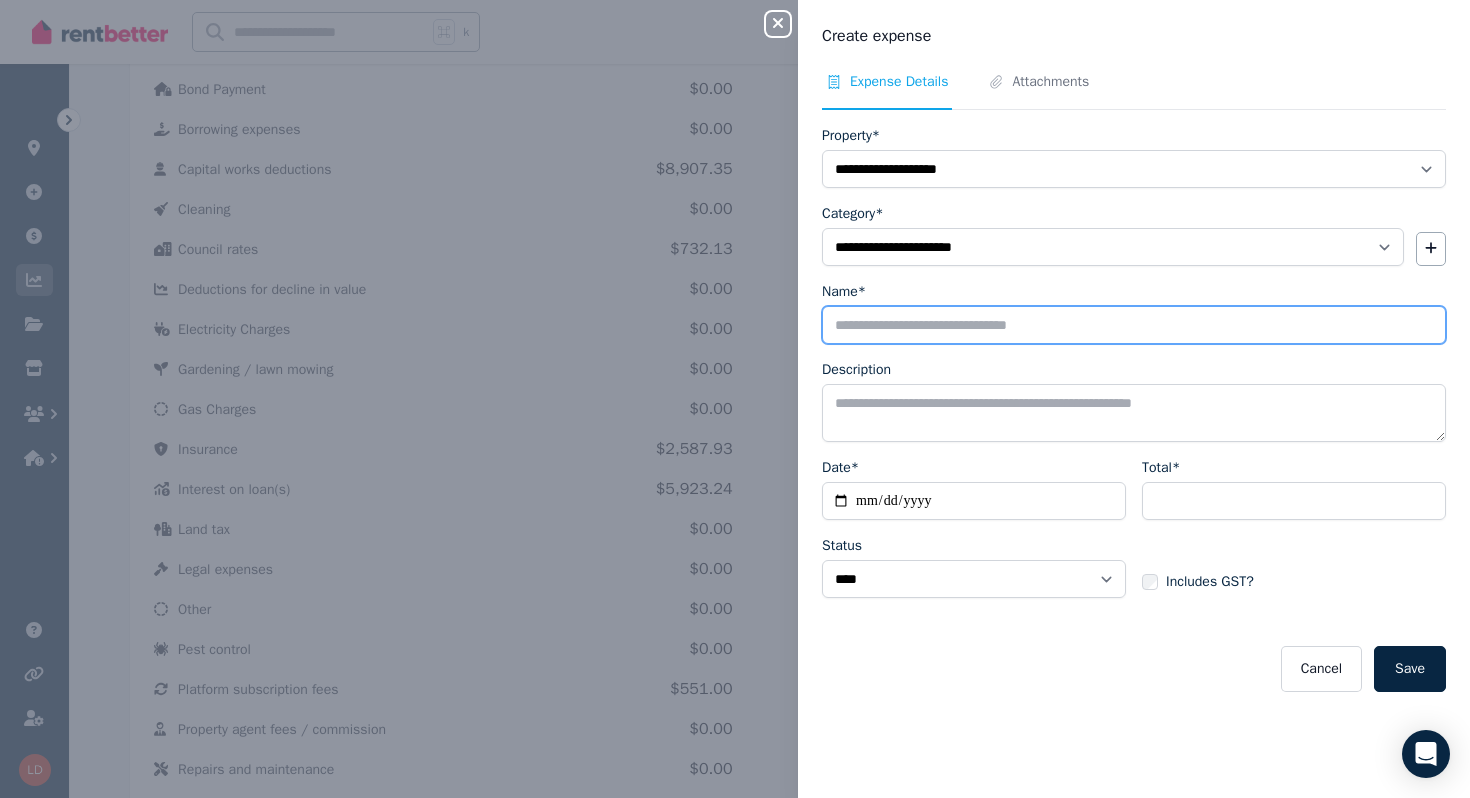 click on "Name*" at bounding box center (1134, 325) 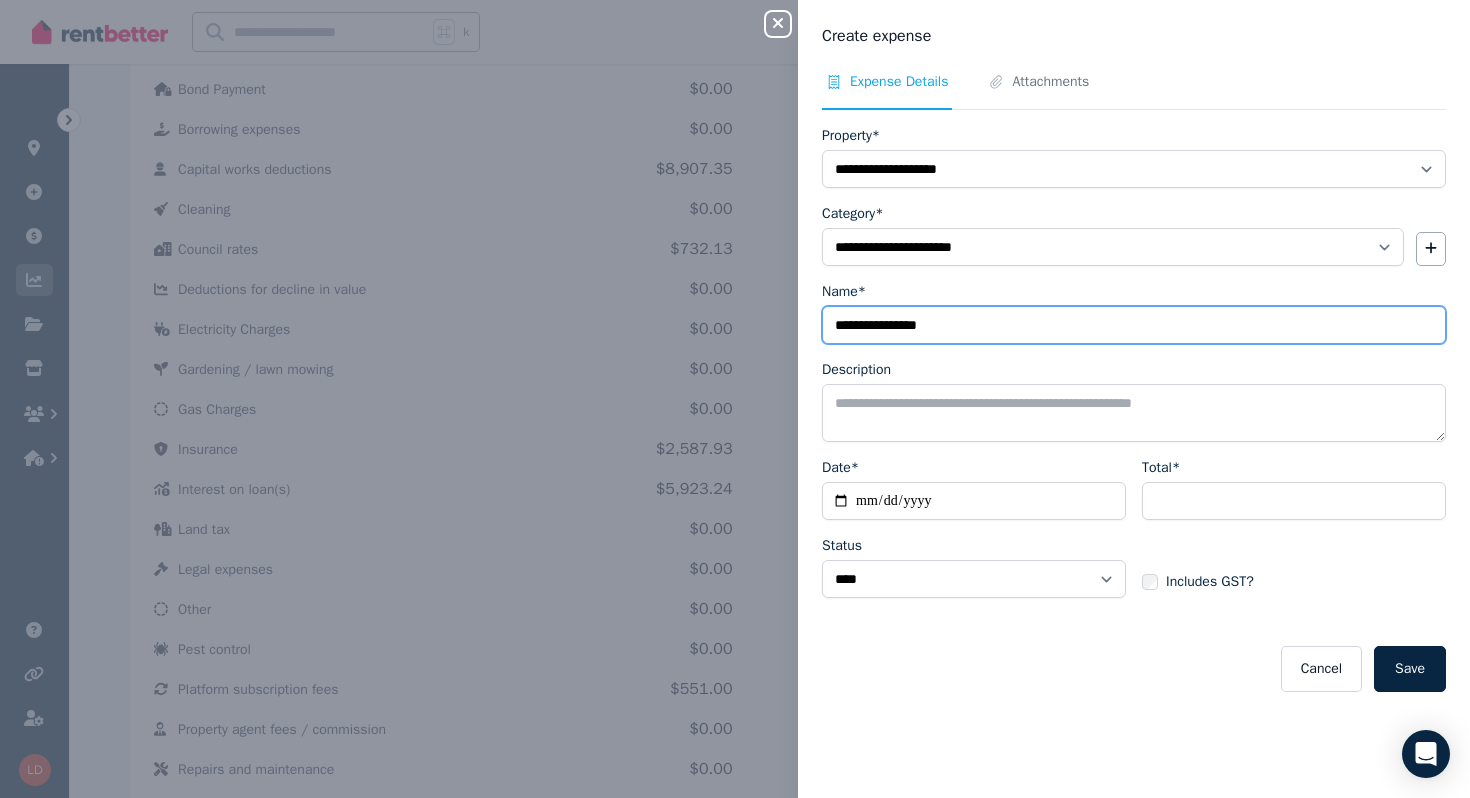 type on "**********" 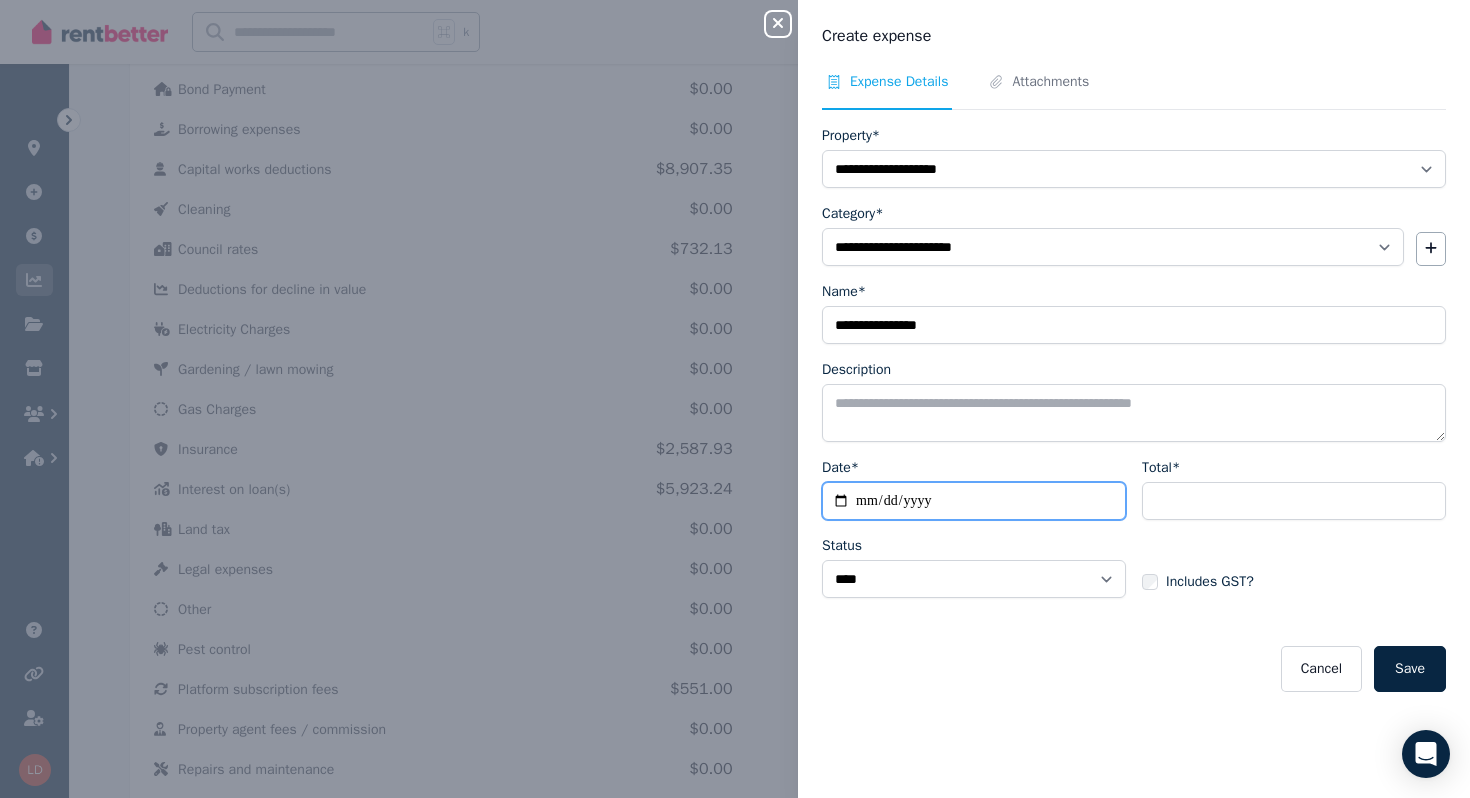 type on "**********" 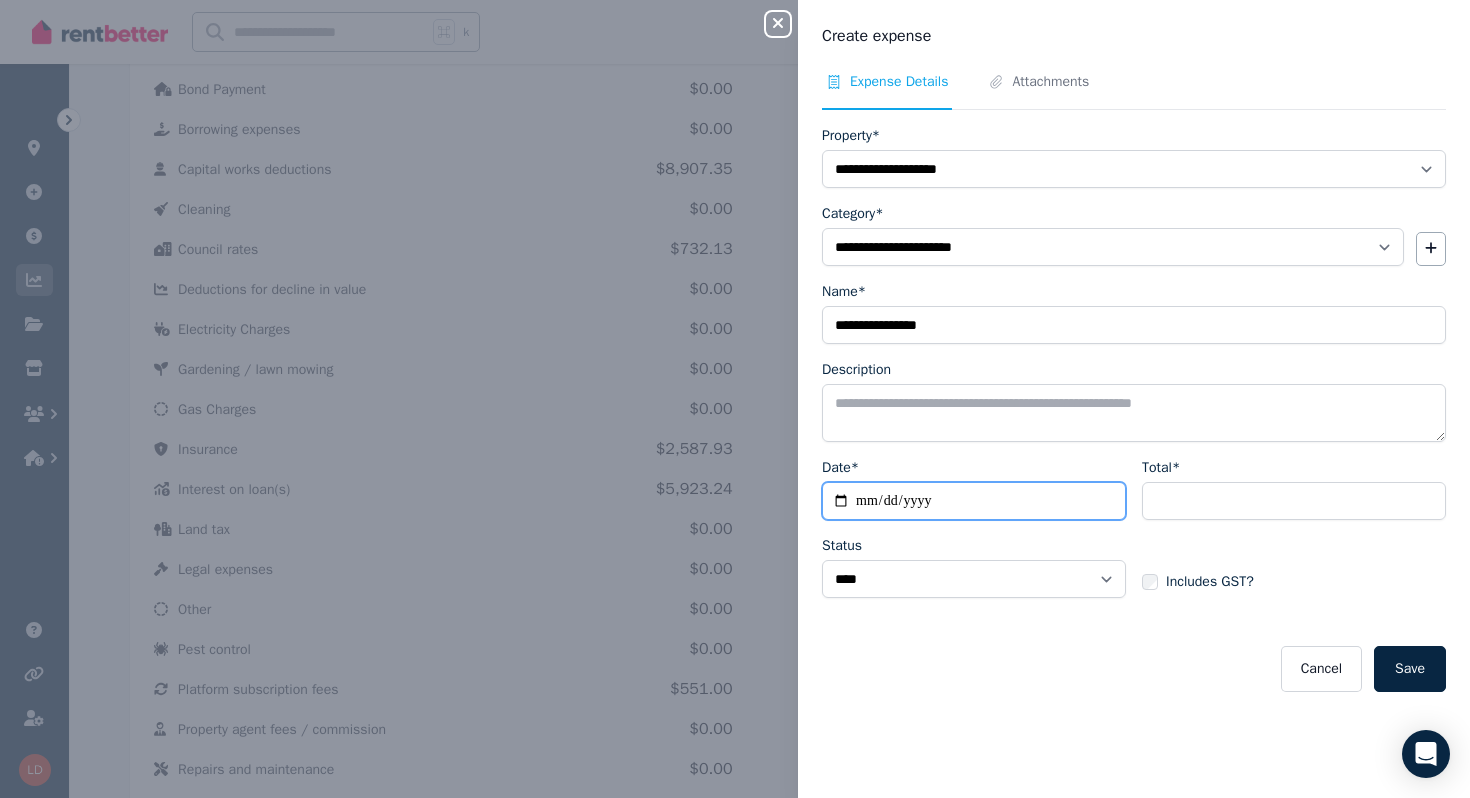 click on "**********" at bounding box center (974, 501) 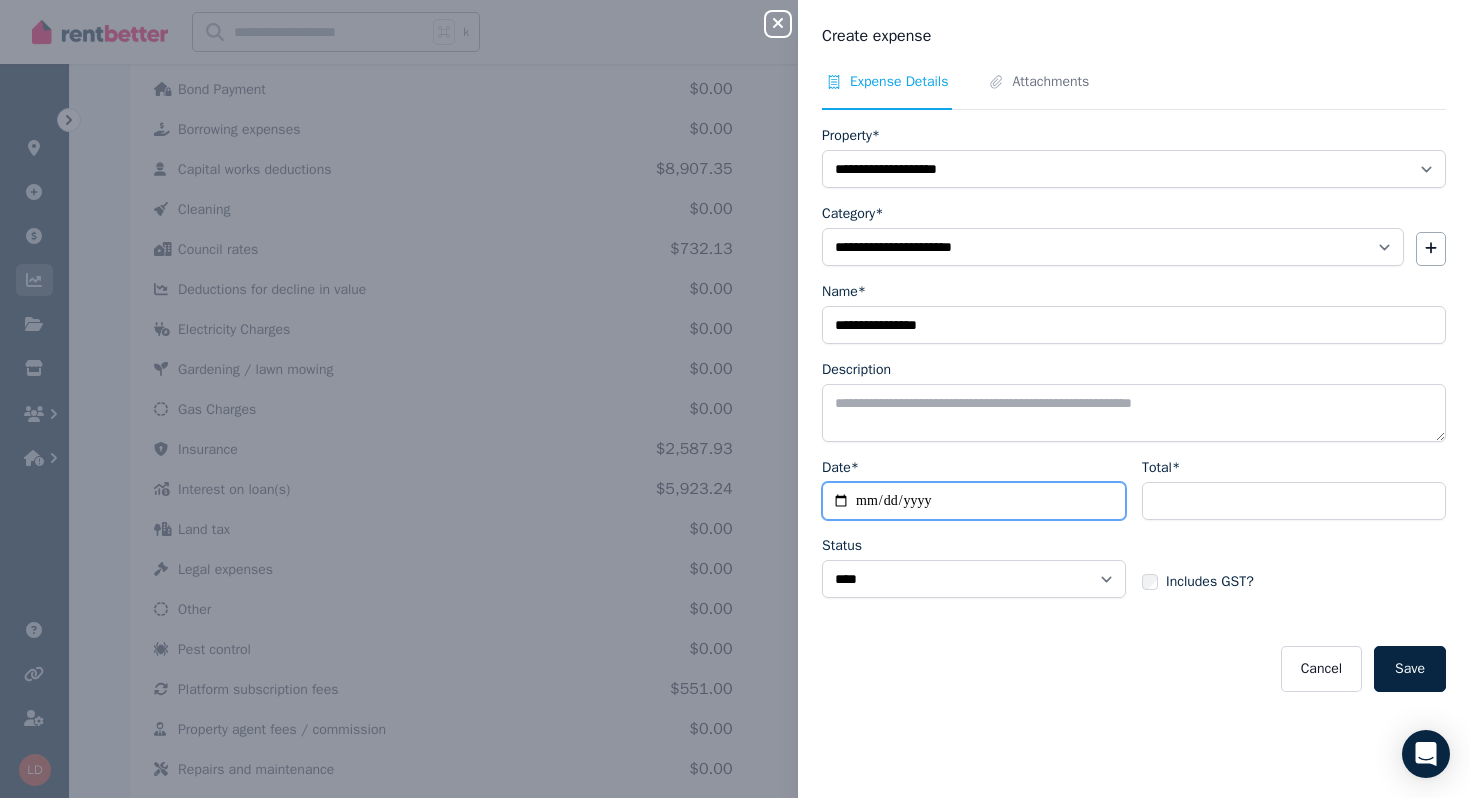 type on "**********" 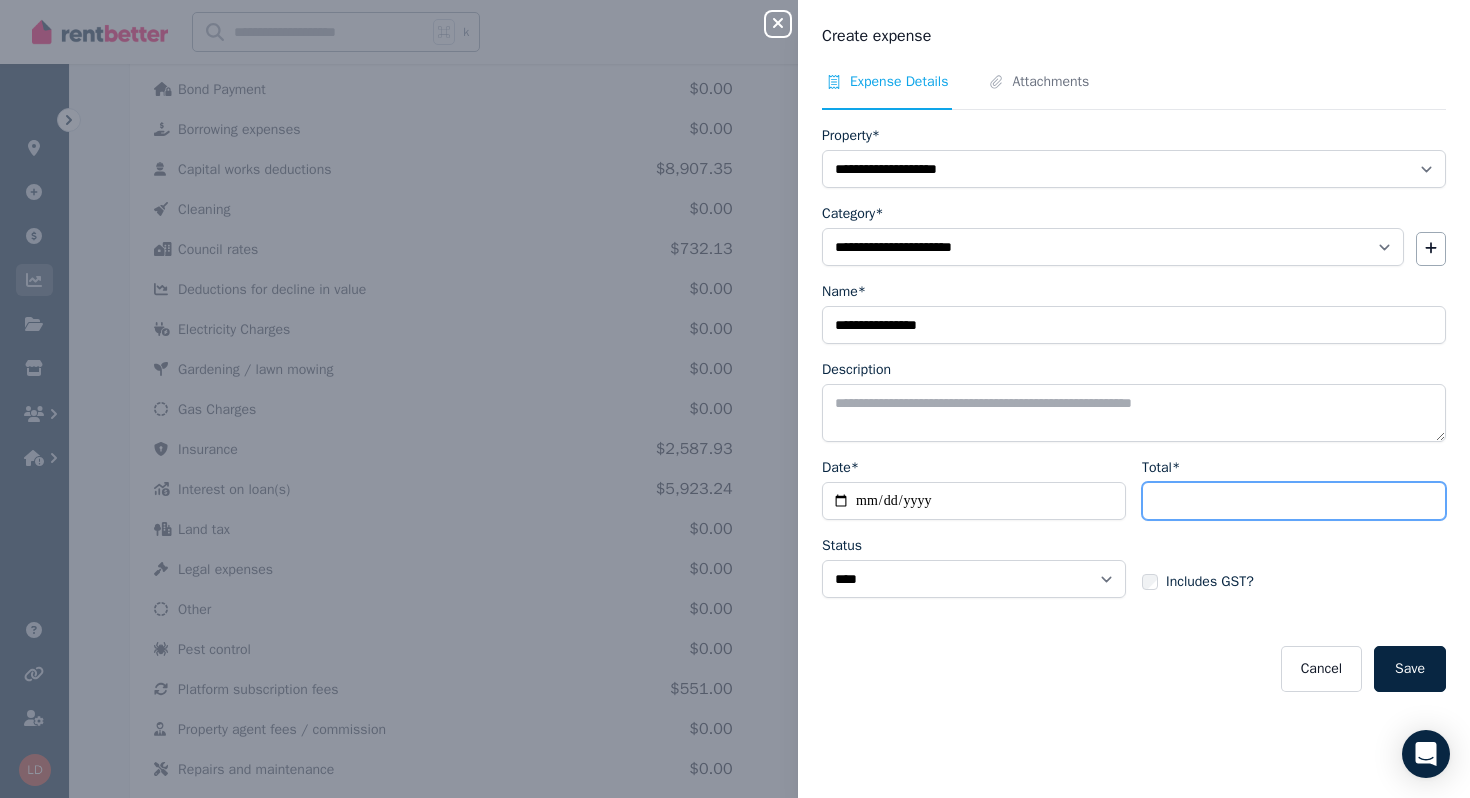 paste on "*******" 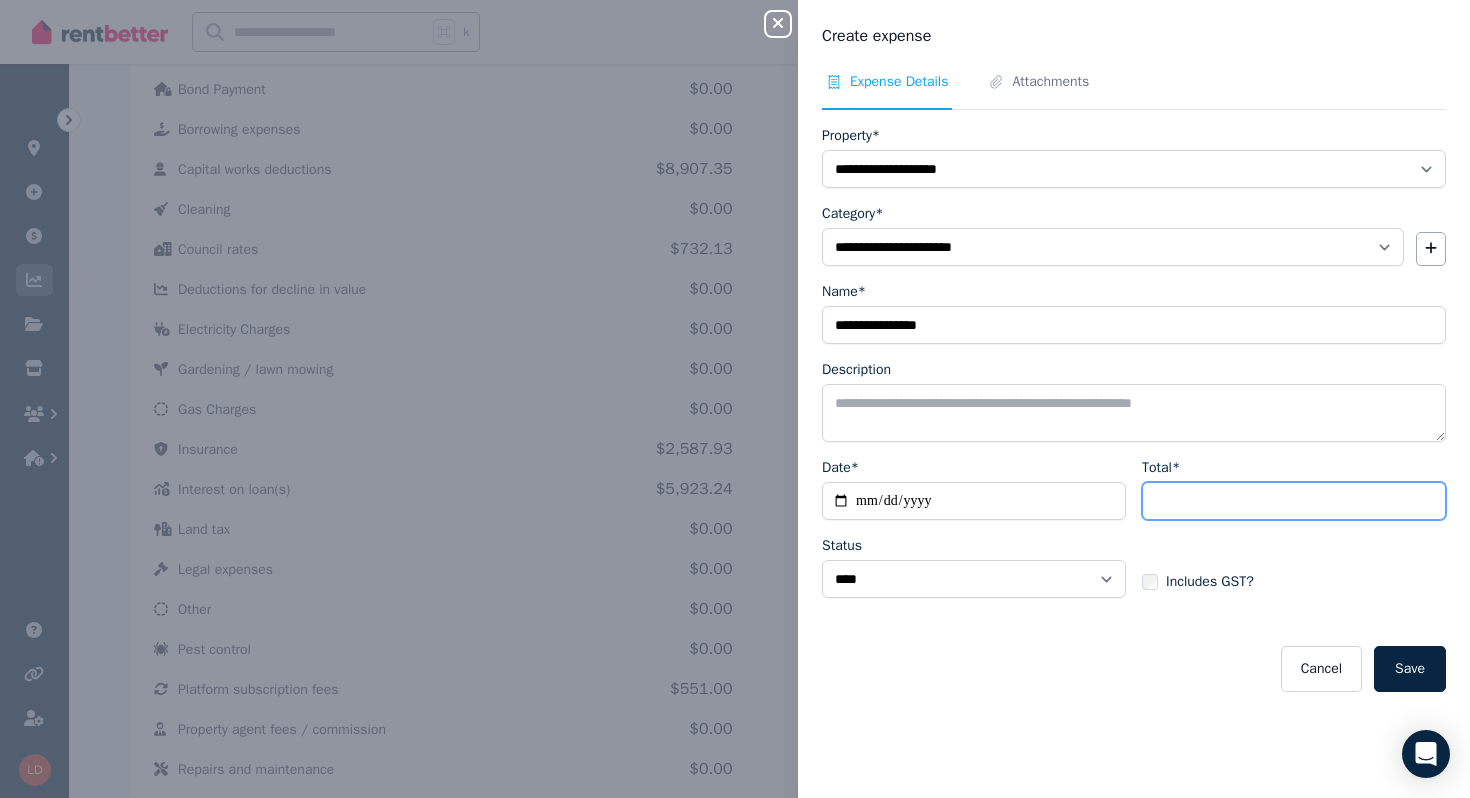 type on "*******" 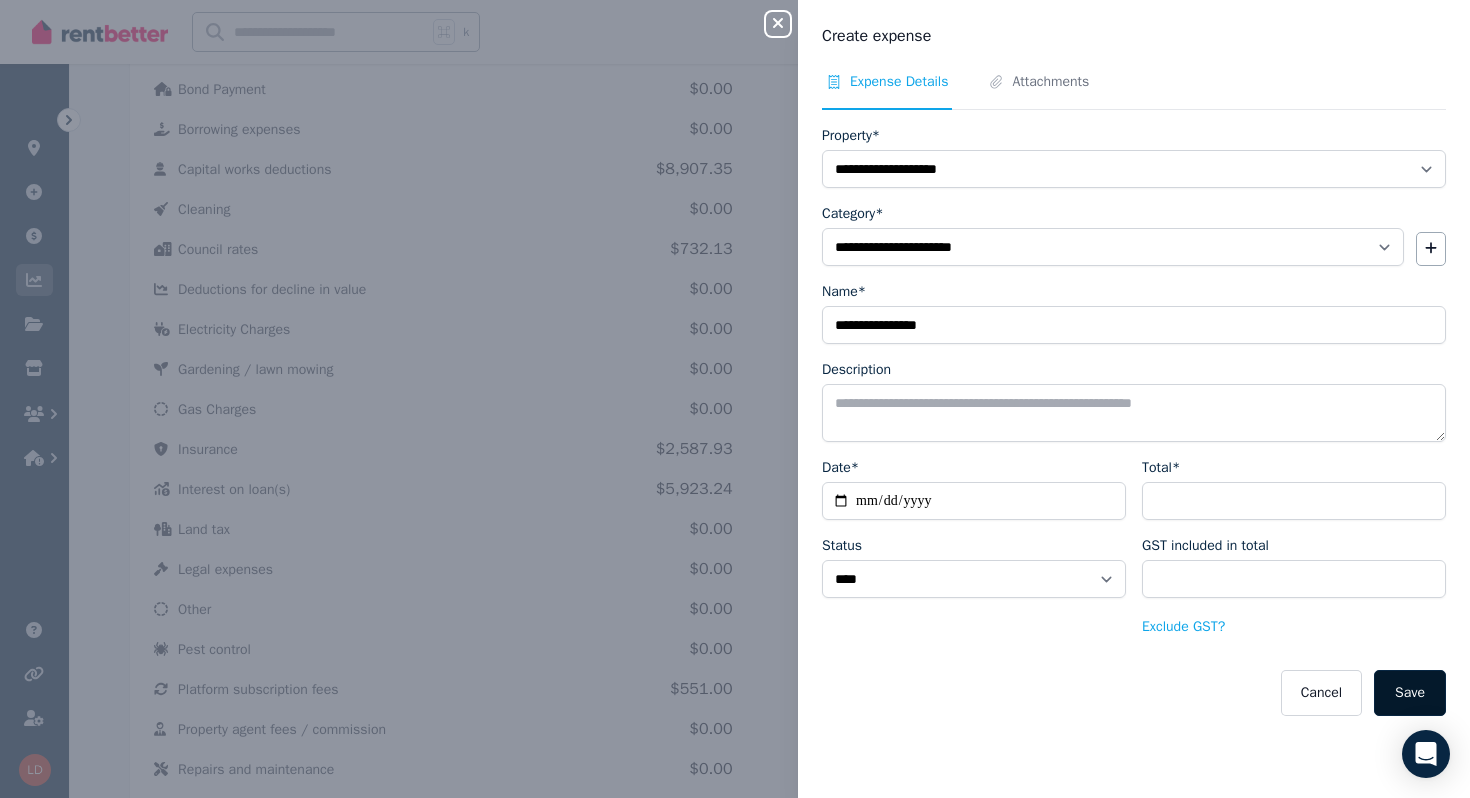 click on "Save" at bounding box center [1410, 693] 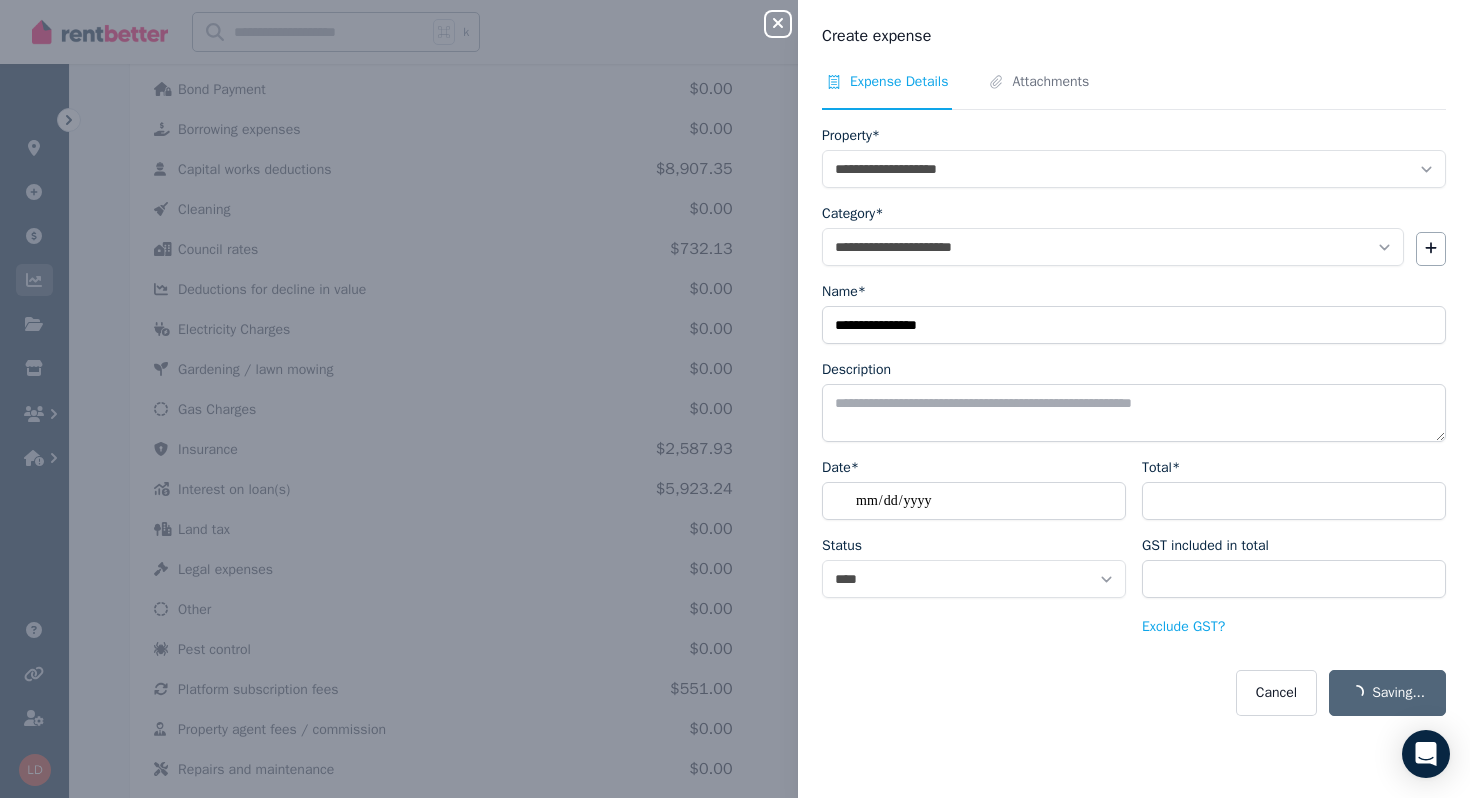select 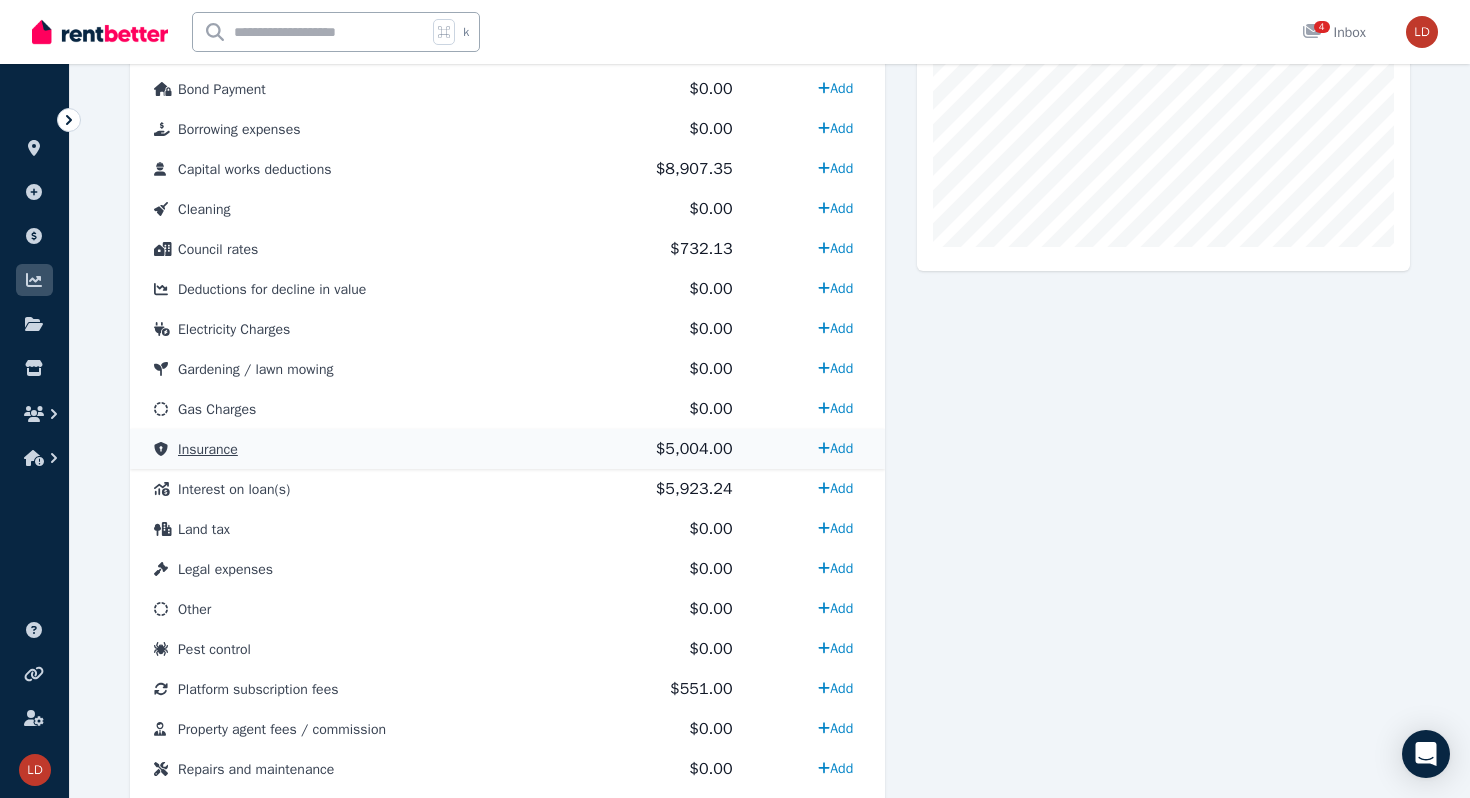 click on "Insurance" at bounding box center [208, 449] 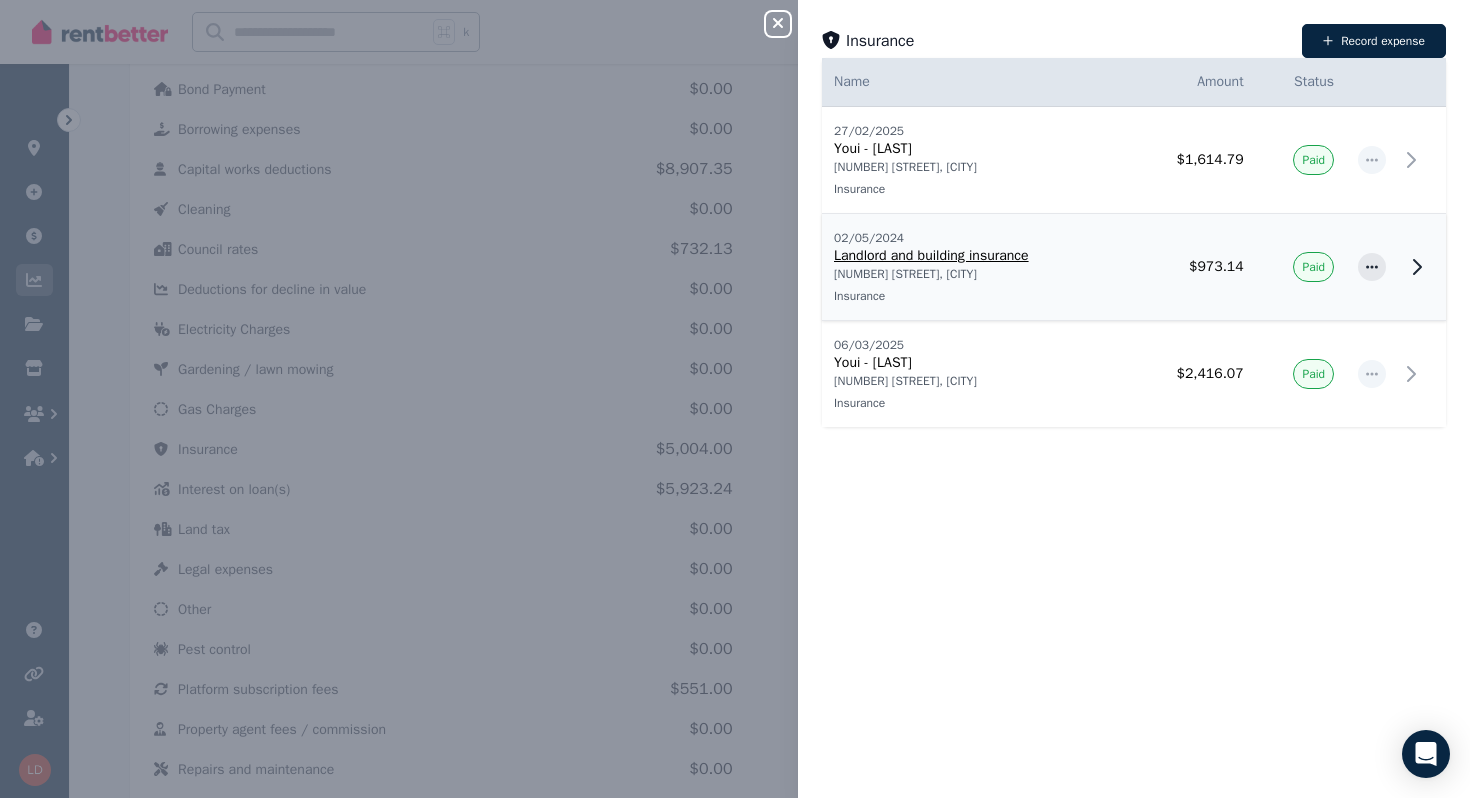 click 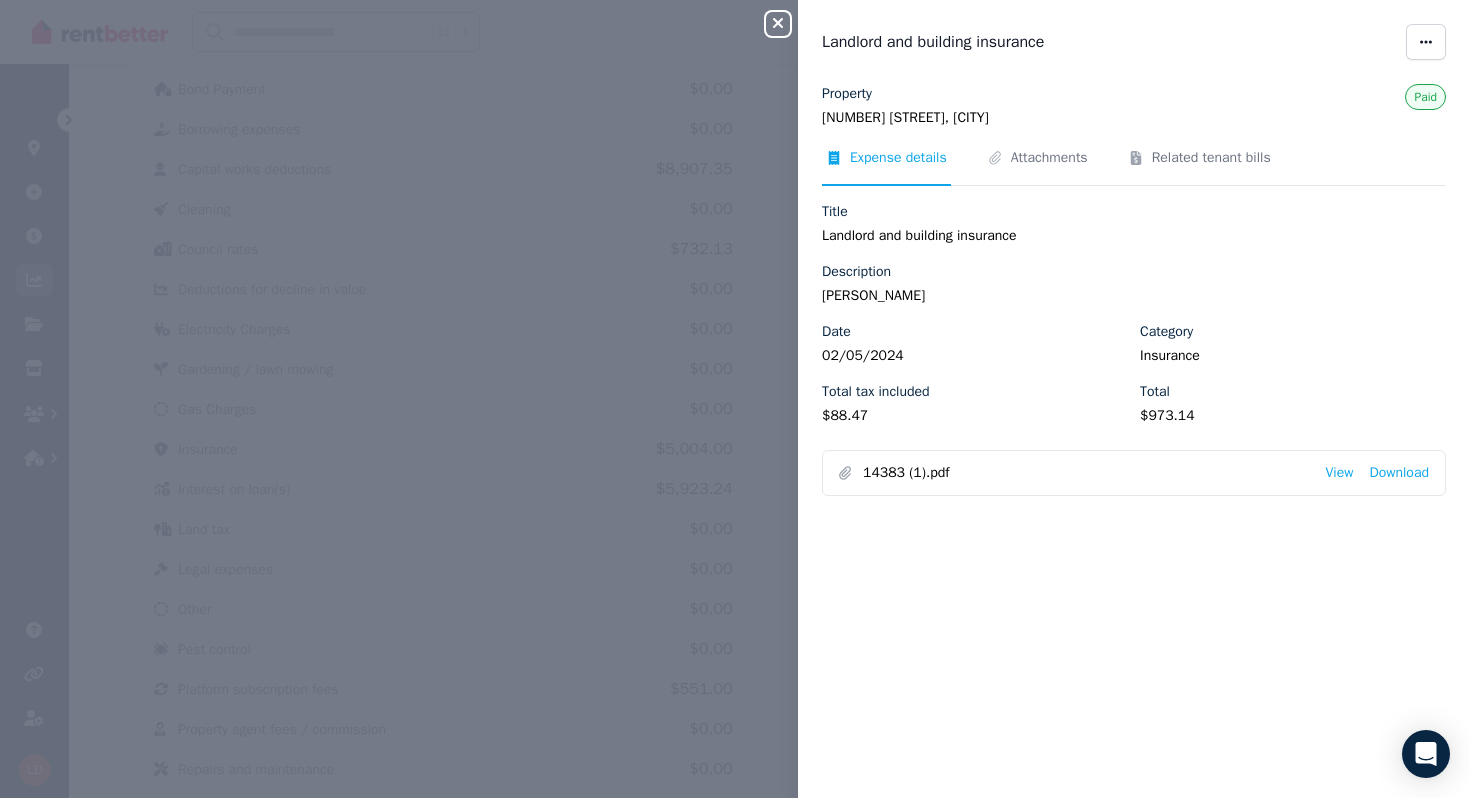 click 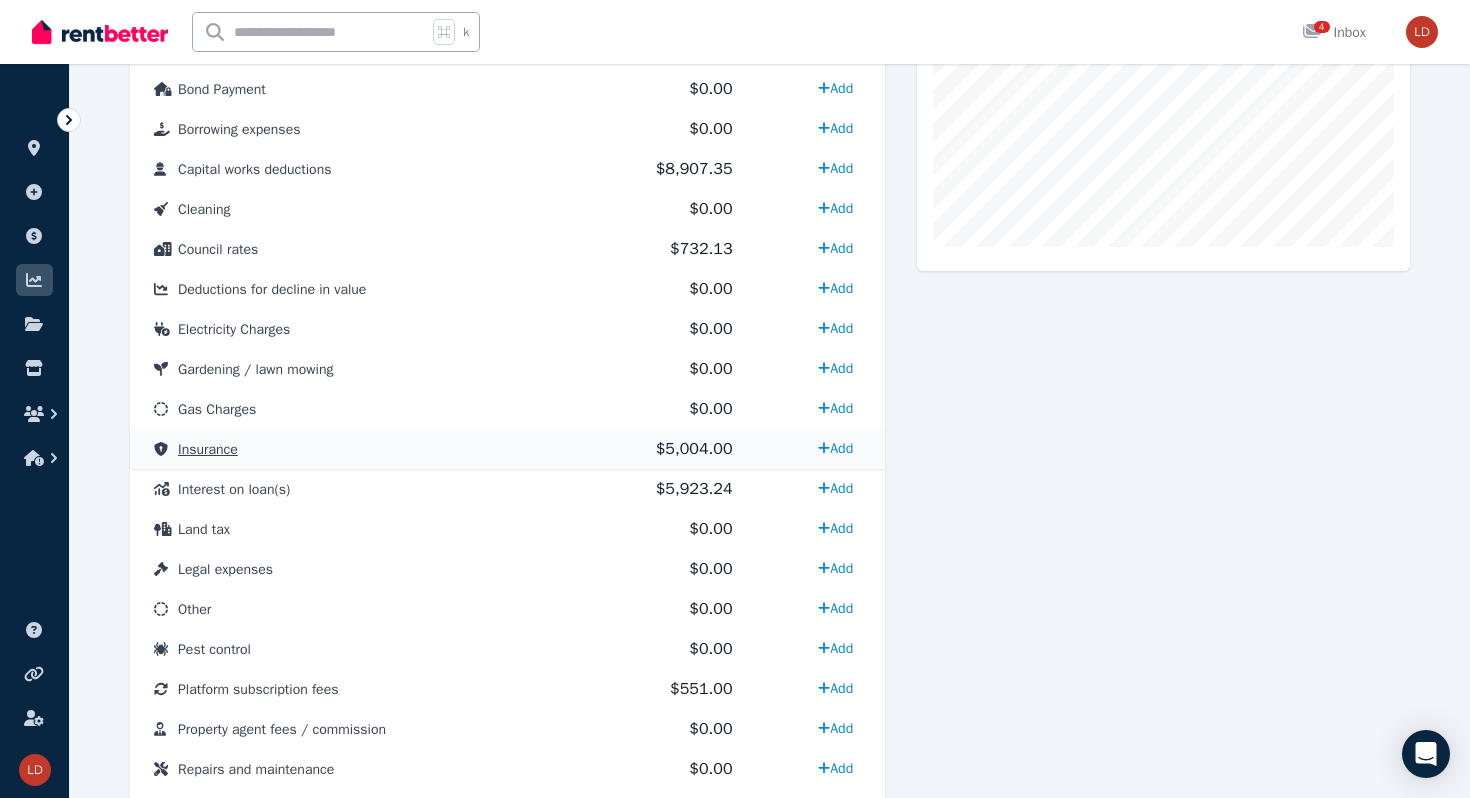 click on "Insurance" at bounding box center (349, 449) 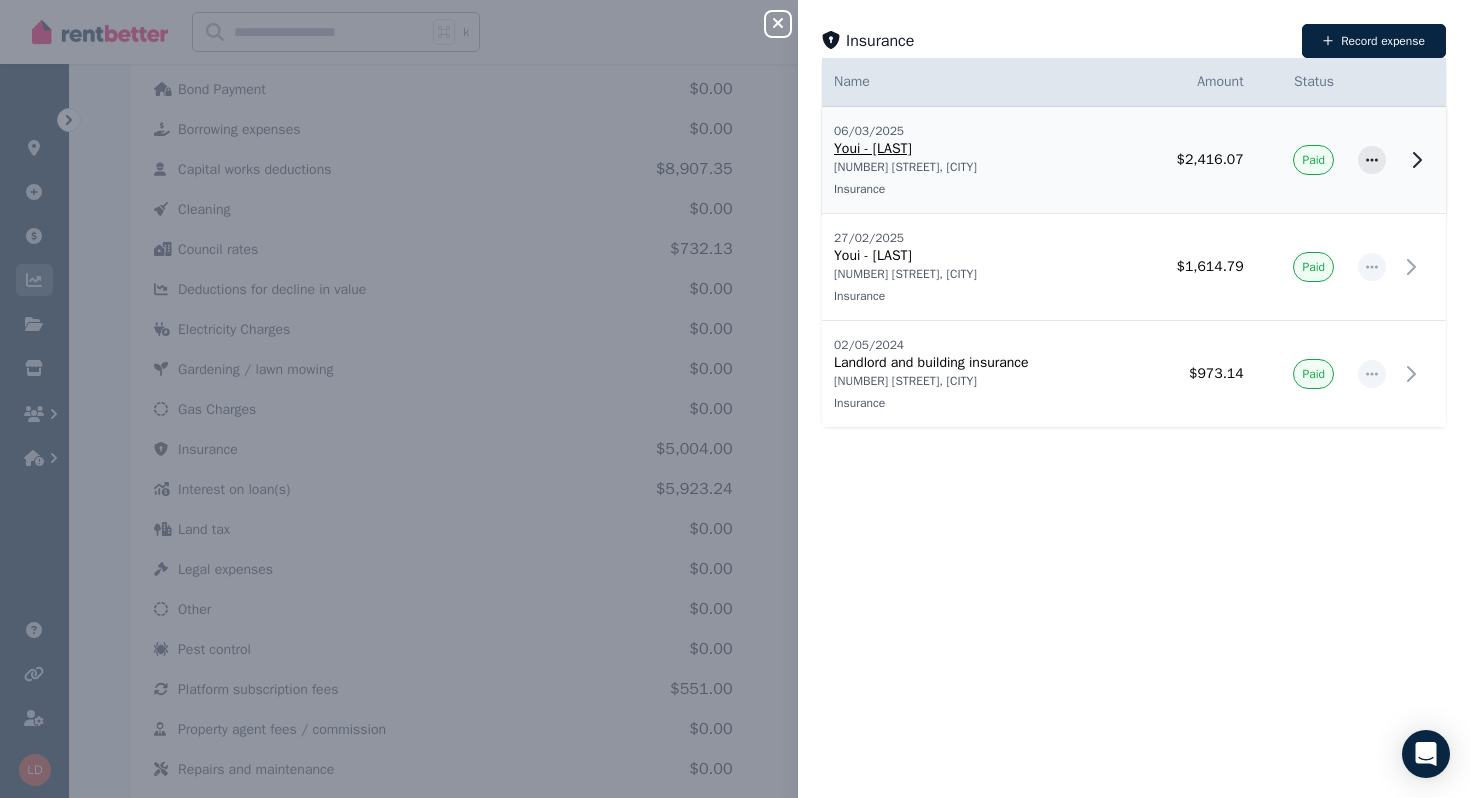 click 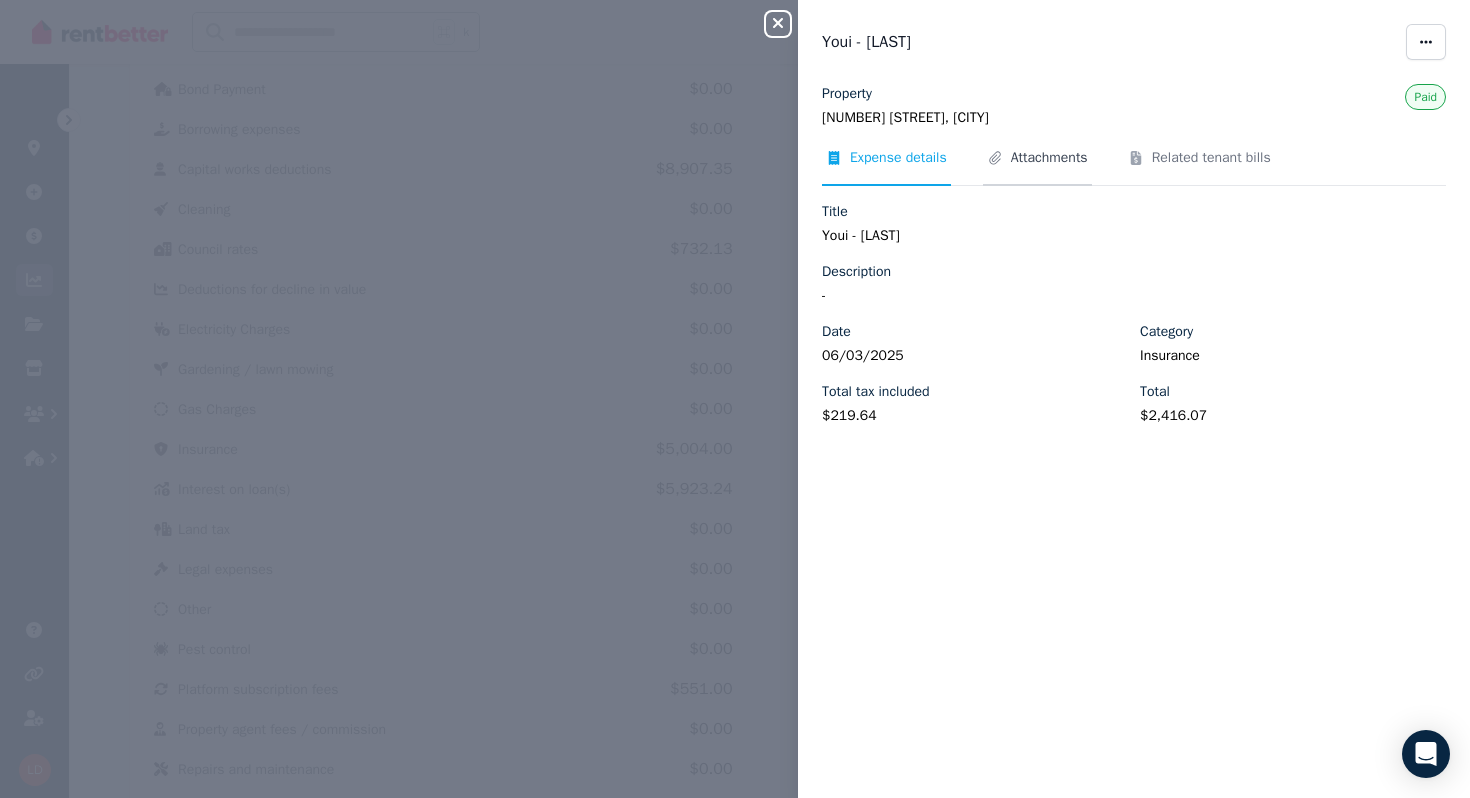 click on "Attachments" at bounding box center (1049, 158) 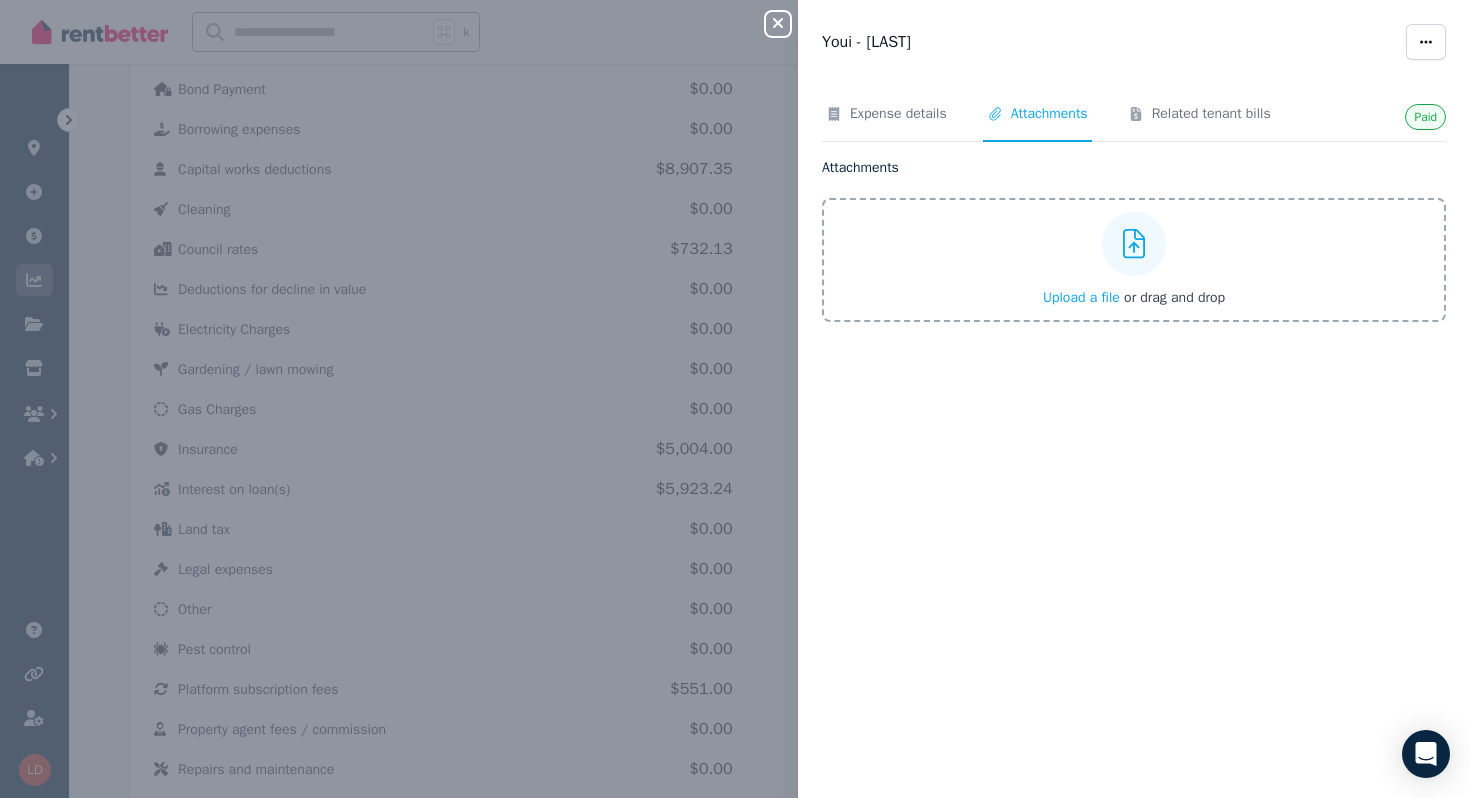 click on "Upload a file" at bounding box center (1081, 297) 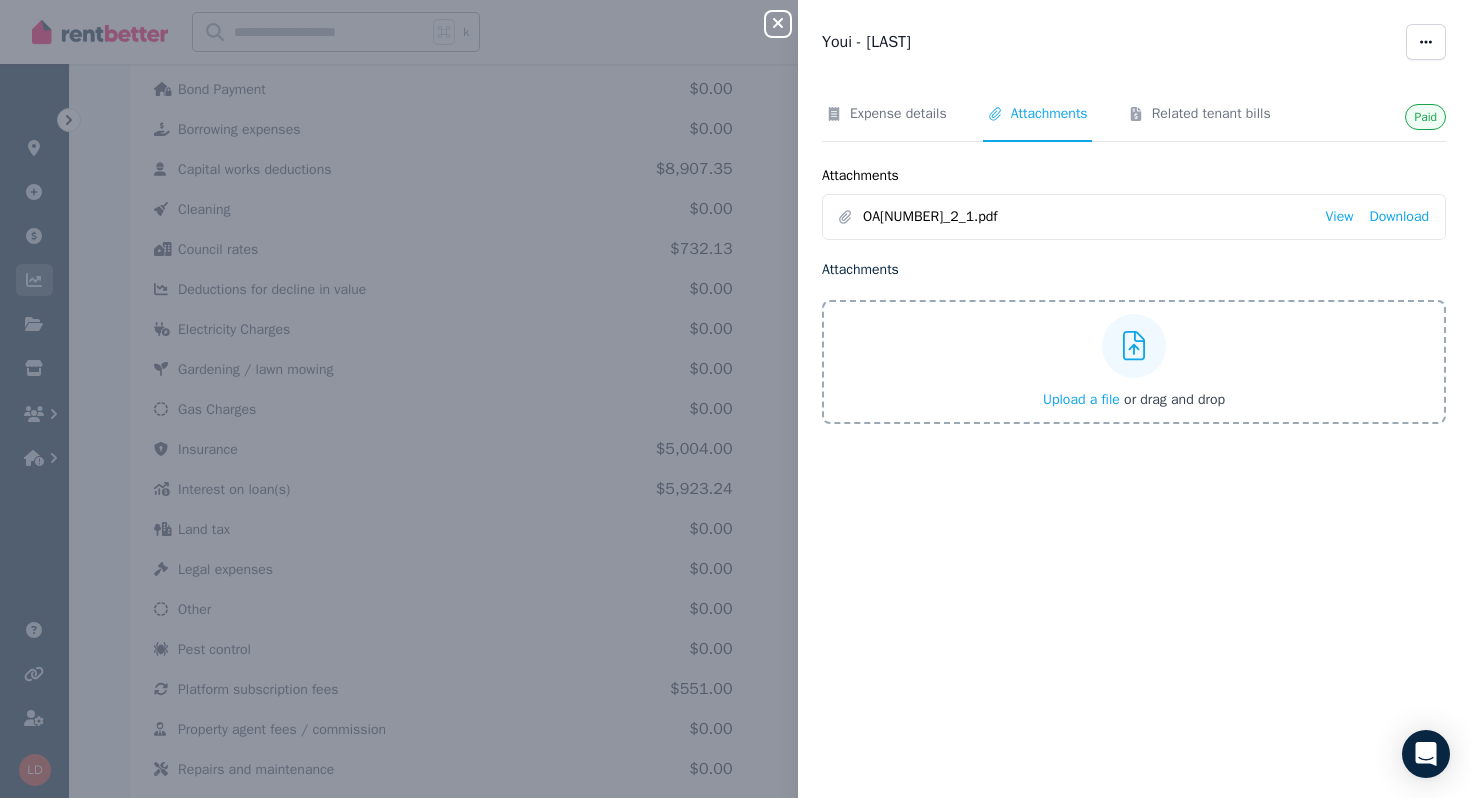 click 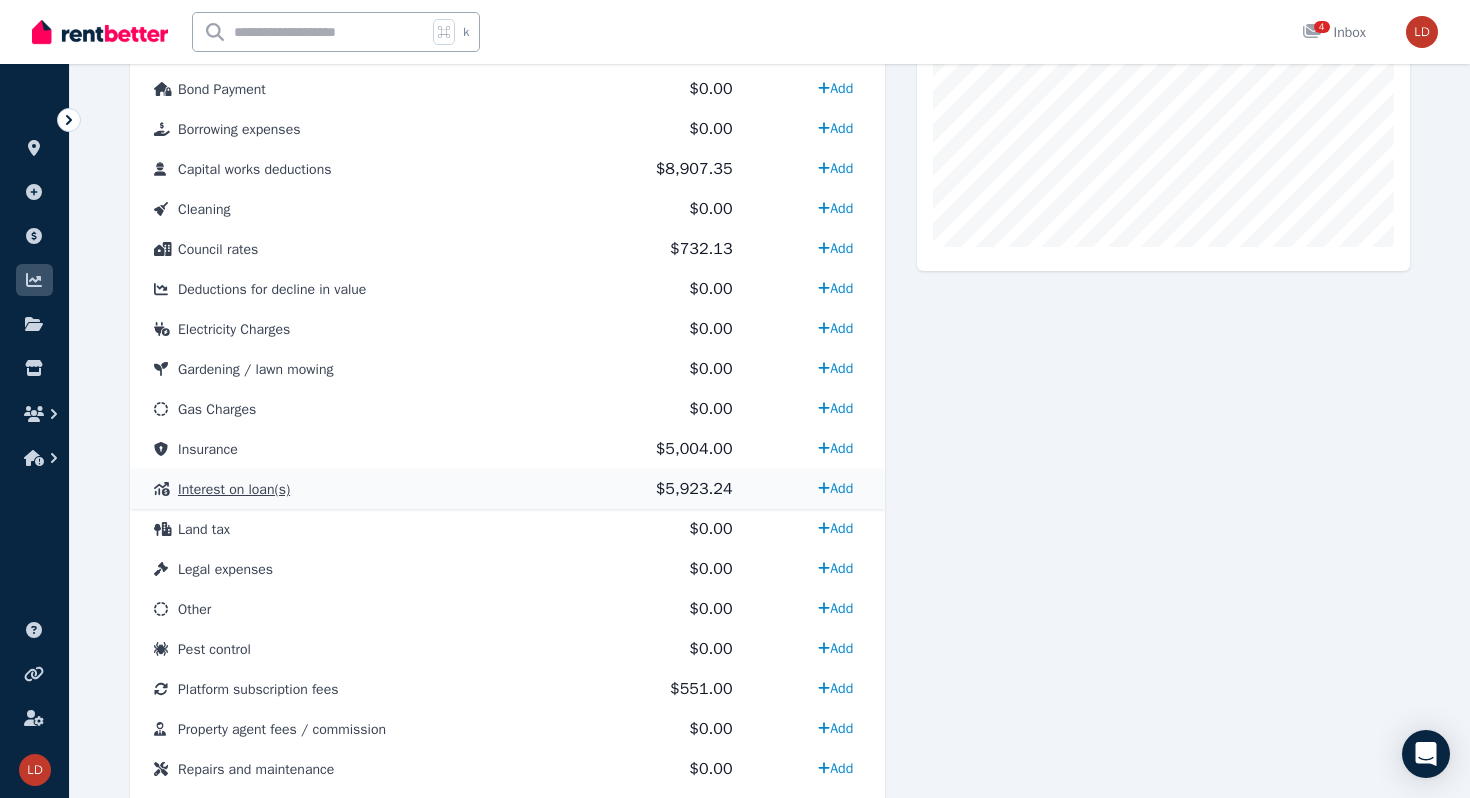 click on "Interest on loan(s)" at bounding box center [349, 489] 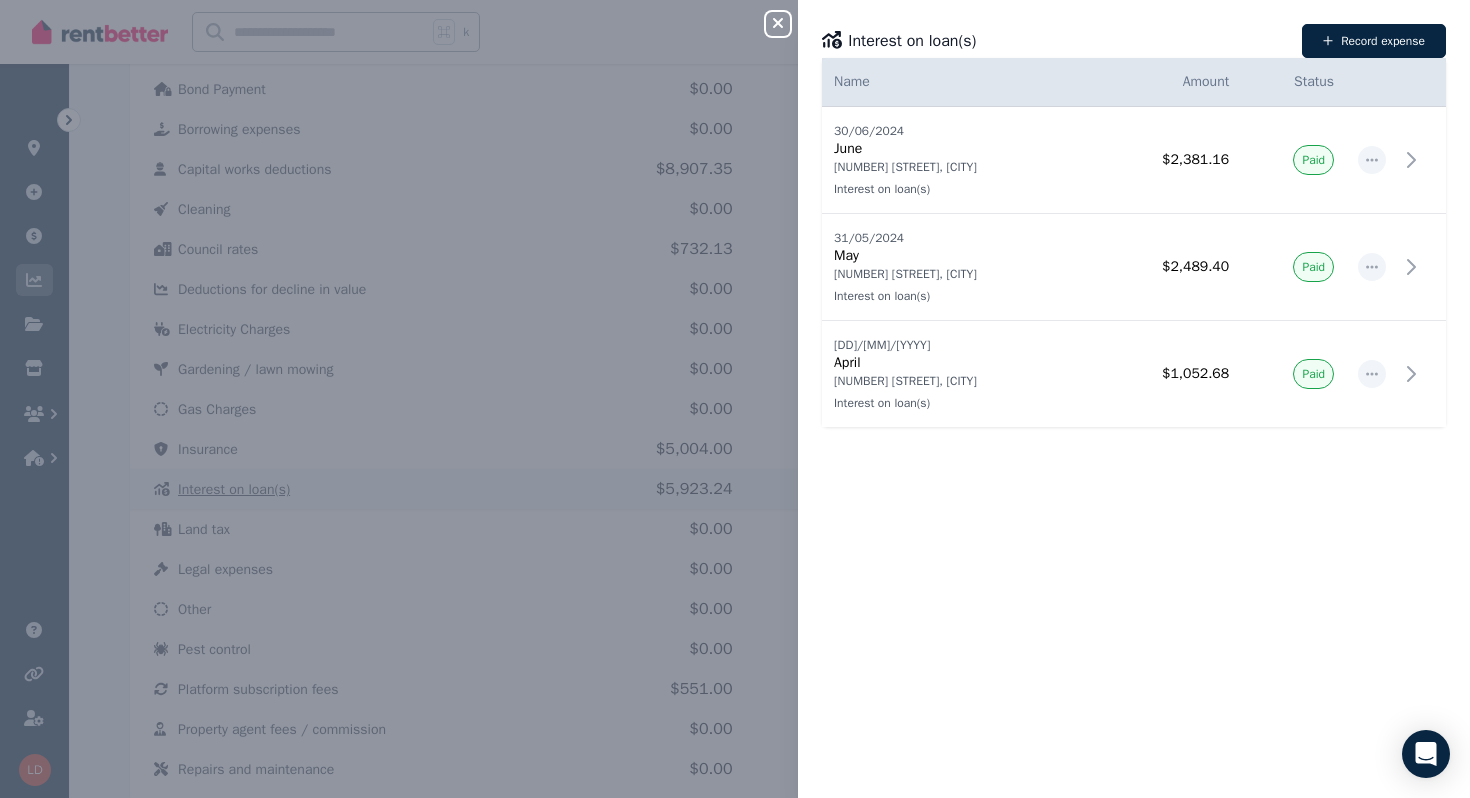 click on "Close panel Interest on loan(s) Record expense Date Name Address Category Amount Status [DD]/[MM]/[YYYY] [DD]/[MM]/[YYYY] [MON] [NUMBER] [STREET], [CITY] Interest on loan(s) [NUMBER] [STREET], [CITY] Interest on loan(s) $[PRICE] Paid [DD]/[MM]/[YYYY] [DD]/[MM]/[YYYY] [MON] [NUMBER] [STREET], [CITY] Interest on loan(s) [NUMBER] [STREET], [CITY] Interest on loan(s) $[PRICE] Paid [DD]/[MM]/[YYYY] [DD]/[MM]/[YYYY] [MON] [NUMBER] [STREET], [CITY] Interest on loan(s) [NUMBER] [STREET], [CITY] Interest on loan(s) $[PRICE] Paid" at bounding box center [735, 399] 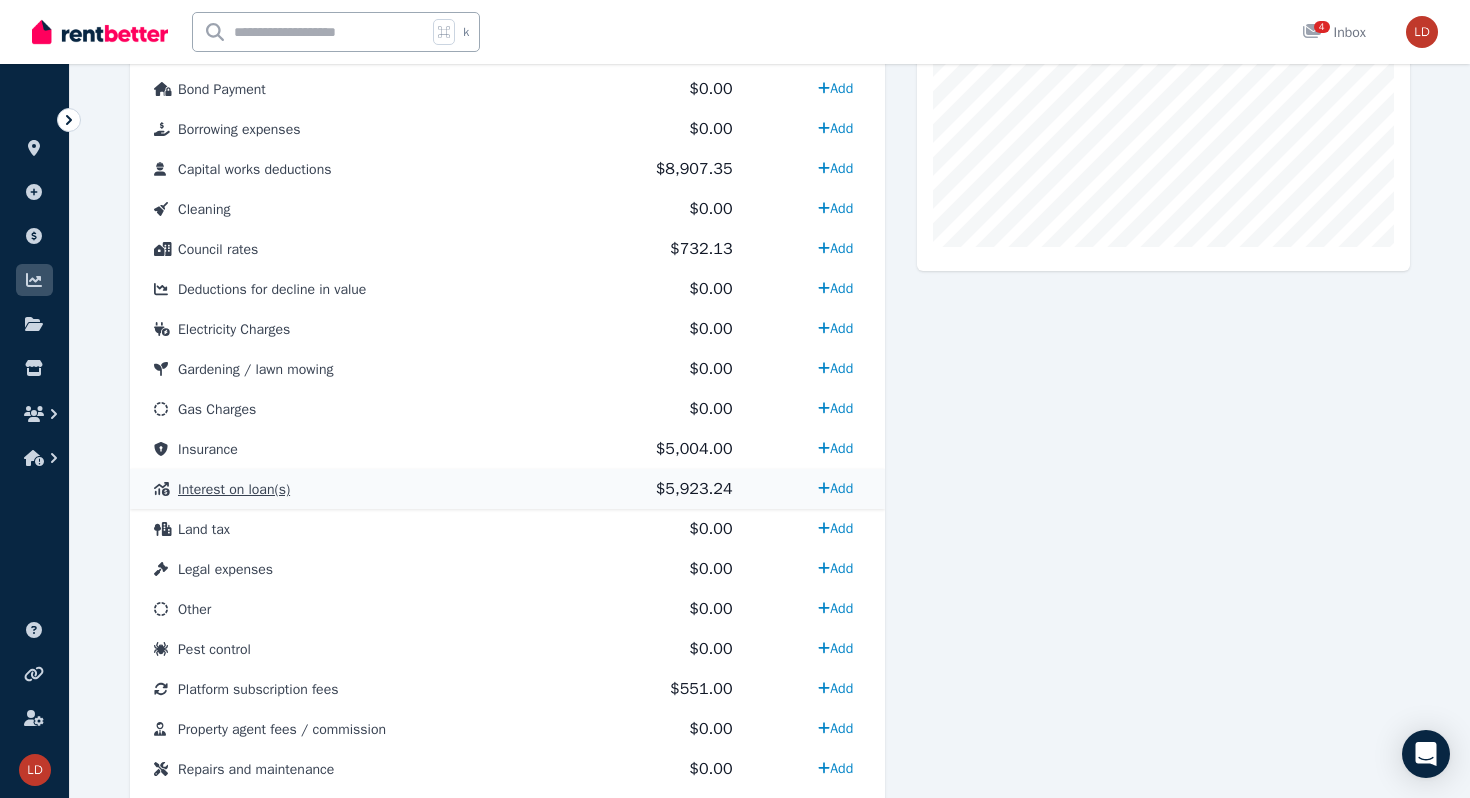 click on "Interest on loan(s)" at bounding box center (349, 489) 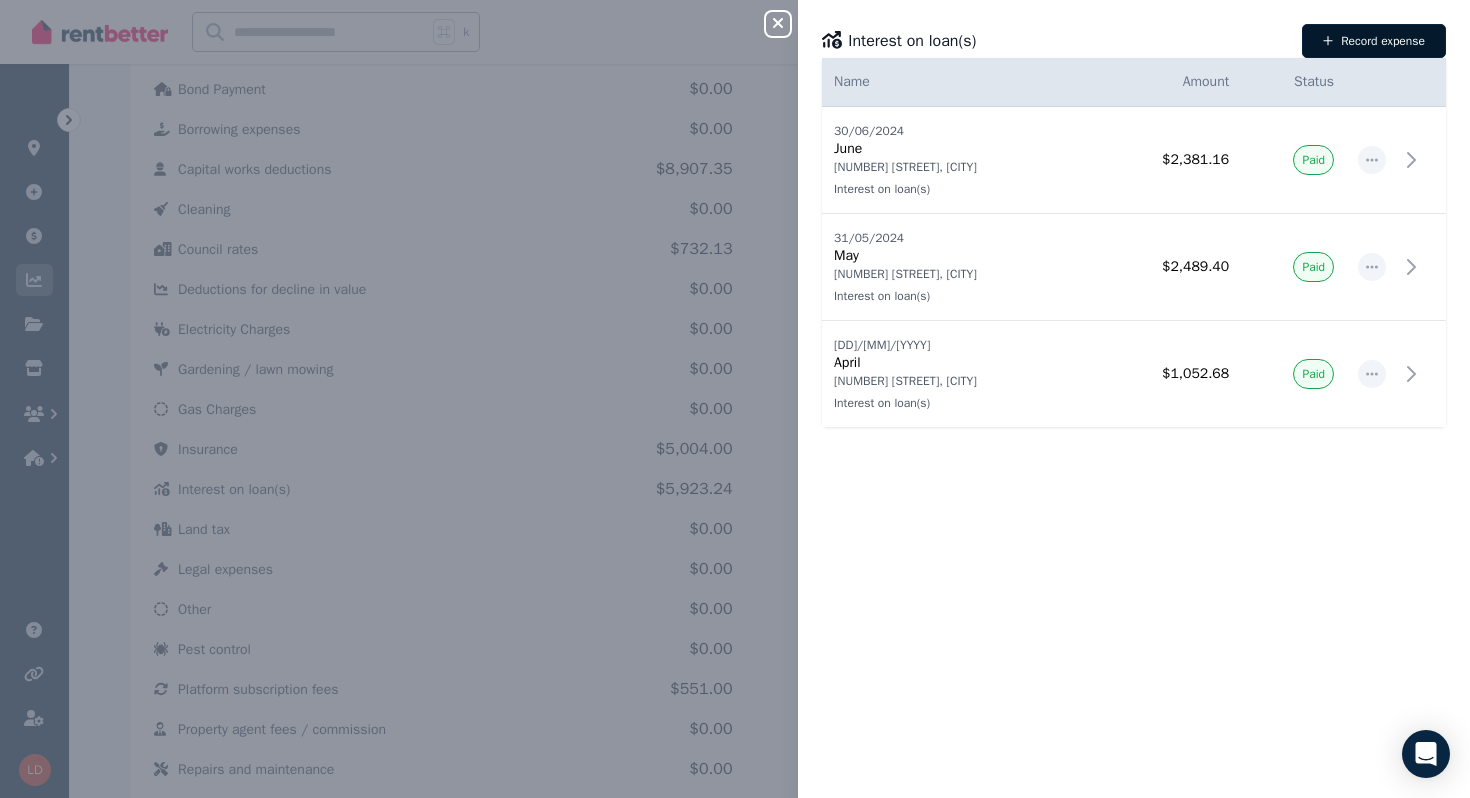 click on "Record expense" at bounding box center (1374, 41) 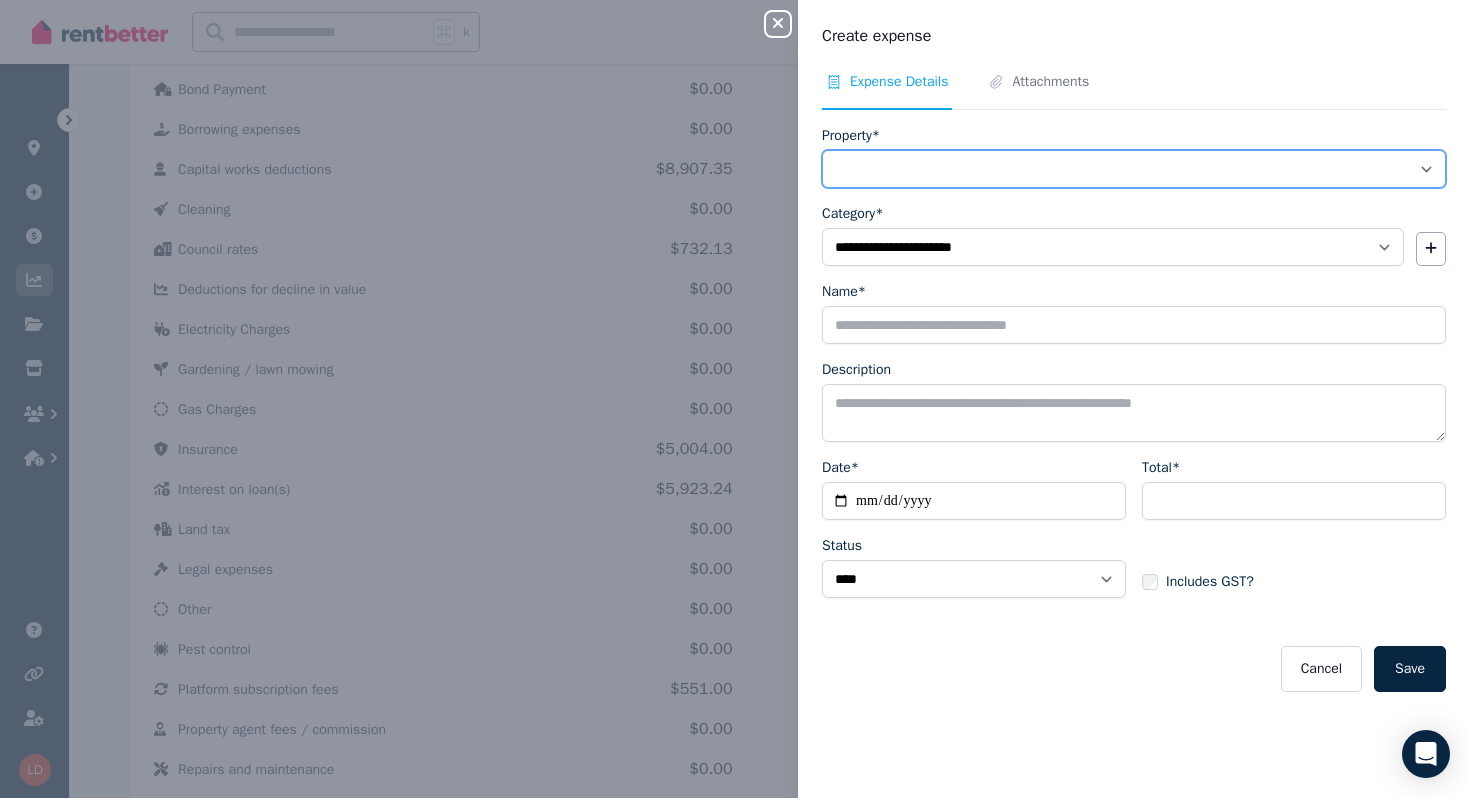 click on "**********" at bounding box center [1134, 169] 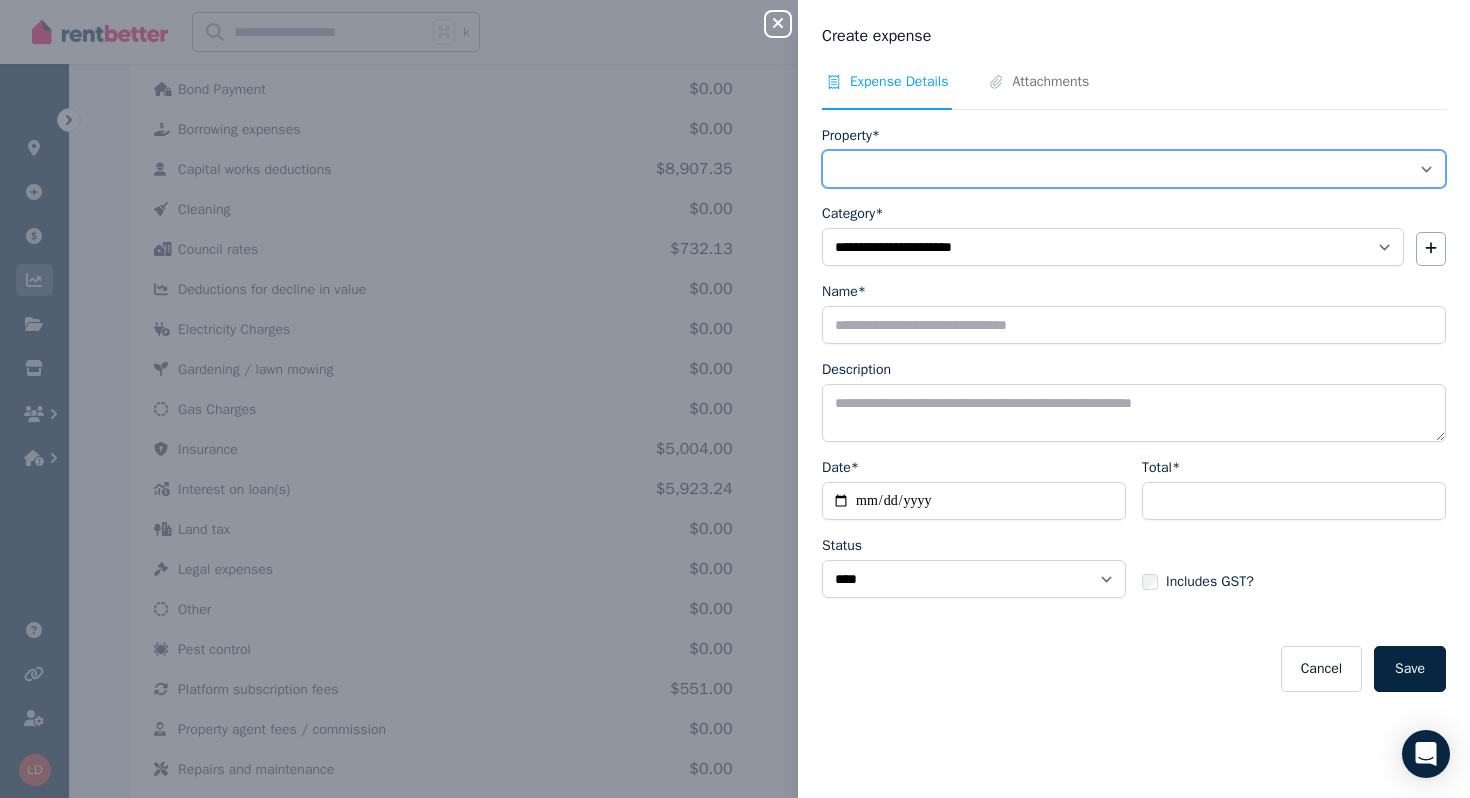 select on "**********" 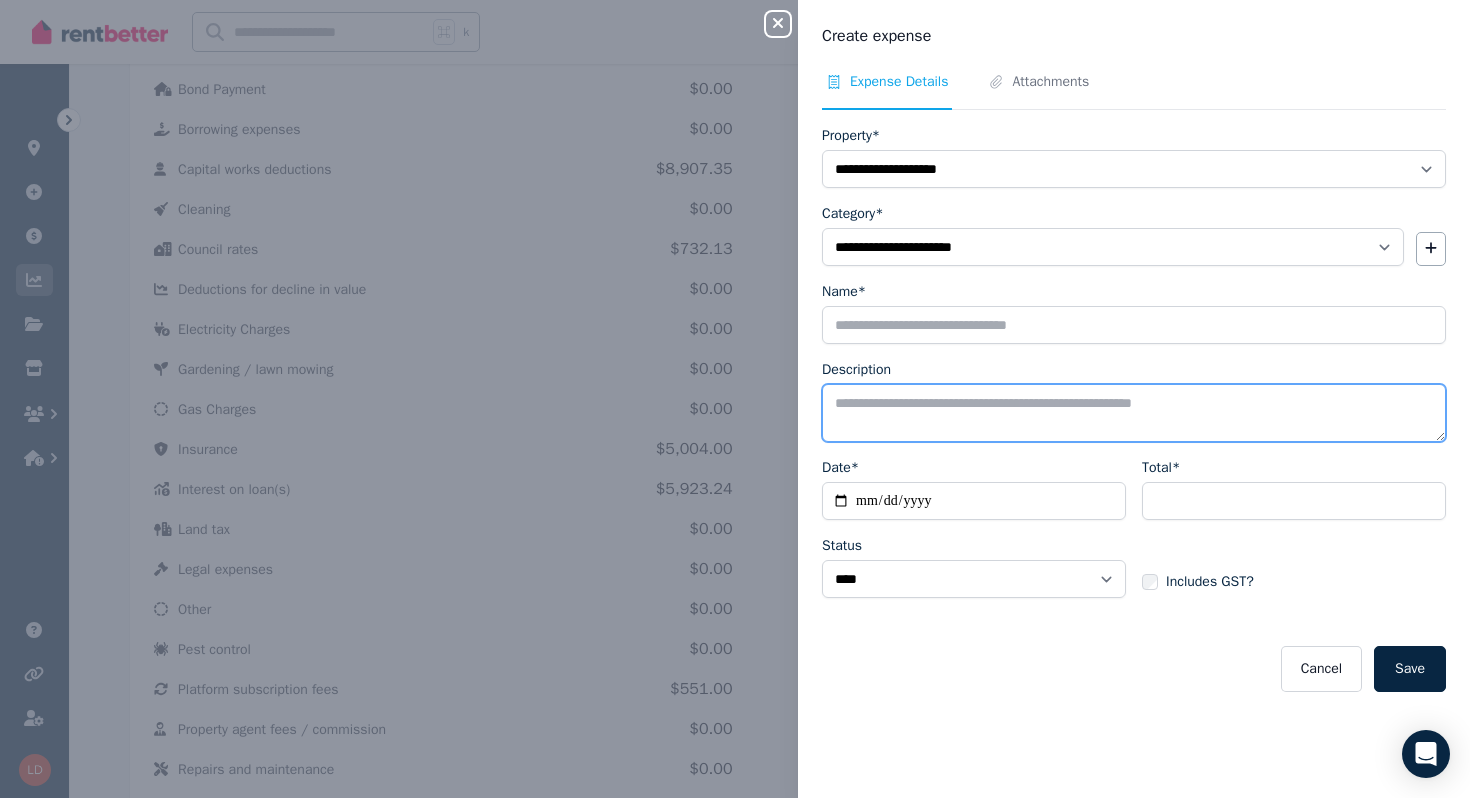 click on "Description" at bounding box center (1134, 413) 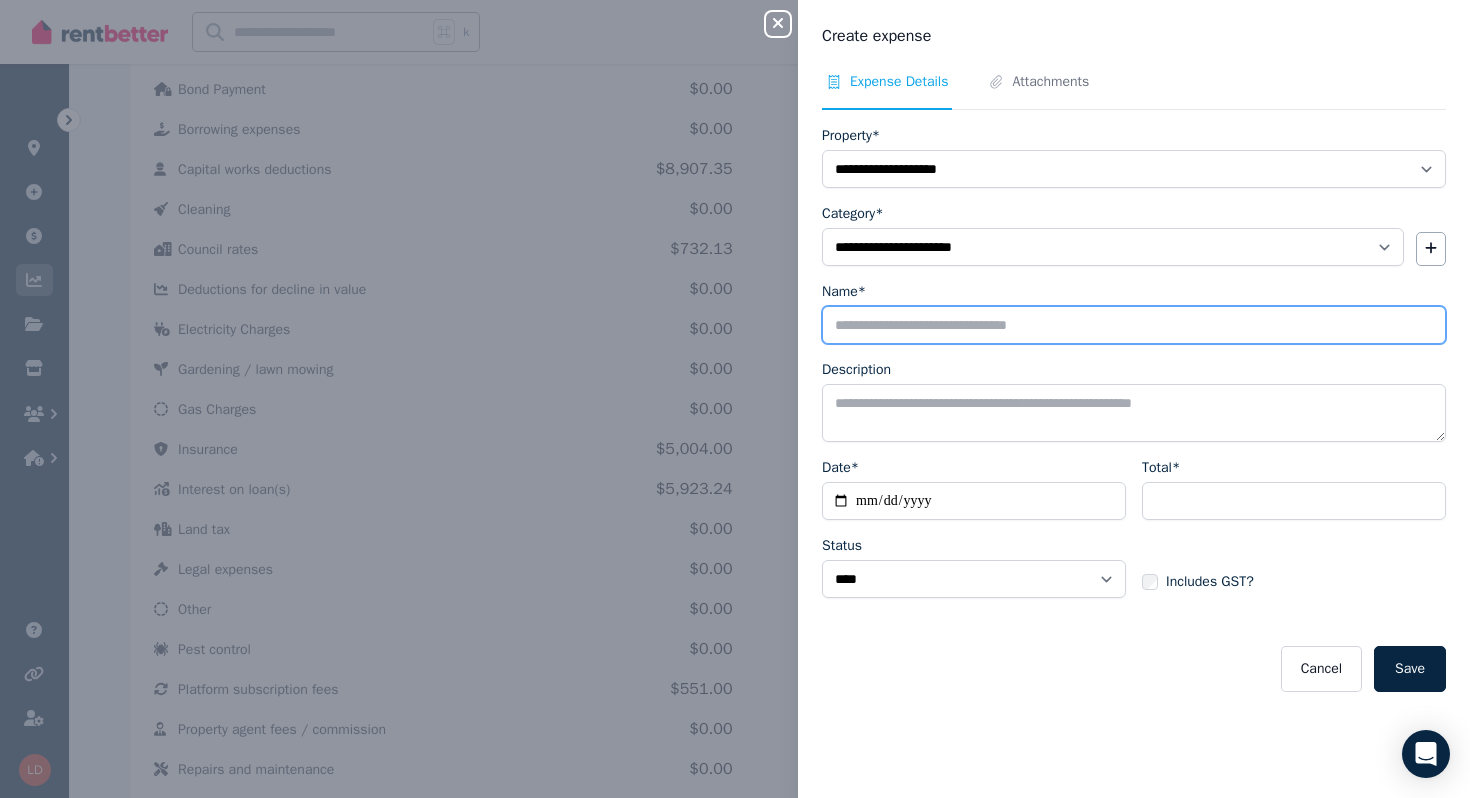 click on "Name*" at bounding box center (1134, 325) 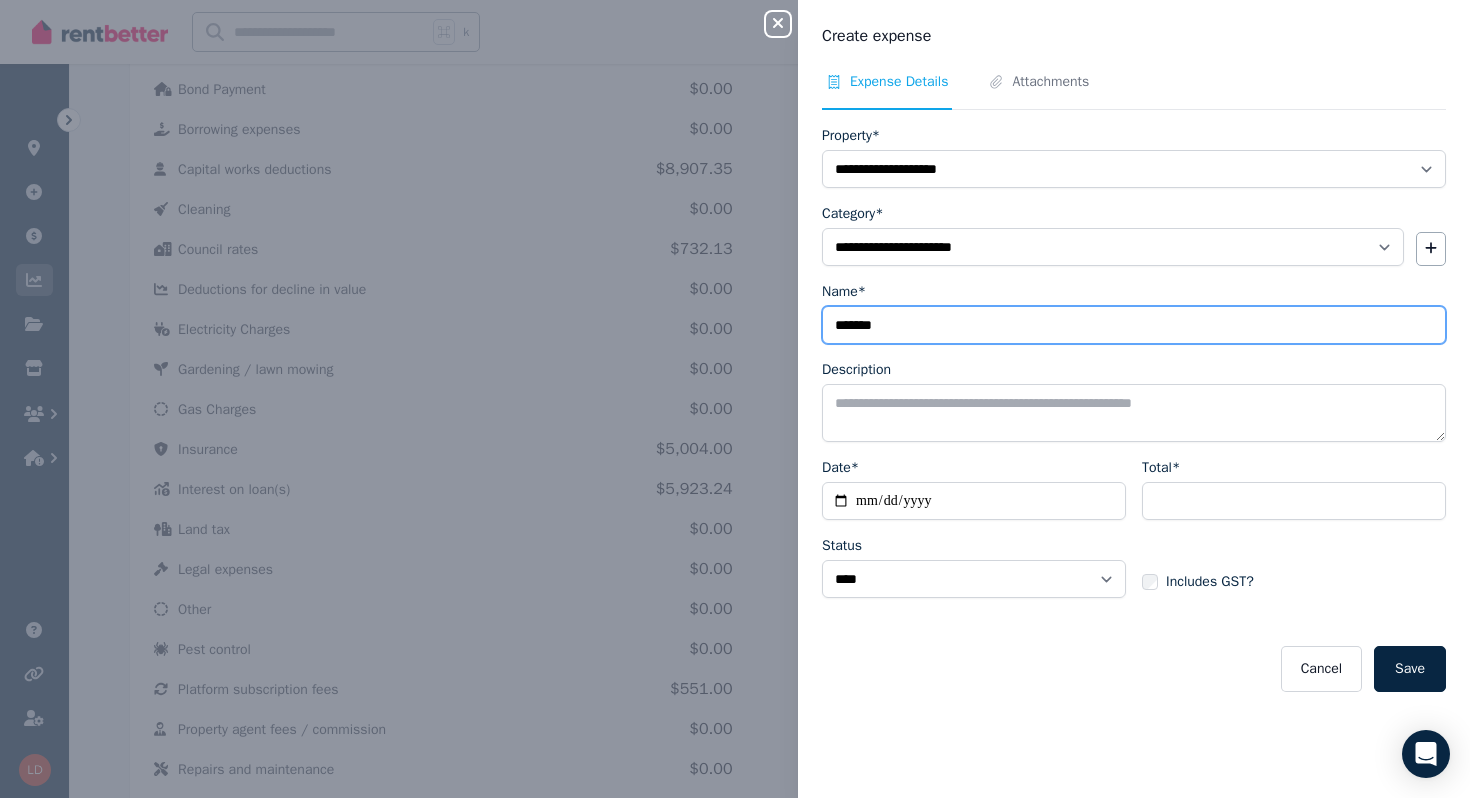 type on "*******" 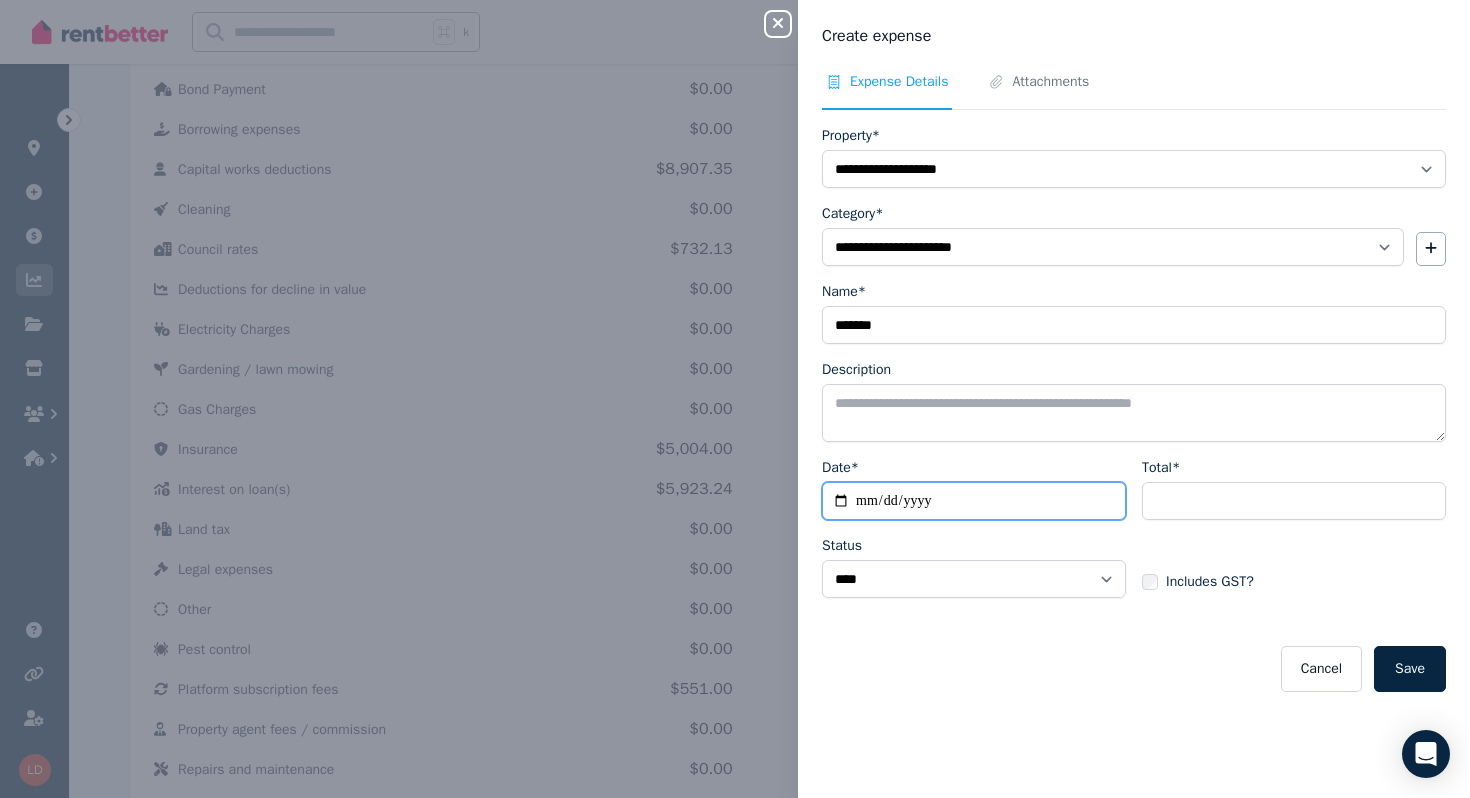 type on "**********" 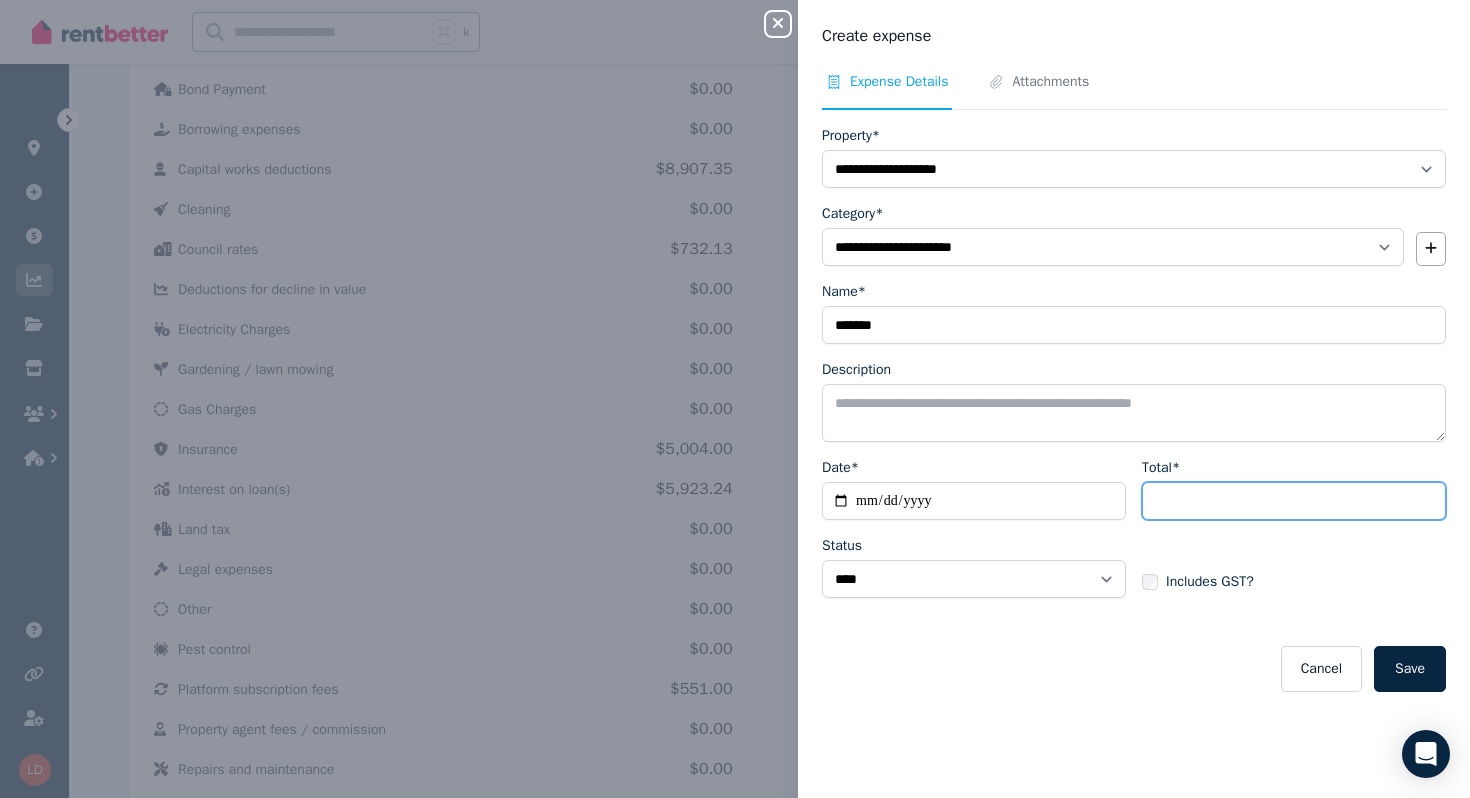 paste on "********" 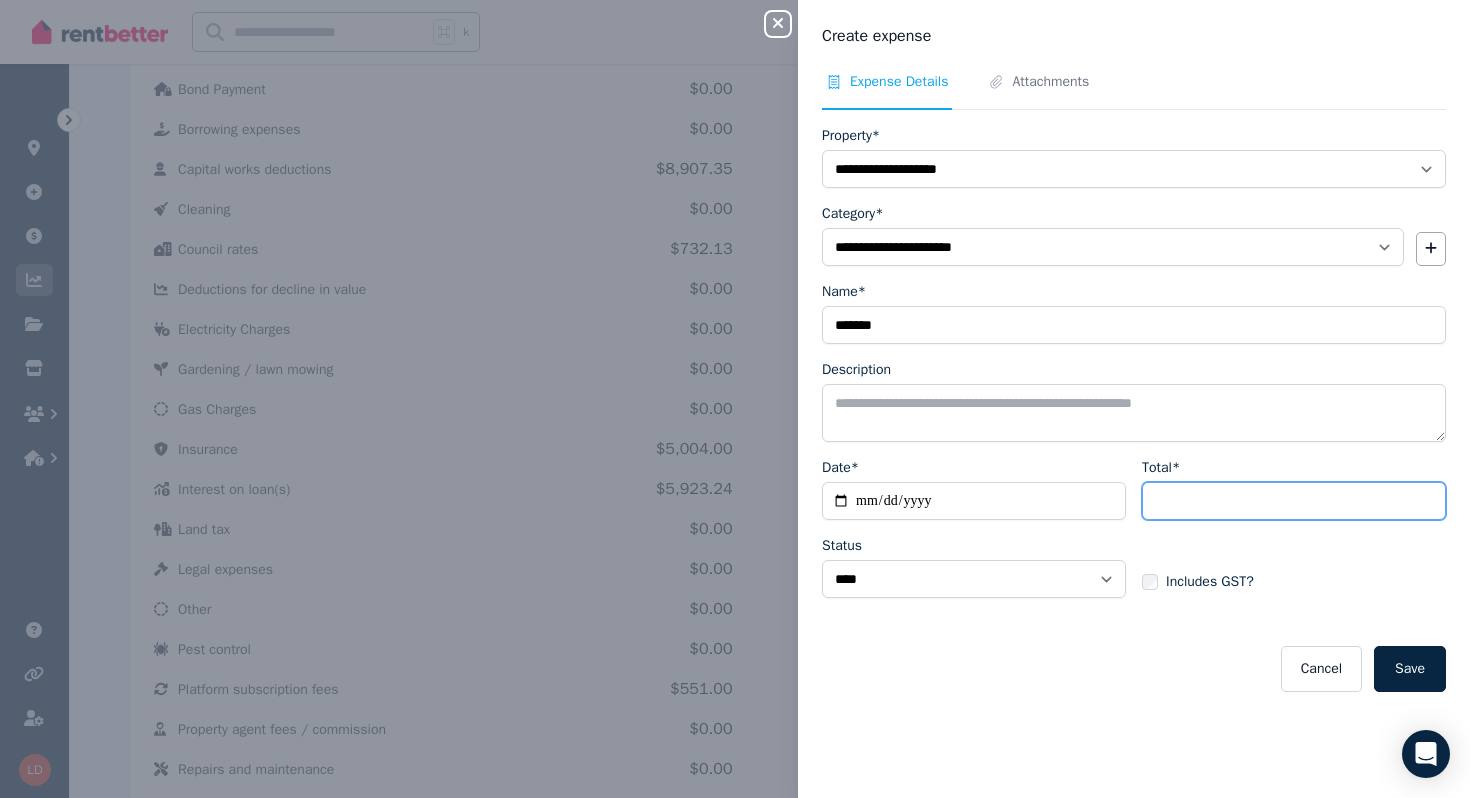 type on "********" 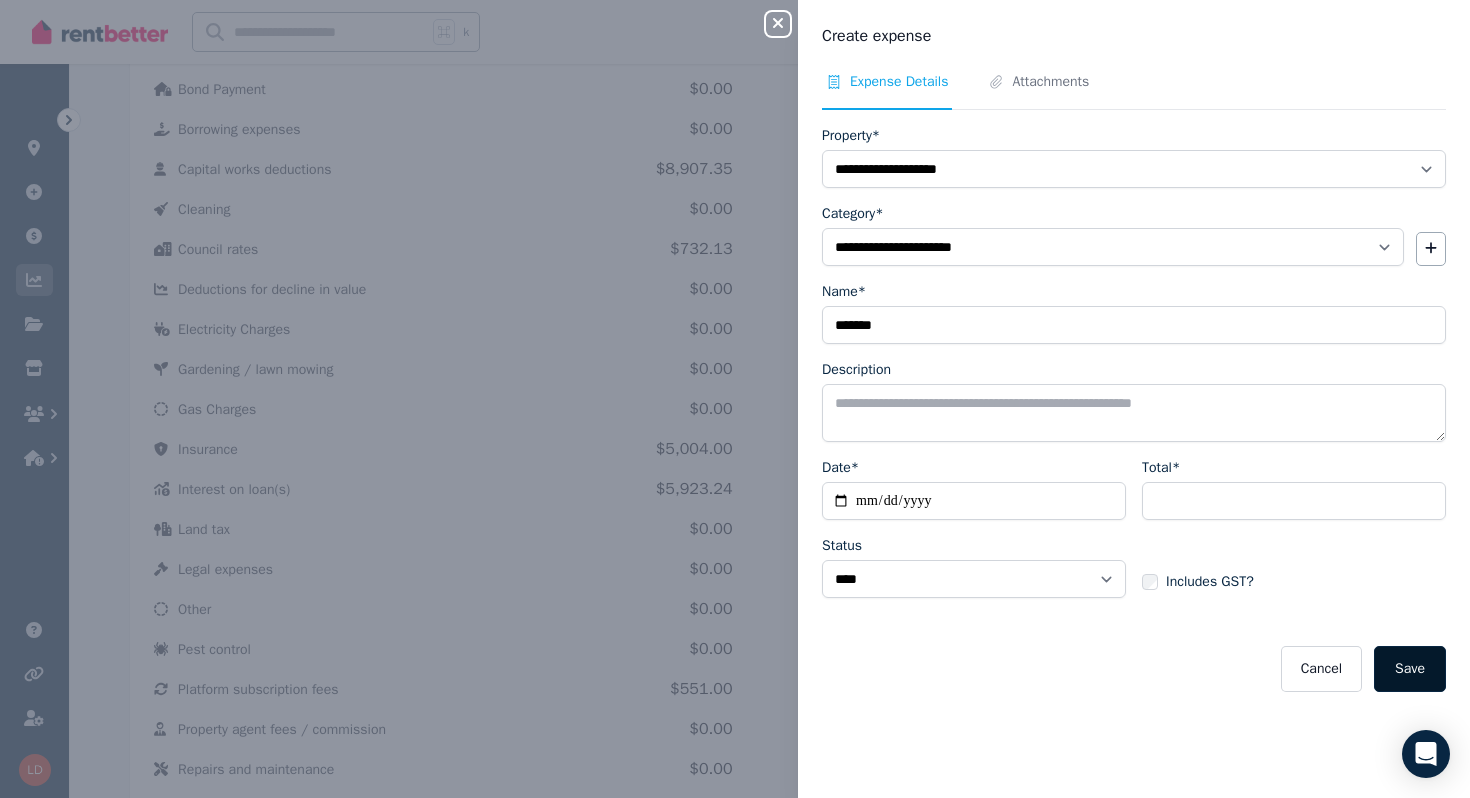 click on "Save" at bounding box center (1410, 669) 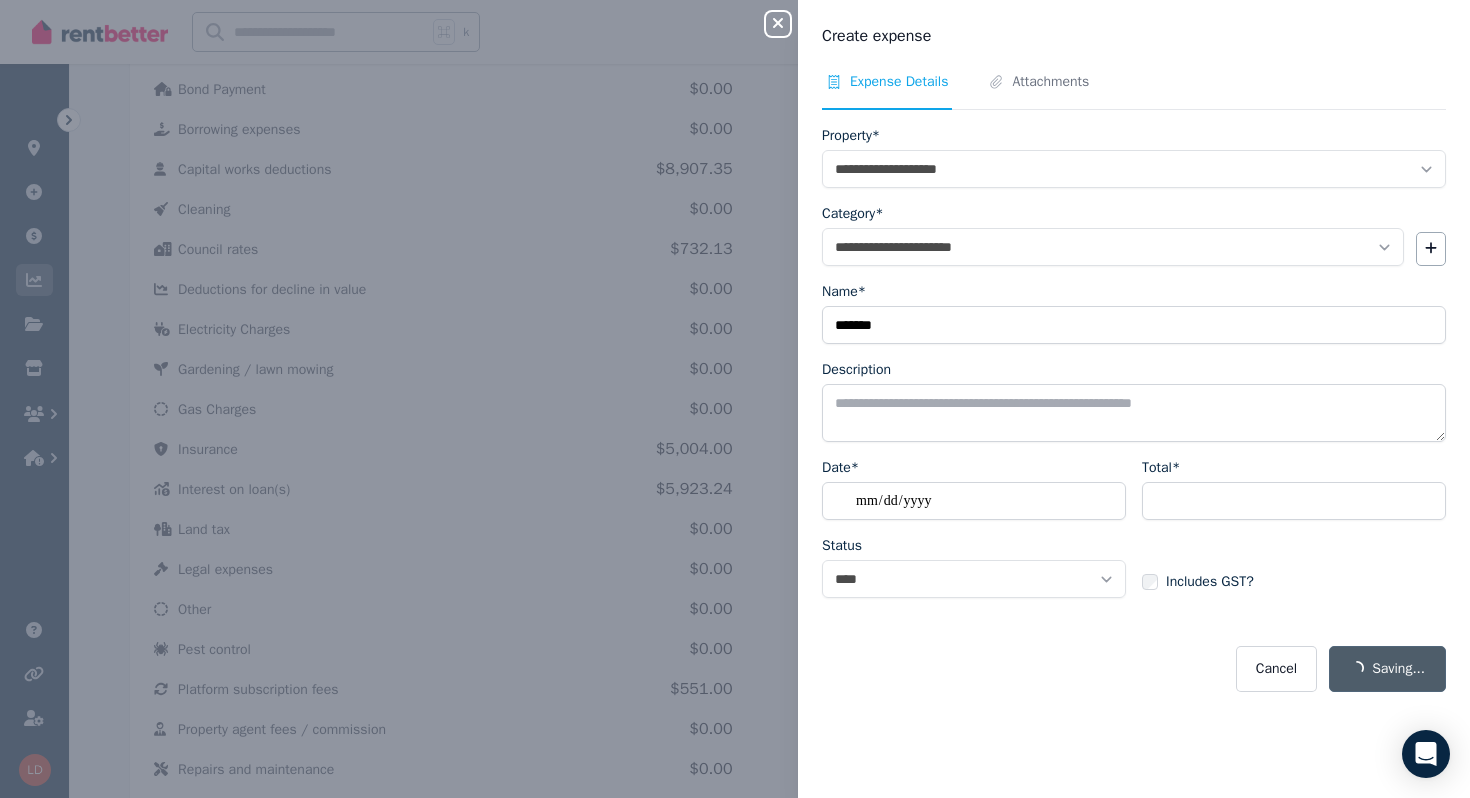 select 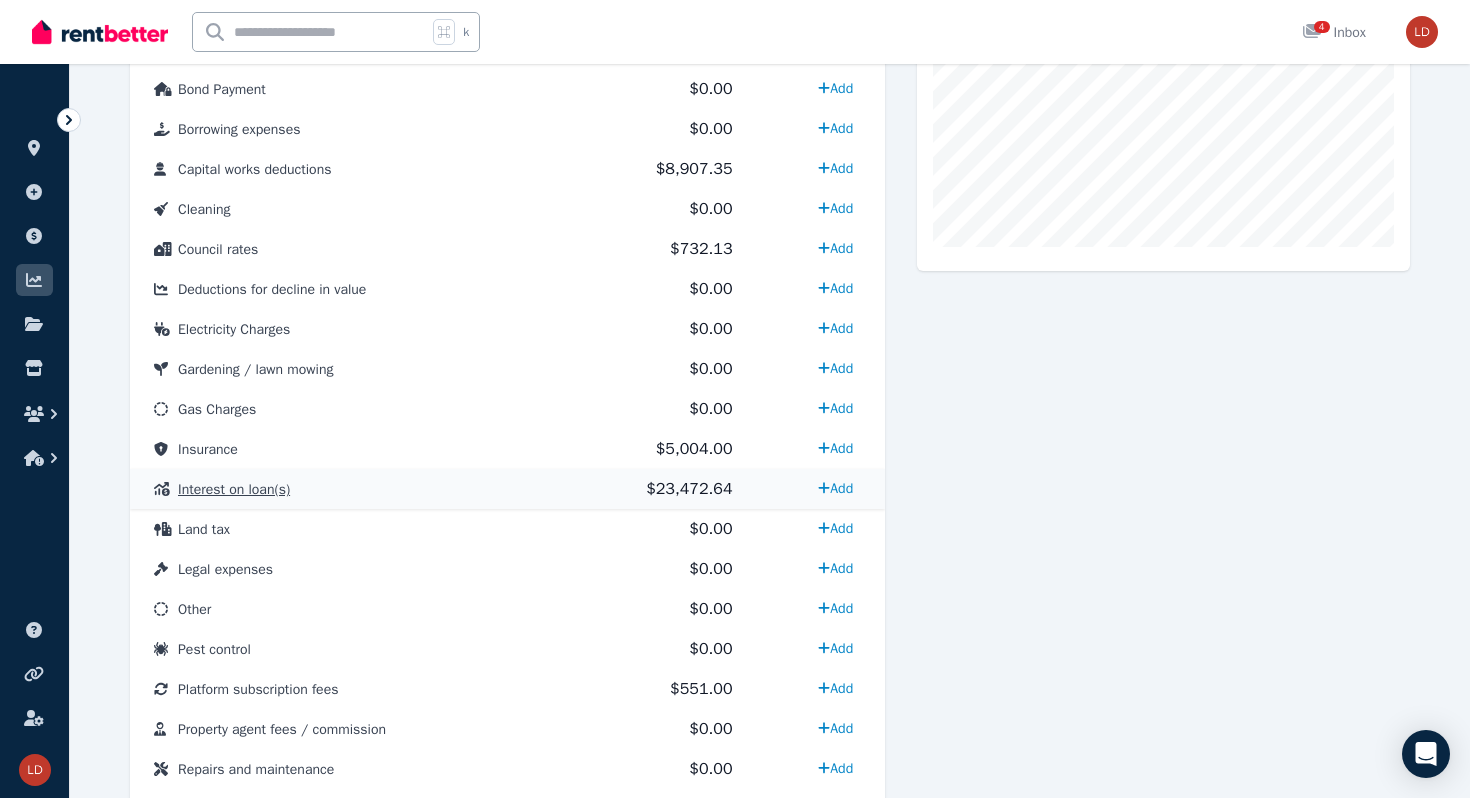 click on "$23,472.64" at bounding box center (662, 489) 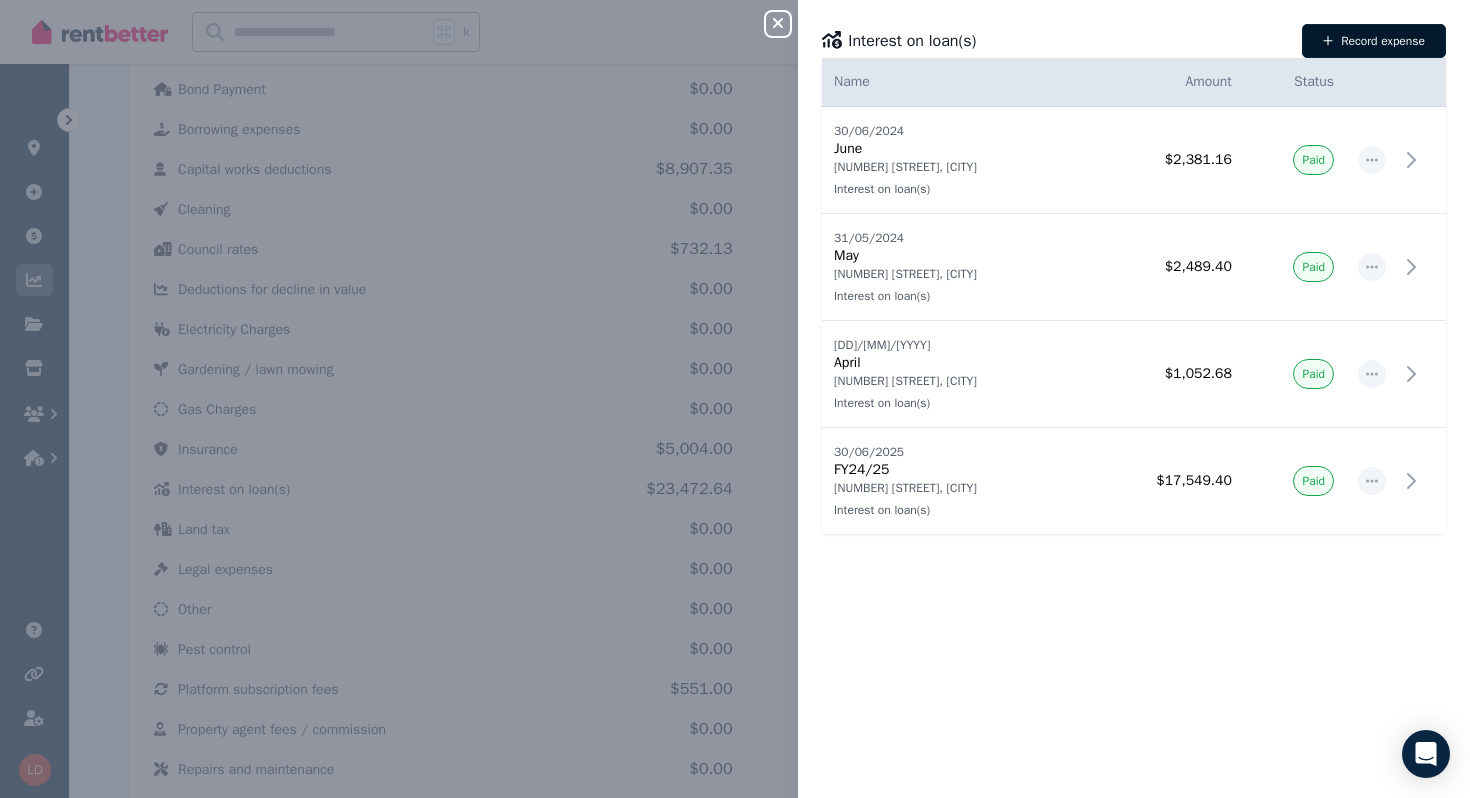 click on "Record expense" at bounding box center [1374, 41] 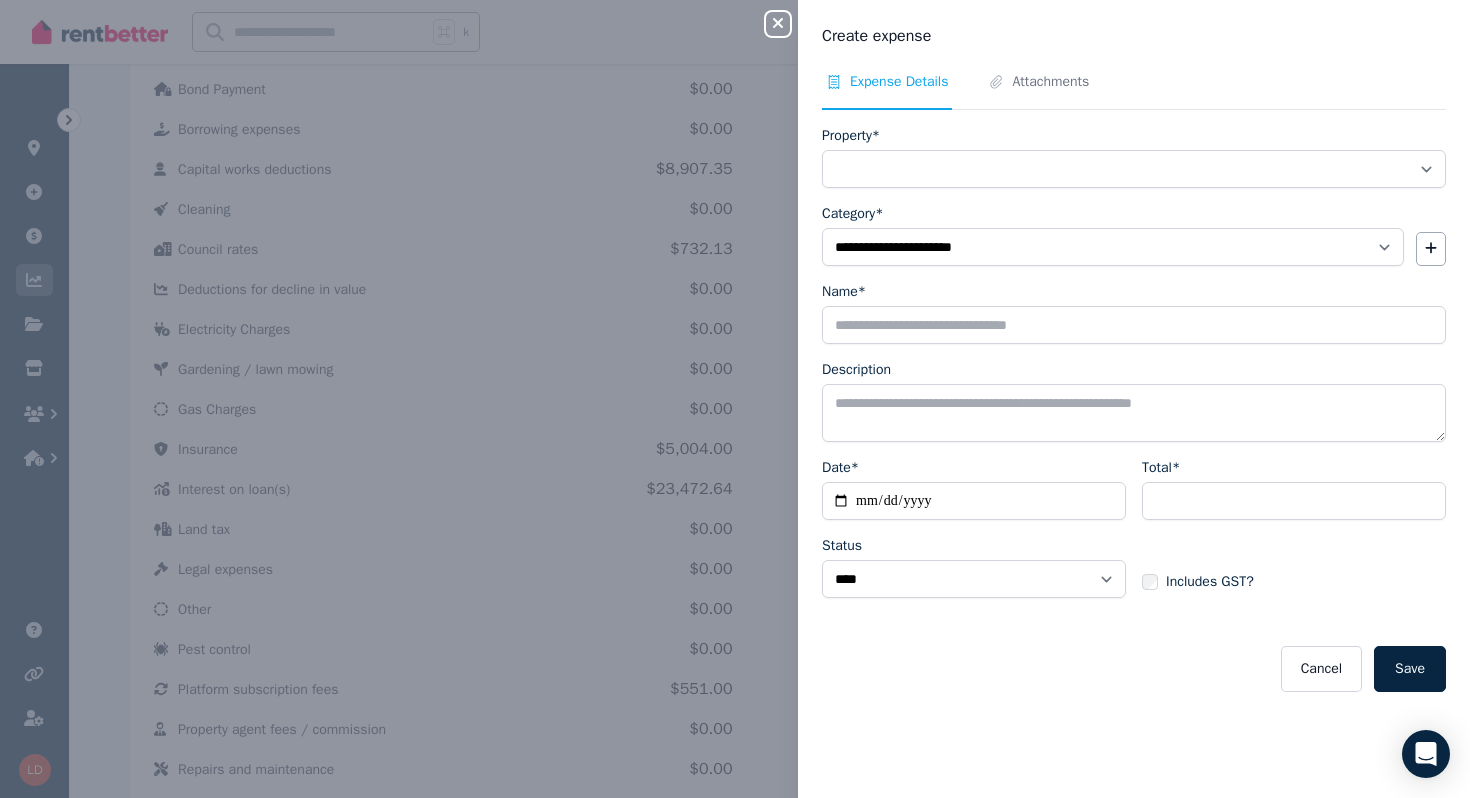 click 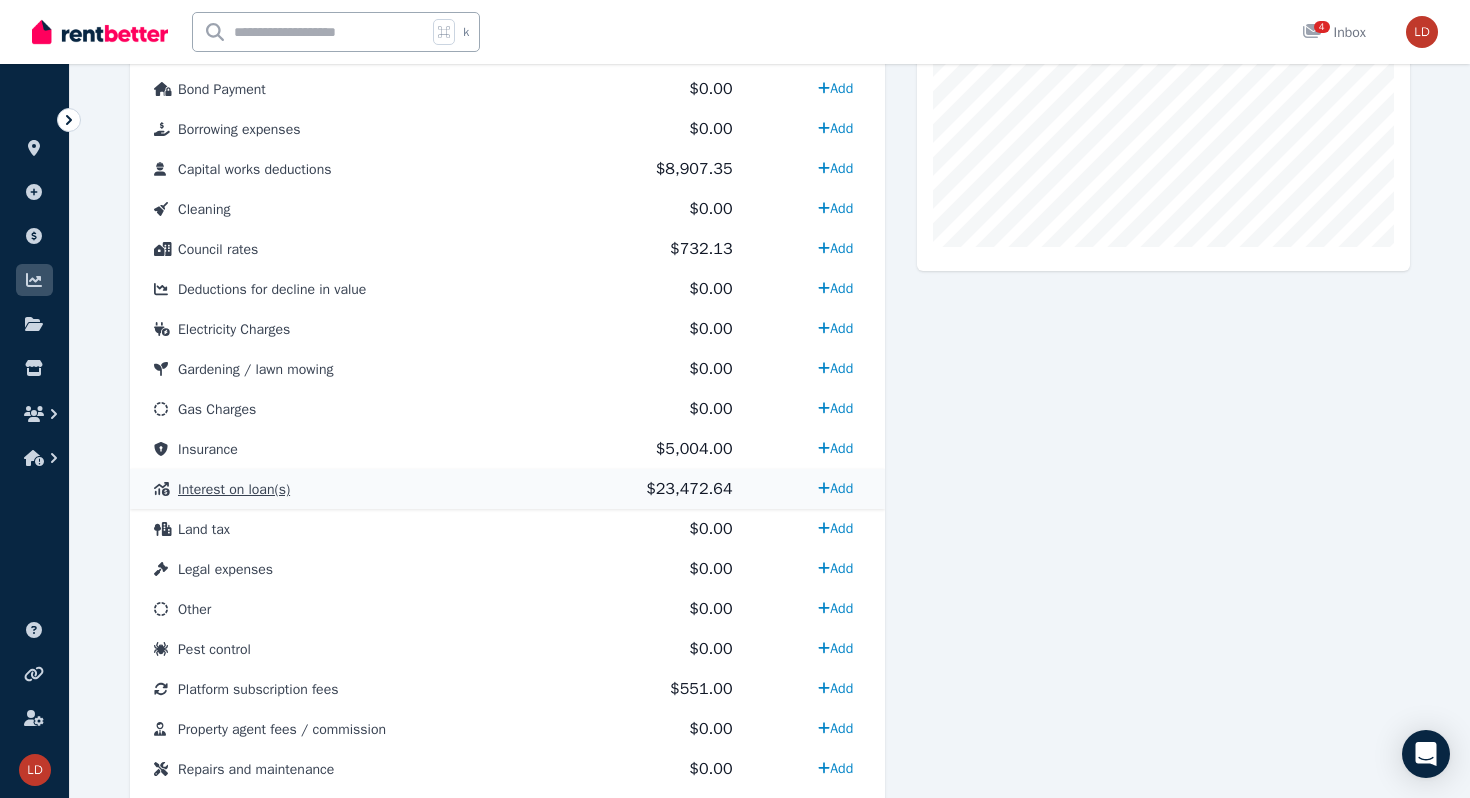 click on "Interest on loan(s)" at bounding box center [349, 489] 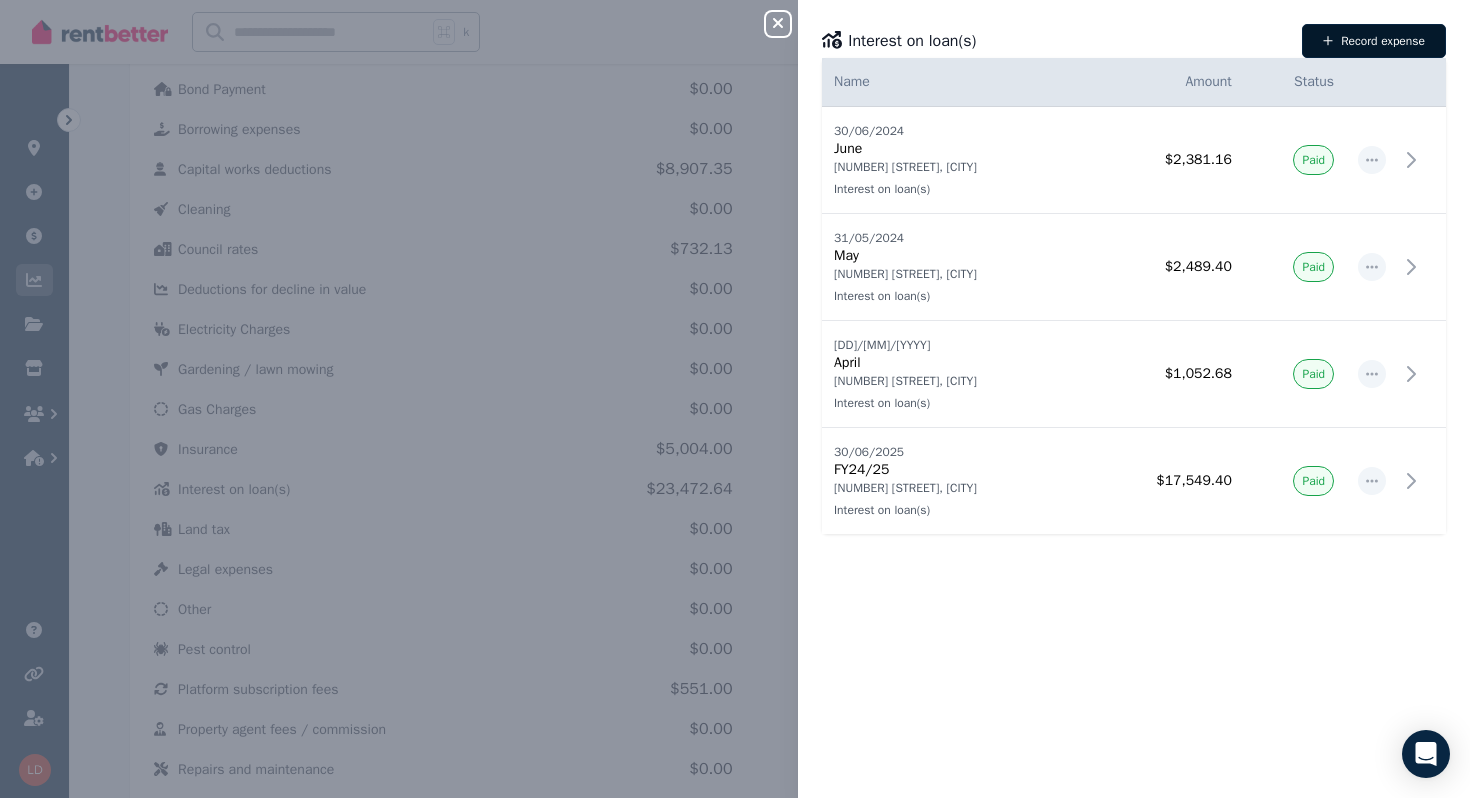 click on "Record expense" at bounding box center [1374, 41] 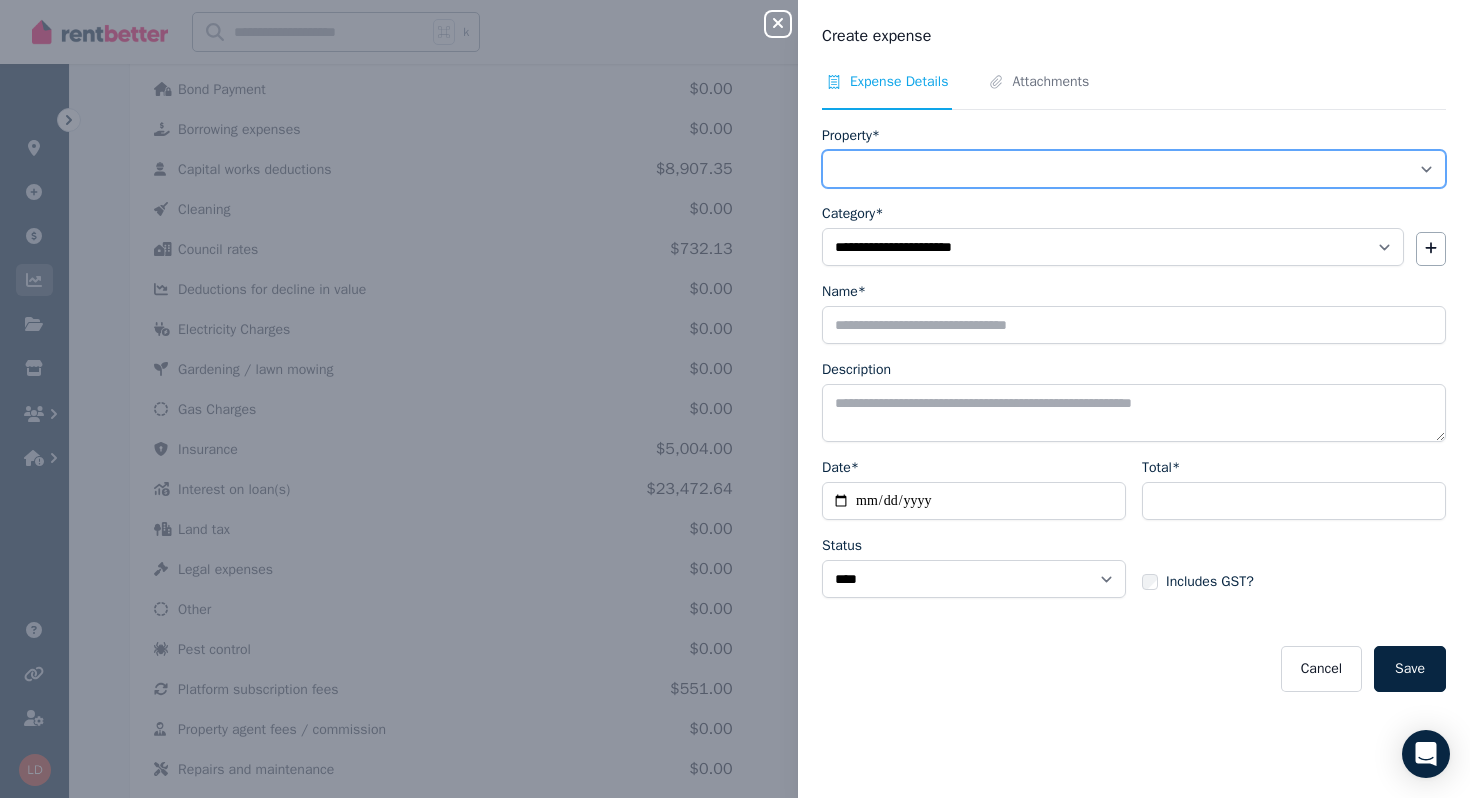 click on "**********" at bounding box center [1134, 169] 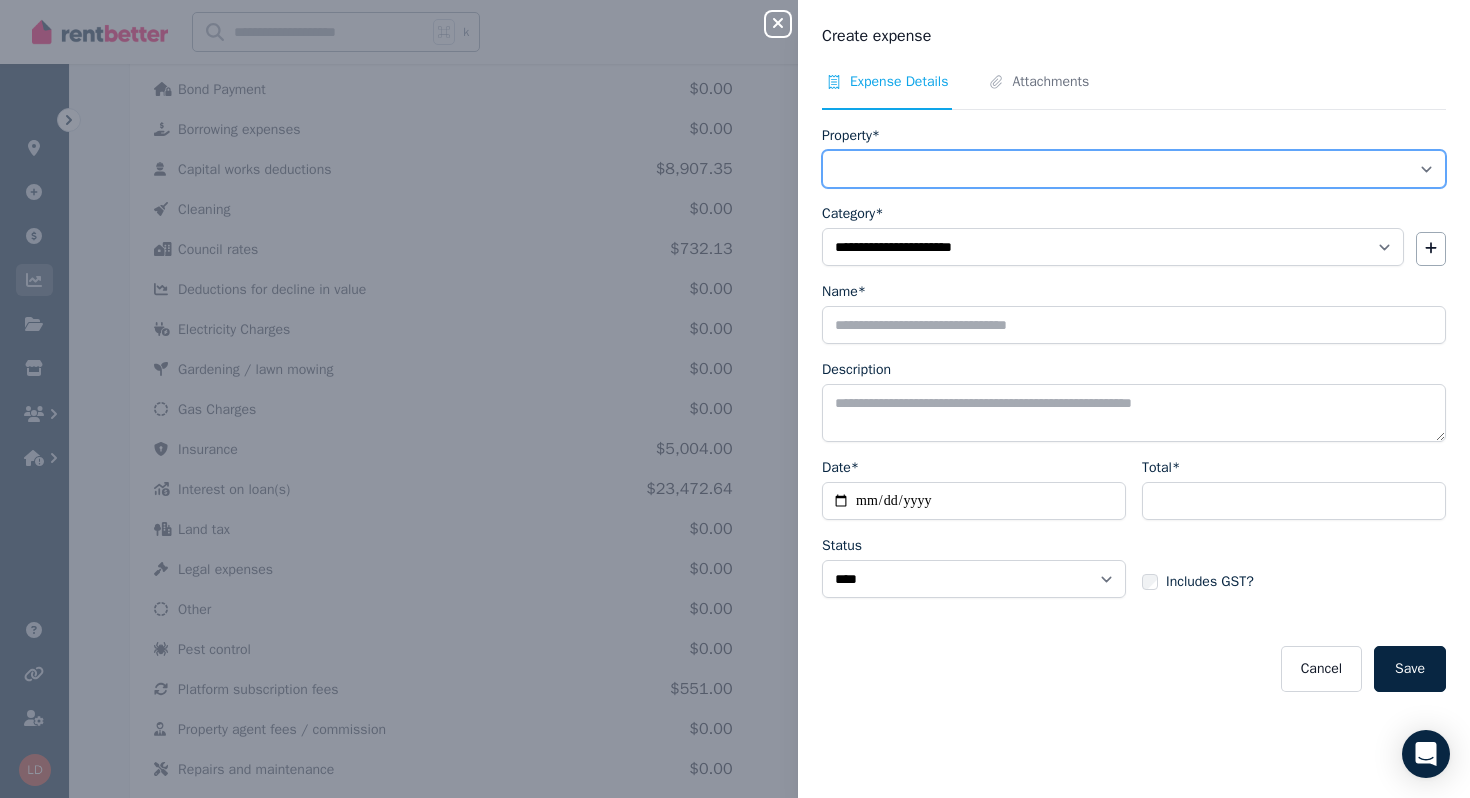 select on "**********" 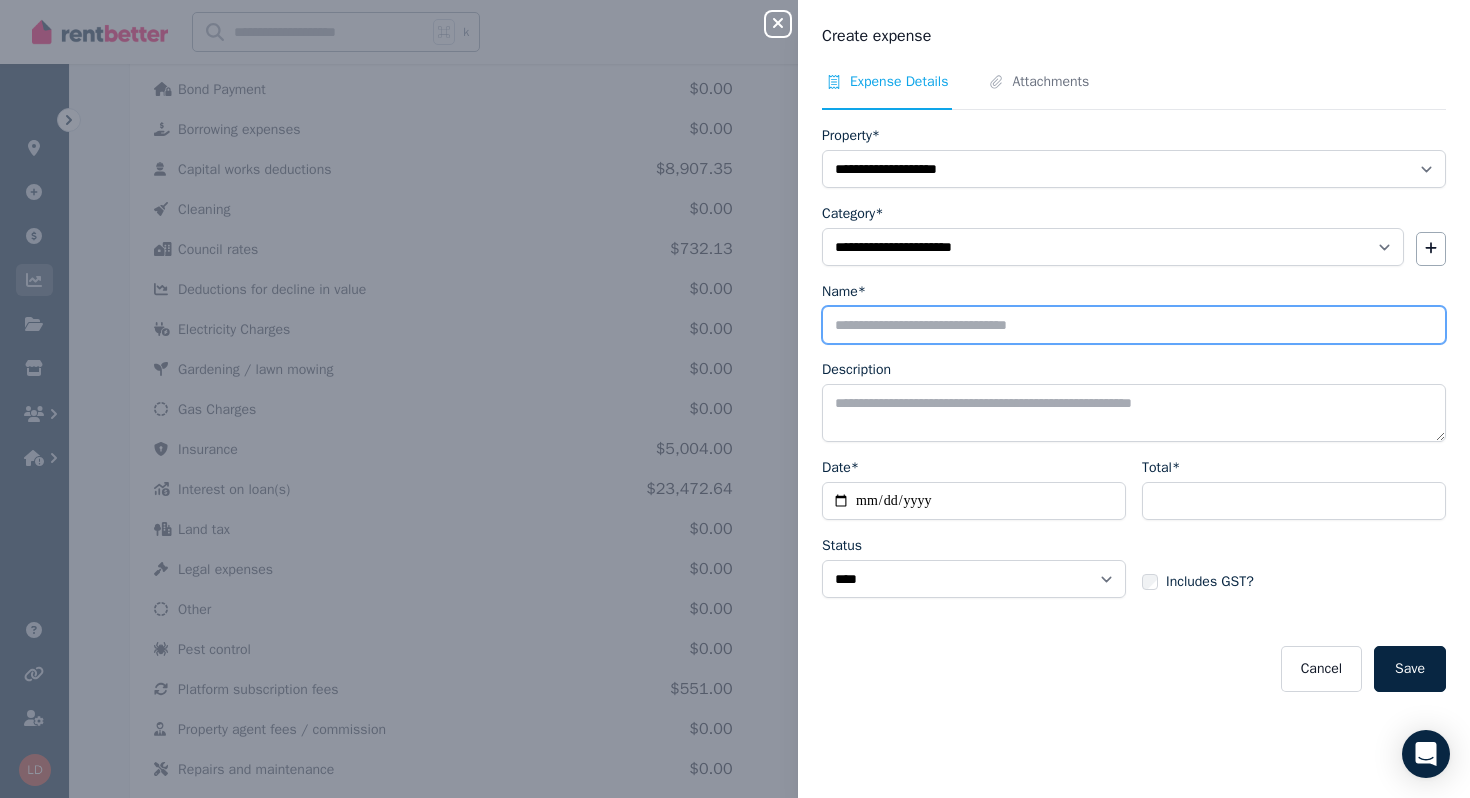 click on "Name*" at bounding box center (1134, 325) 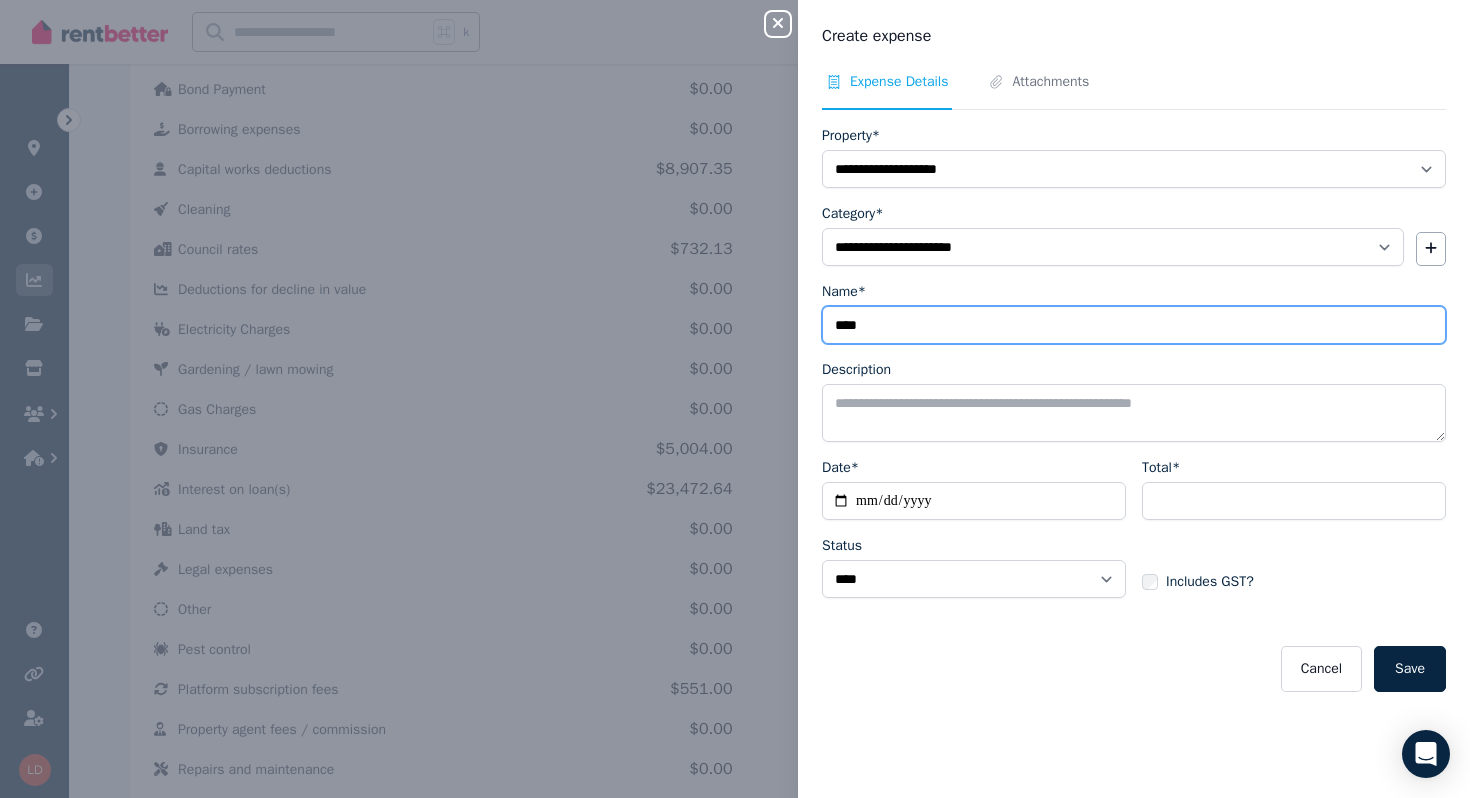 type on "*******" 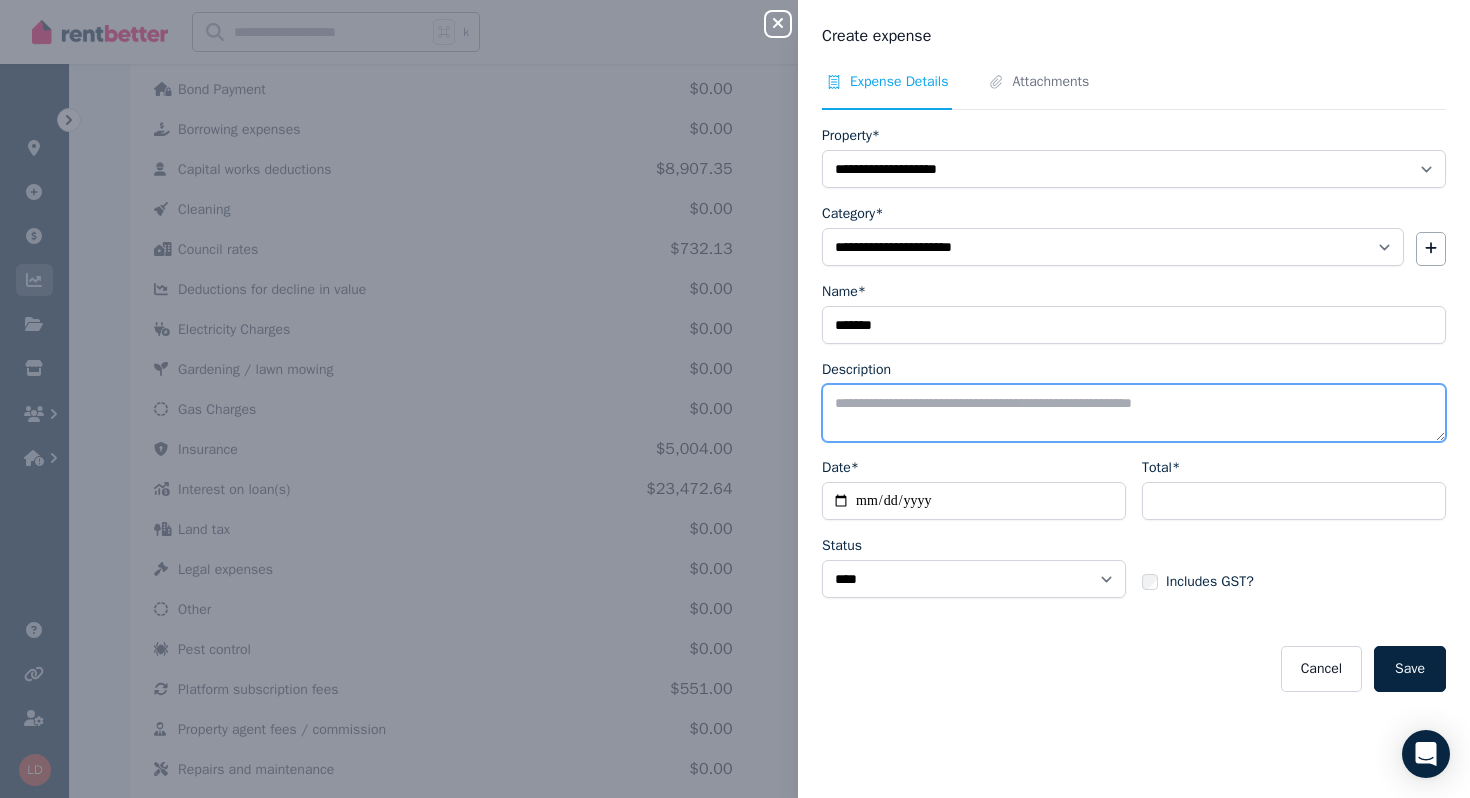 click on "Description" at bounding box center [1134, 413] 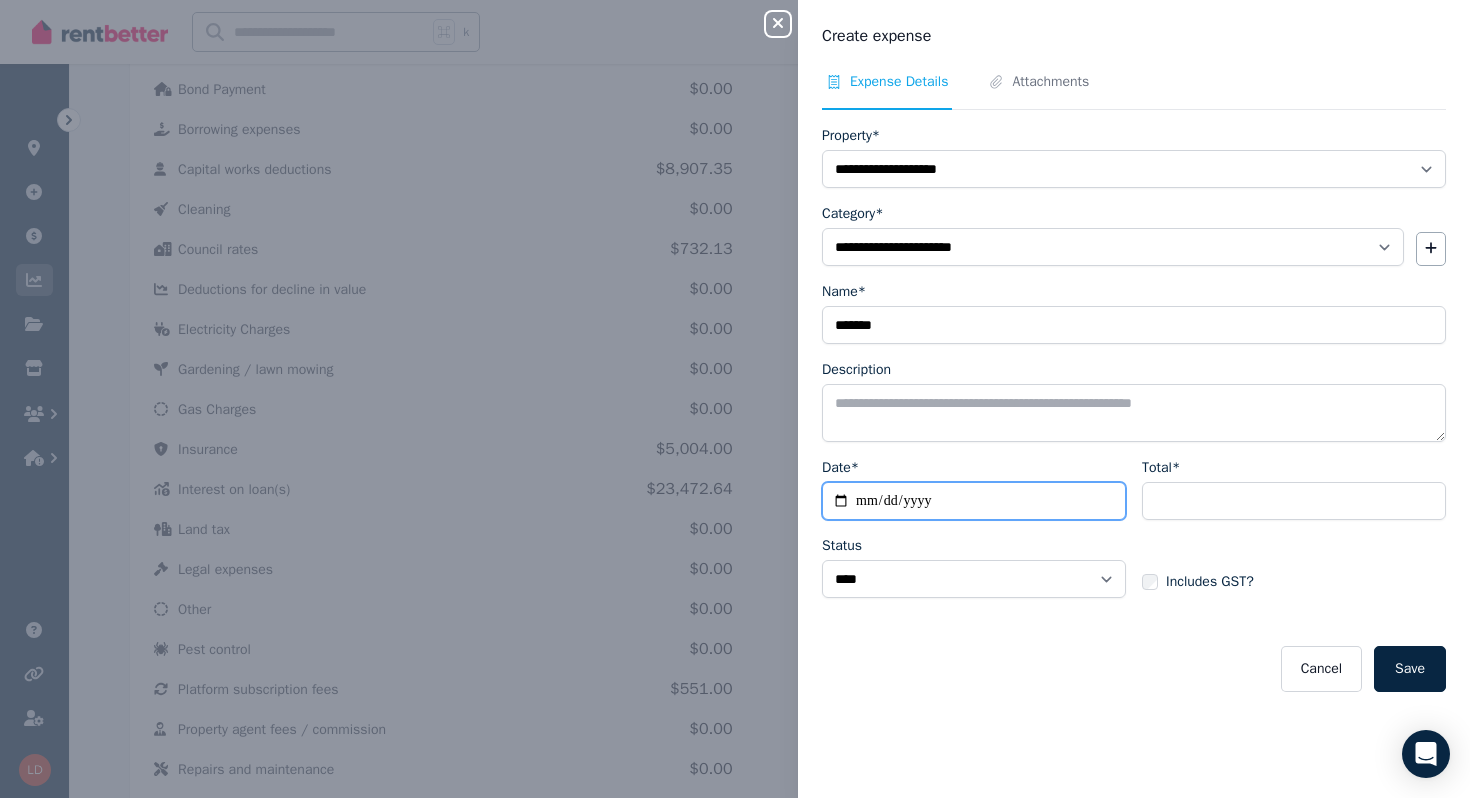 click on "Date*" at bounding box center (974, 501) 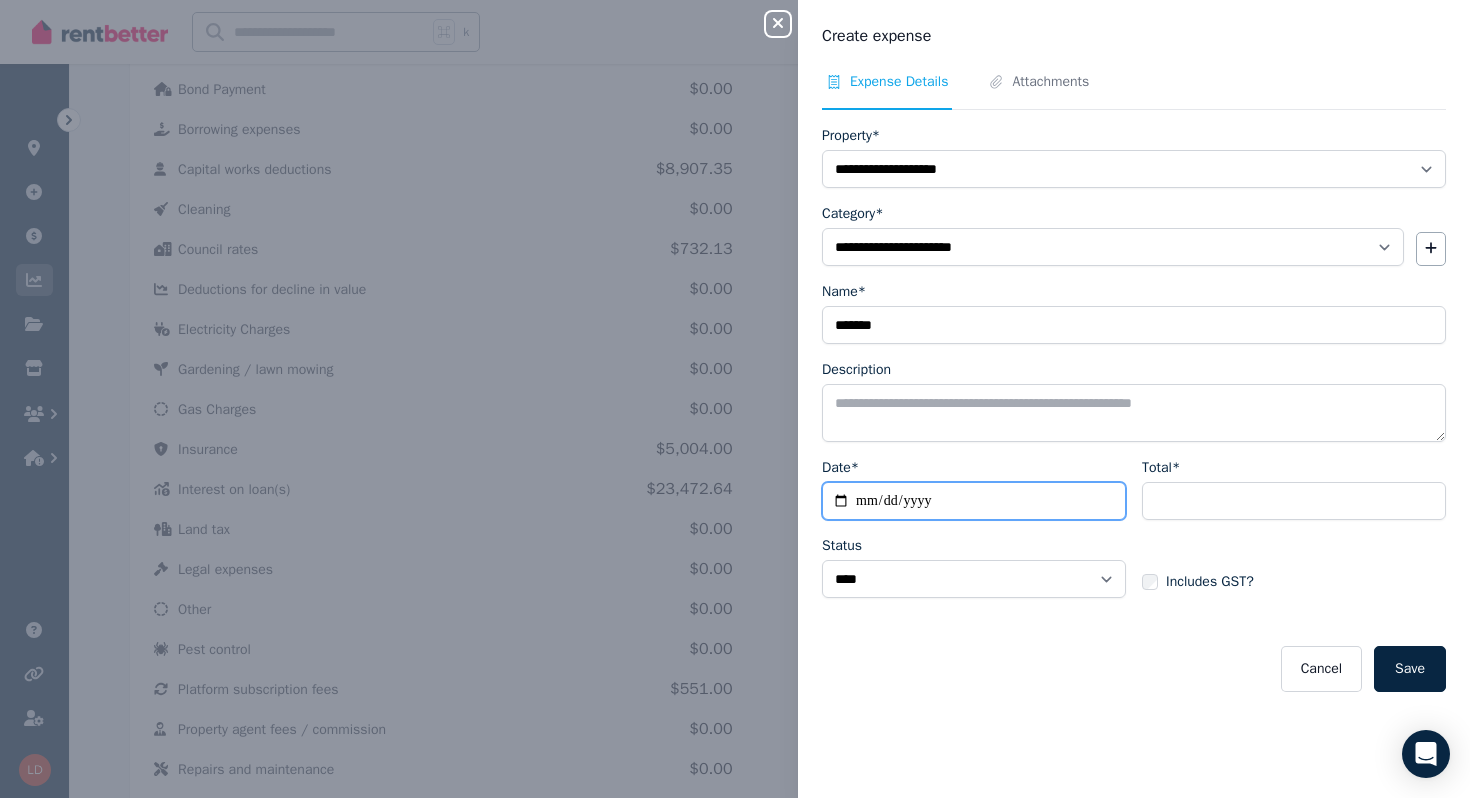 type on "**********" 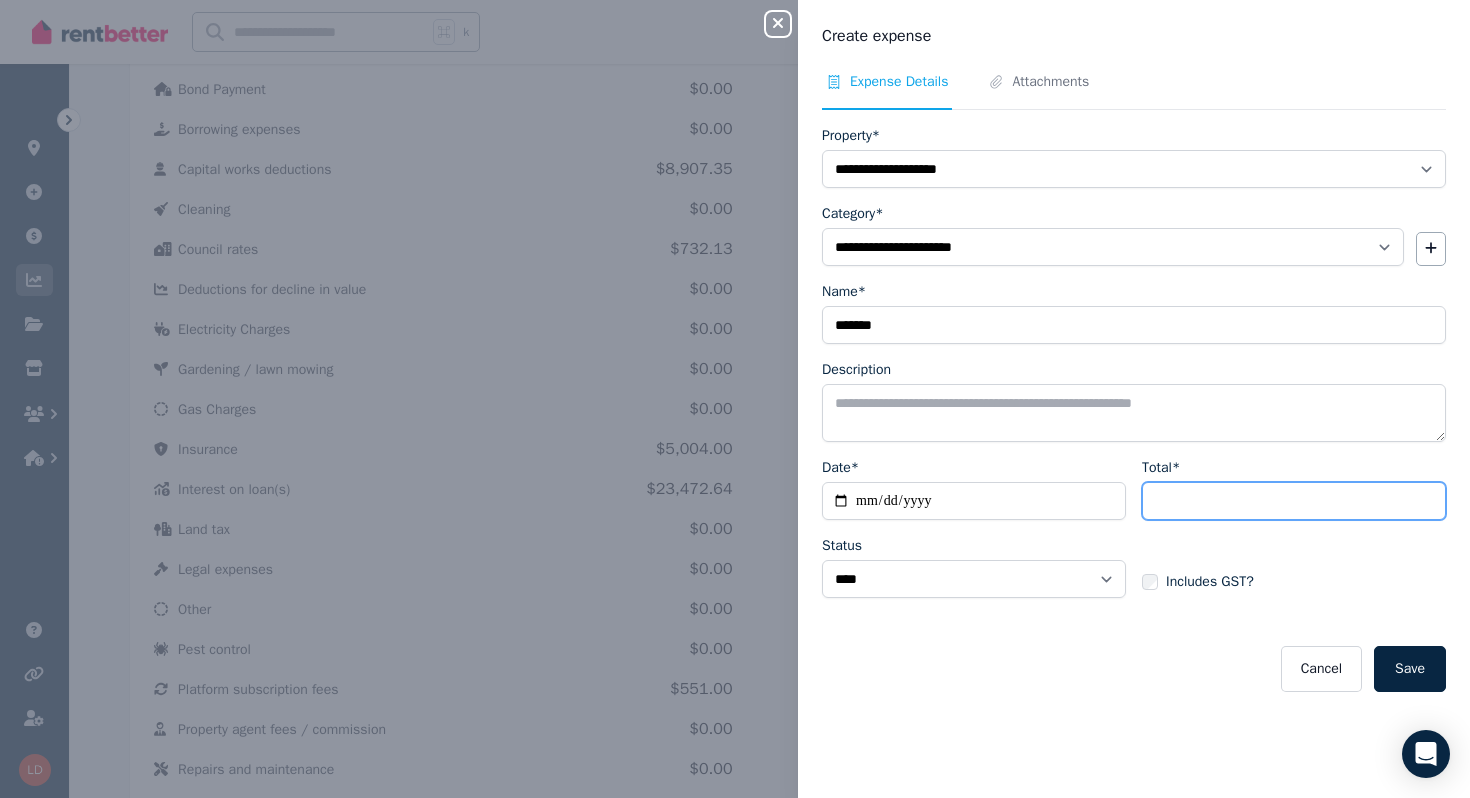 click on "Total*" at bounding box center (1294, 501) 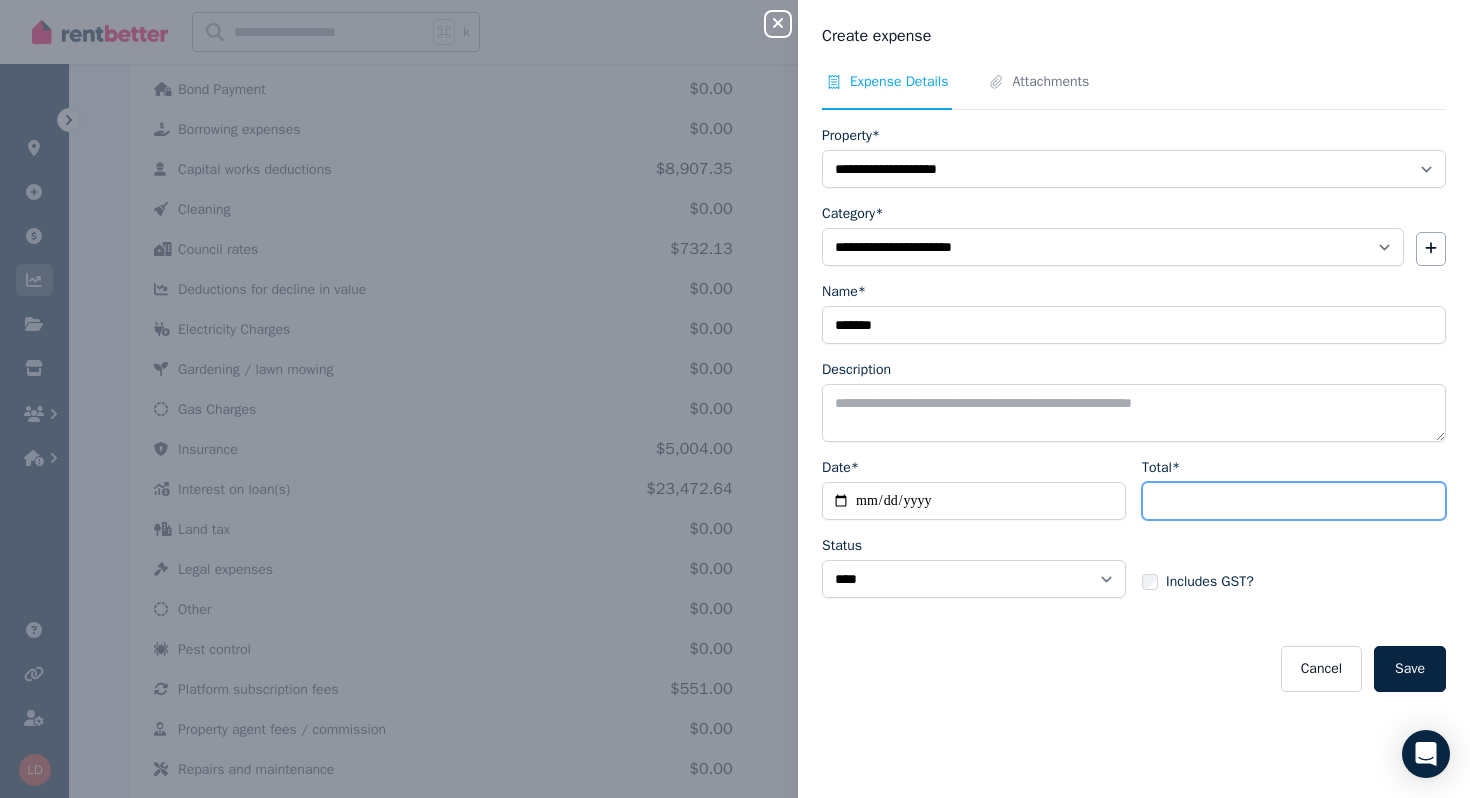 type on "*******" 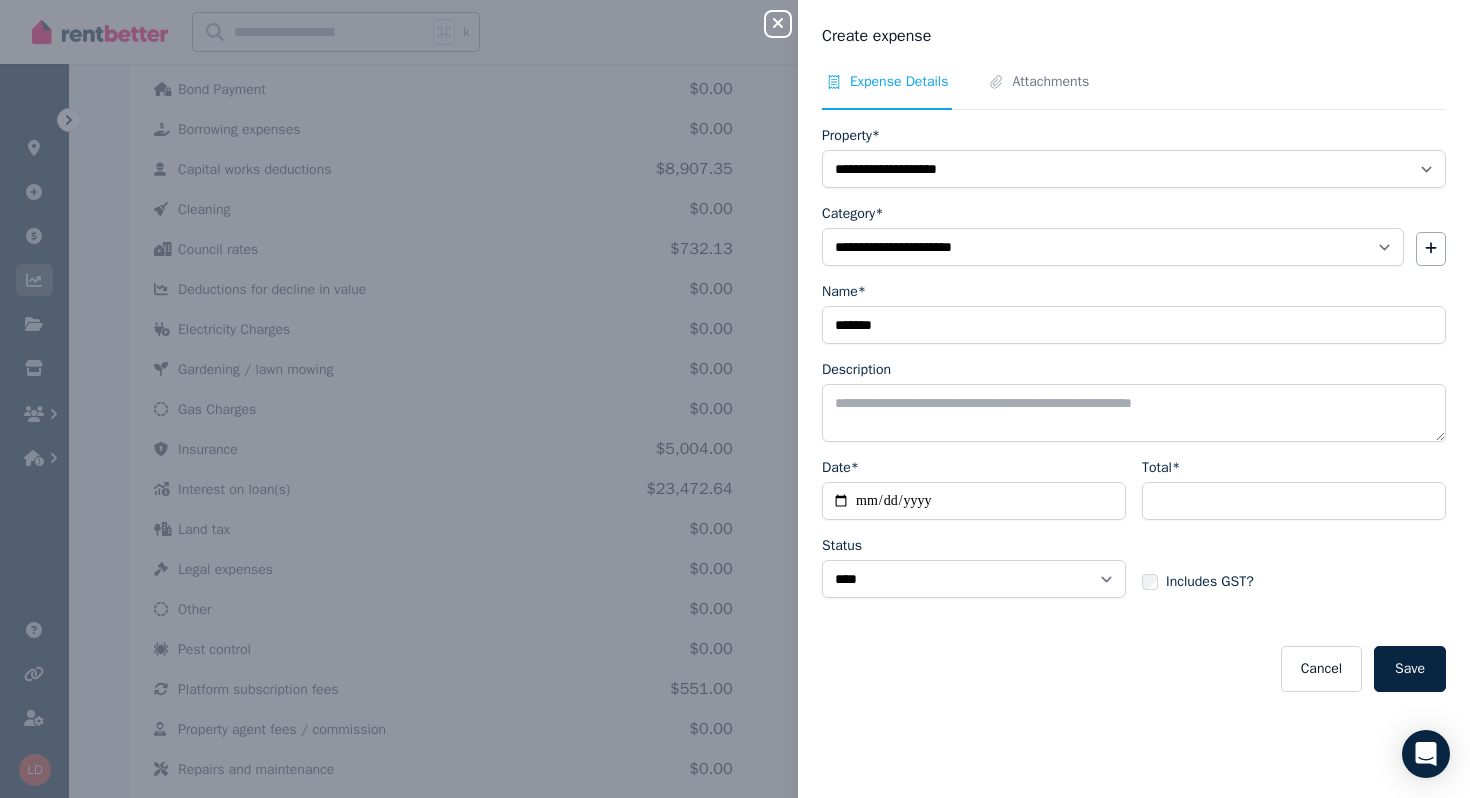 click on "Cancel Save" at bounding box center (1134, 669) 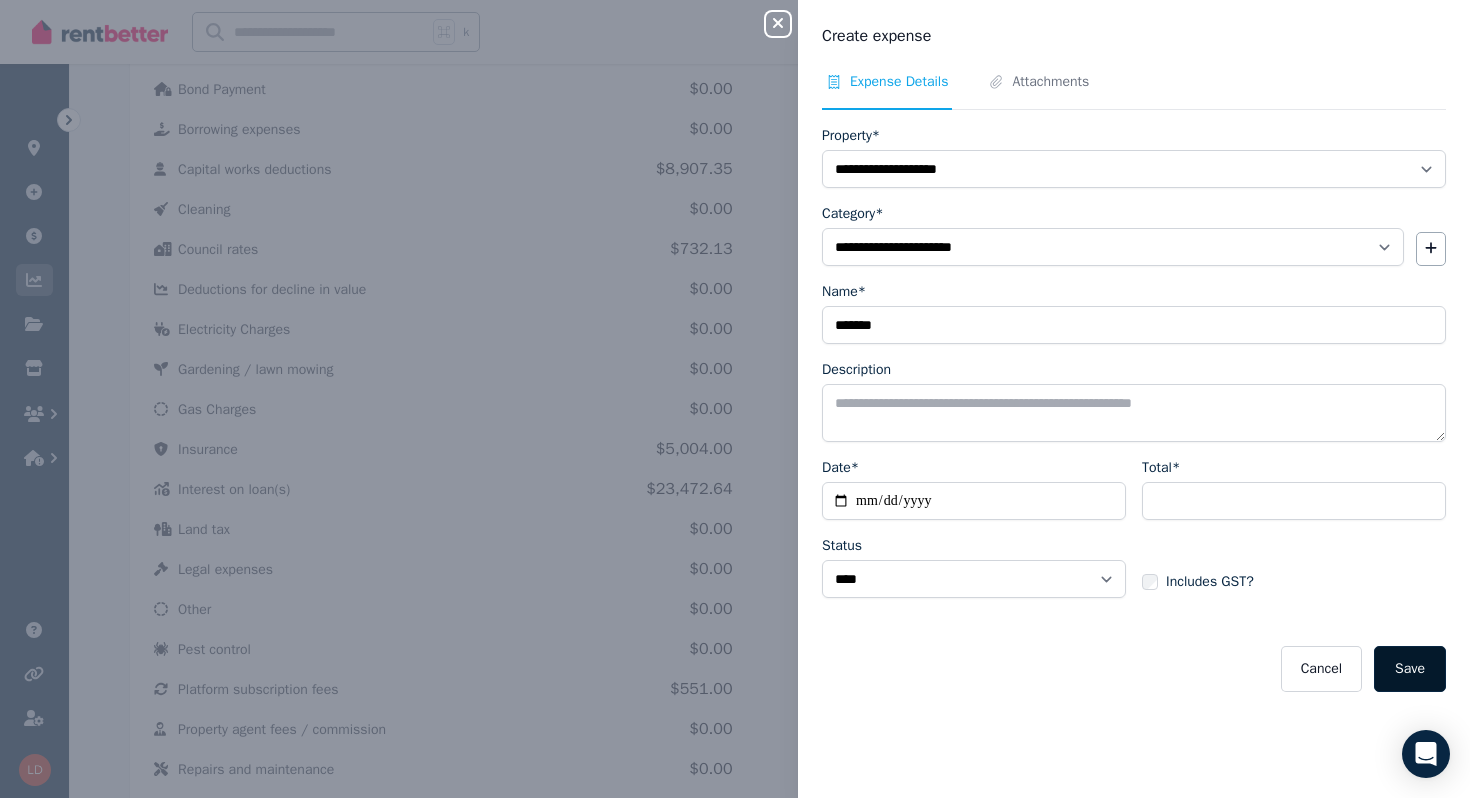 click on "Save" at bounding box center (1410, 669) 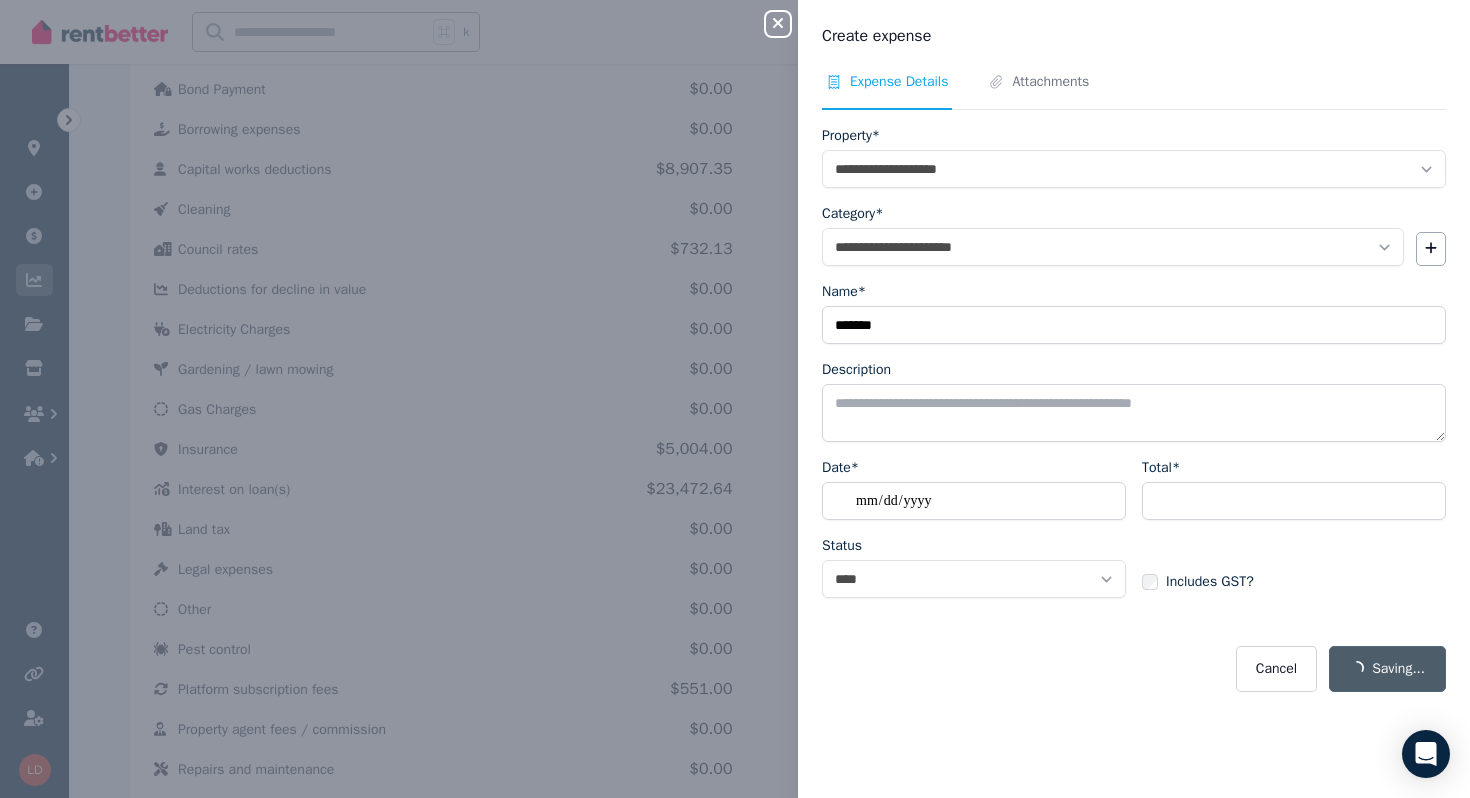 select 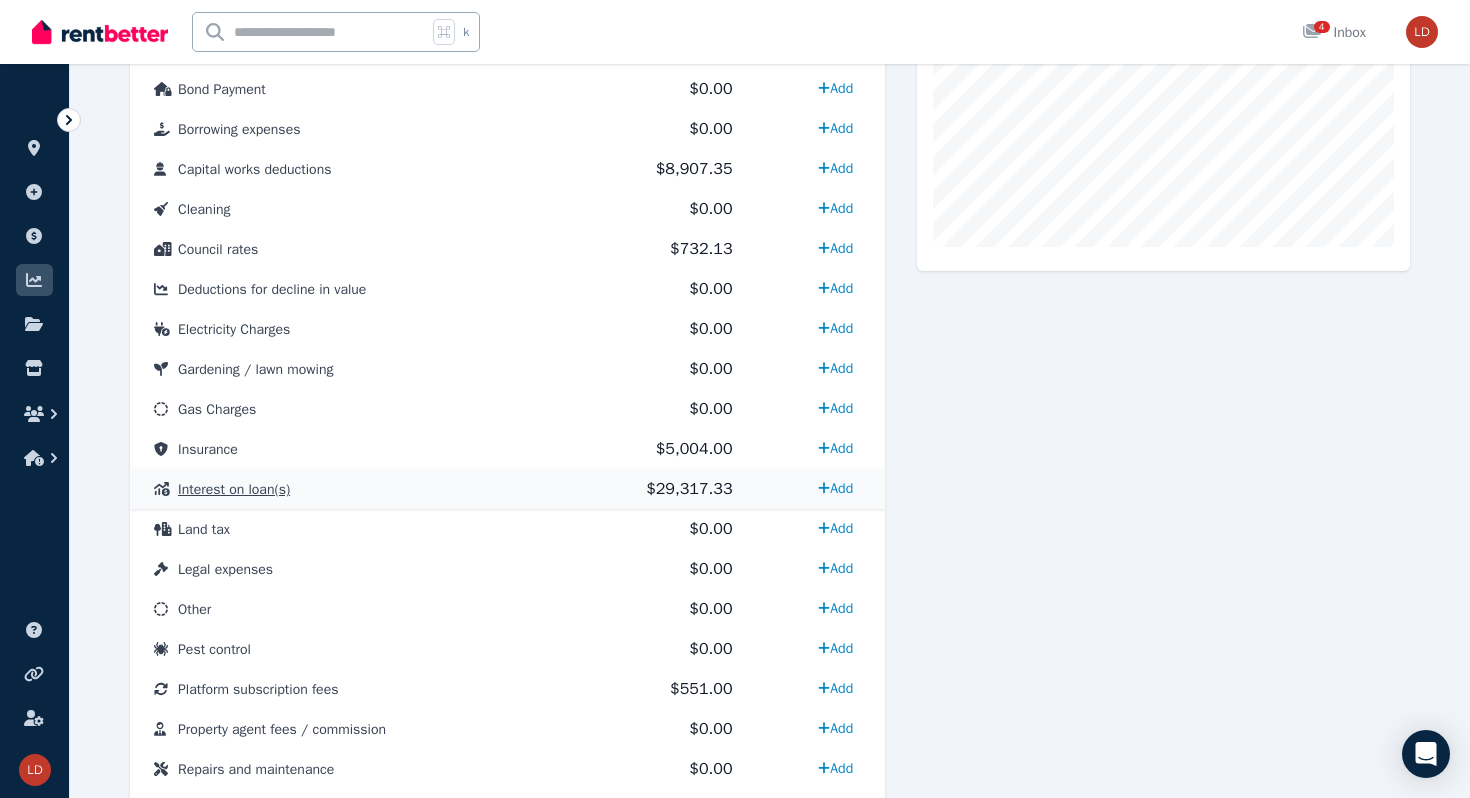 click on "Interest on loan(s)" at bounding box center (349, 489) 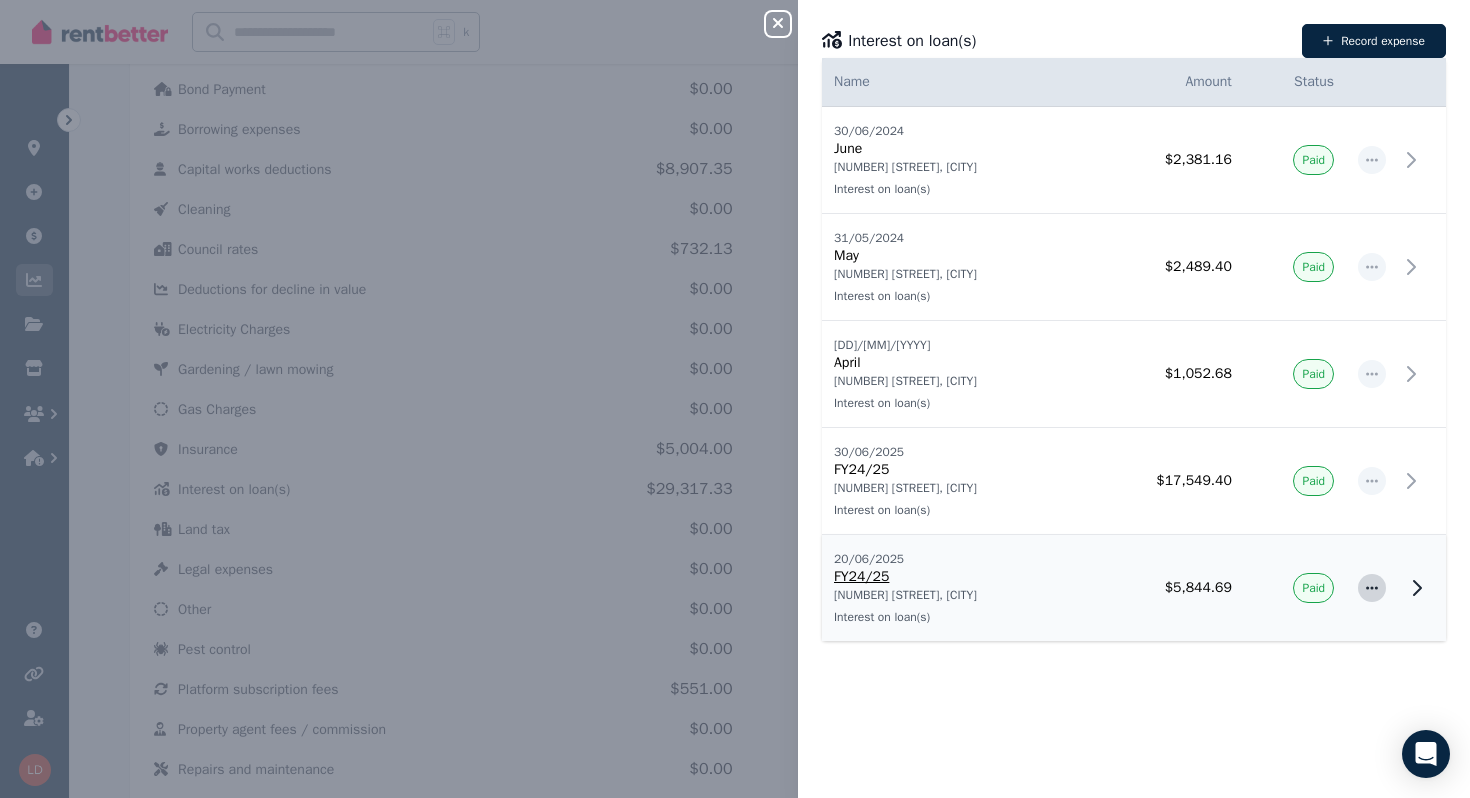 click at bounding box center [1372, 588] 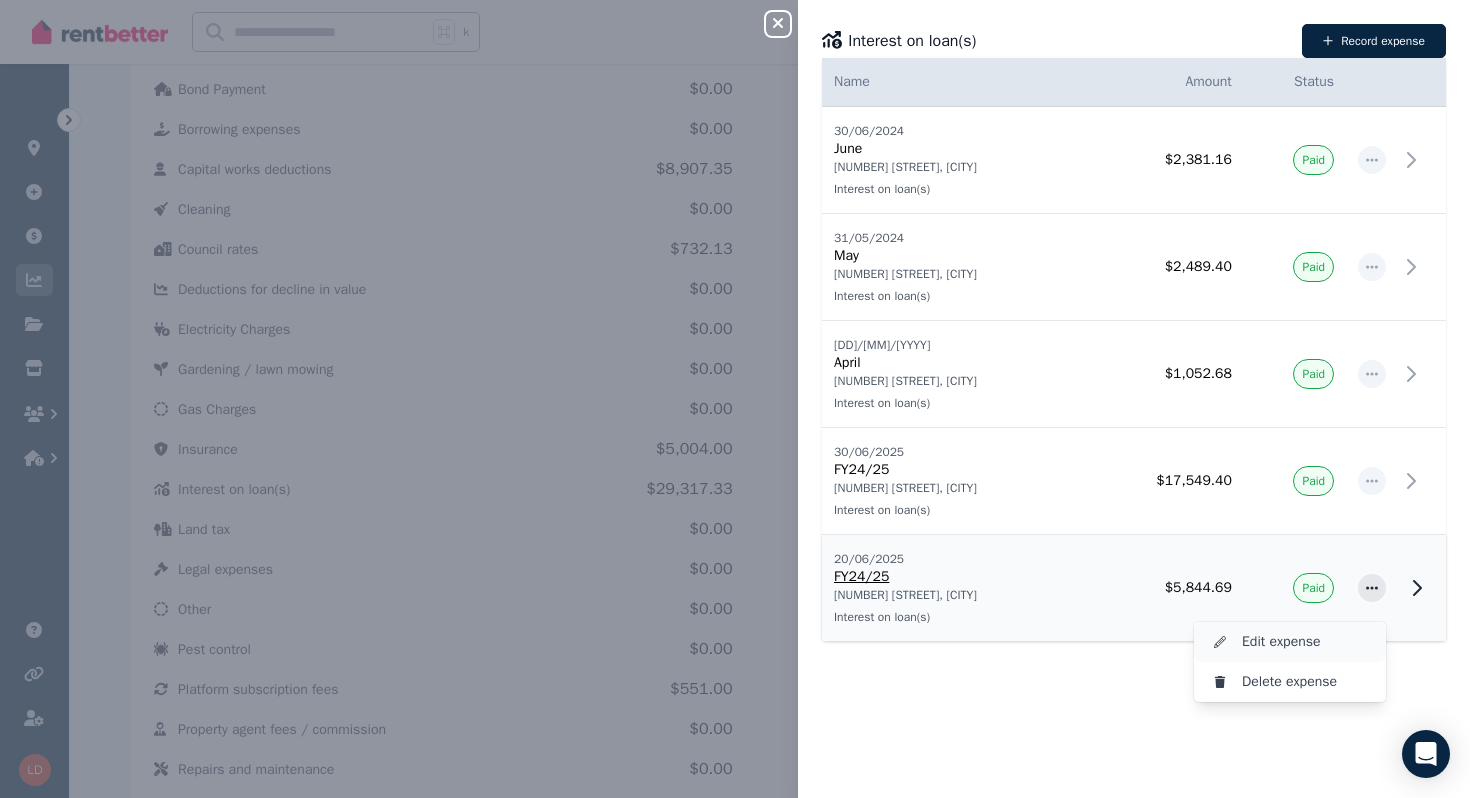 click on "Edit expense" at bounding box center [1290, 642] 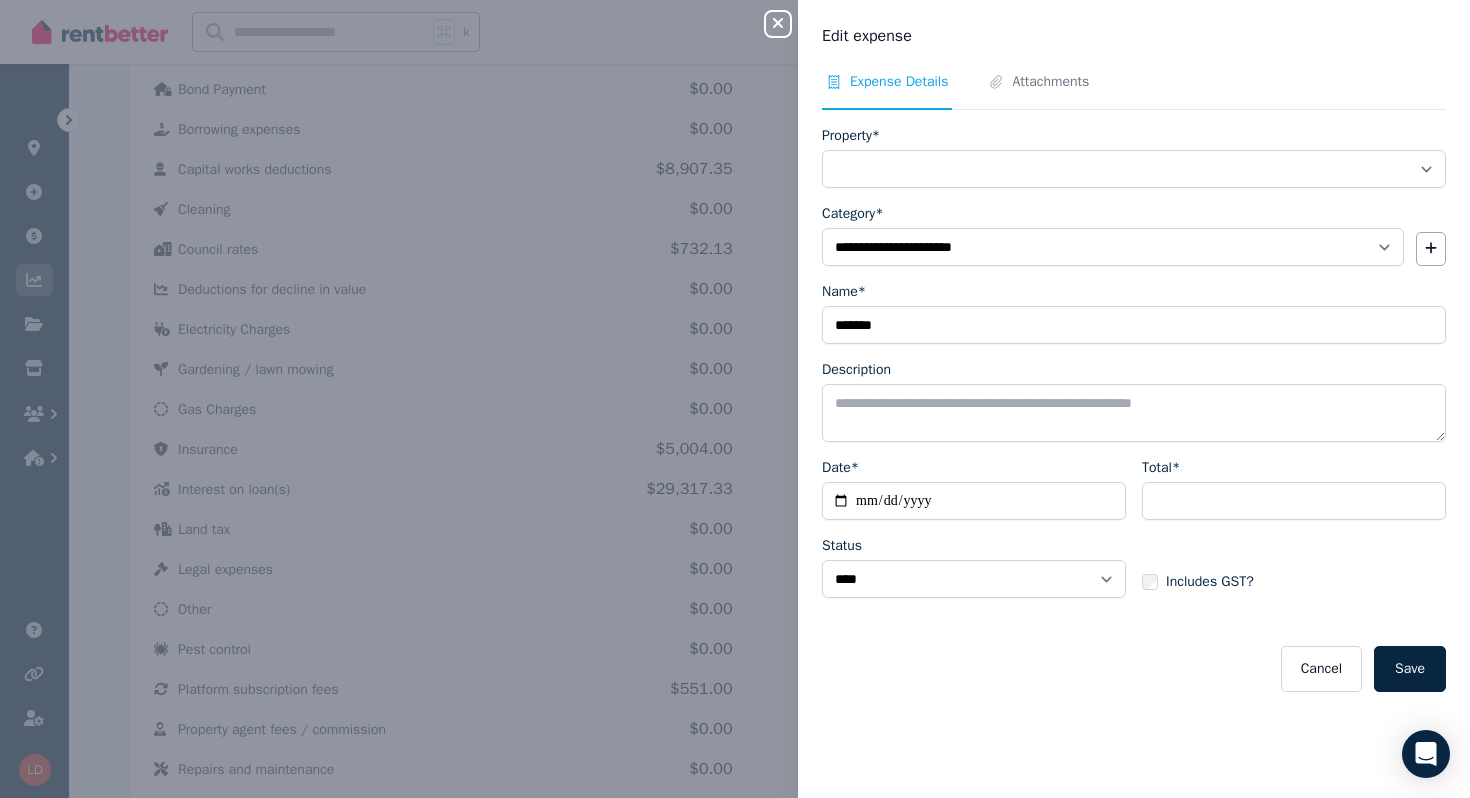 select on "**********" 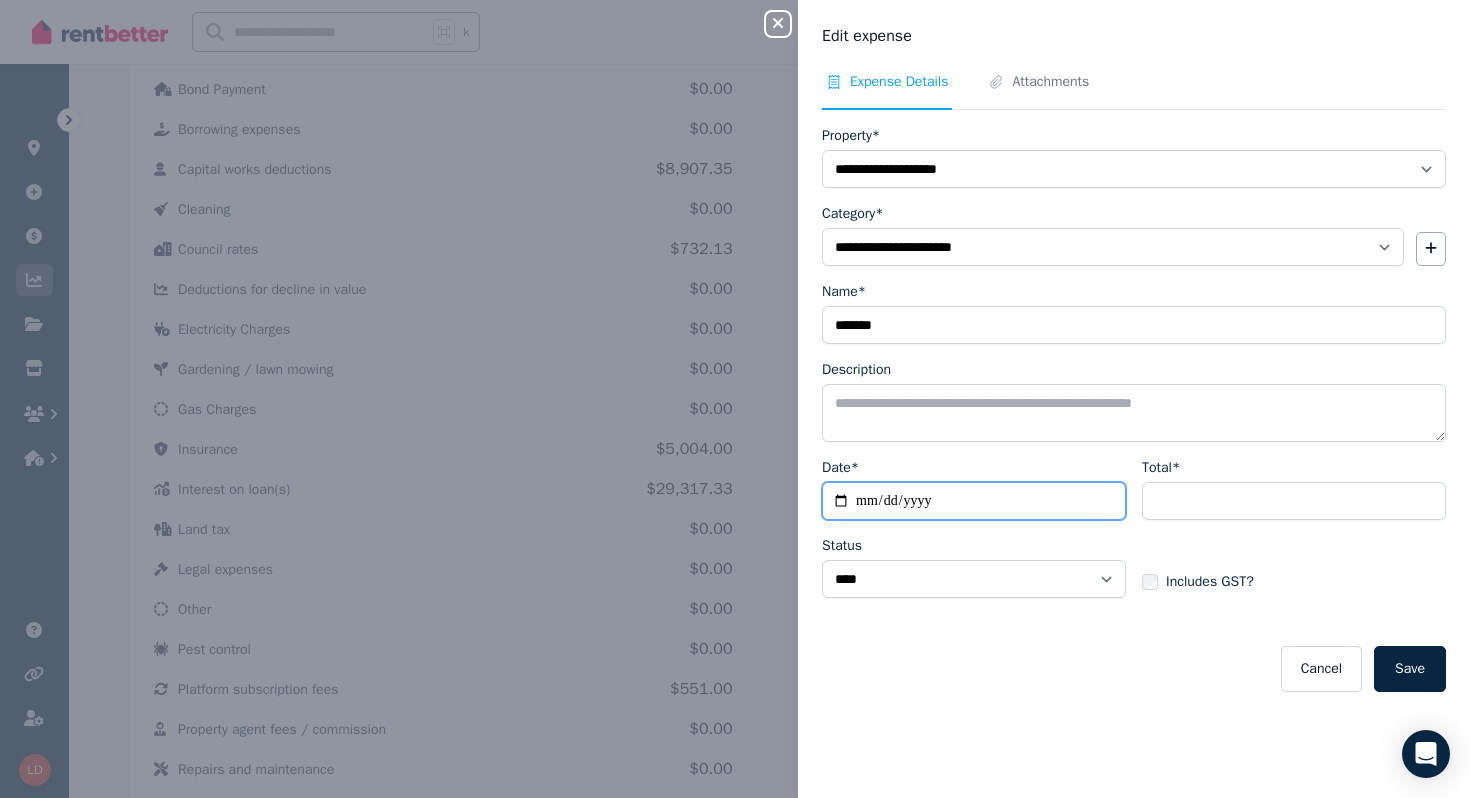 click on "**********" at bounding box center [974, 501] 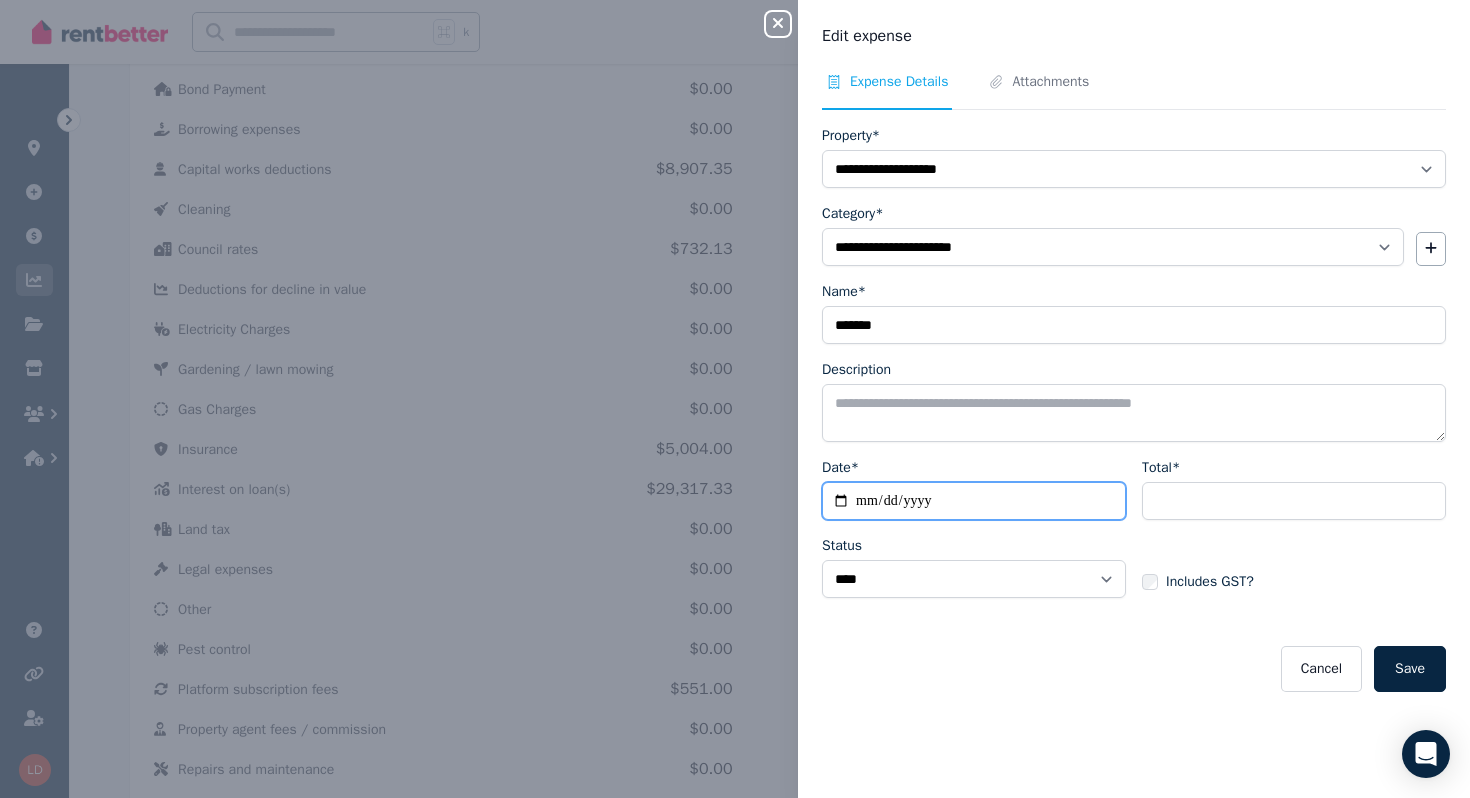 type on "**********" 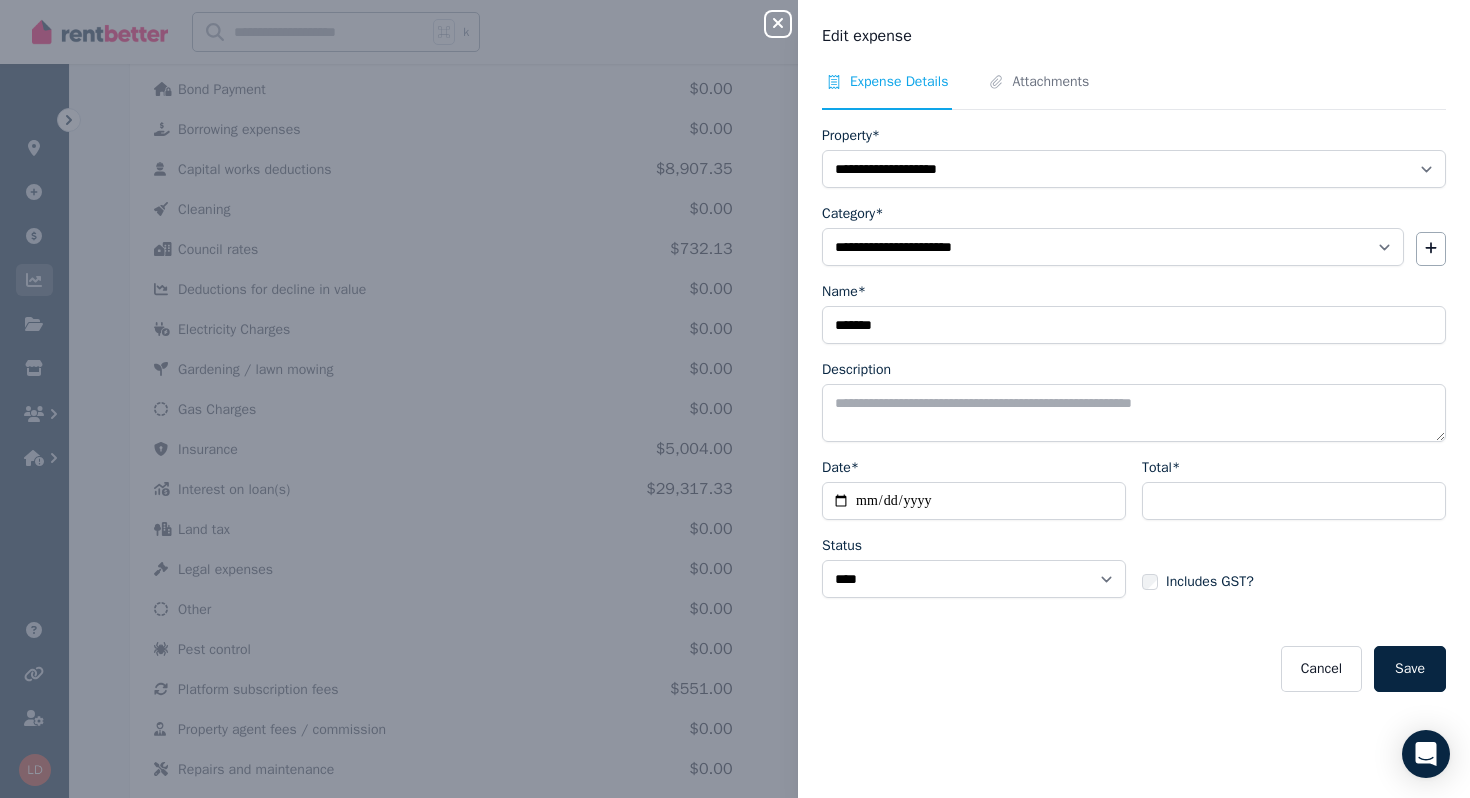 click on "**********" at bounding box center [1134, 423] 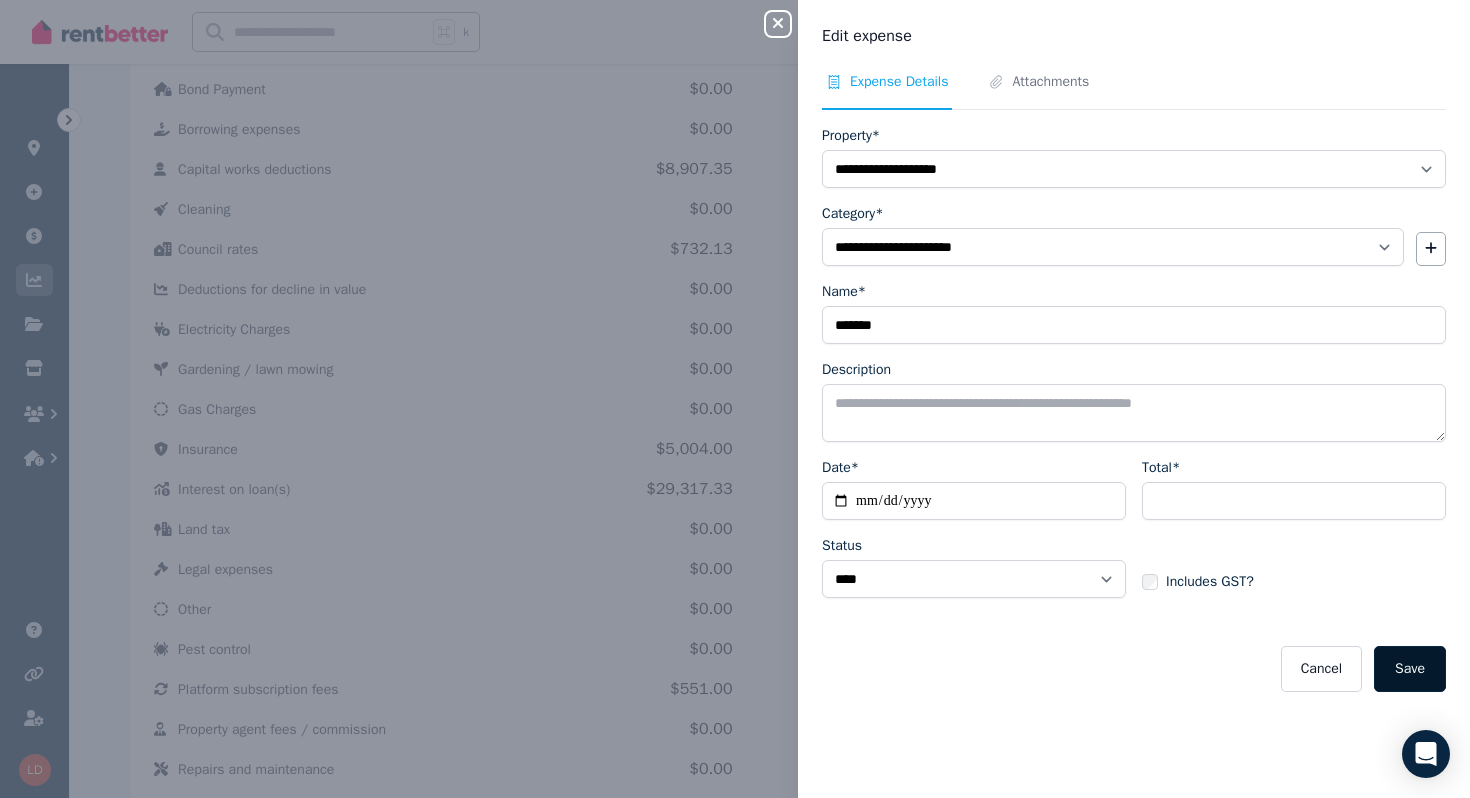 click on "Save" at bounding box center [1410, 669] 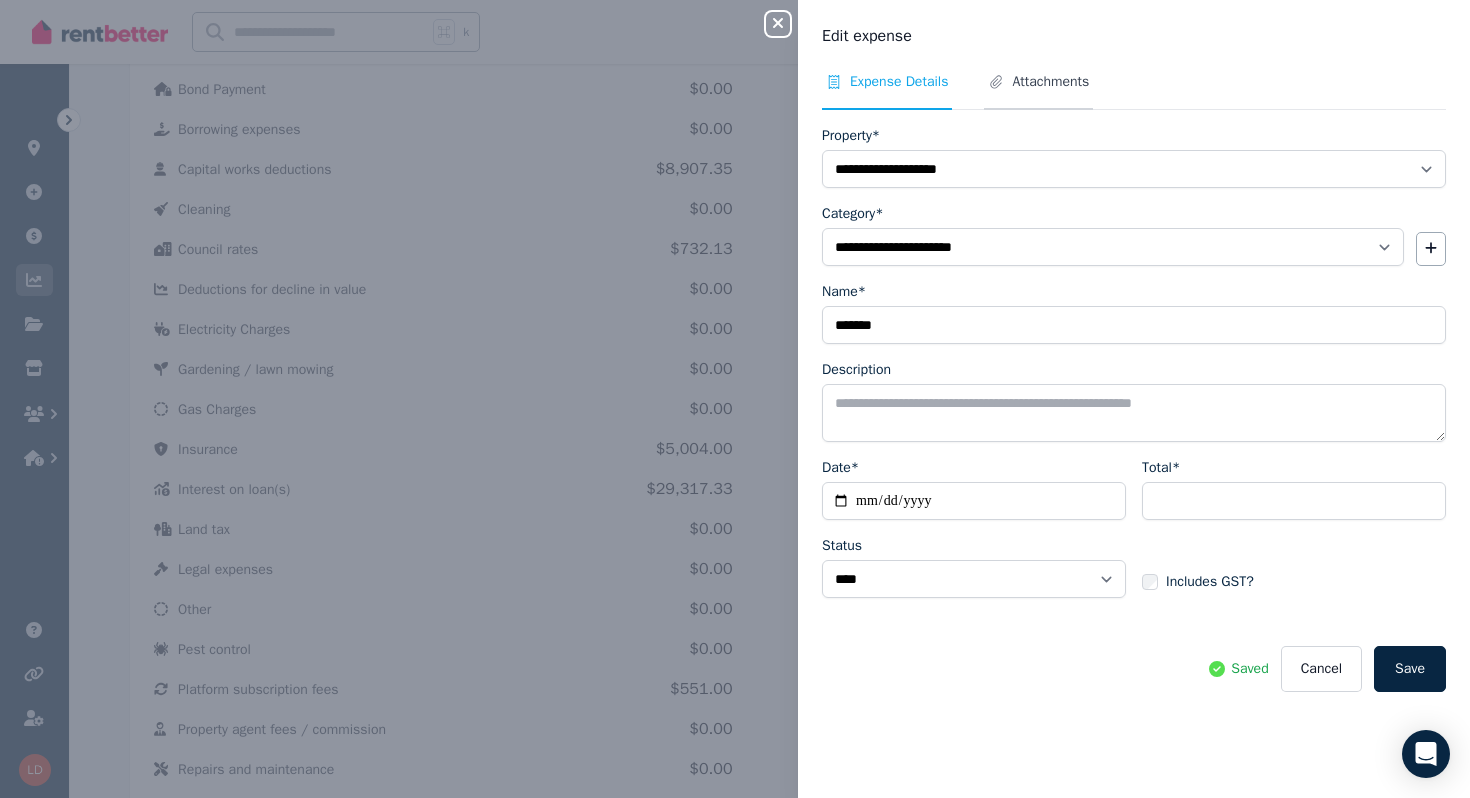 click on "Attachments" at bounding box center [1038, 91] 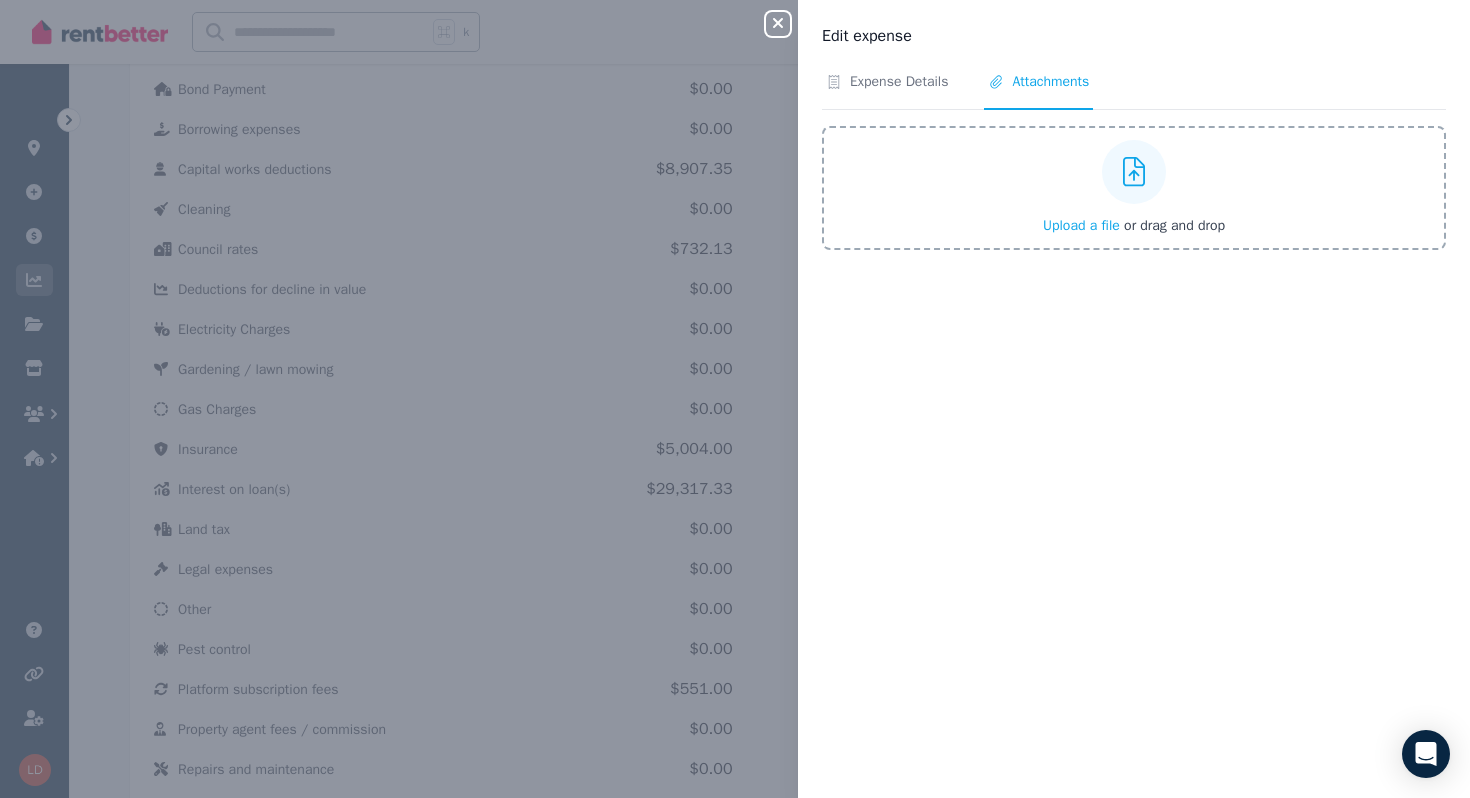 click on "Upload a file" at bounding box center [1081, 225] 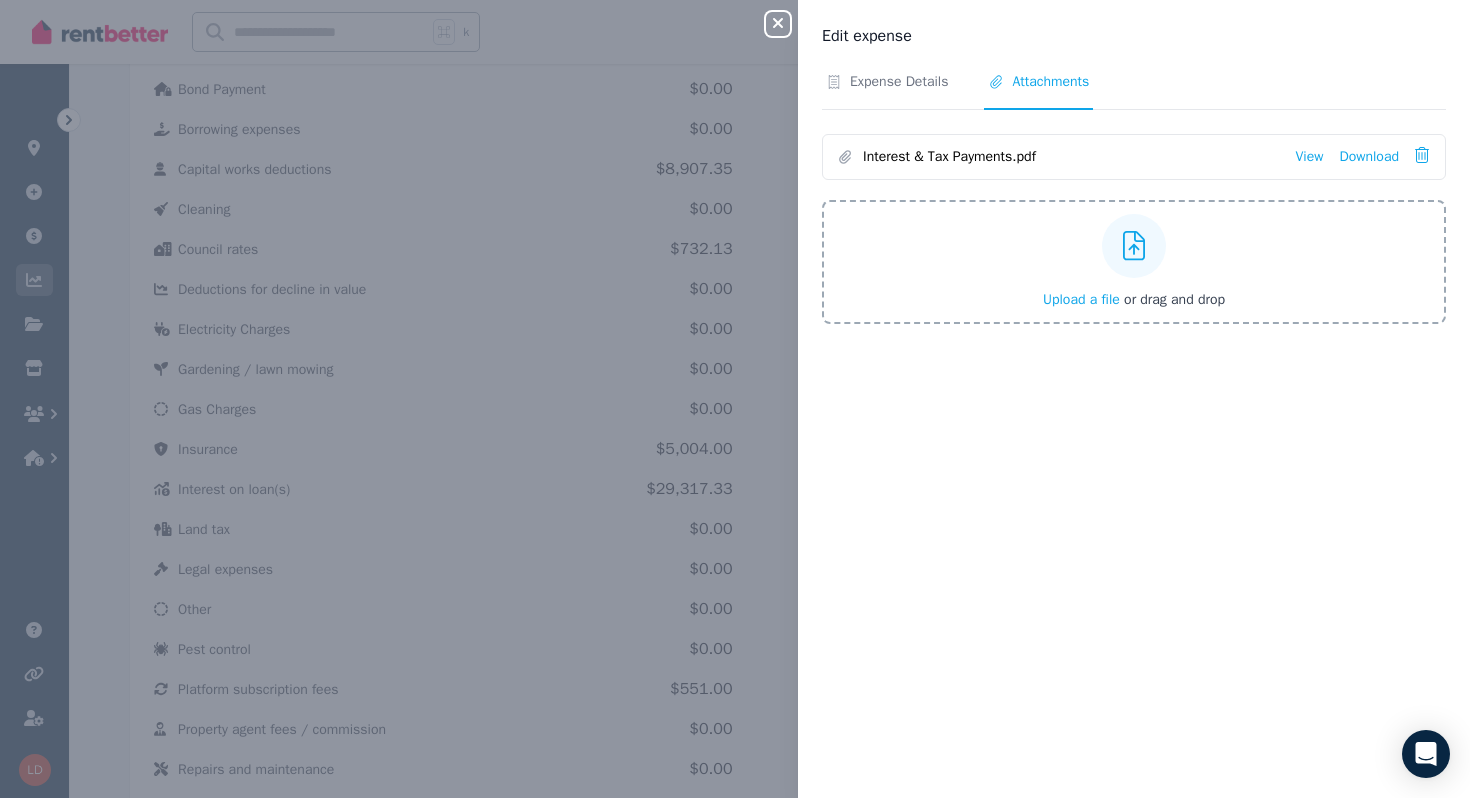 click 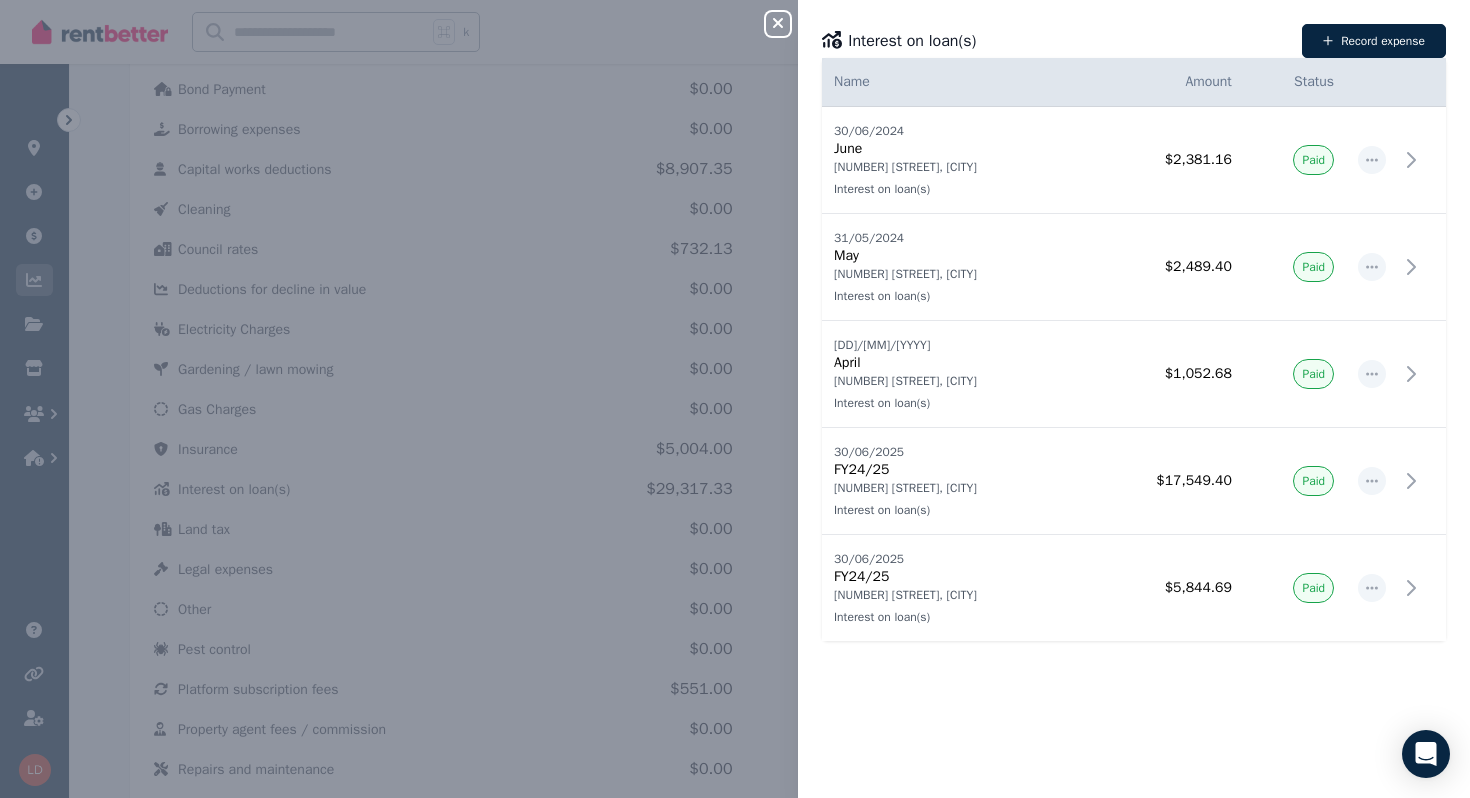 click 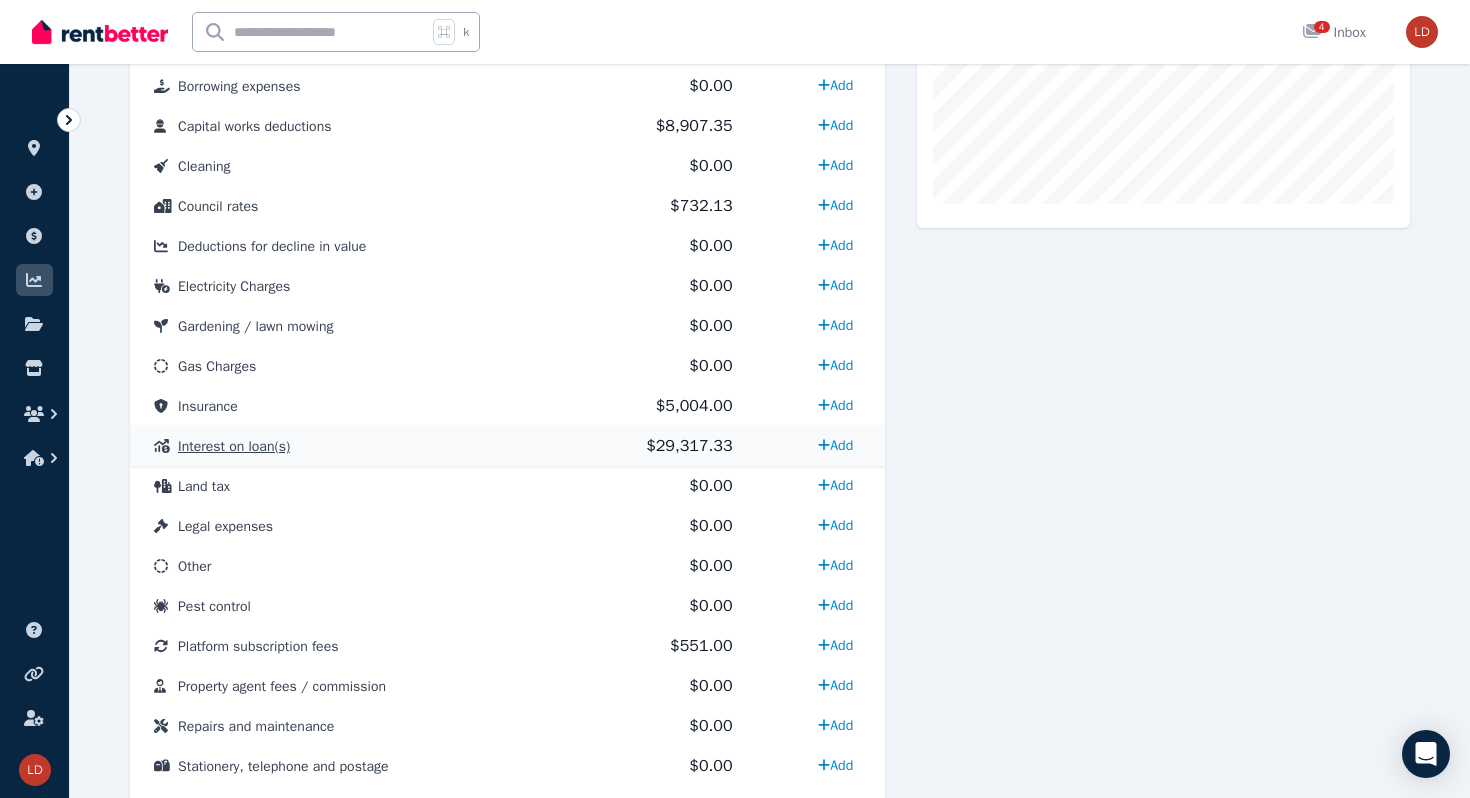 scroll, scrollTop: 740, scrollLeft: 0, axis: vertical 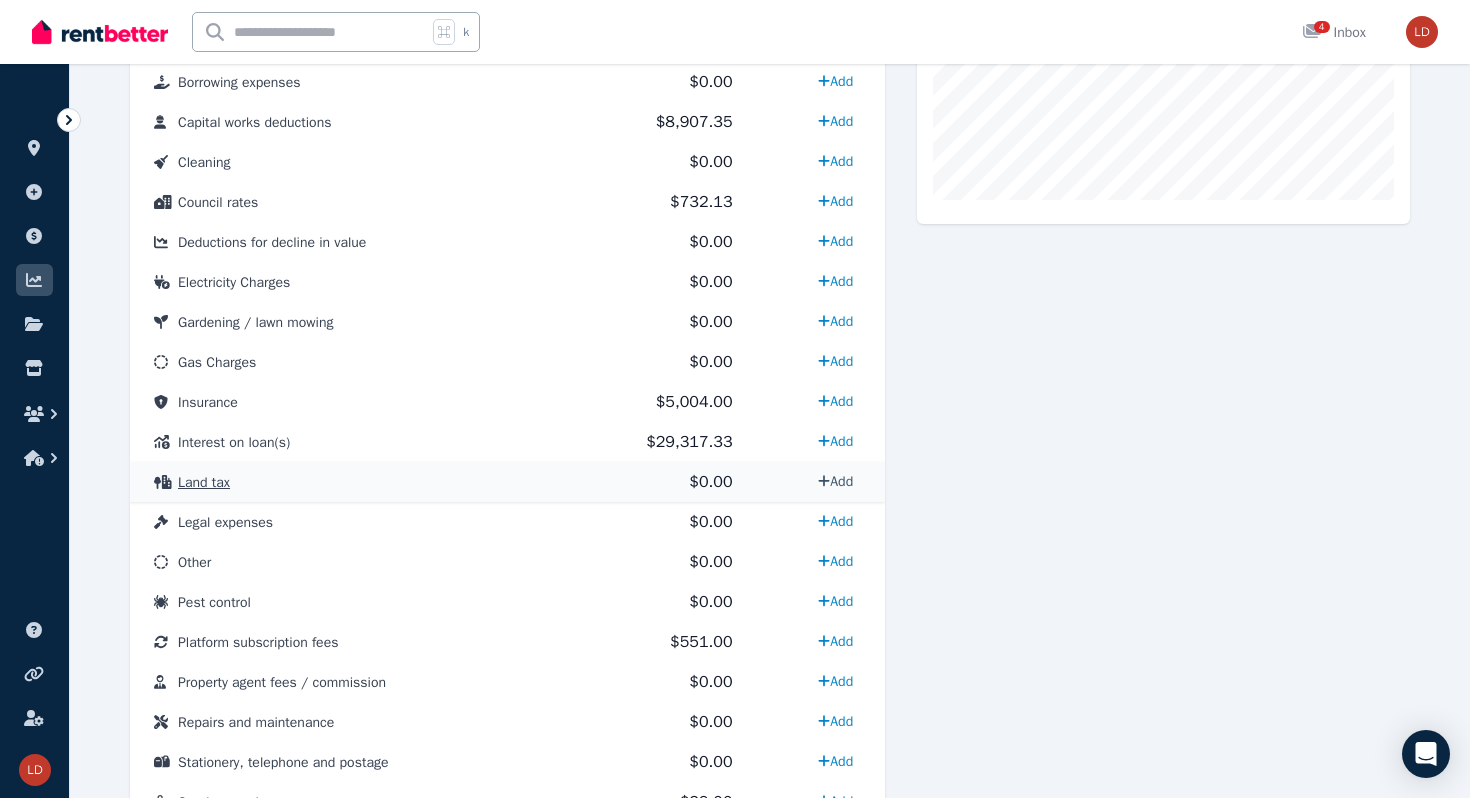 click on "Add" at bounding box center (835, 481) 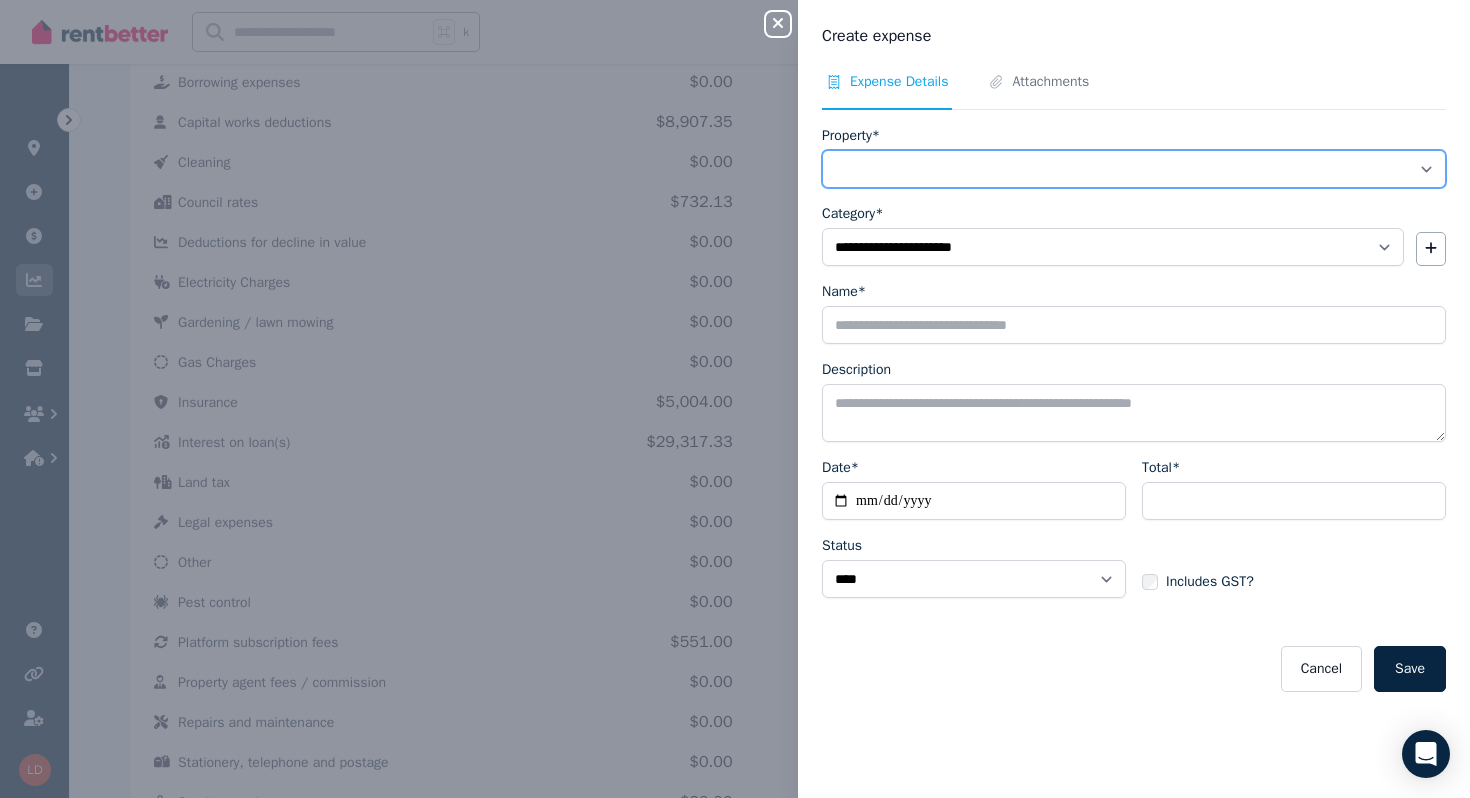 click on "**********" at bounding box center (1134, 169) 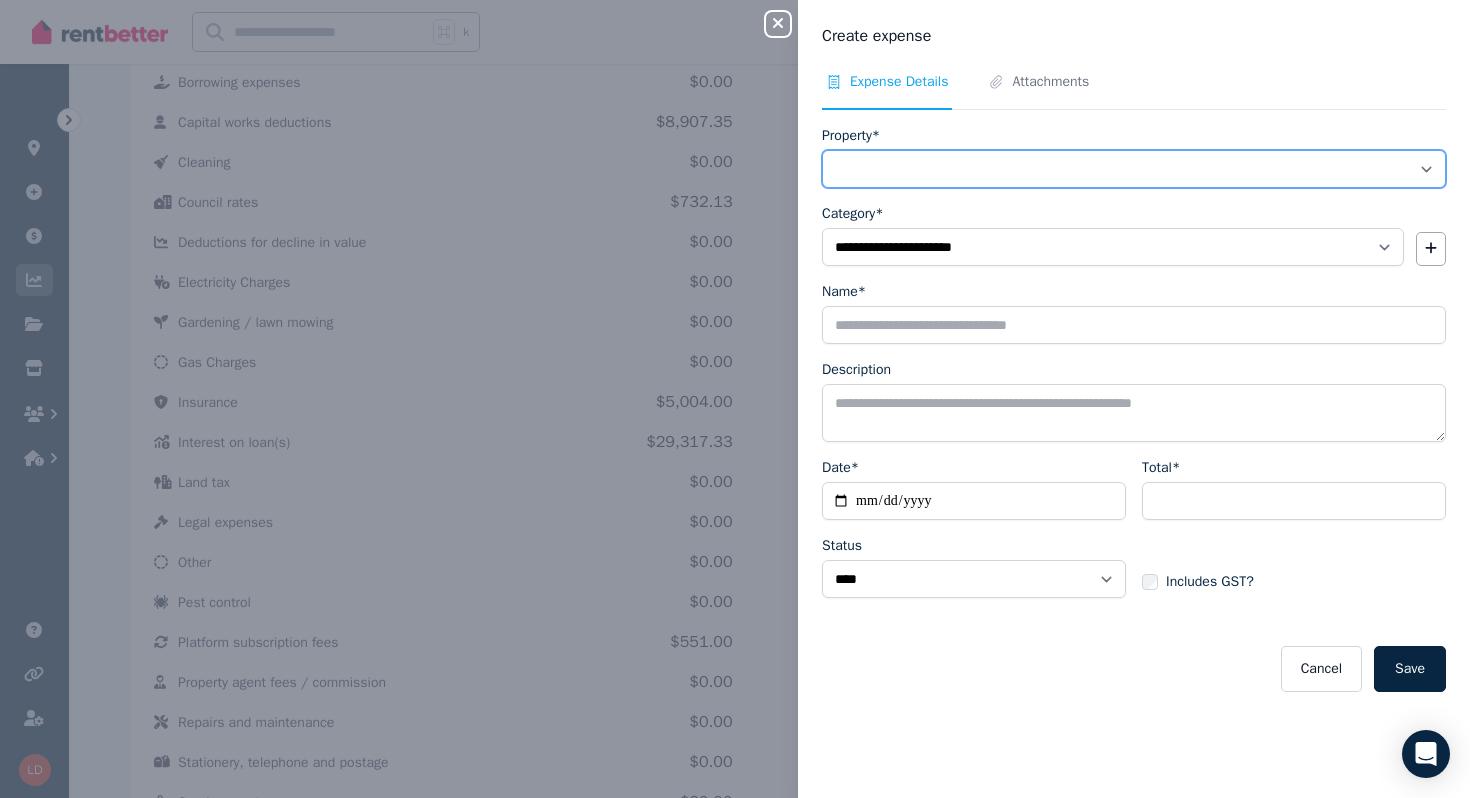 select on "**********" 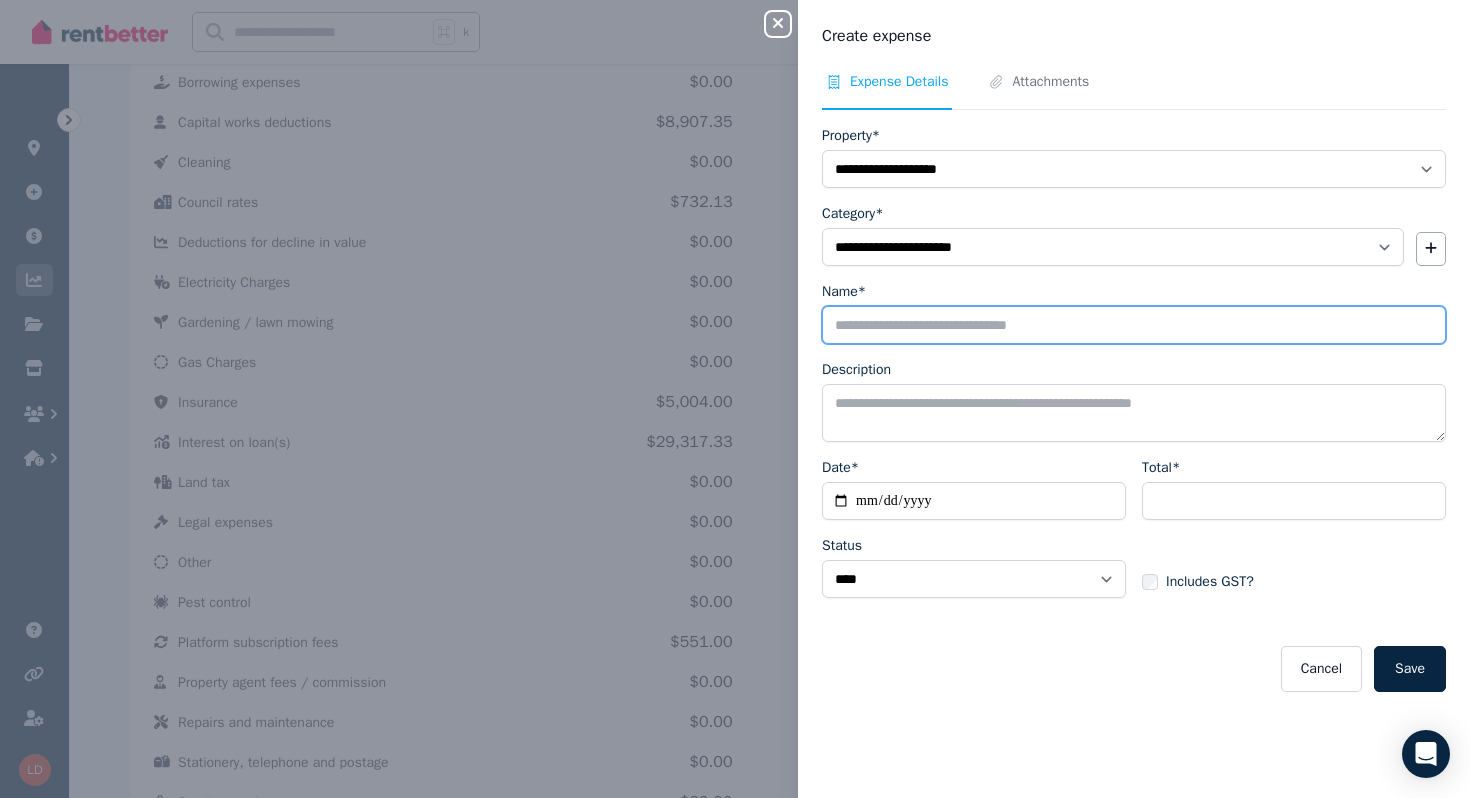 click on "Name*" at bounding box center [1134, 325] 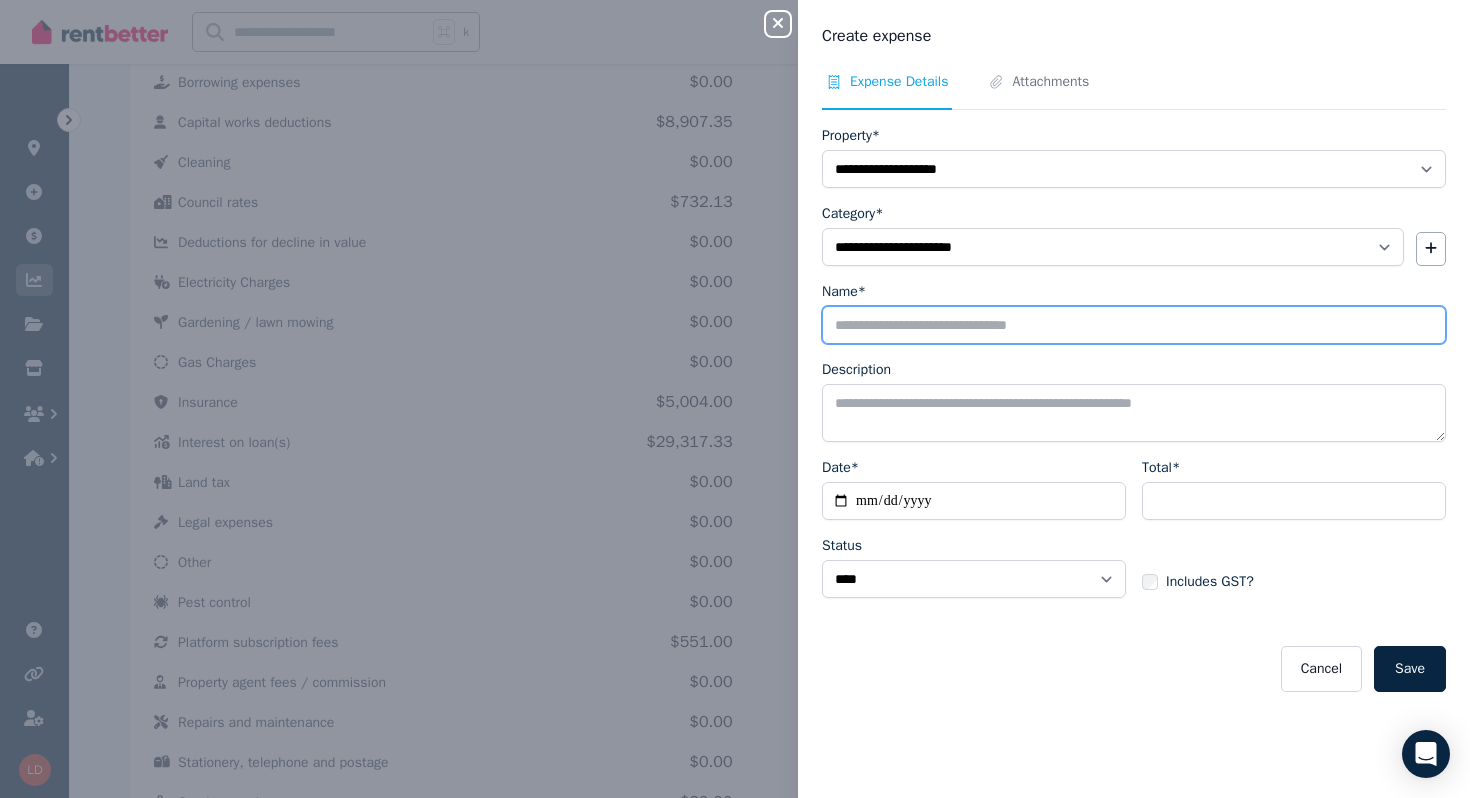 type on "*******" 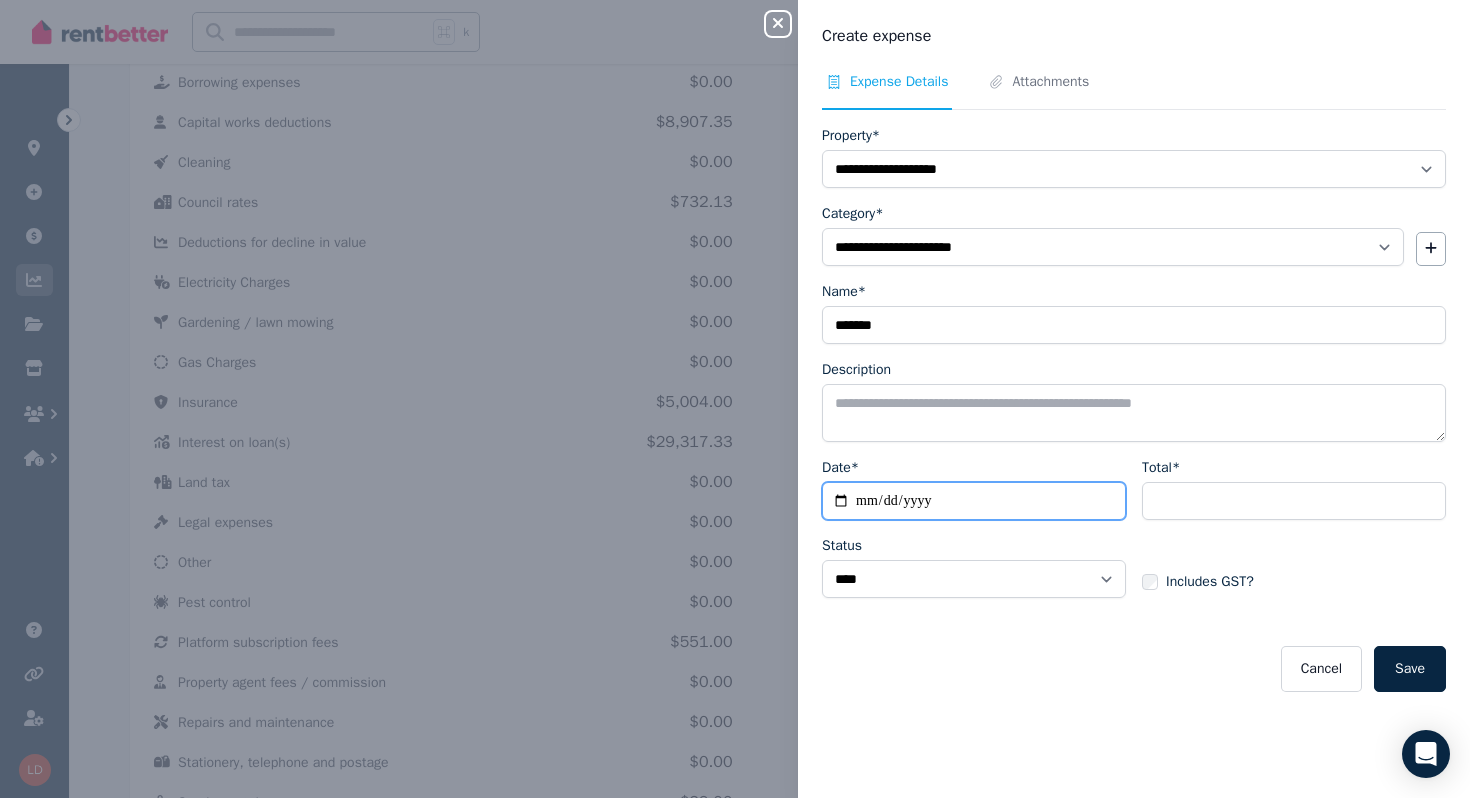 click on "Date*" at bounding box center [974, 501] 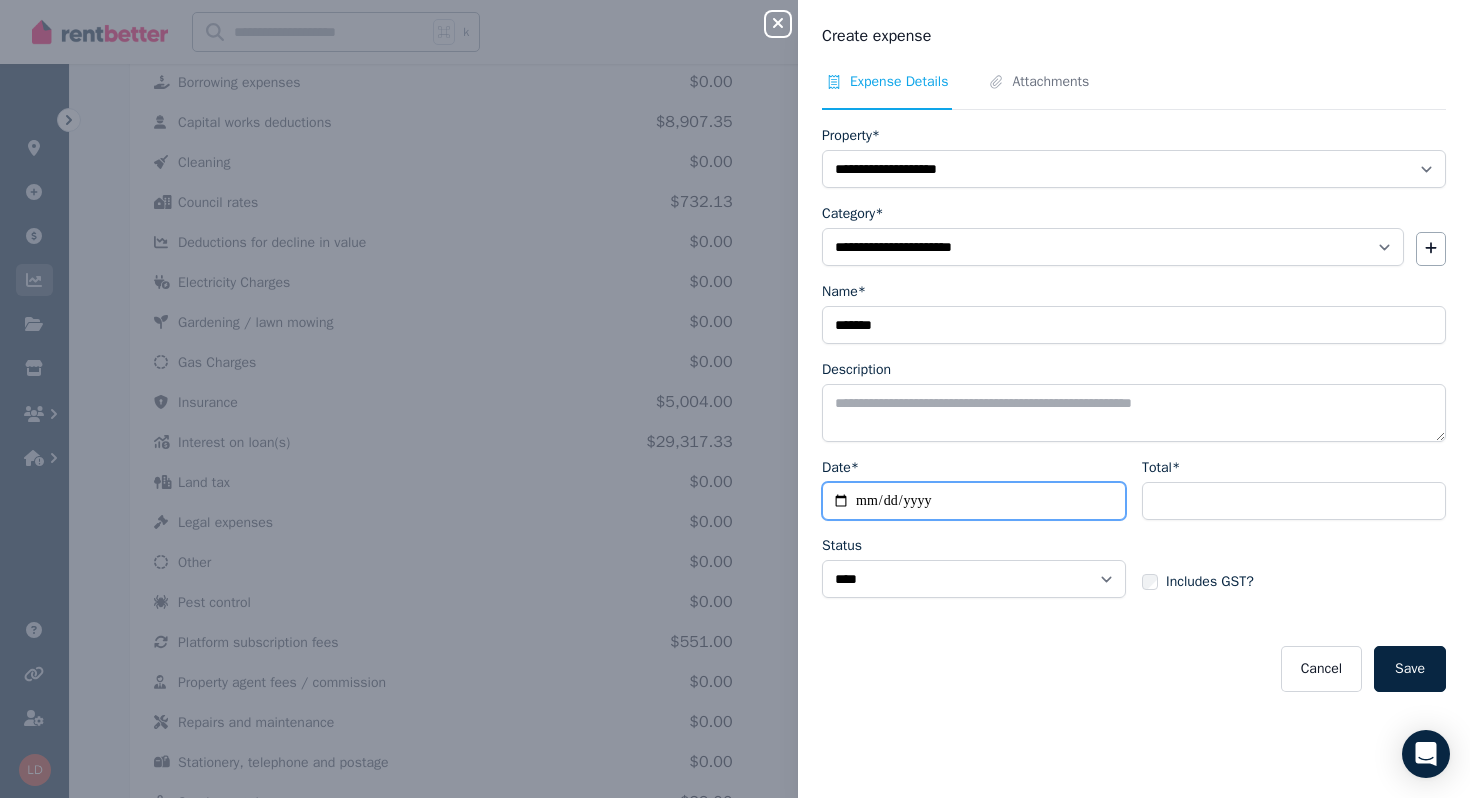 type on "**********" 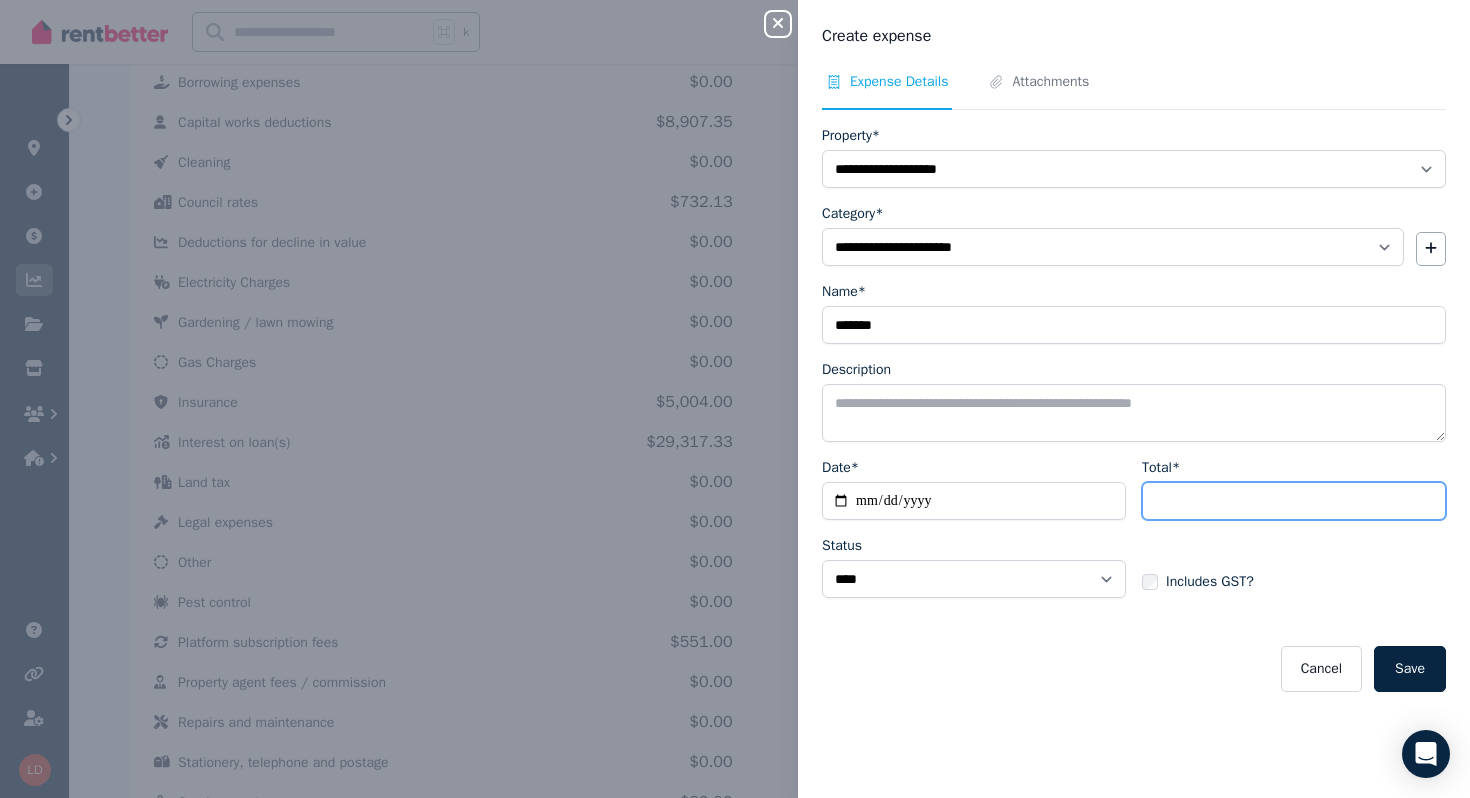 click on "Total*" at bounding box center (1294, 501) 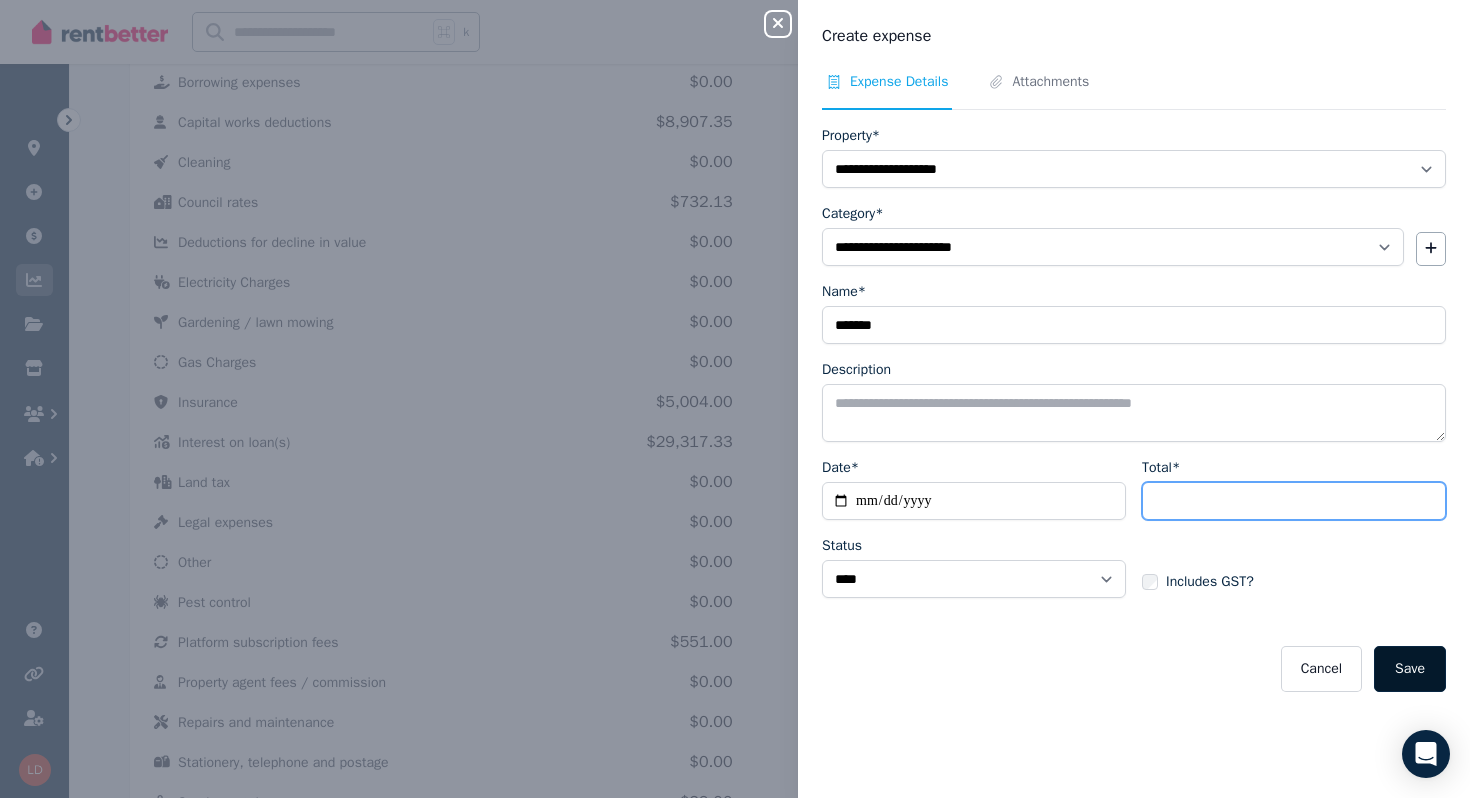 type on "*******" 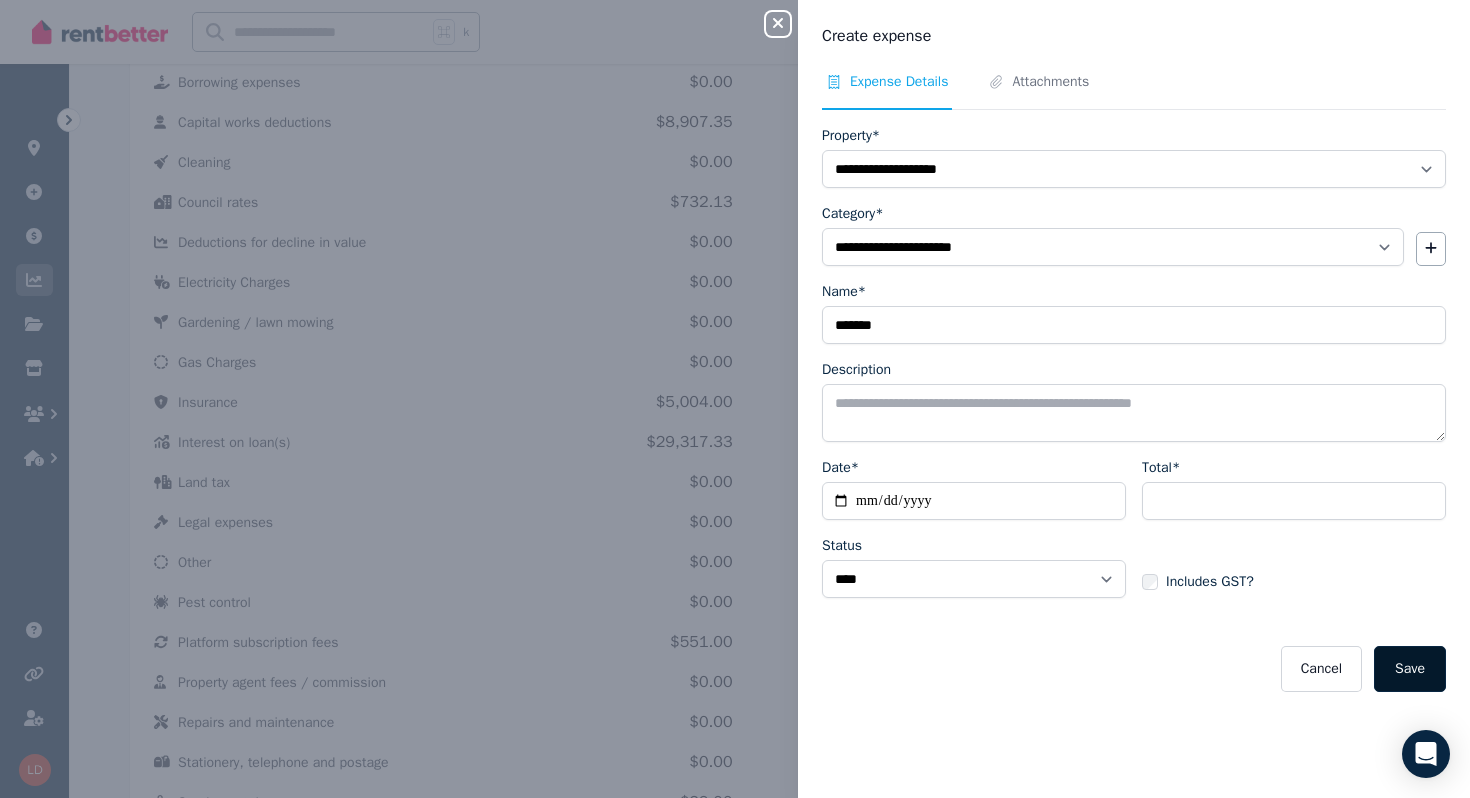 click on "Save" at bounding box center [1410, 669] 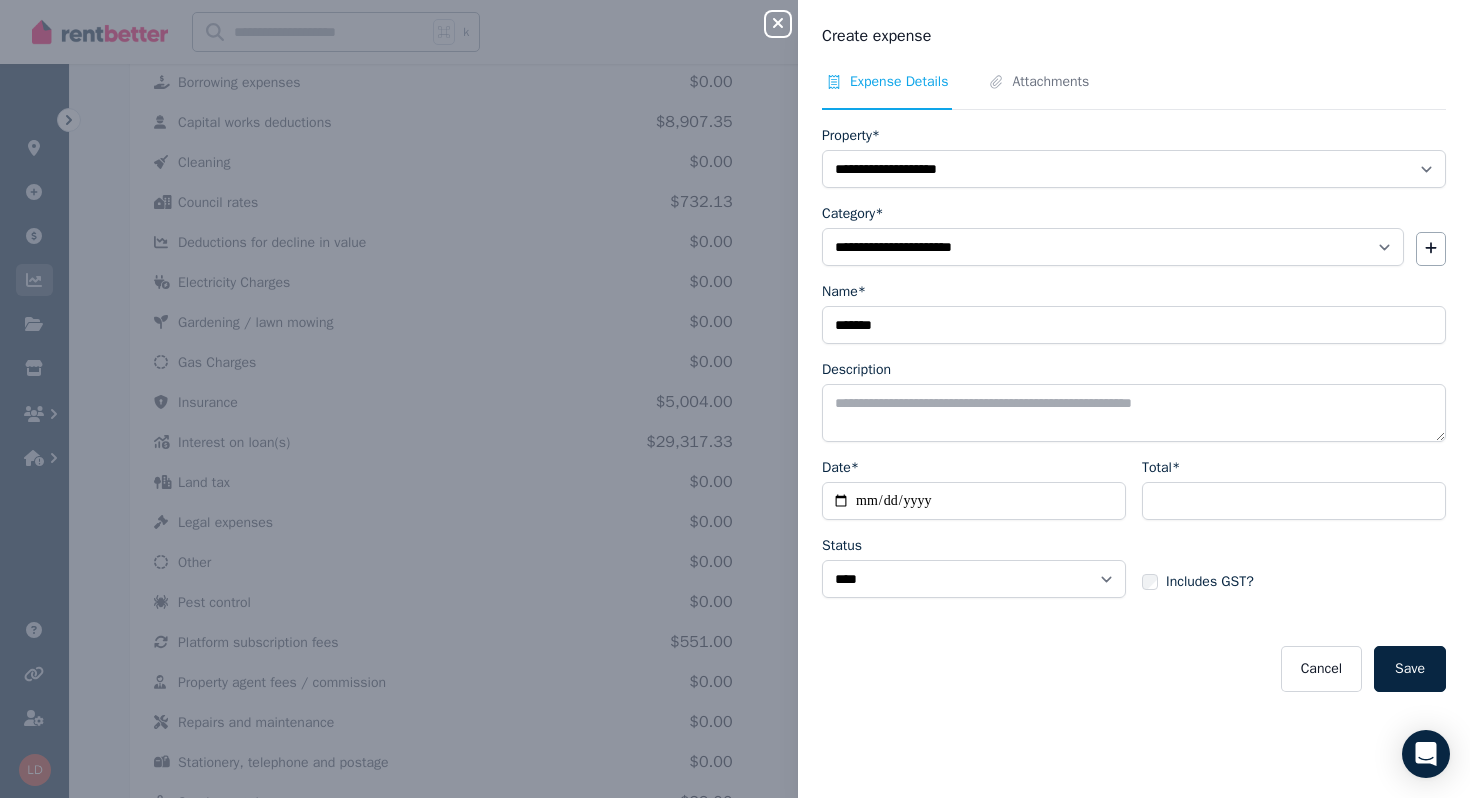 select 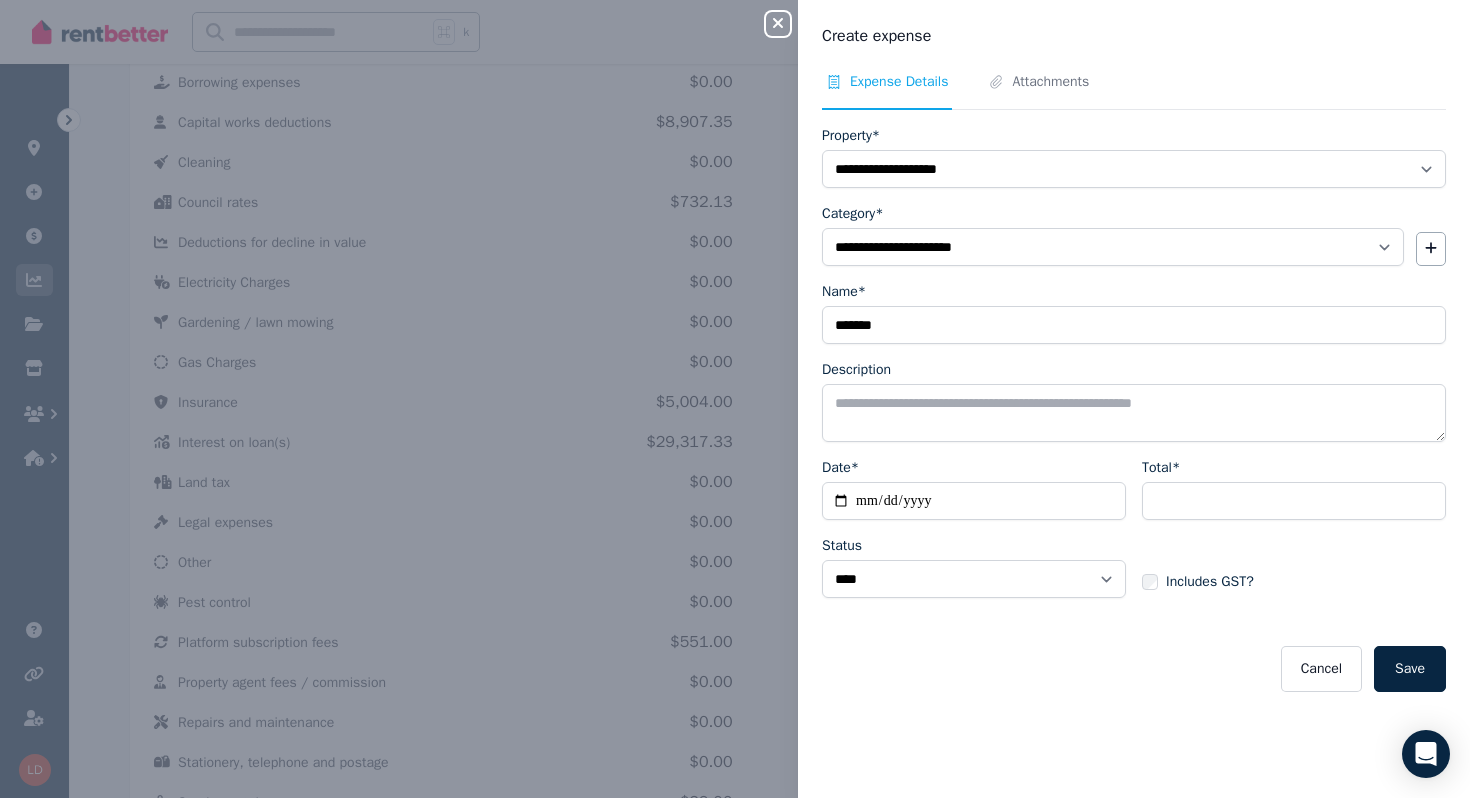 select 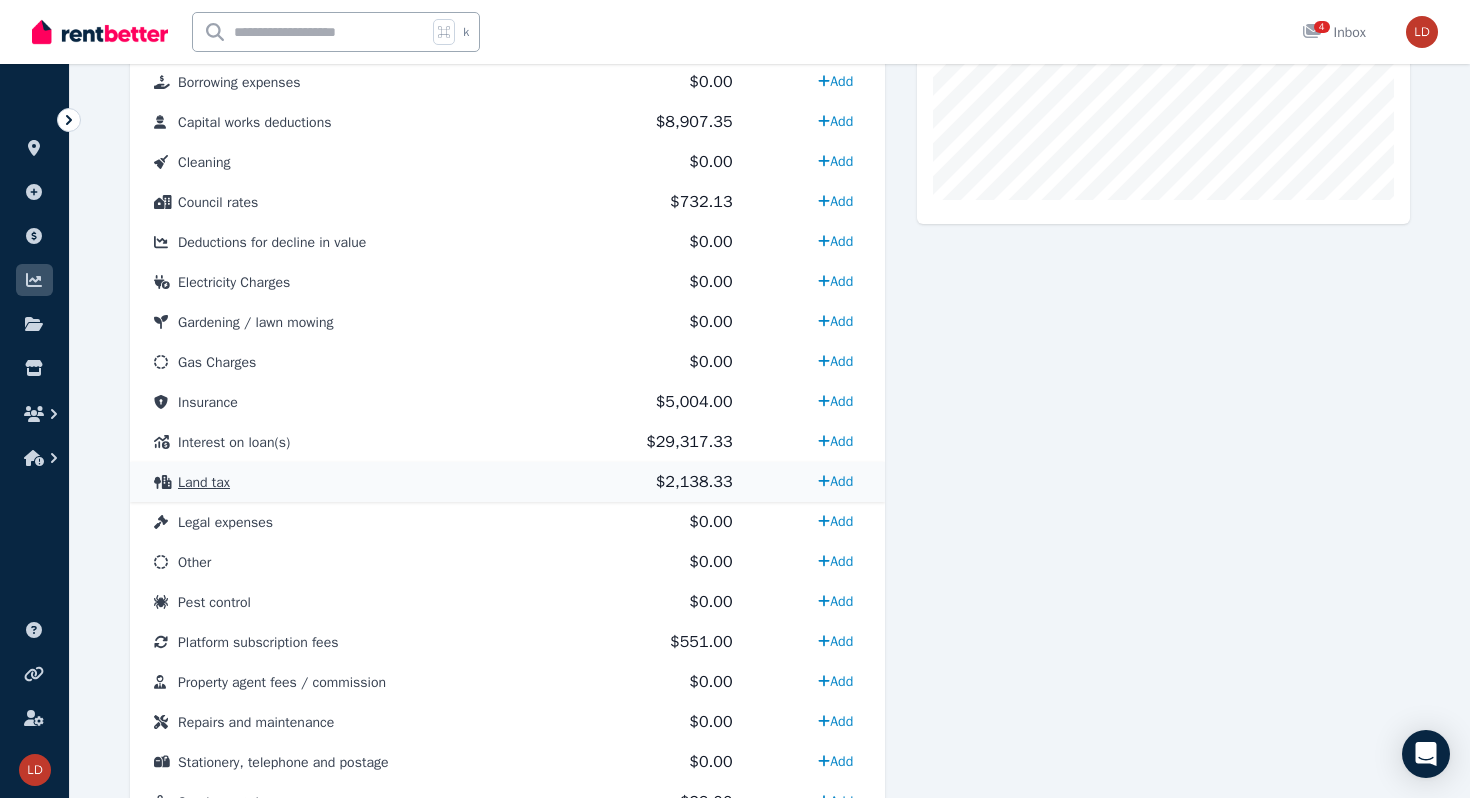 click on "$2,138.33" at bounding box center [662, 482] 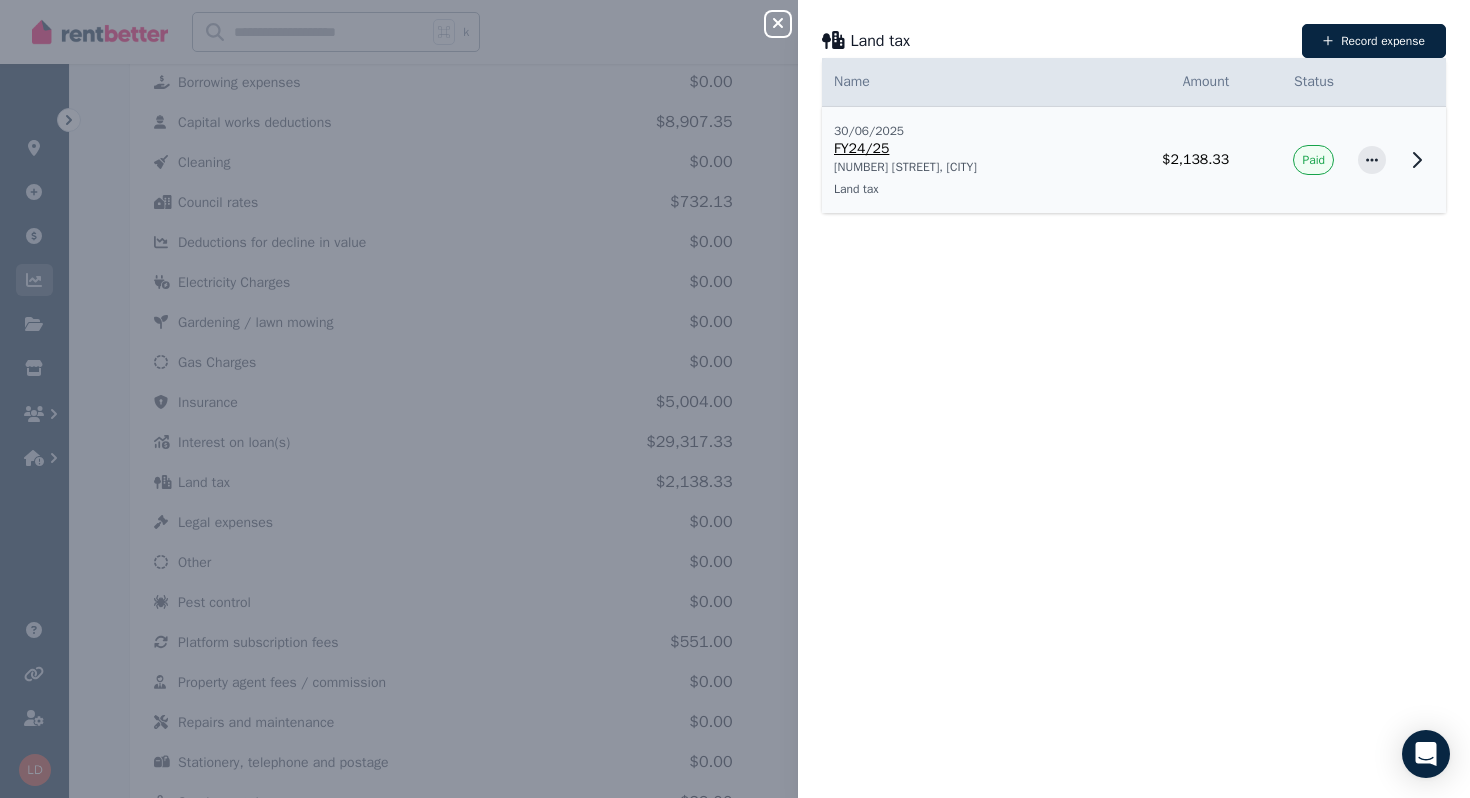 click 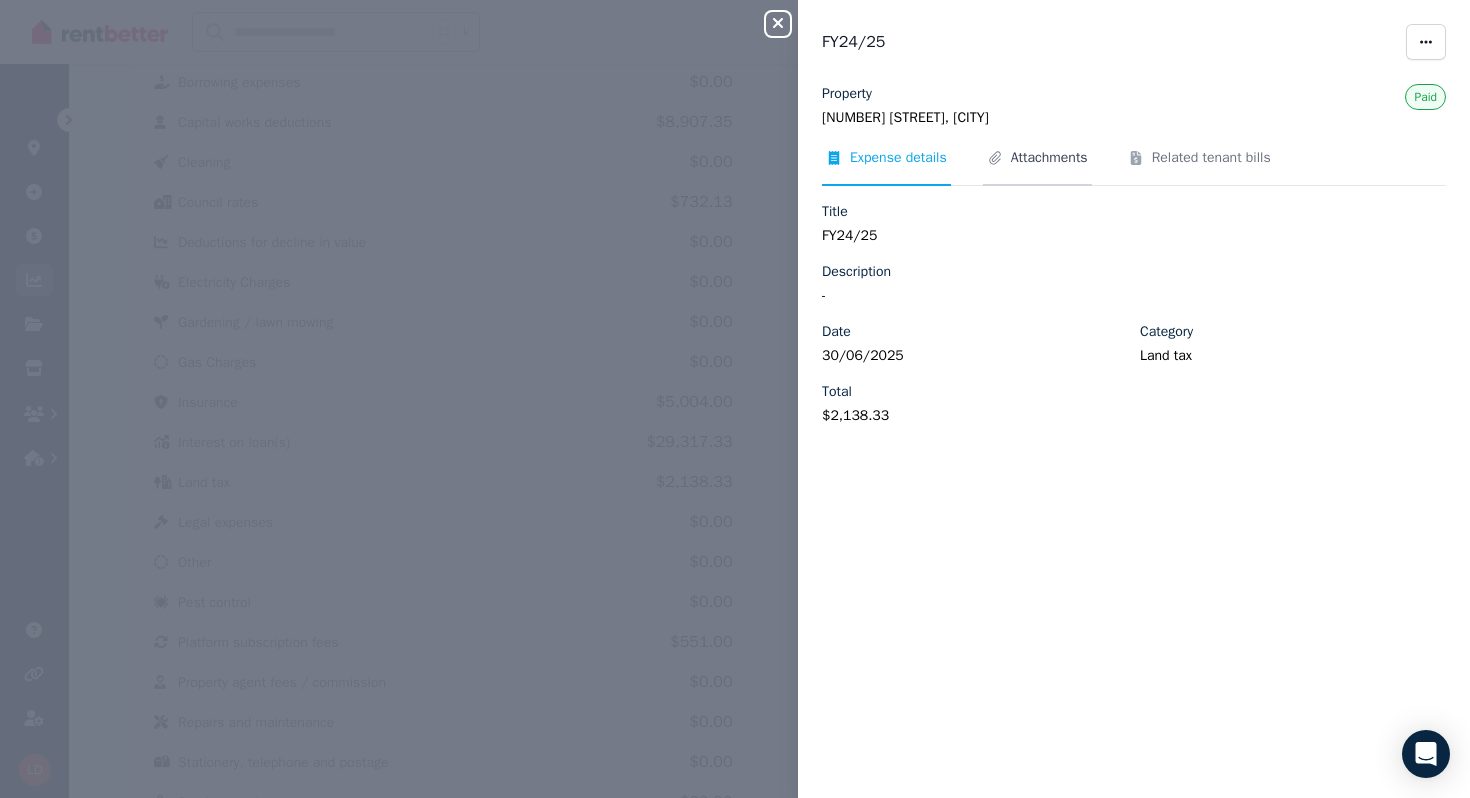 click on "Attachments" at bounding box center [1049, 158] 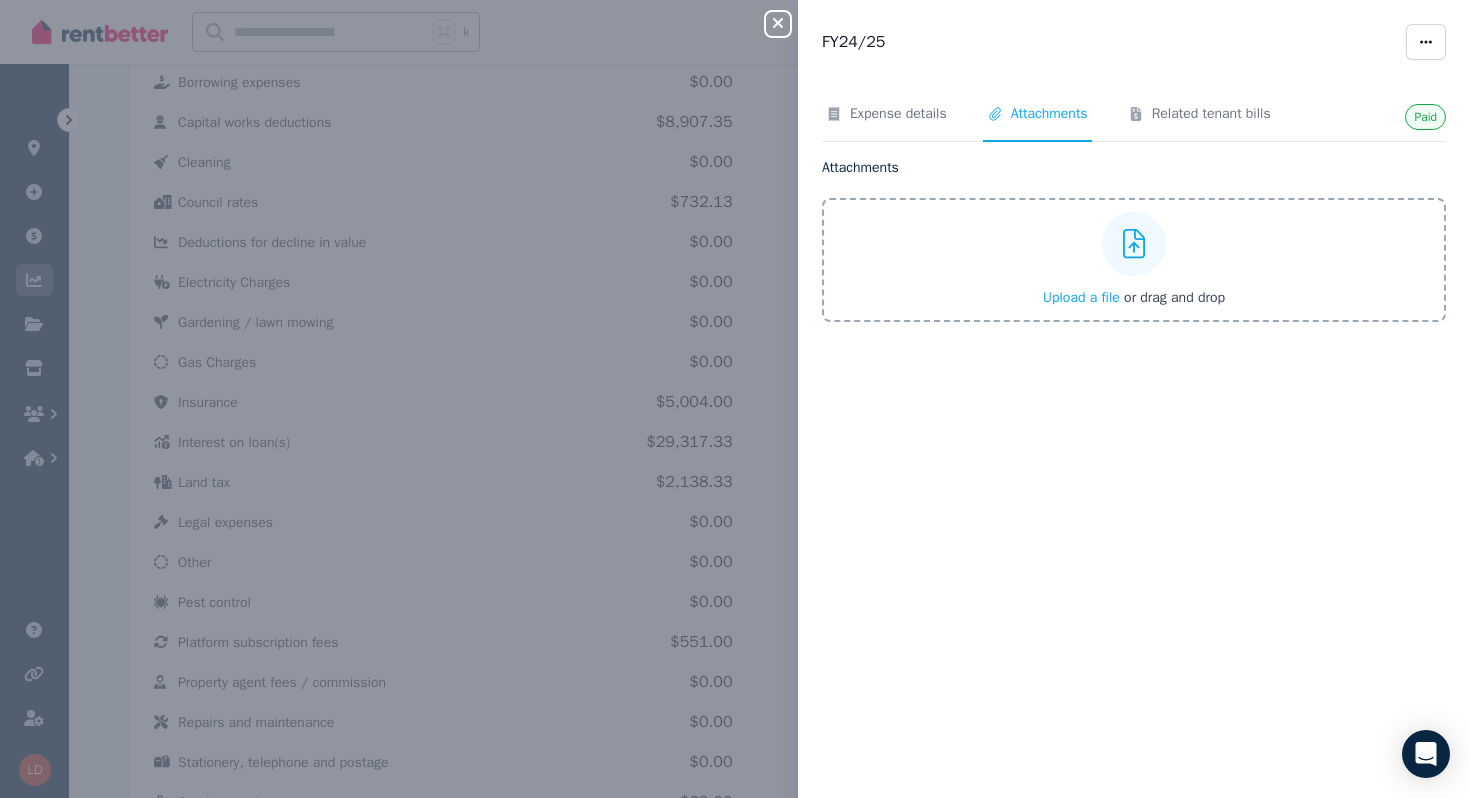 click on "Upload a file" at bounding box center (1081, 297) 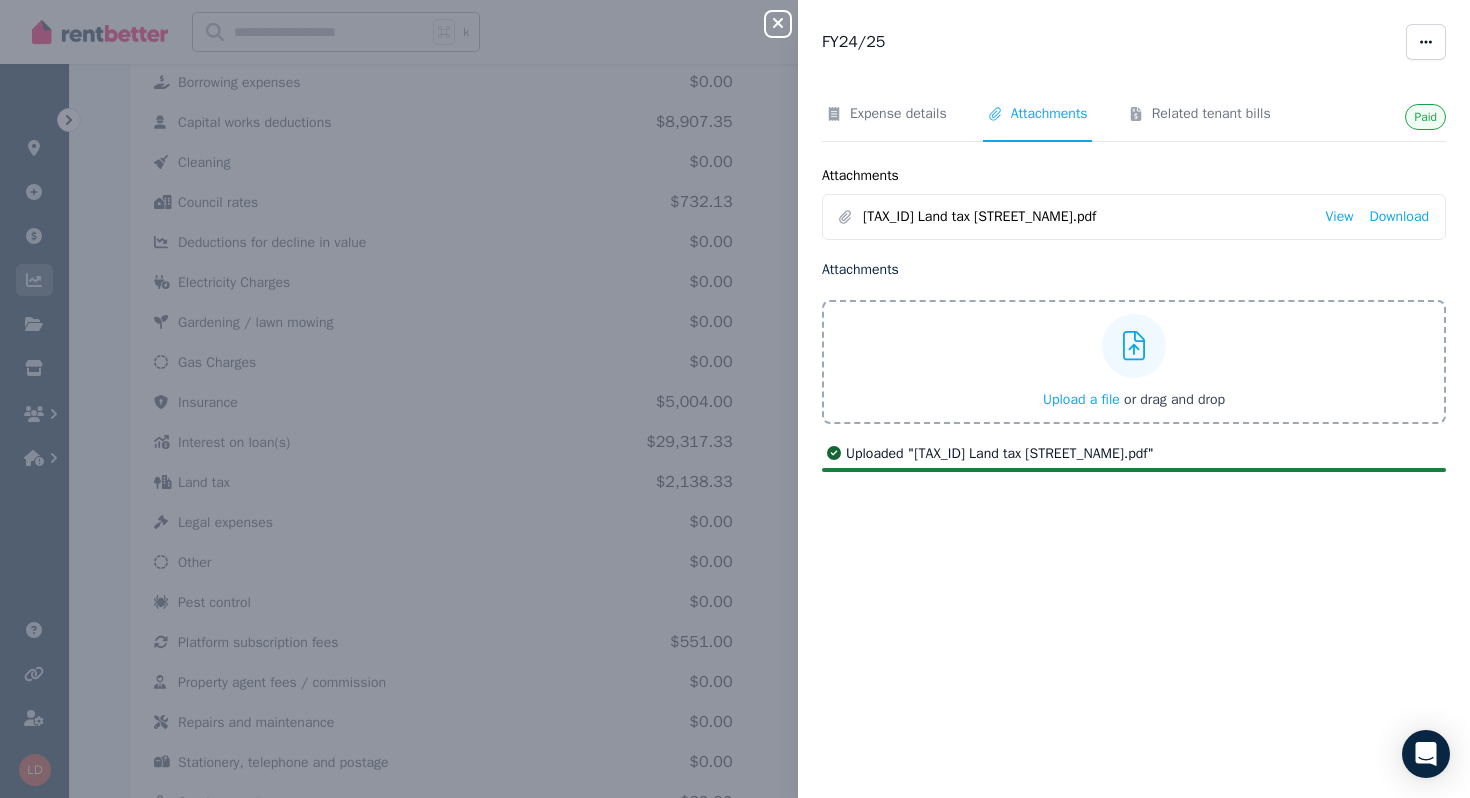 click on "Close panel FY[YY]/[YY] Paid Expense details Attachments Related tenant bills Attachments [TAX_ID] Land tax [STREET_NAME].pdf View Download Attachments Upload a file   or drag and drop Uploaded   " [TAX_ID] Land tax [STREET_NAME].pdf "" at bounding box center [735, 399] 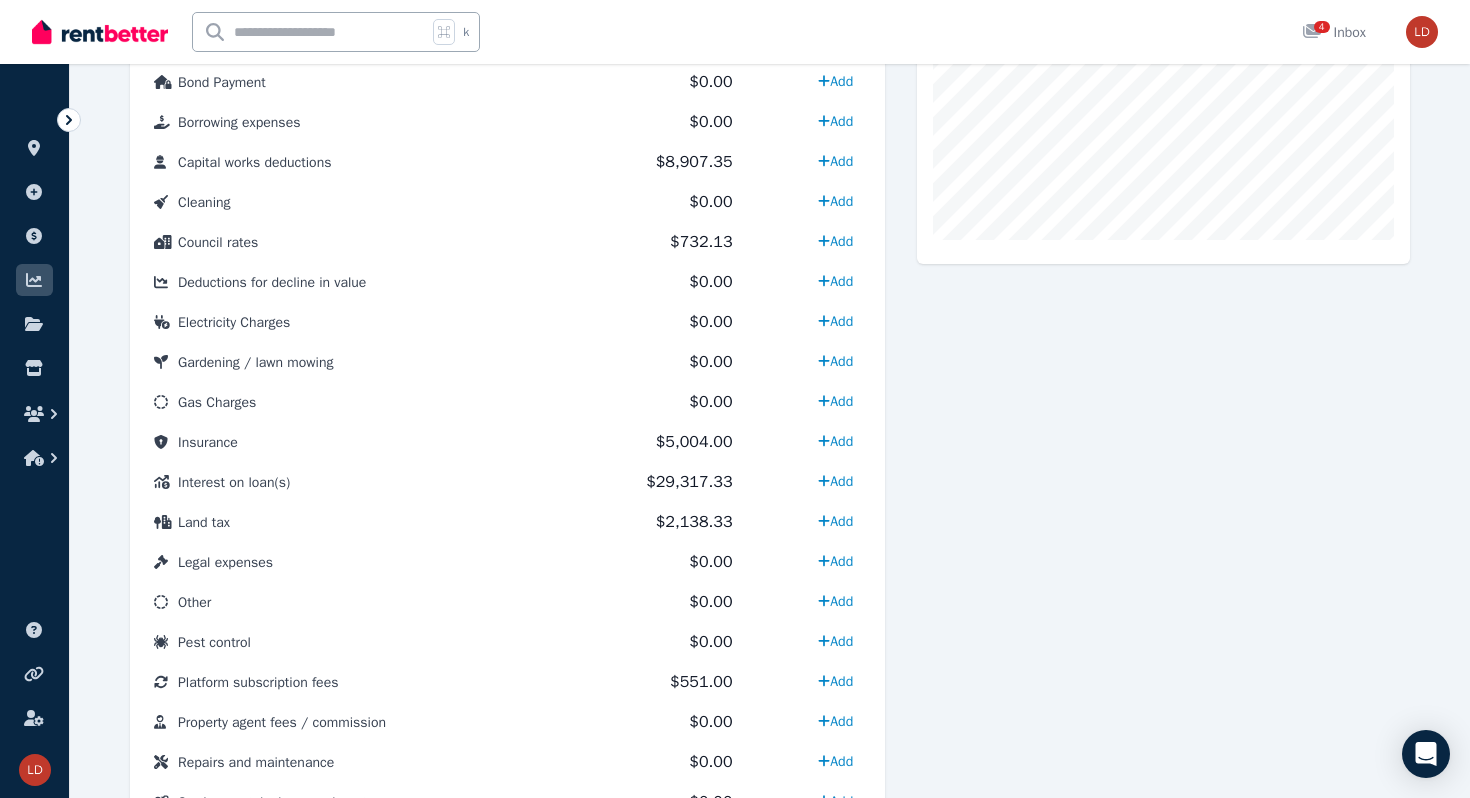 scroll, scrollTop: 699, scrollLeft: 0, axis: vertical 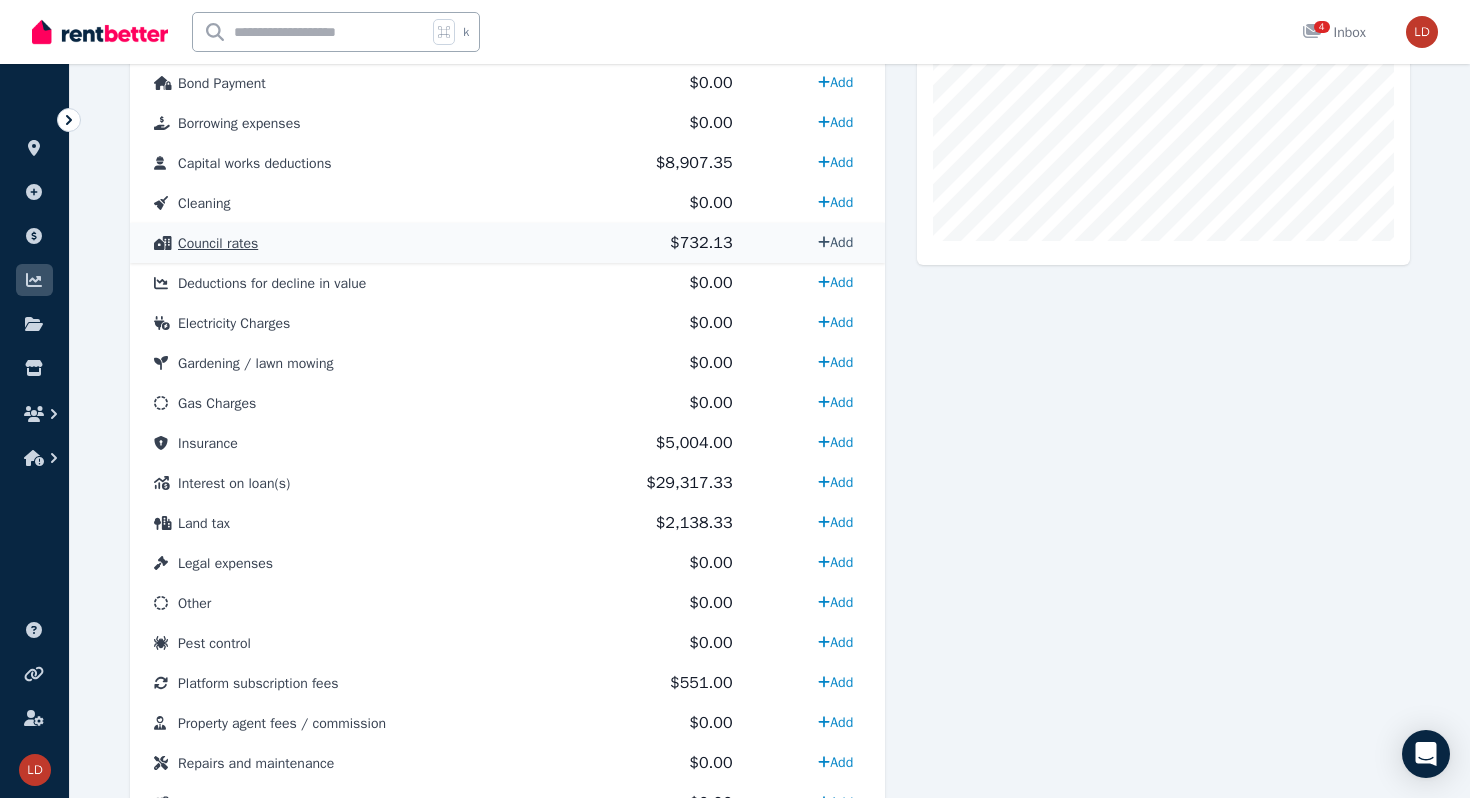 click on "Add" at bounding box center [835, 242] 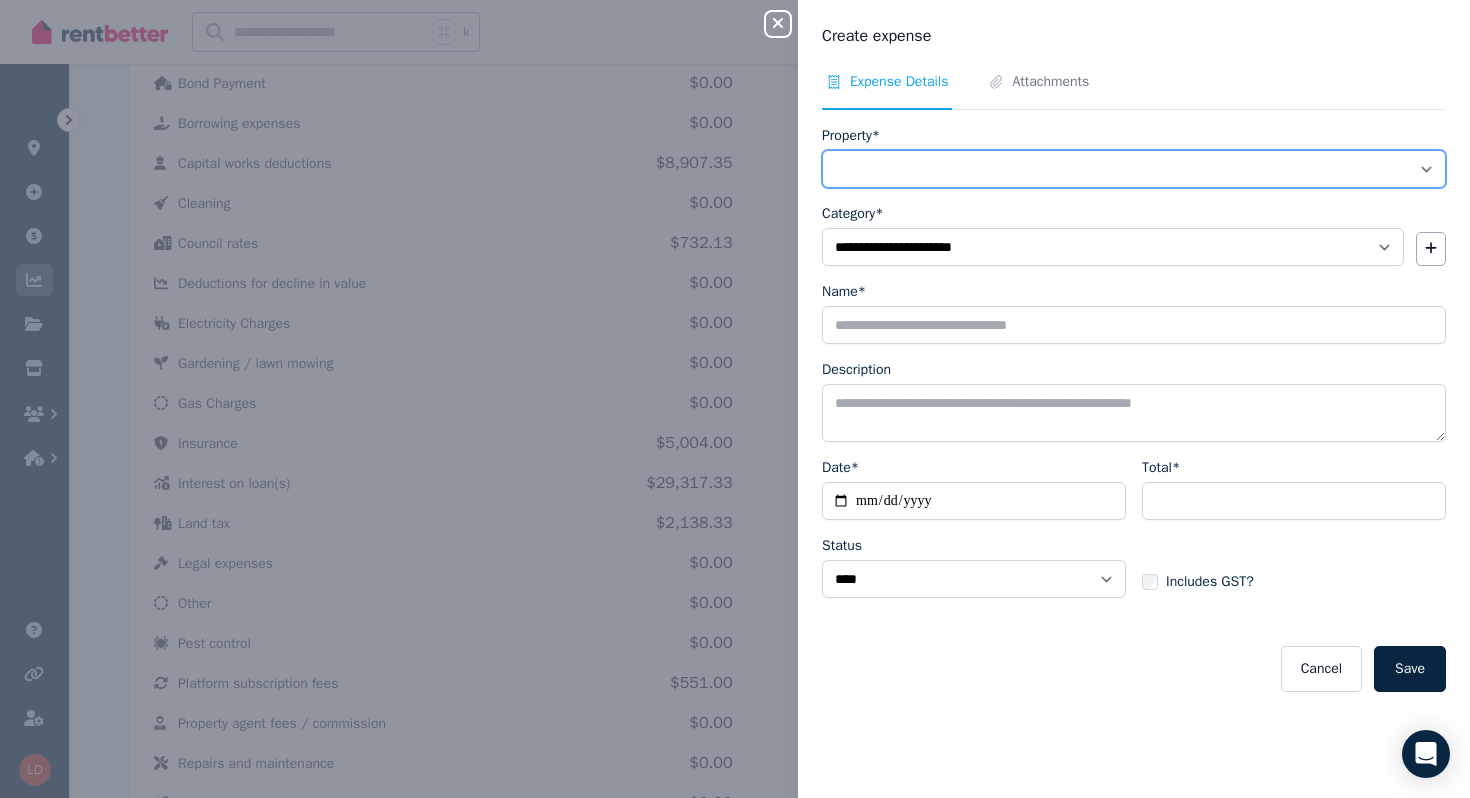 click on "**********" at bounding box center (1134, 169) 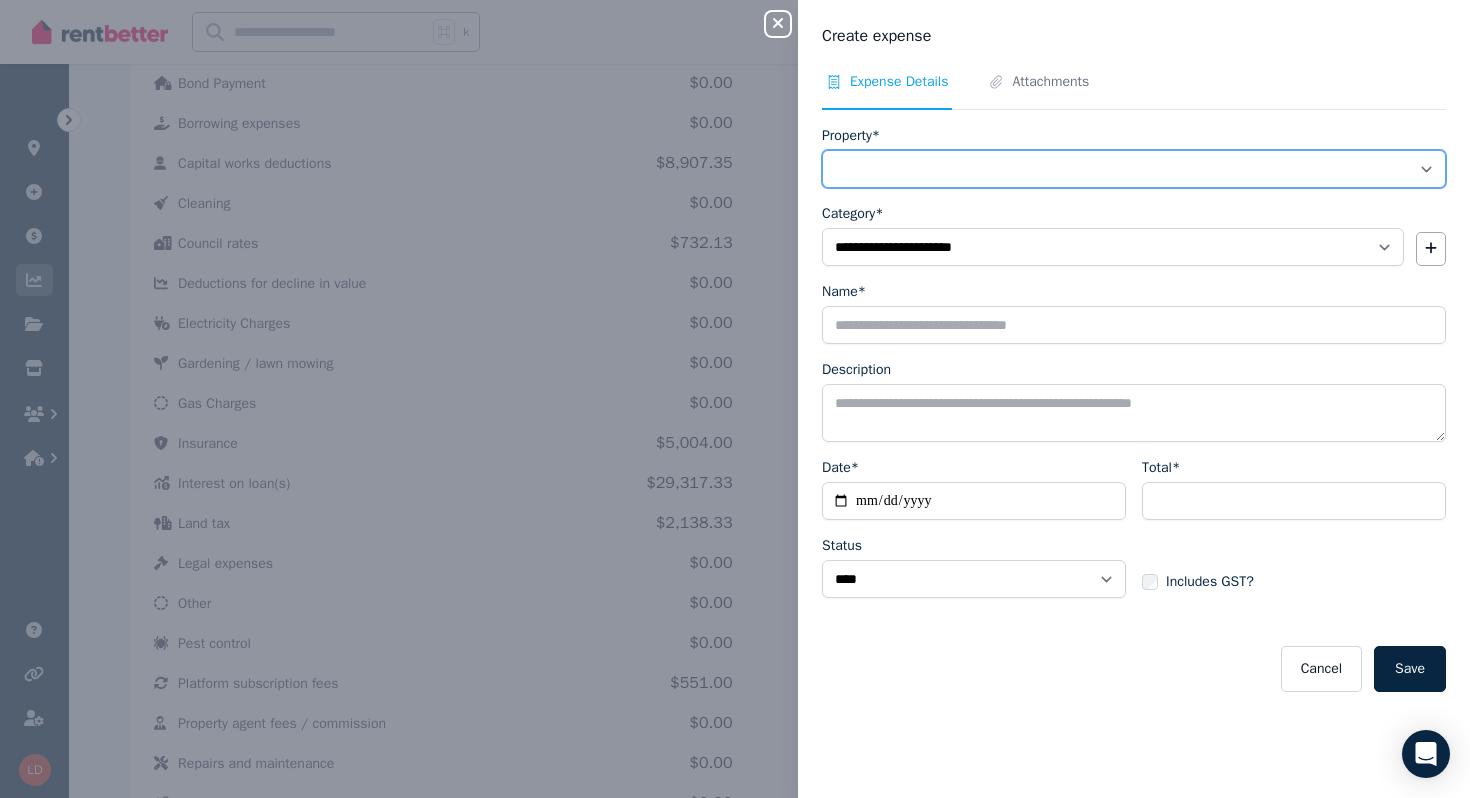 select on "**********" 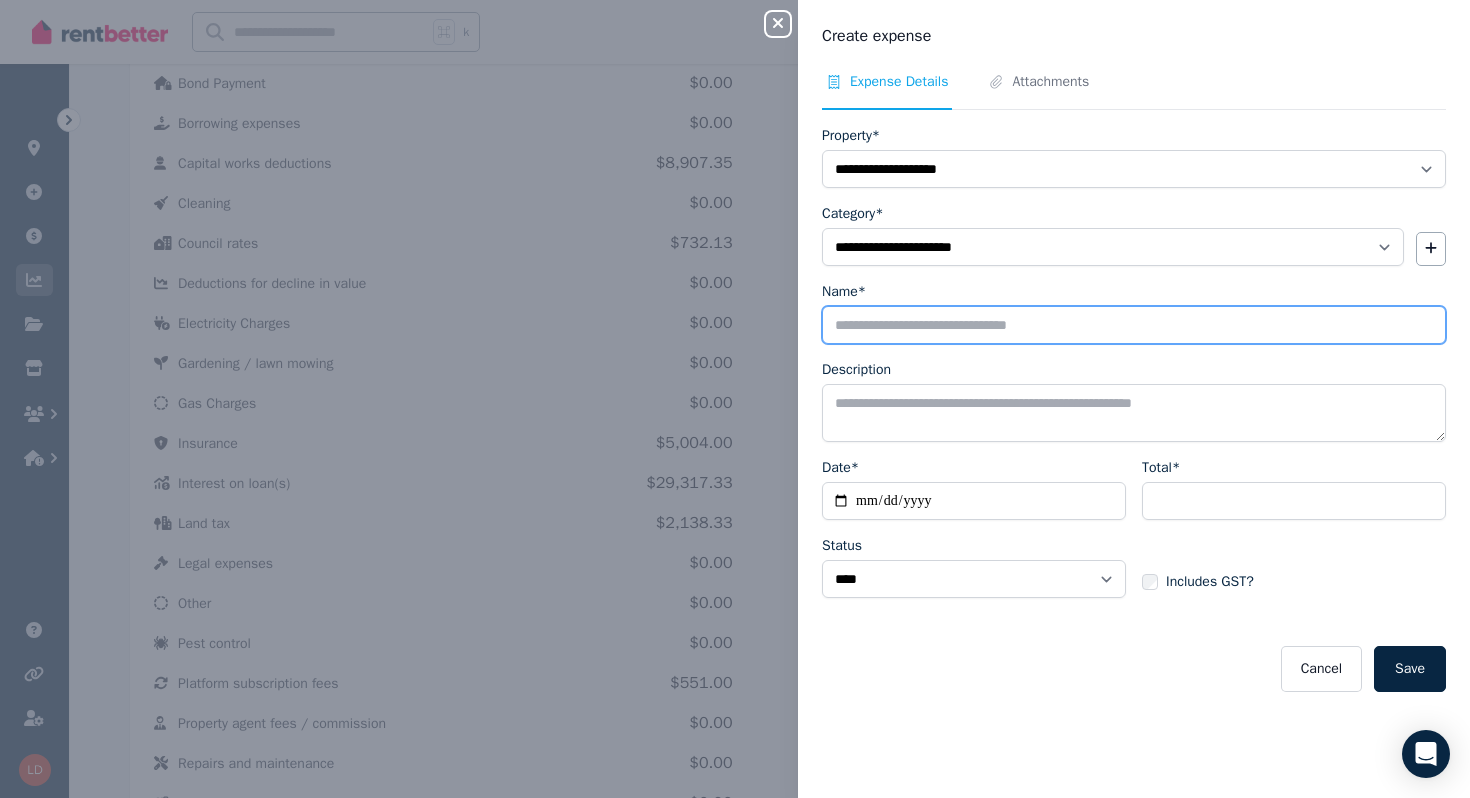 click on "Name*" at bounding box center [1134, 325] 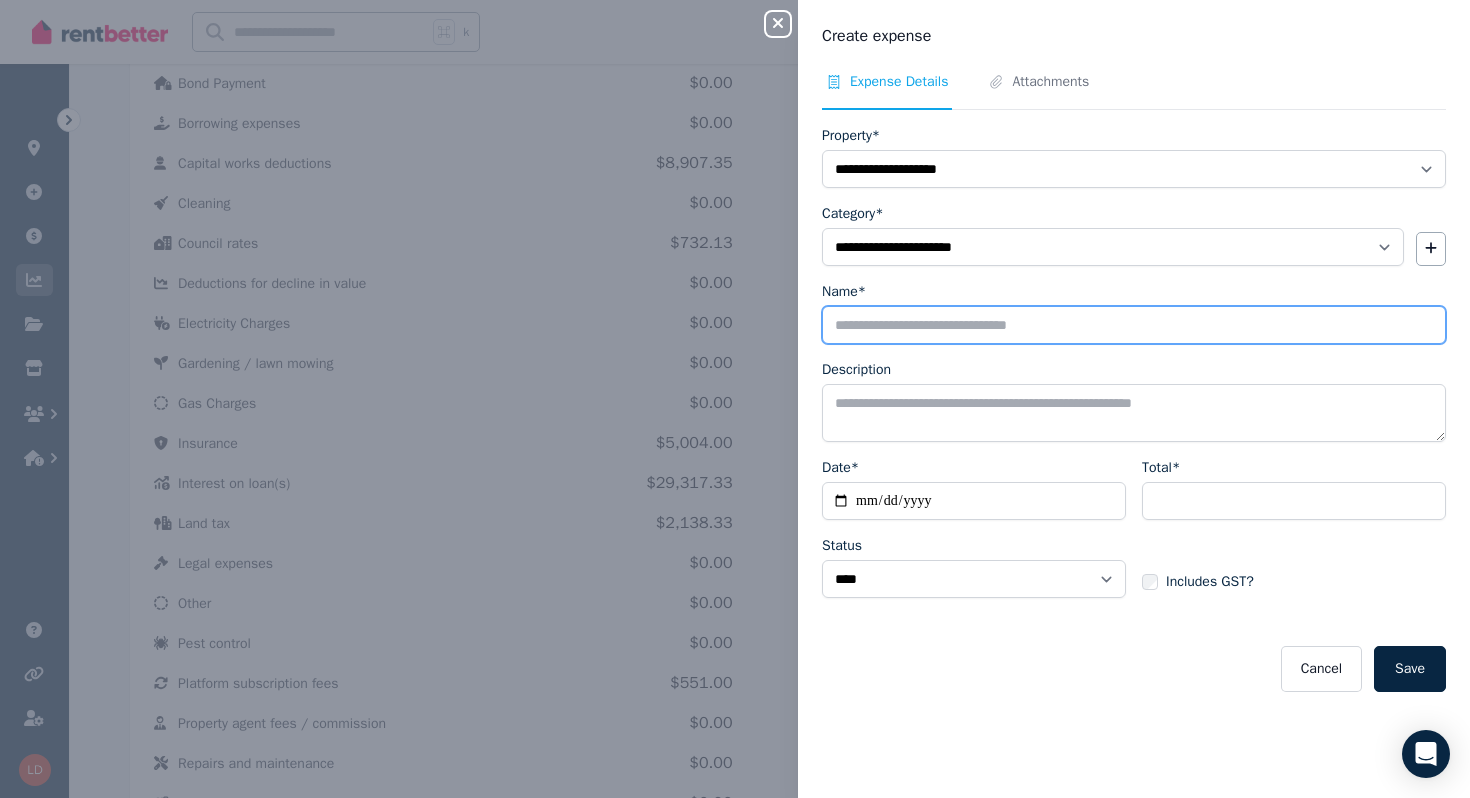 type on "*******" 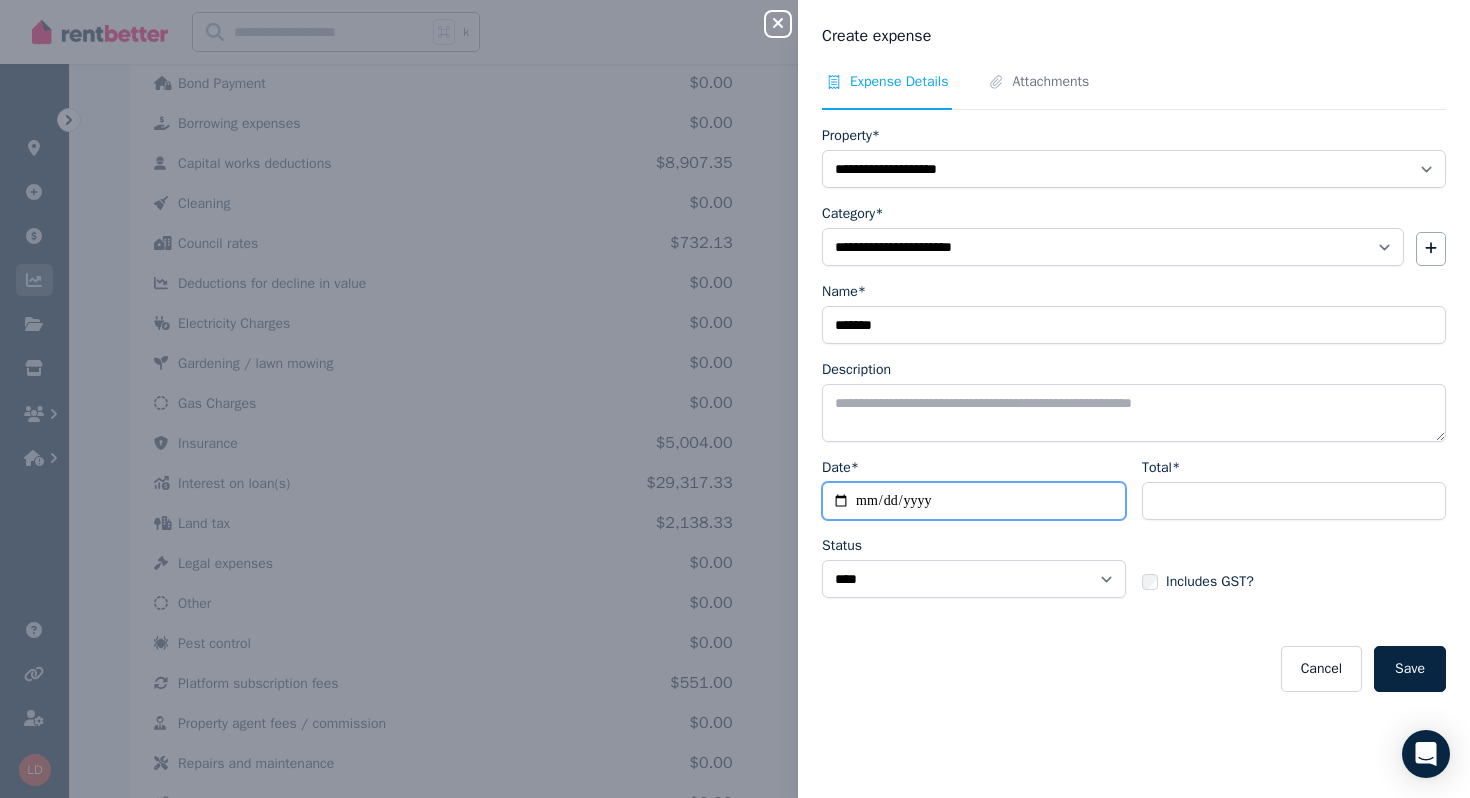 click on "Date*" at bounding box center [974, 501] 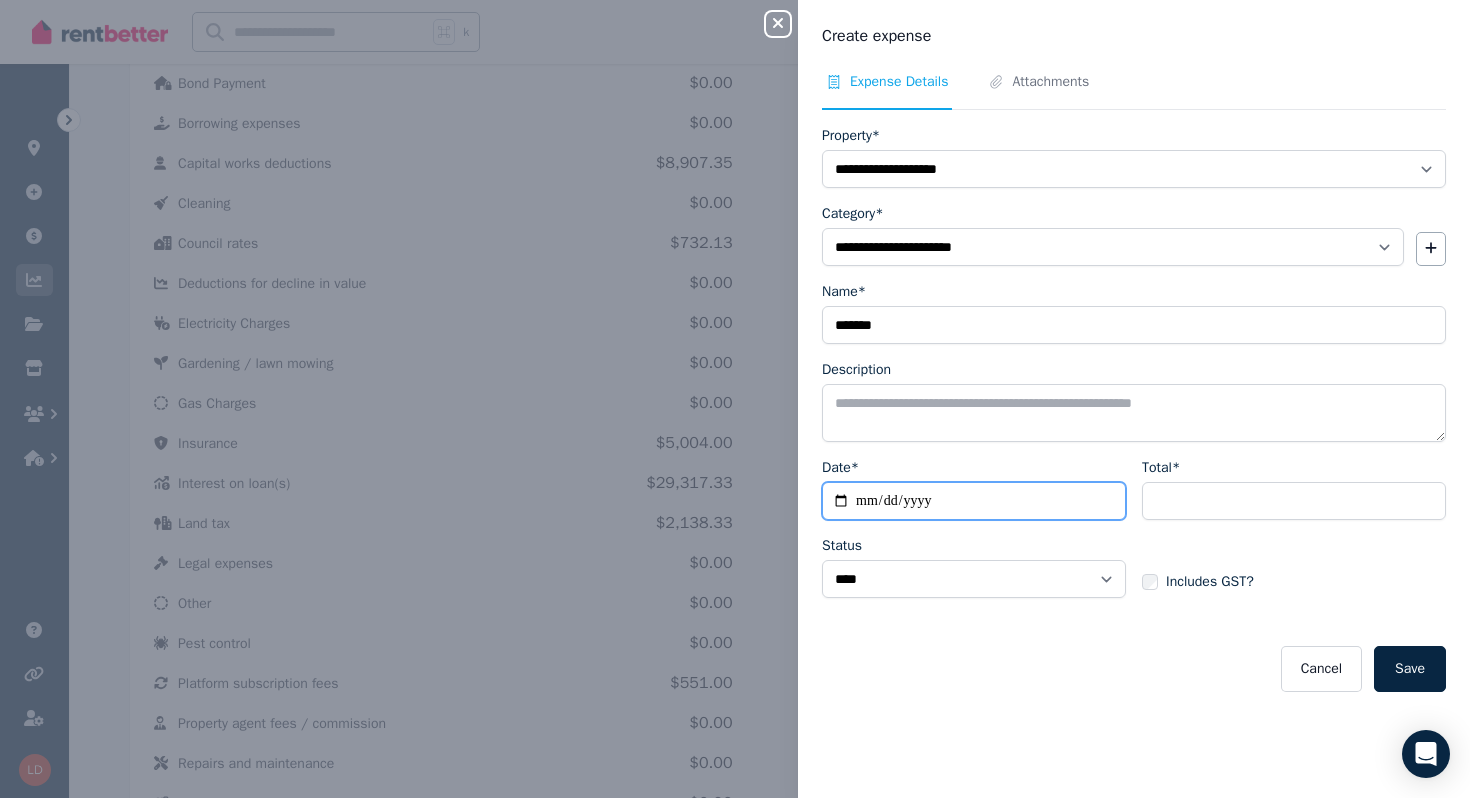 type on "**********" 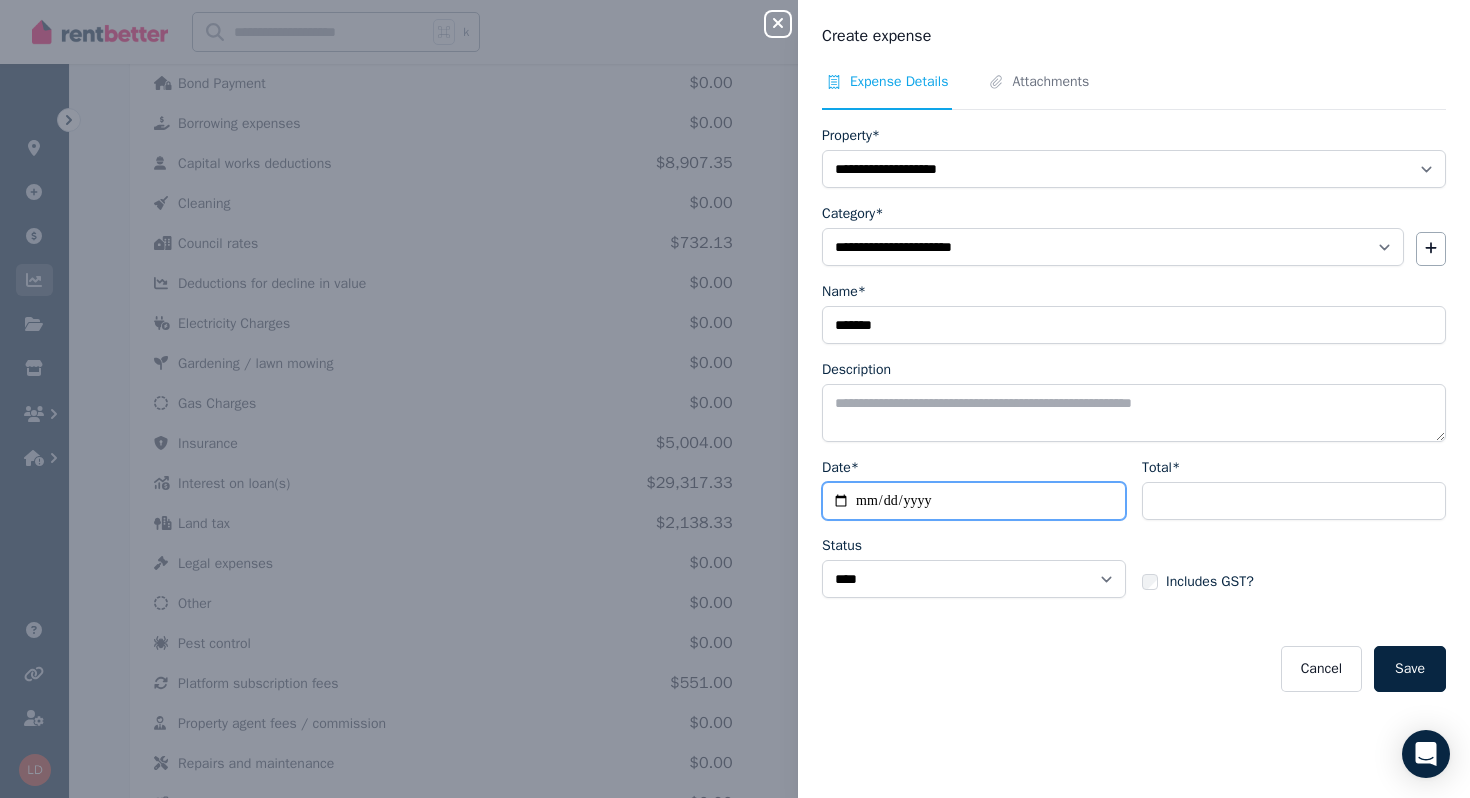 click on "**********" at bounding box center [974, 501] 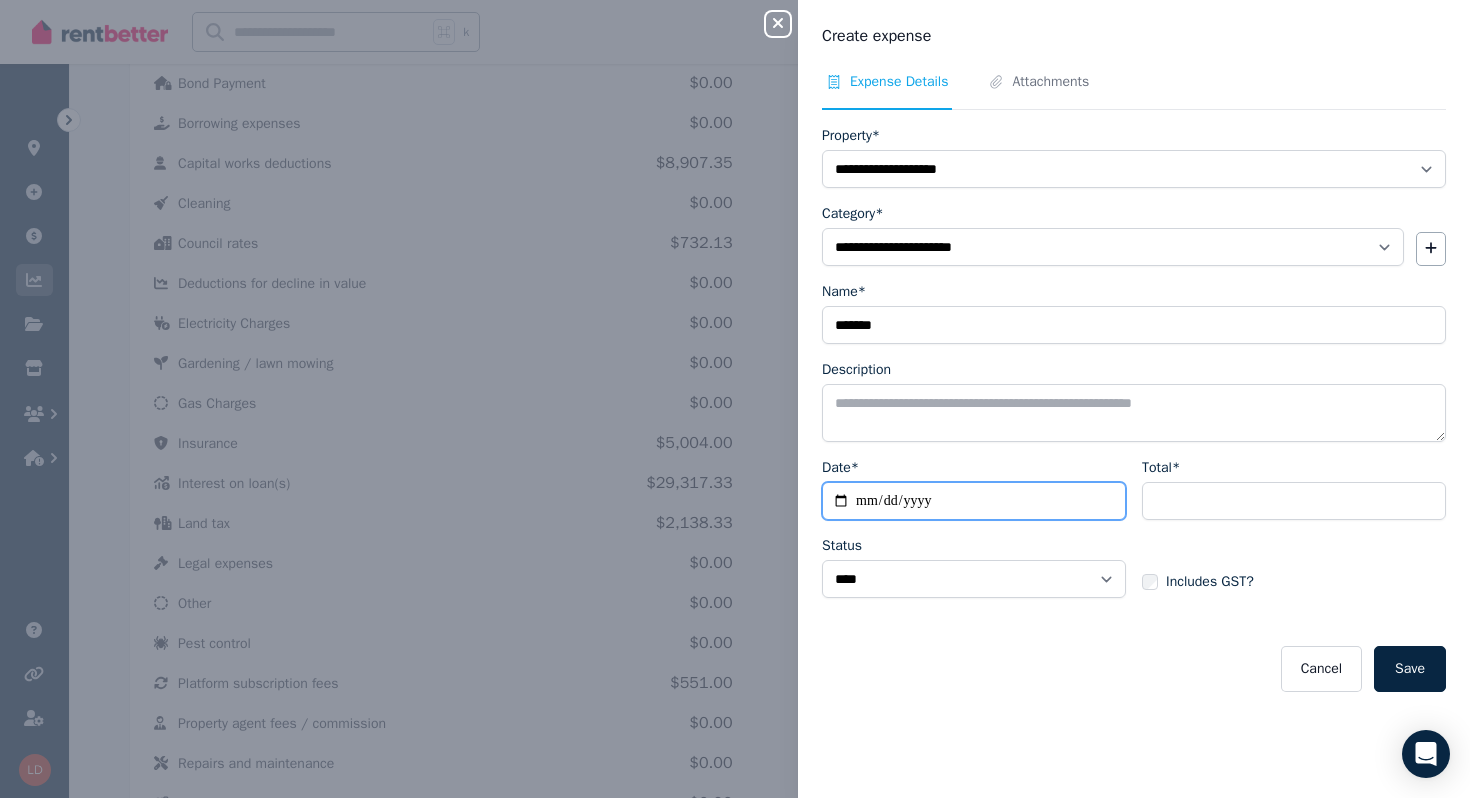 type on "**********" 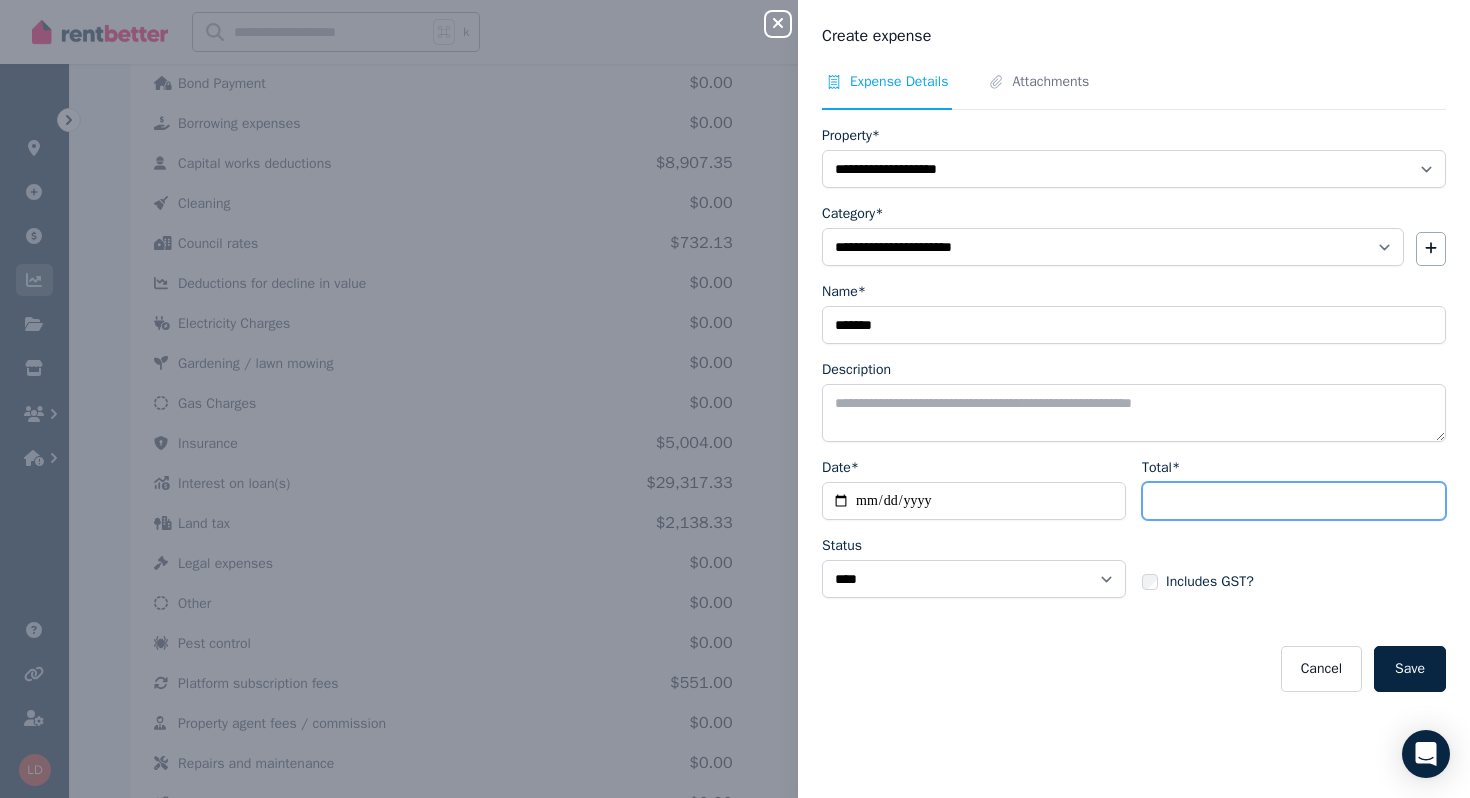 click on "Total*" at bounding box center (1294, 501) 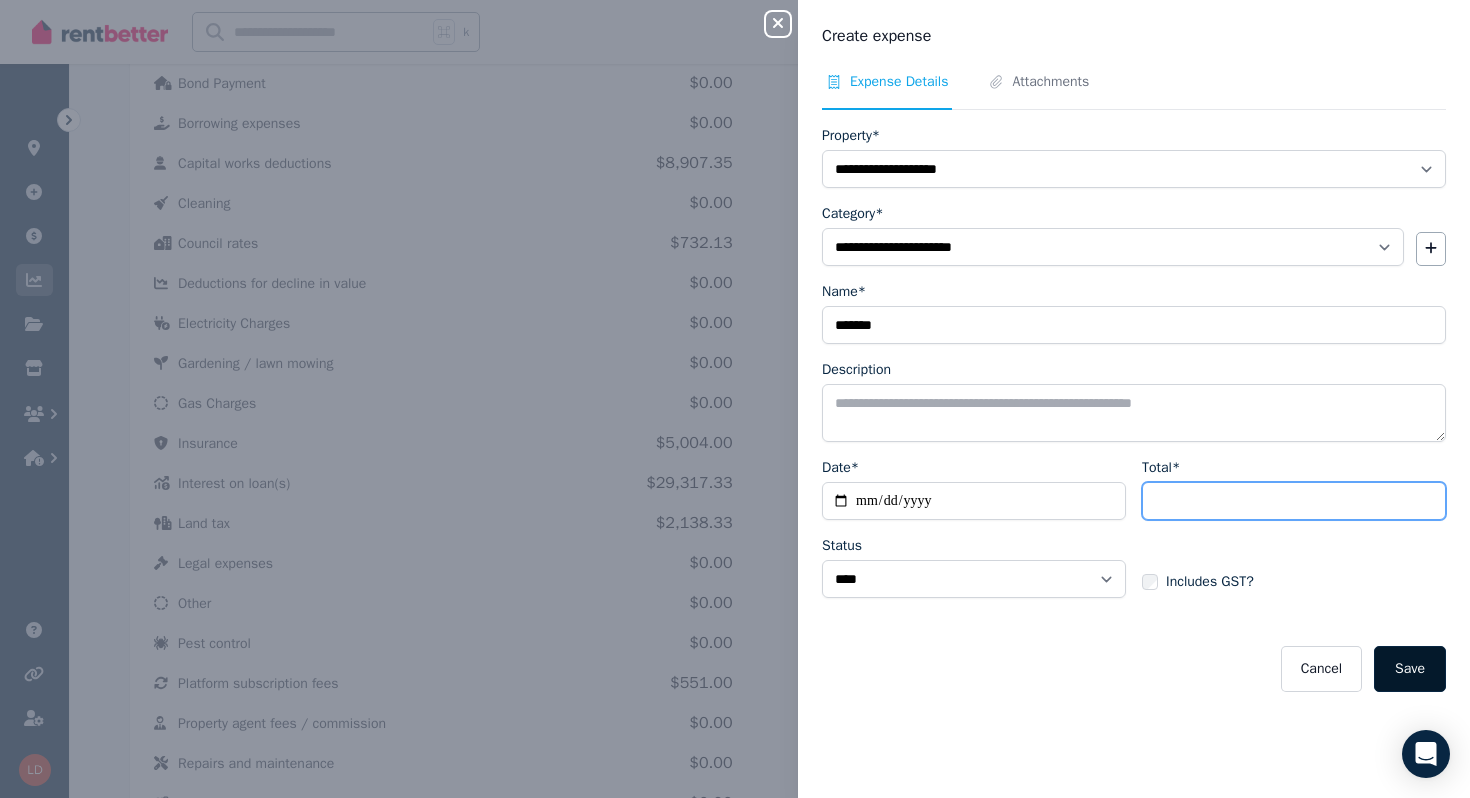 type on "*******" 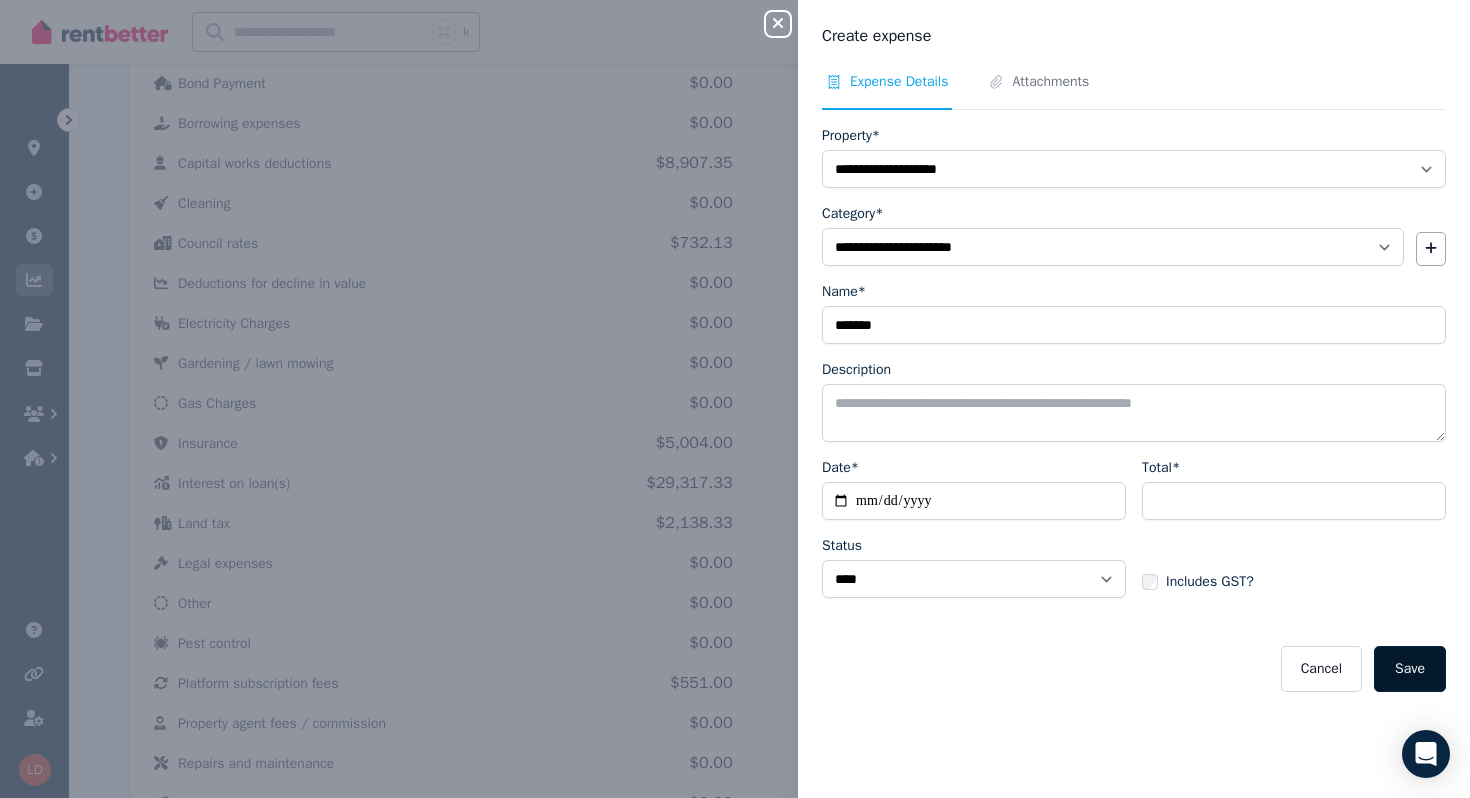 click on "Save" at bounding box center (1410, 669) 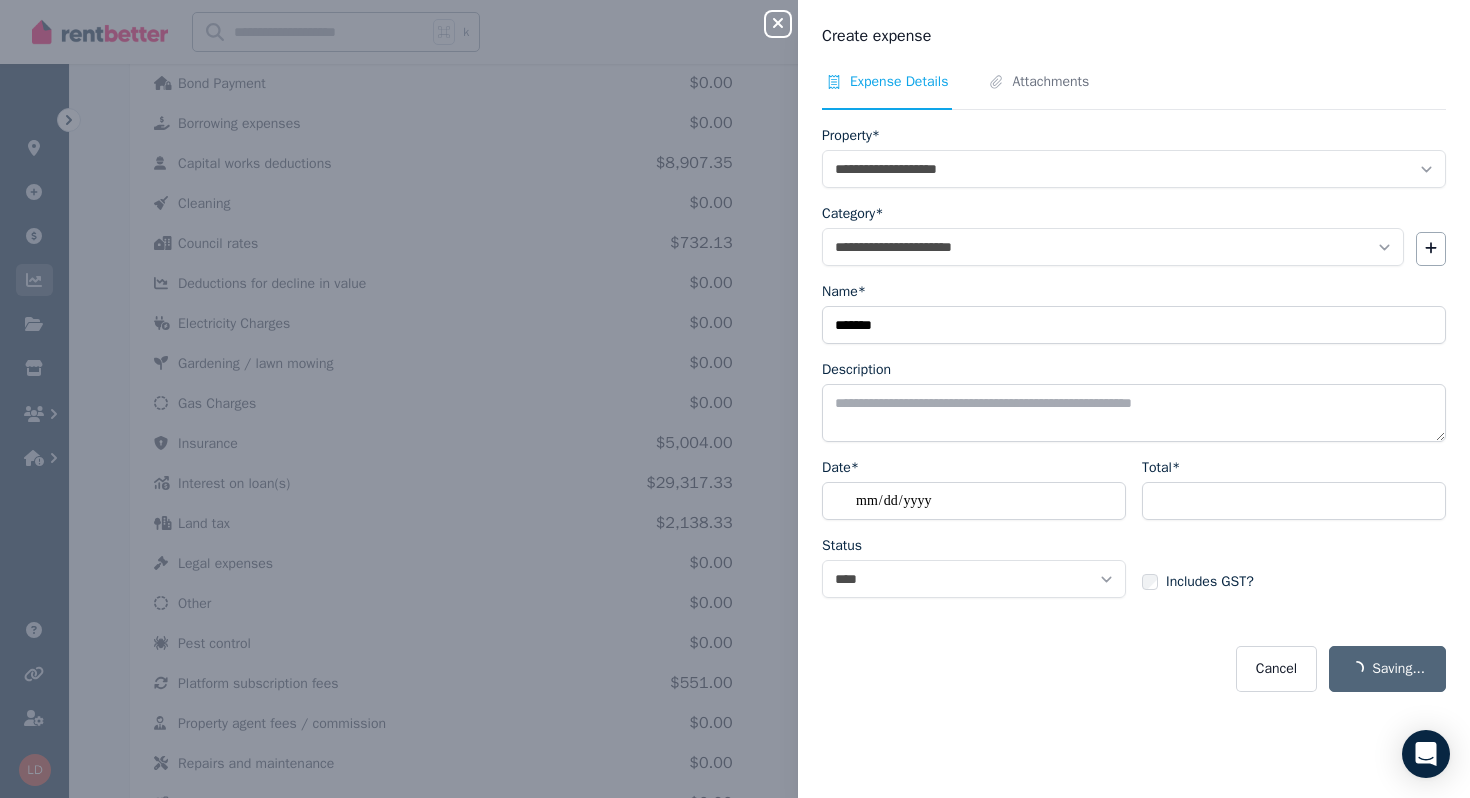 select 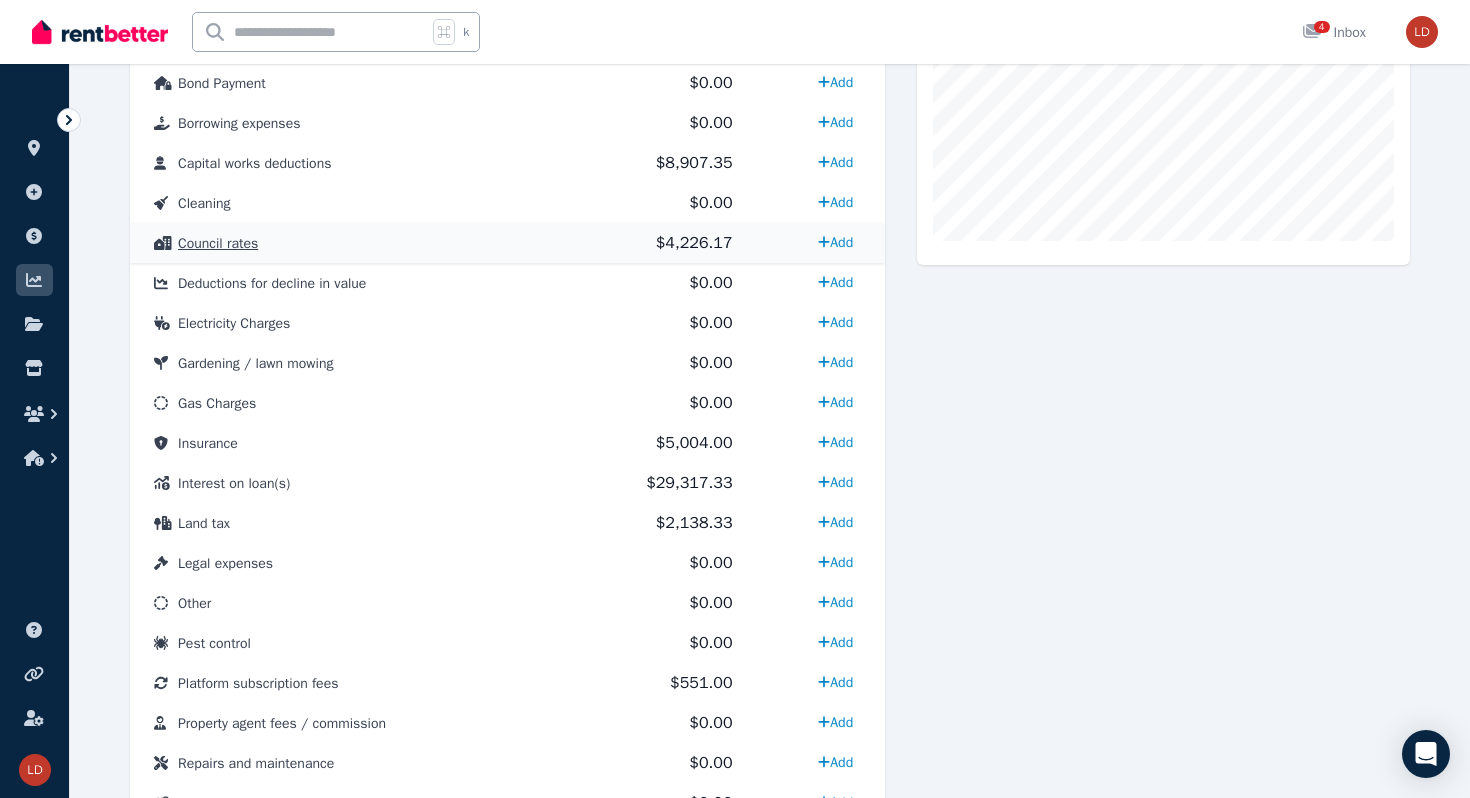 click on "Add" at bounding box center [820, 243] 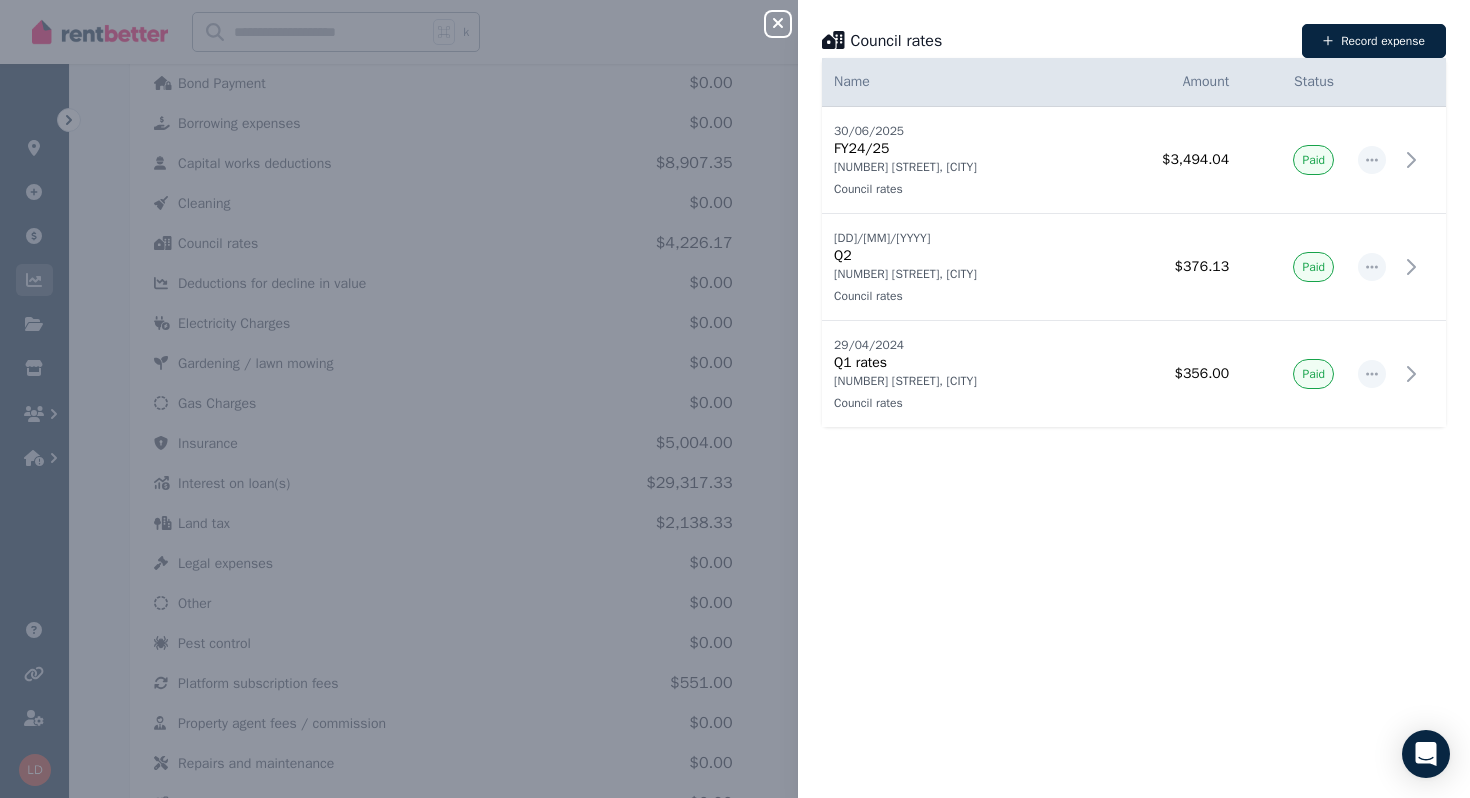 click on "Close panel Council rates Record expense Date Name Address Category Amount Status [DD]/[MM]/[YYYY] [DD]/[MM]/[YYYY] FY[YY]/[YY] [NUMBER] [STREET], [CITY] Council rates [NUMBER] [STREET], [CITY] Council rates $[PRICE] Paid [DD]/[MM]/[YYYY] [DD]/[MM]/[YYYY] Q[NUMBER] [NUMBER] [STREET], [CITY] Council rates [NUMBER] [STREET], [CITY] Council rates $[PRICE] Paid [DD]/[MM]/[YYYY] [DD]/[MM]/[YYYY] Q[NUMBER] rates [NUMBER] [STREET], [CITY] Council rates [NUMBER] [STREET], [CITY] Council rates $[PRICE] Paid" at bounding box center (735, 399) 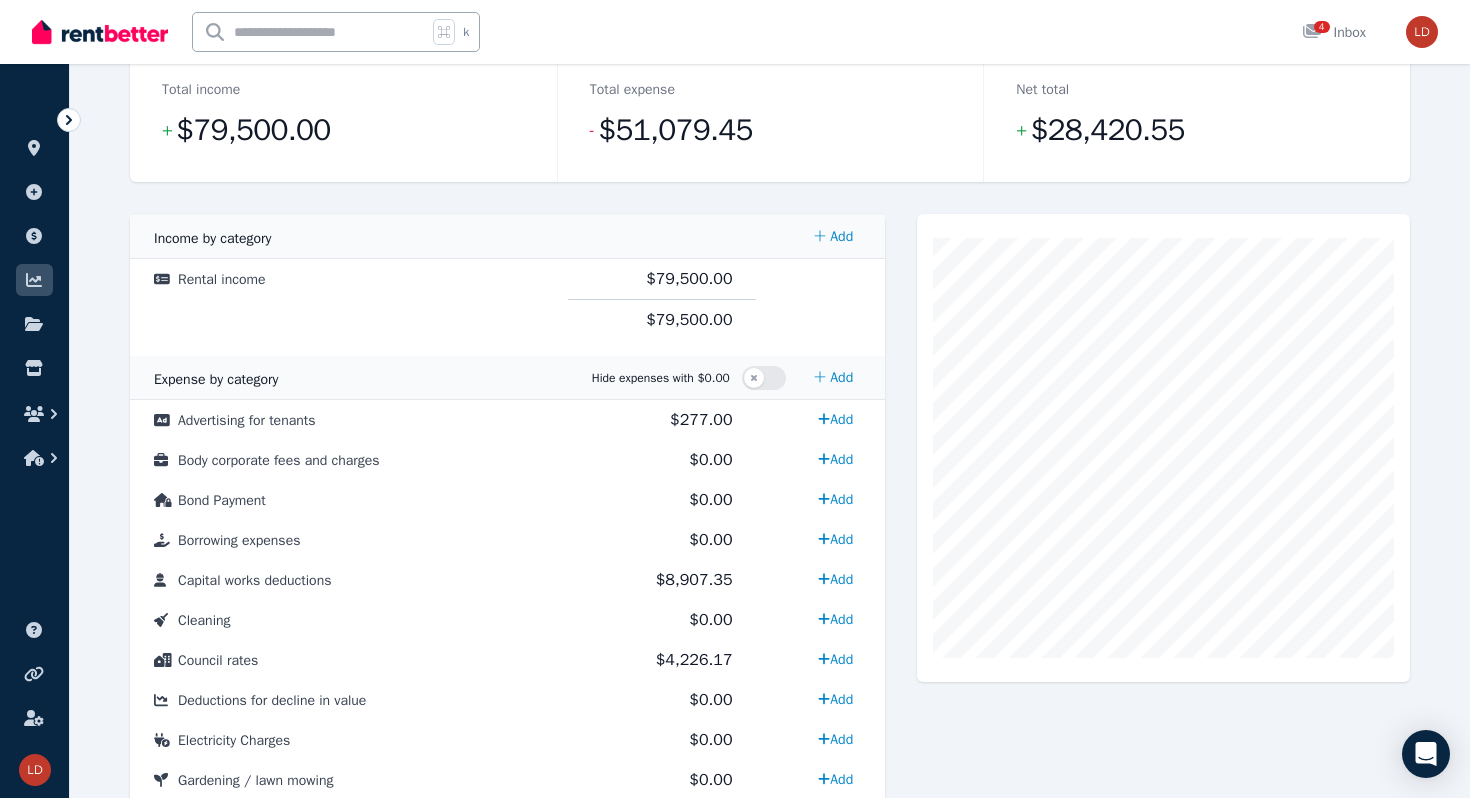 scroll, scrollTop: 0, scrollLeft: 0, axis: both 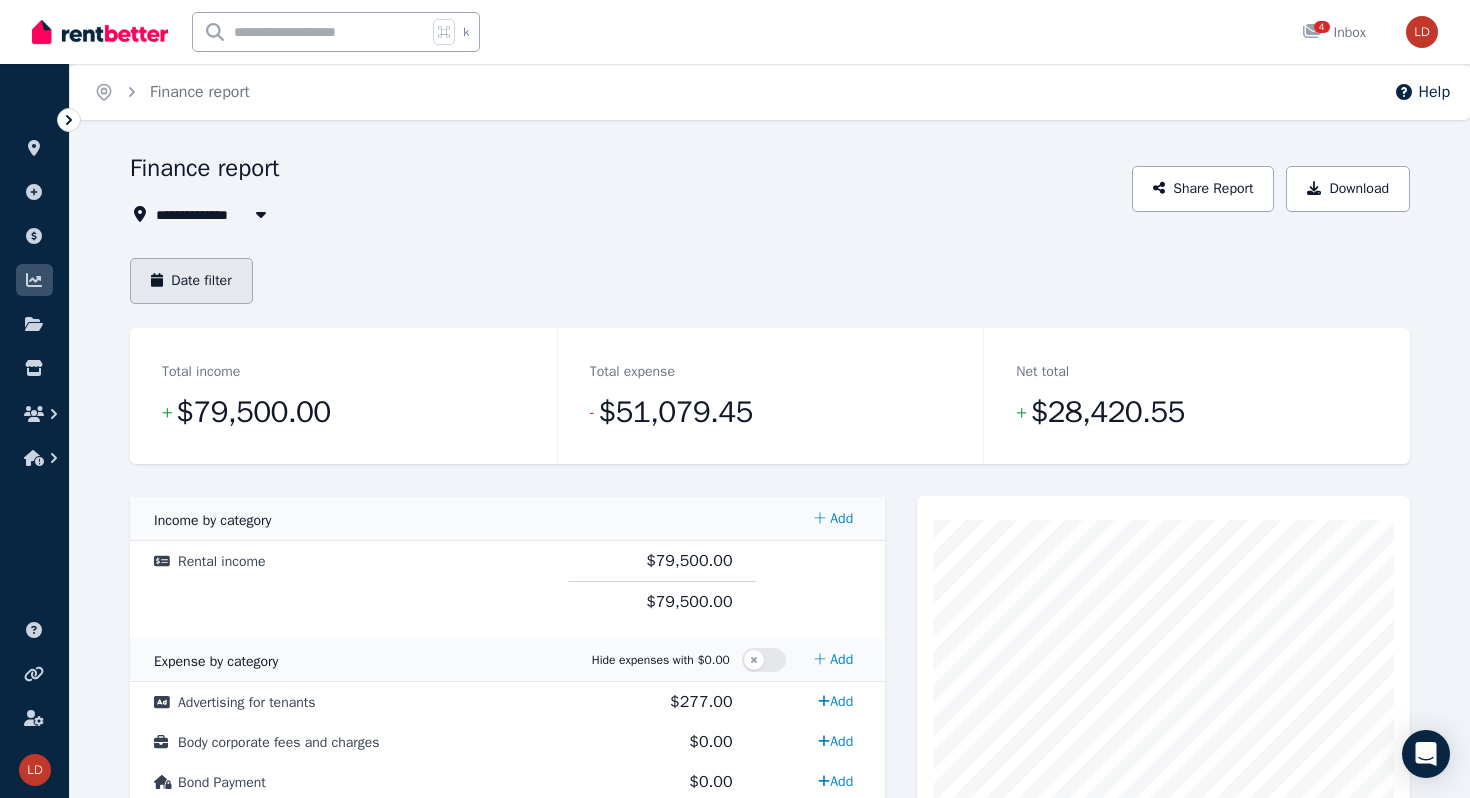 click on "Date filter" at bounding box center (191, 281) 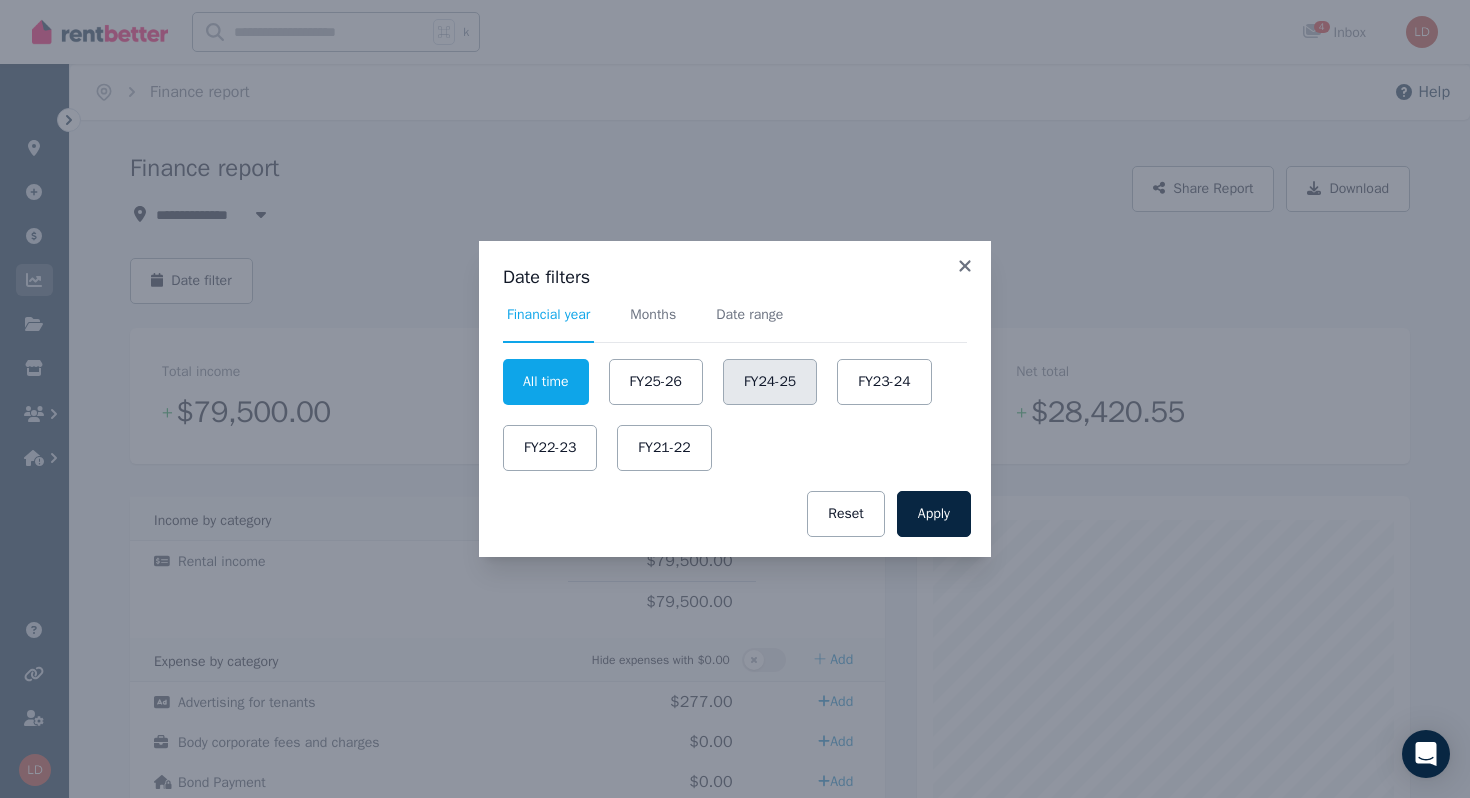 click on "FY24-25" at bounding box center (770, 382) 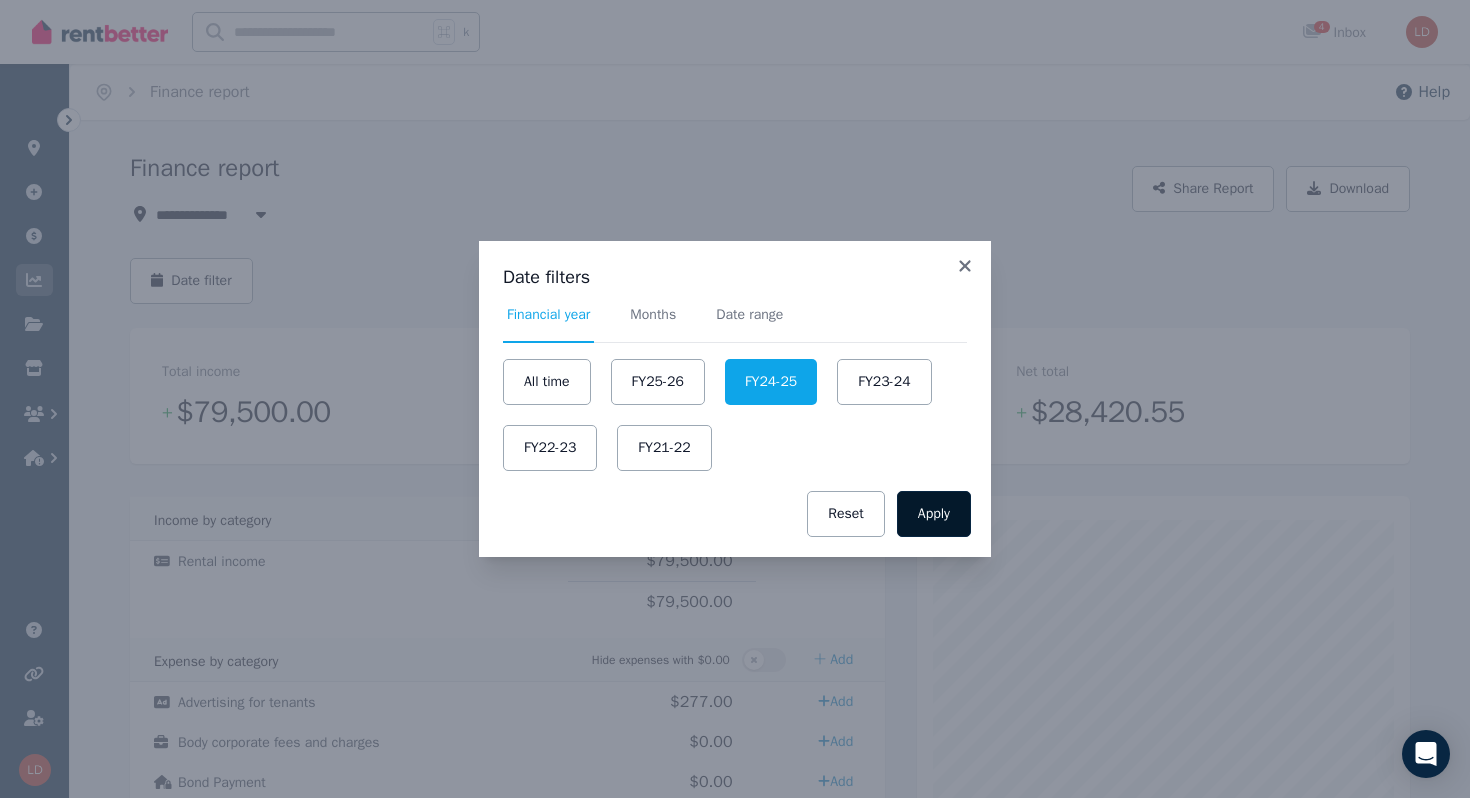 click on "Apply" at bounding box center (934, 514) 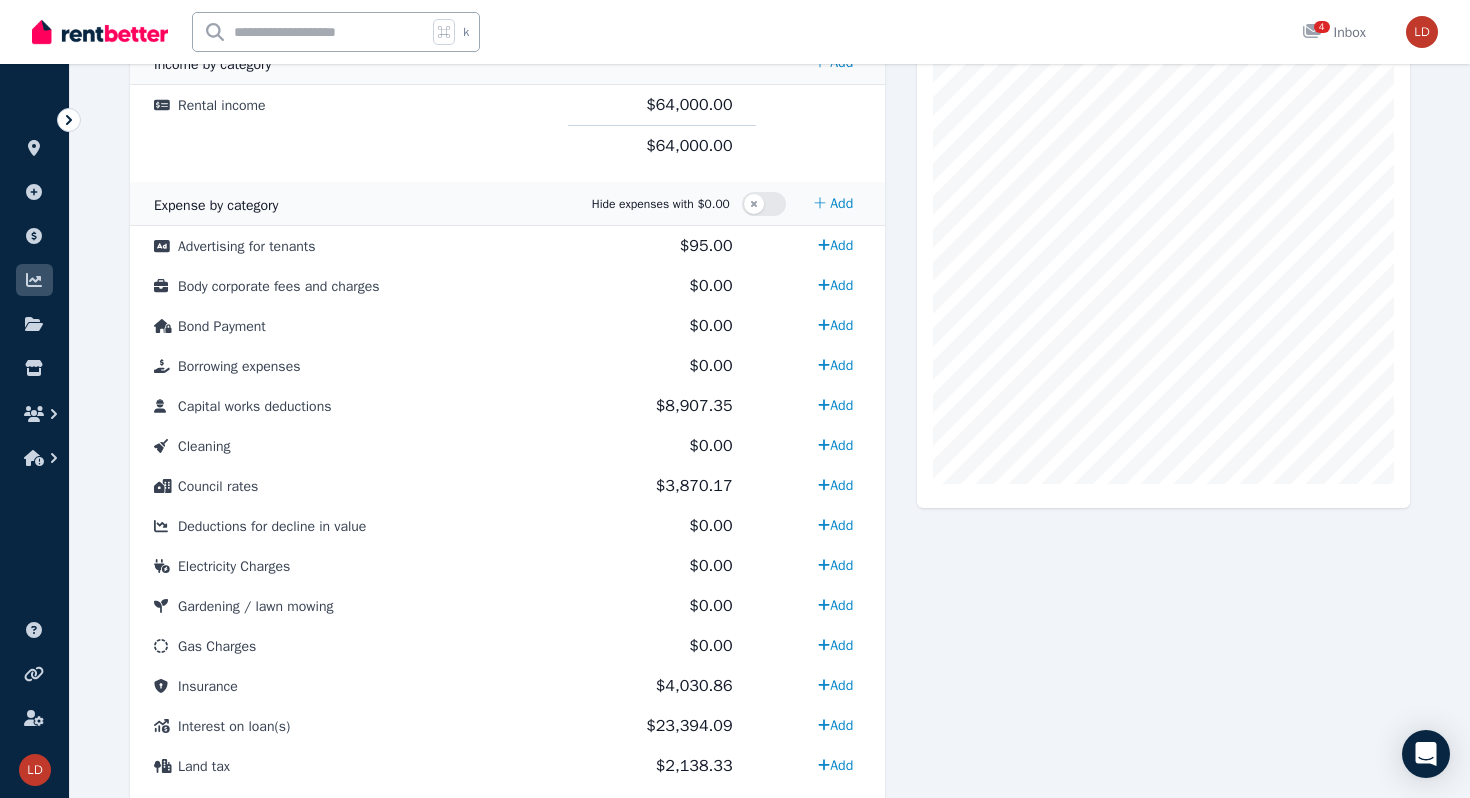 scroll, scrollTop: 463, scrollLeft: 0, axis: vertical 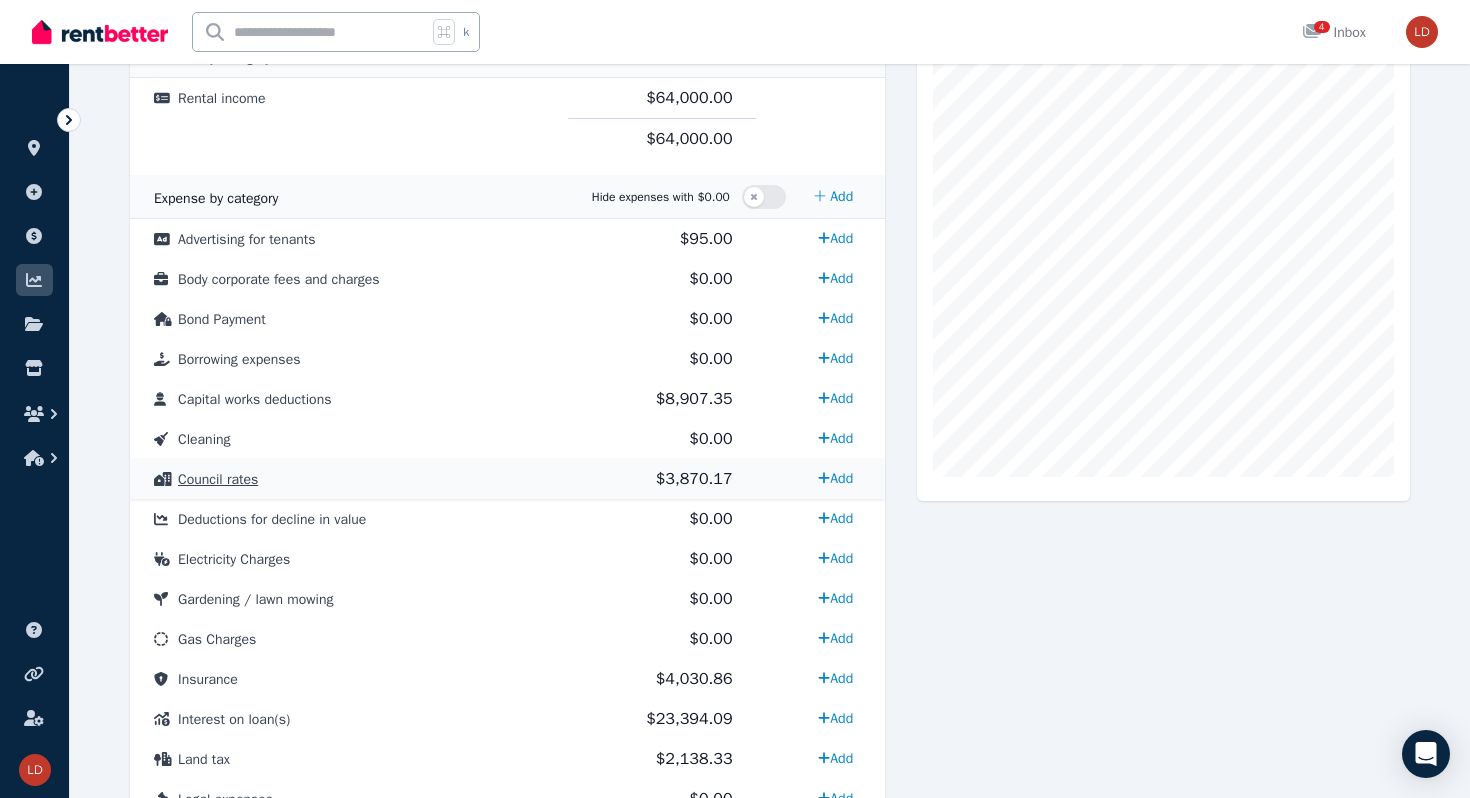 click on "$3,870.17" at bounding box center [694, 479] 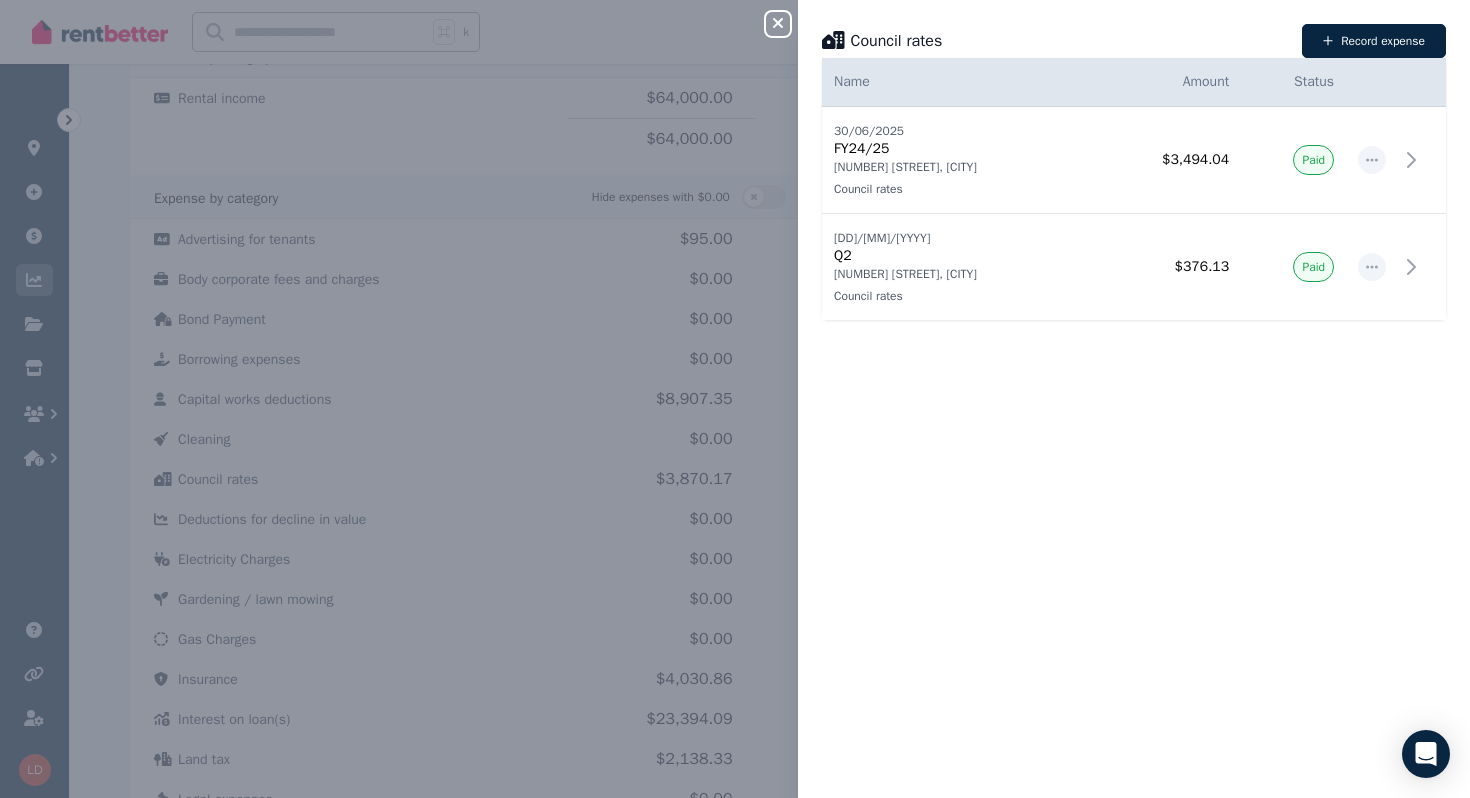click on "Close panel Council rates Record expense Date Name Address Category Amount Status [DD]/[MM]/[YYYY] [DD]/[MM]/[YYYY] FY[YY]/[YY] [NUMBER] [STREET], [CITY] Council rates [NUMBER] [STREET], [CITY] Council rates $[PRICE] Paid [DD]/[MM]/[YYYY] [DD]/[MM]/[YYYY] Q[NUMBER] [NUMBER] [STREET], [CITY] Council rates [NUMBER] [STREET], [CITY] Council rates $[PRICE] Paid" at bounding box center (735, 399) 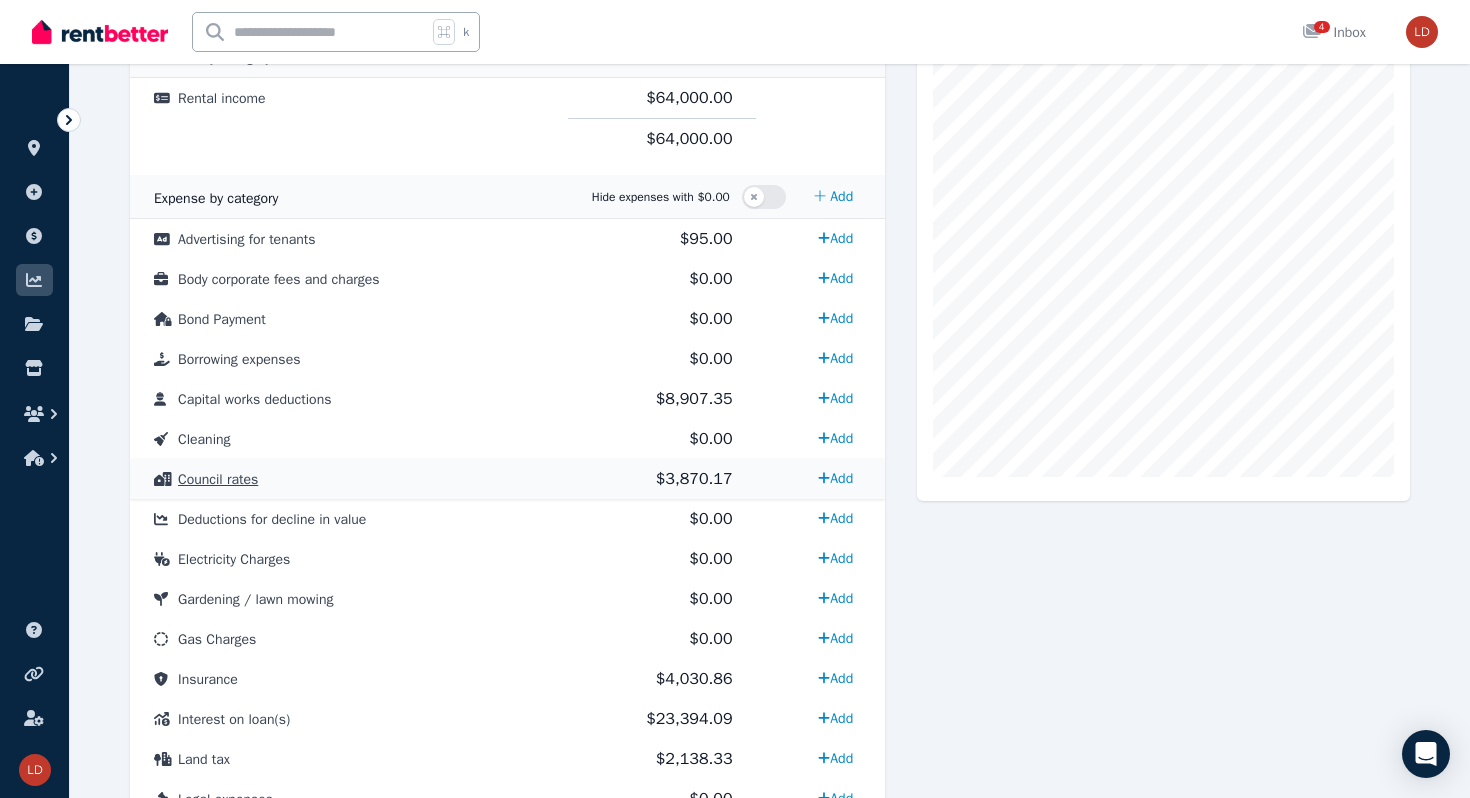 click on "Council rates" at bounding box center (349, 479) 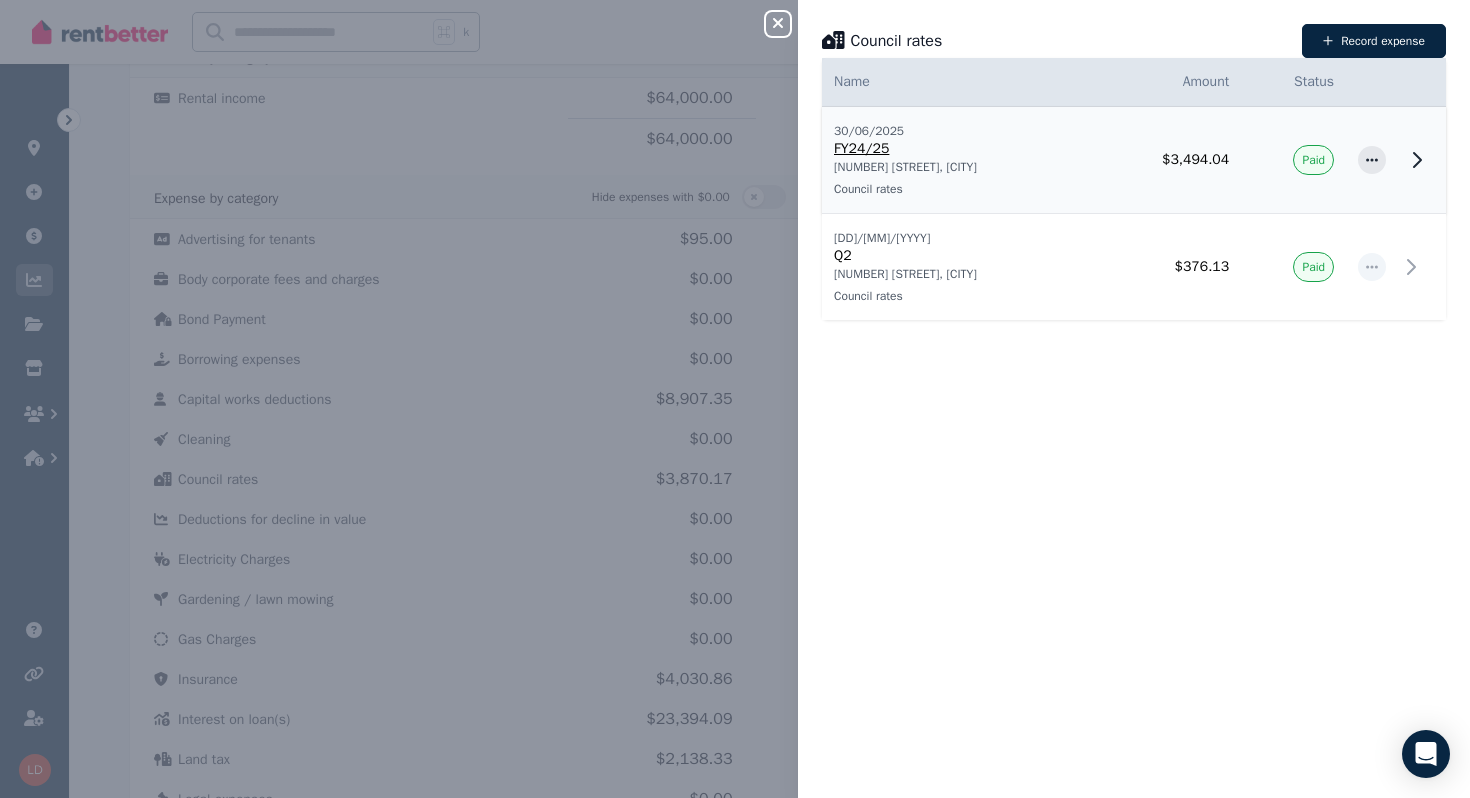 click 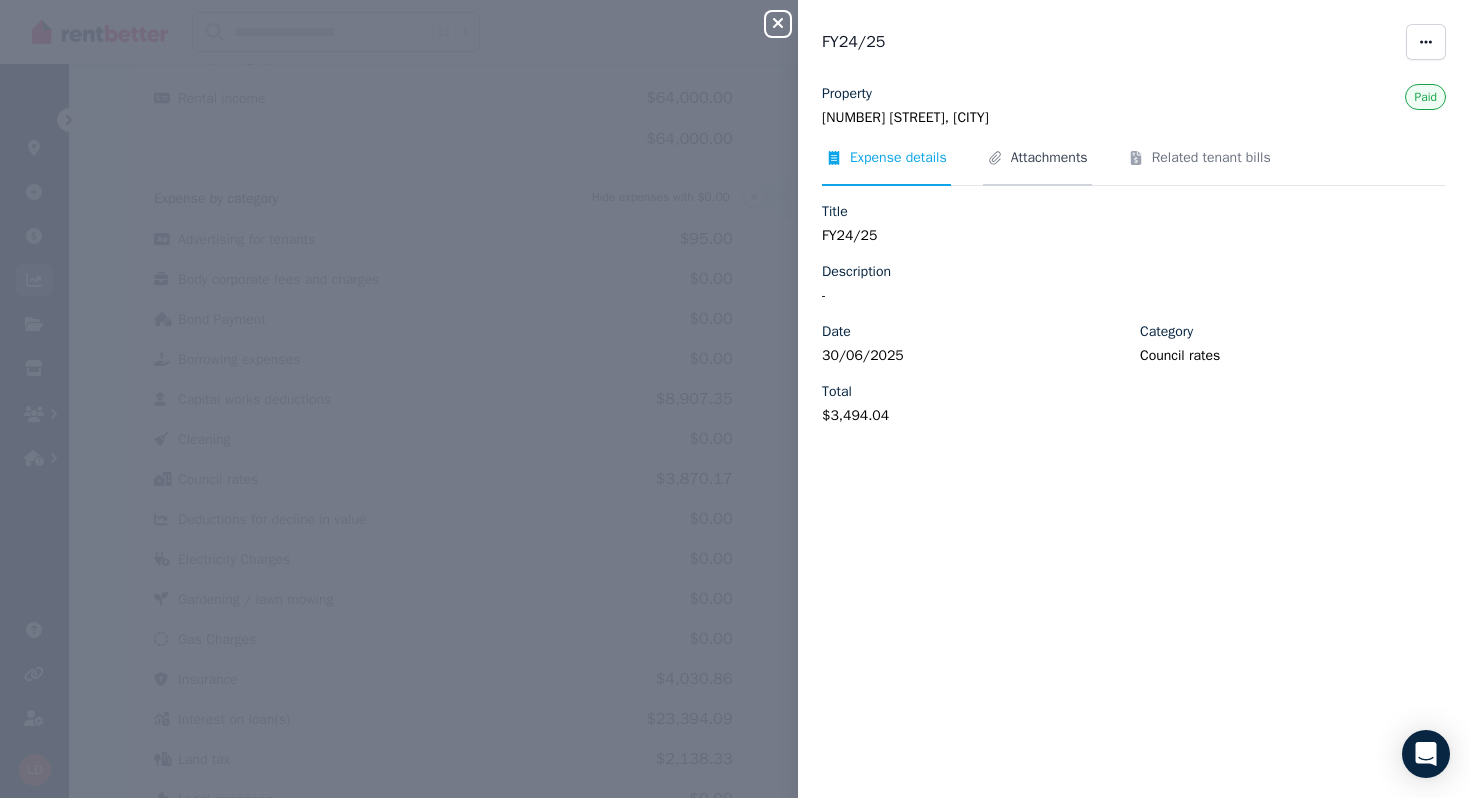 click on "Attachments" at bounding box center [1049, 158] 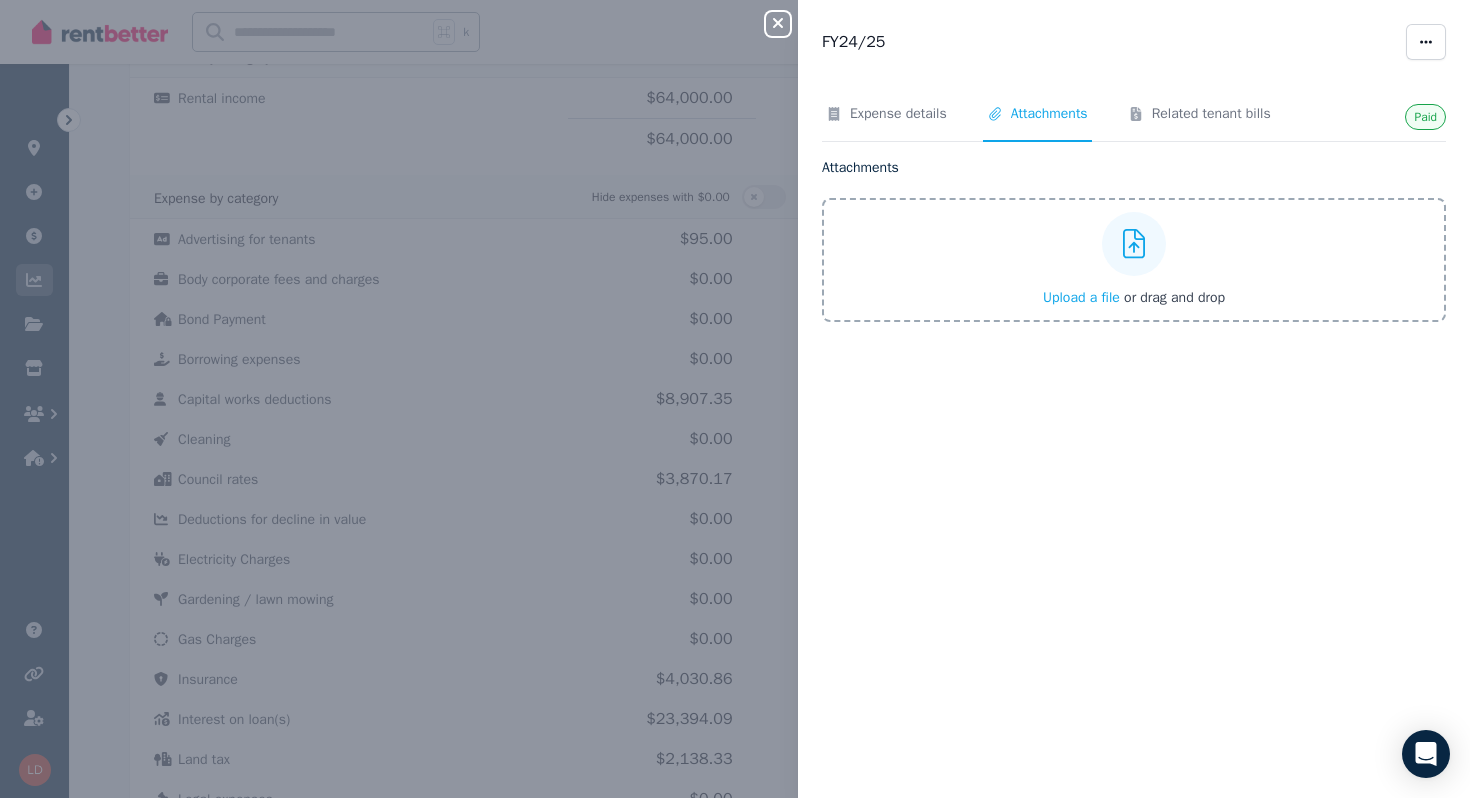 click on "Upload a file" at bounding box center [1081, 297] 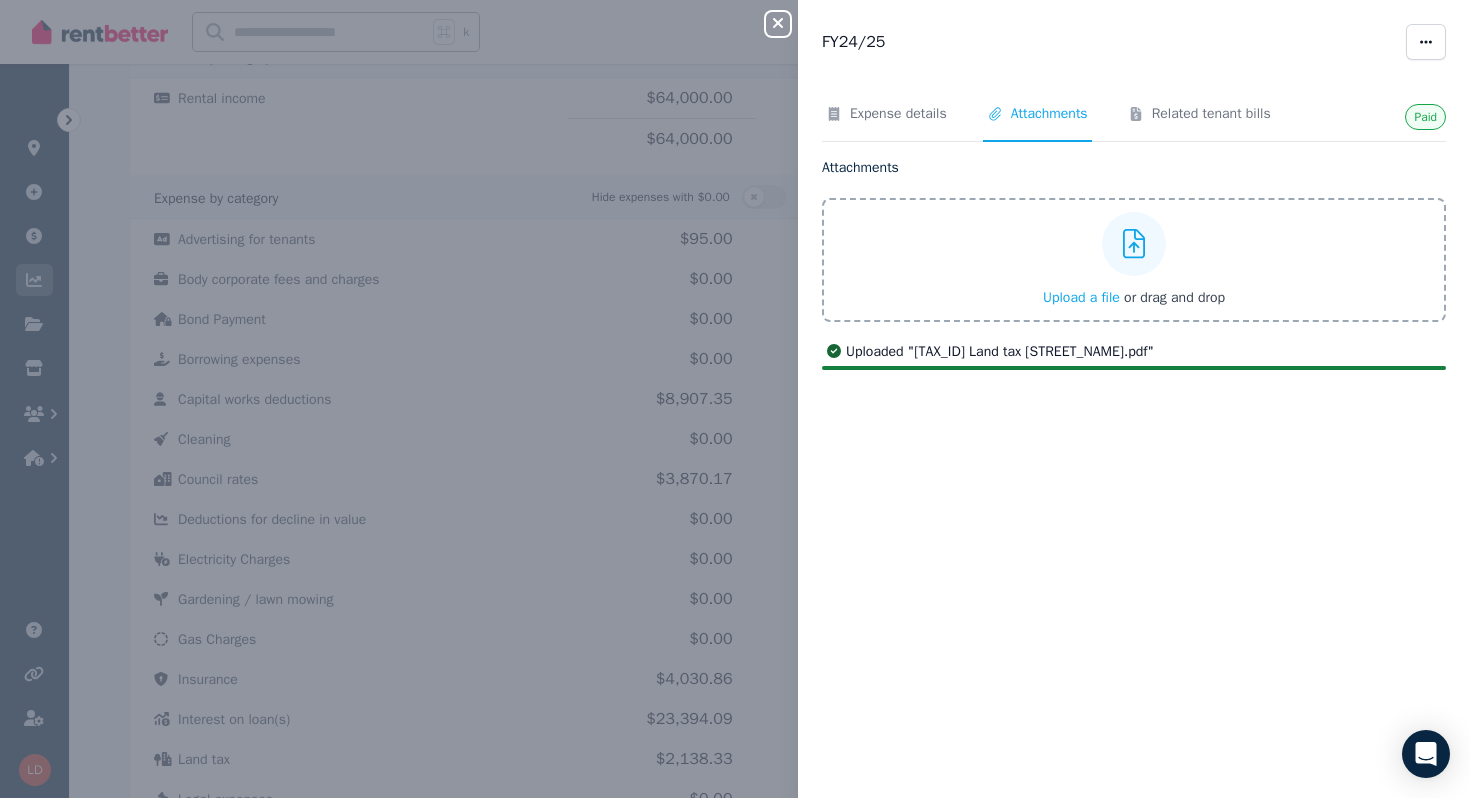 click 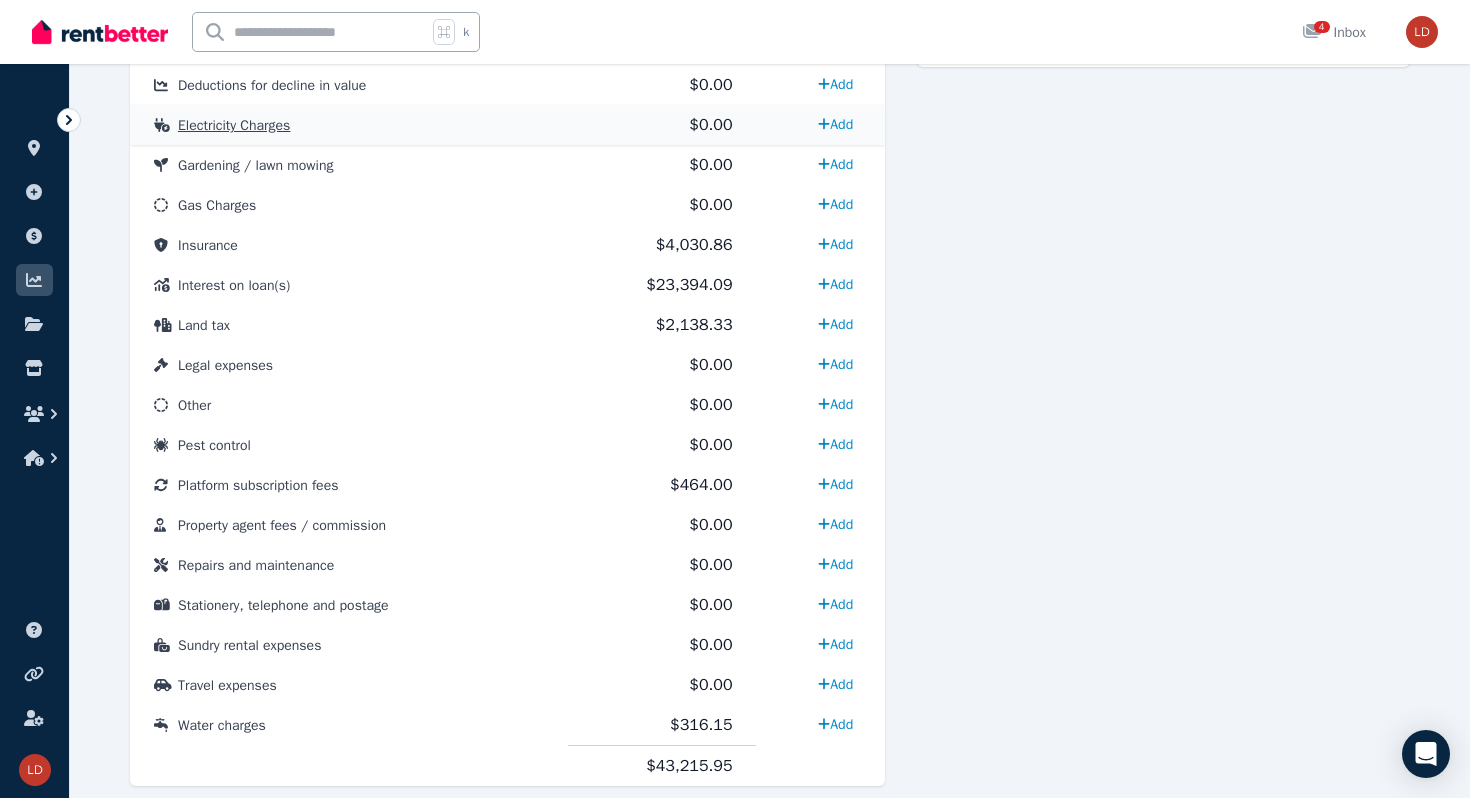 scroll, scrollTop: 953, scrollLeft: 0, axis: vertical 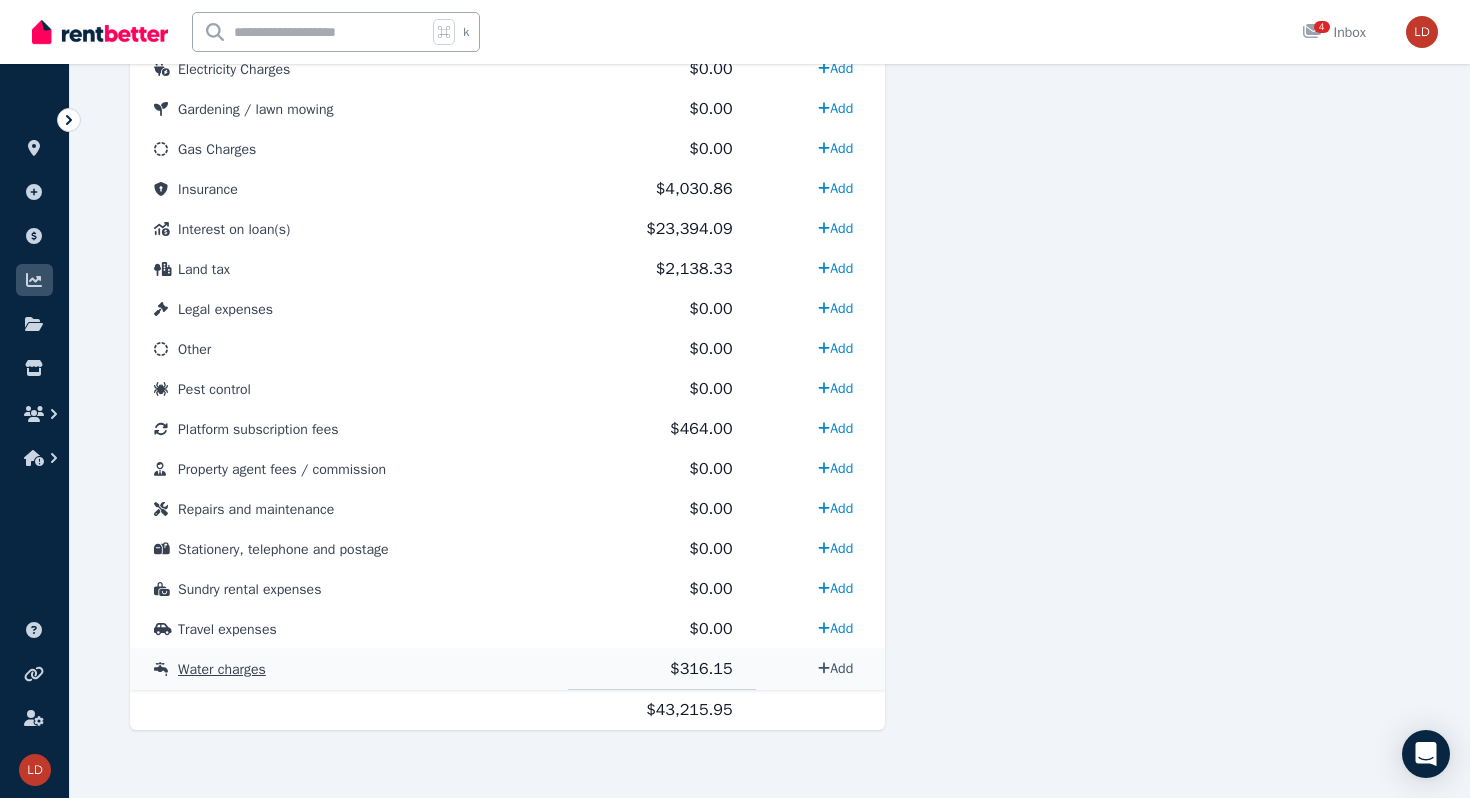click on "Add" at bounding box center (835, 668) 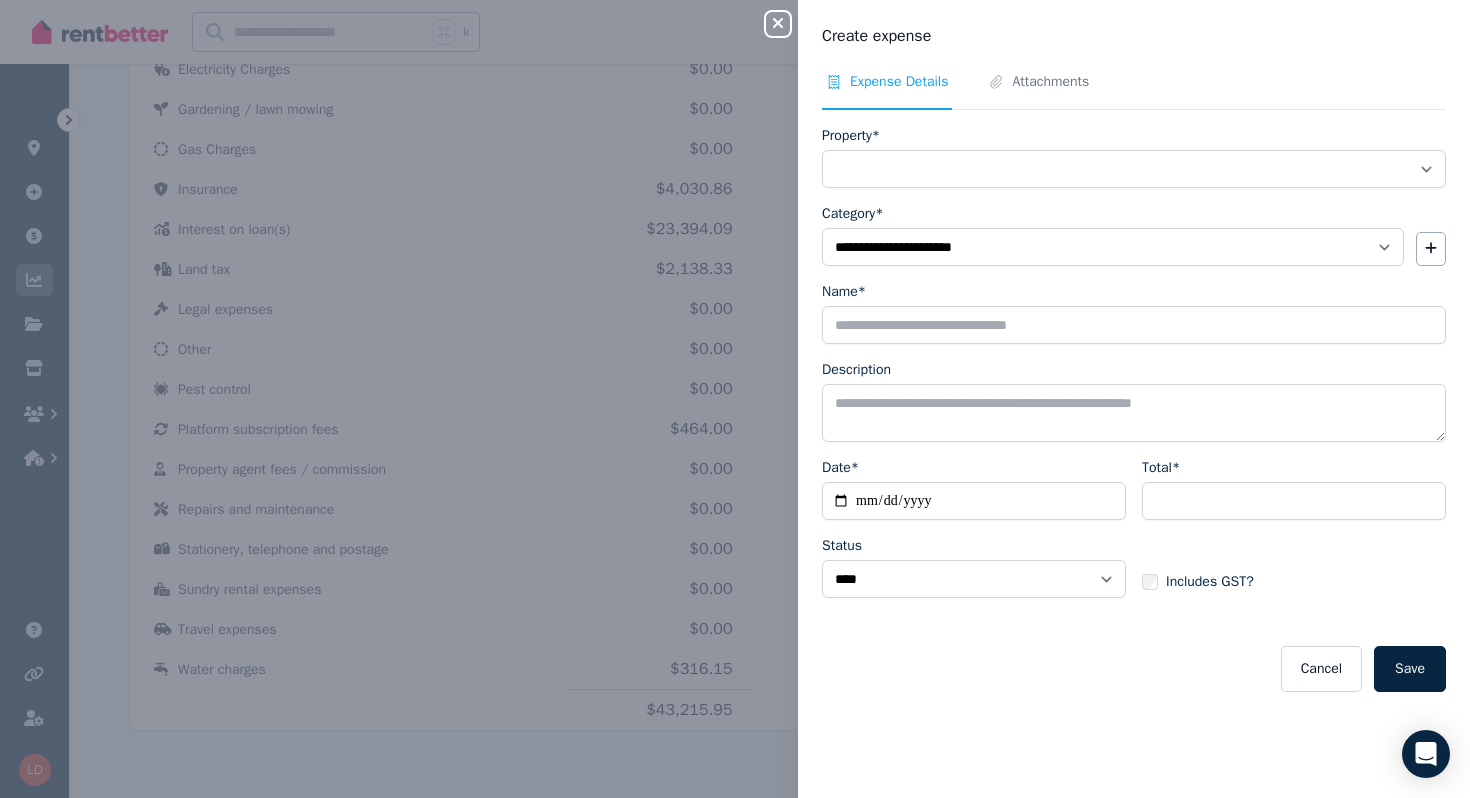 click on "**********" at bounding box center [735, 399] 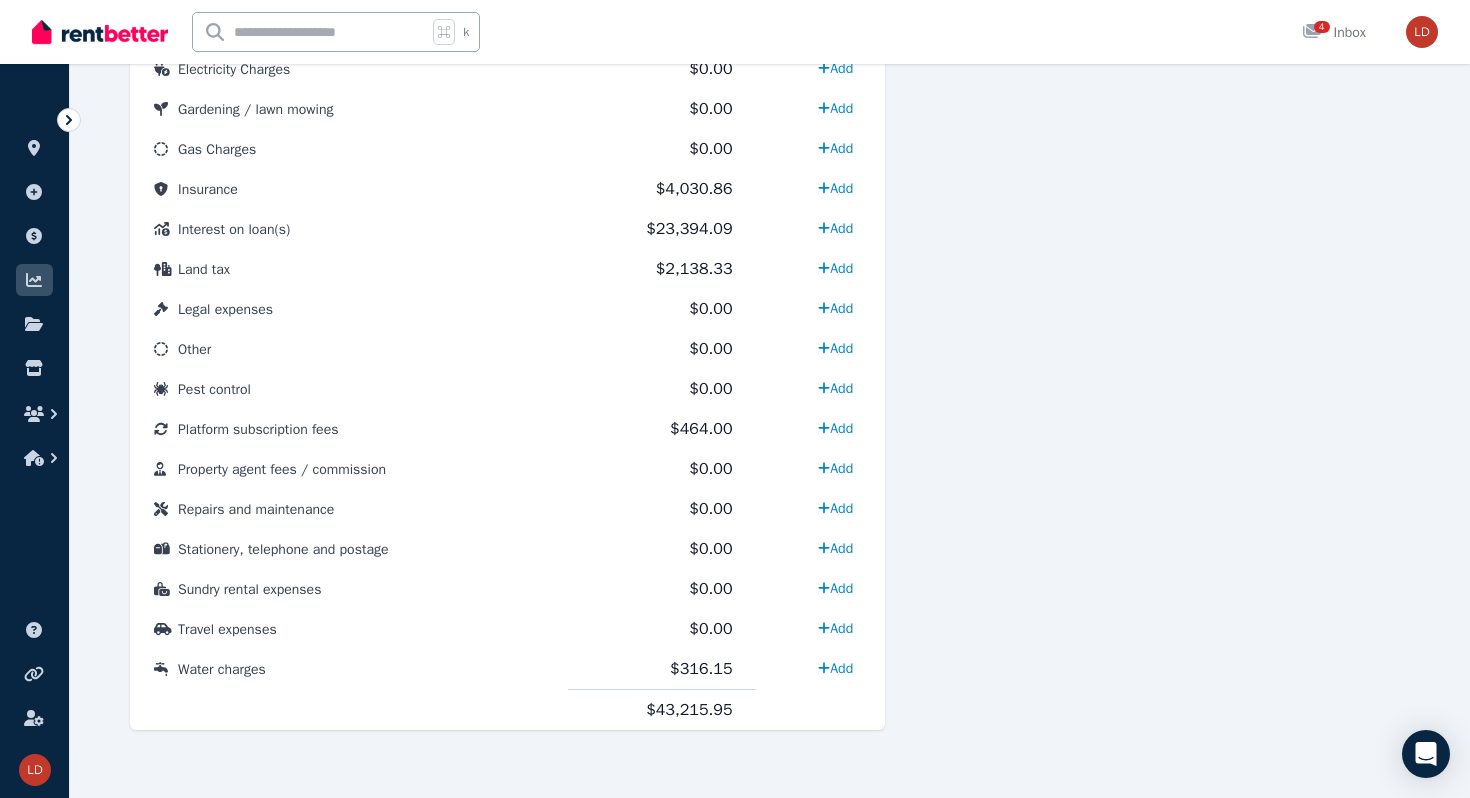click on "$316.15" at bounding box center [701, 669] 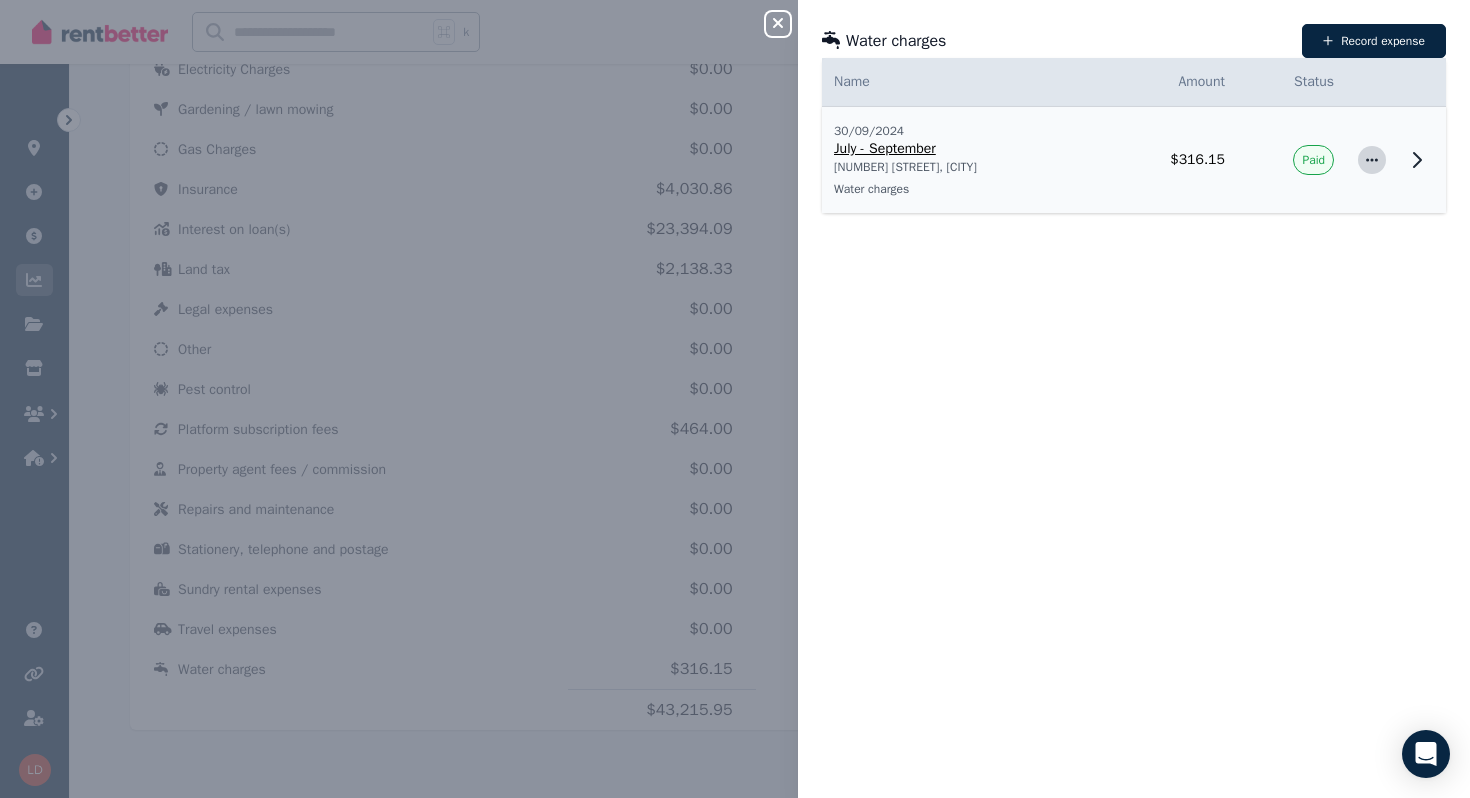 click at bounding box center (1372, 160) 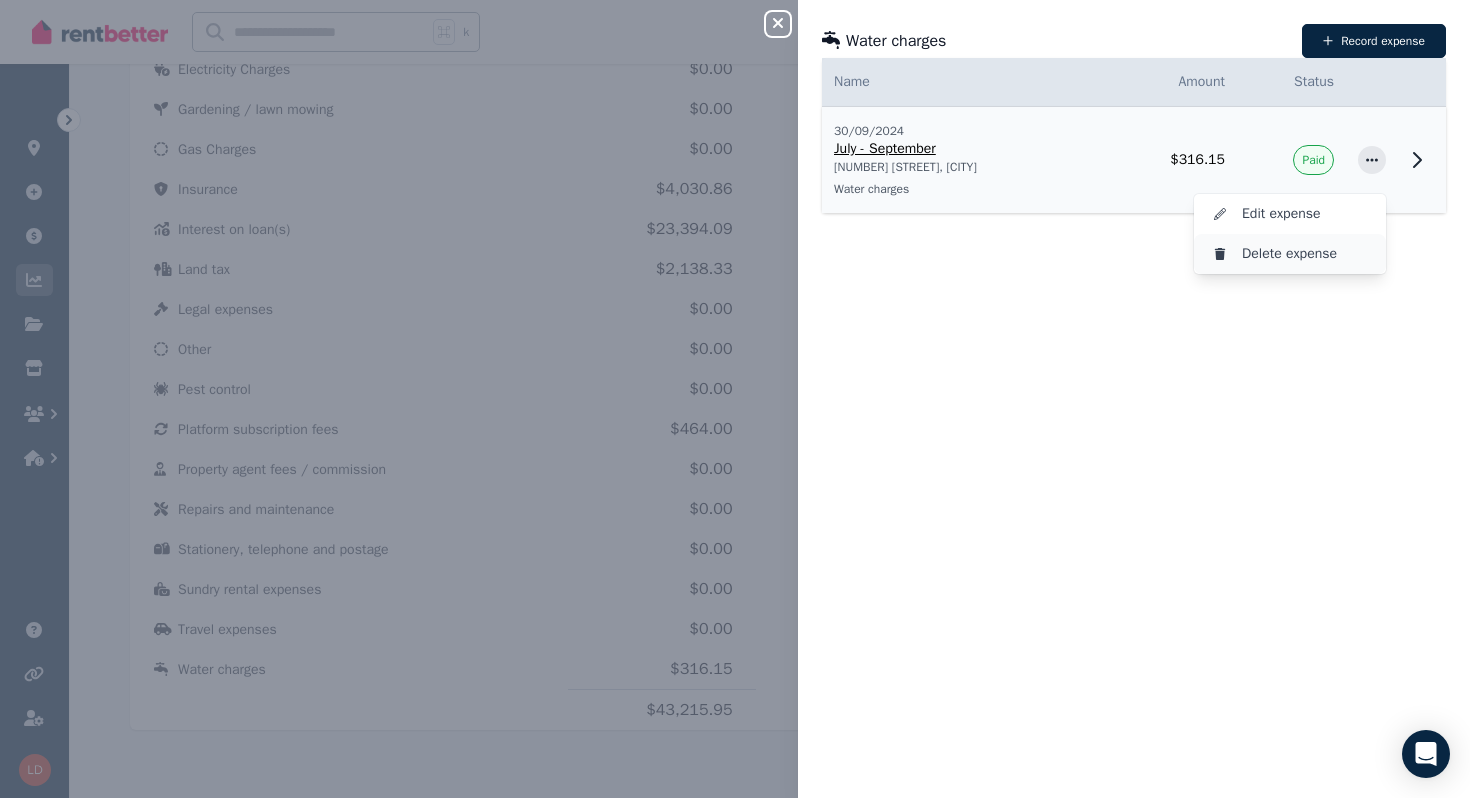 click on "Delete expense" at bounding box center (1306, 254) 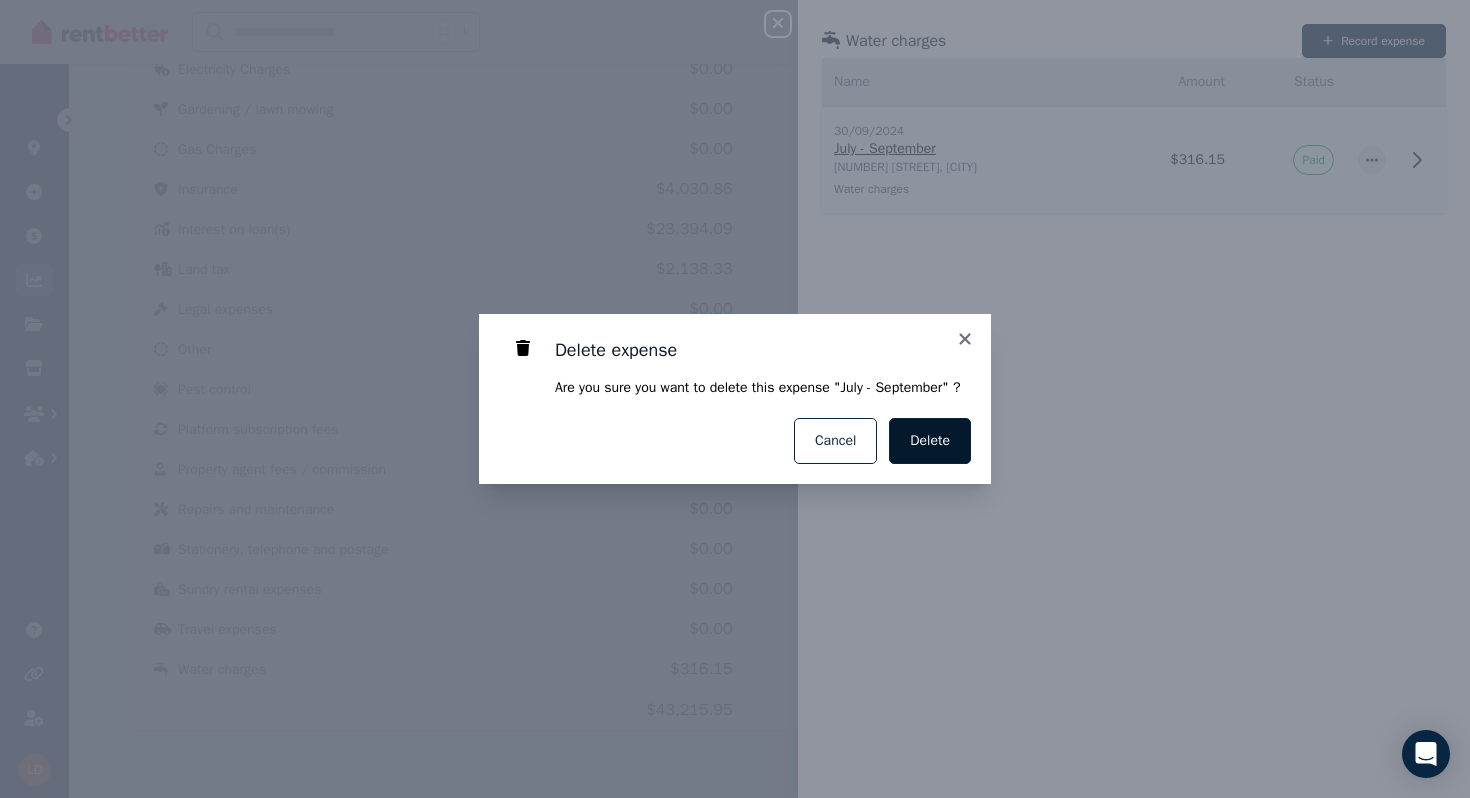 click on "Delete" at bounding box center [930, 441] 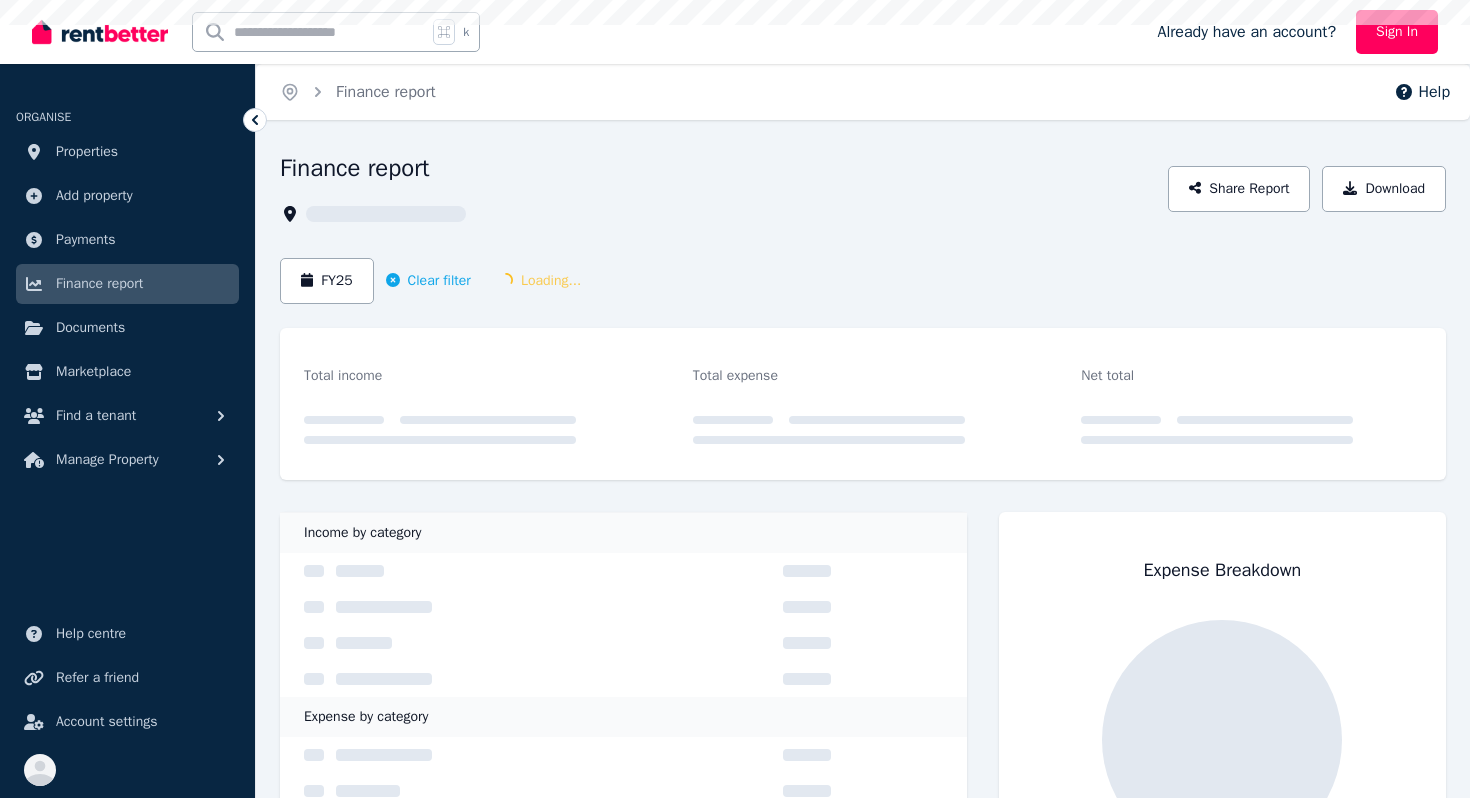 scroll, scrollTop: 0, scrollLeft: 0, axis: both 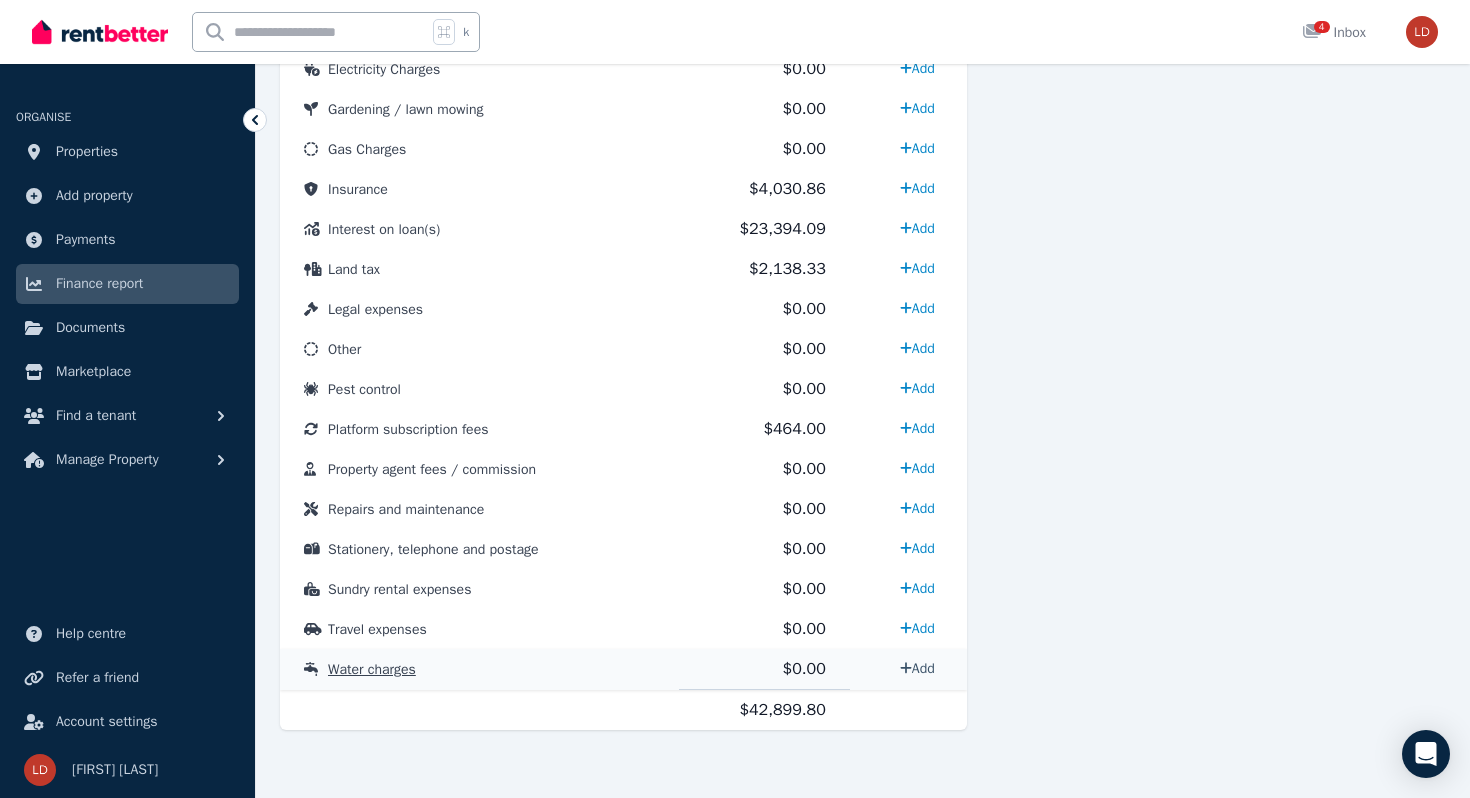 click on "Add" at bounding box center [917, 668] 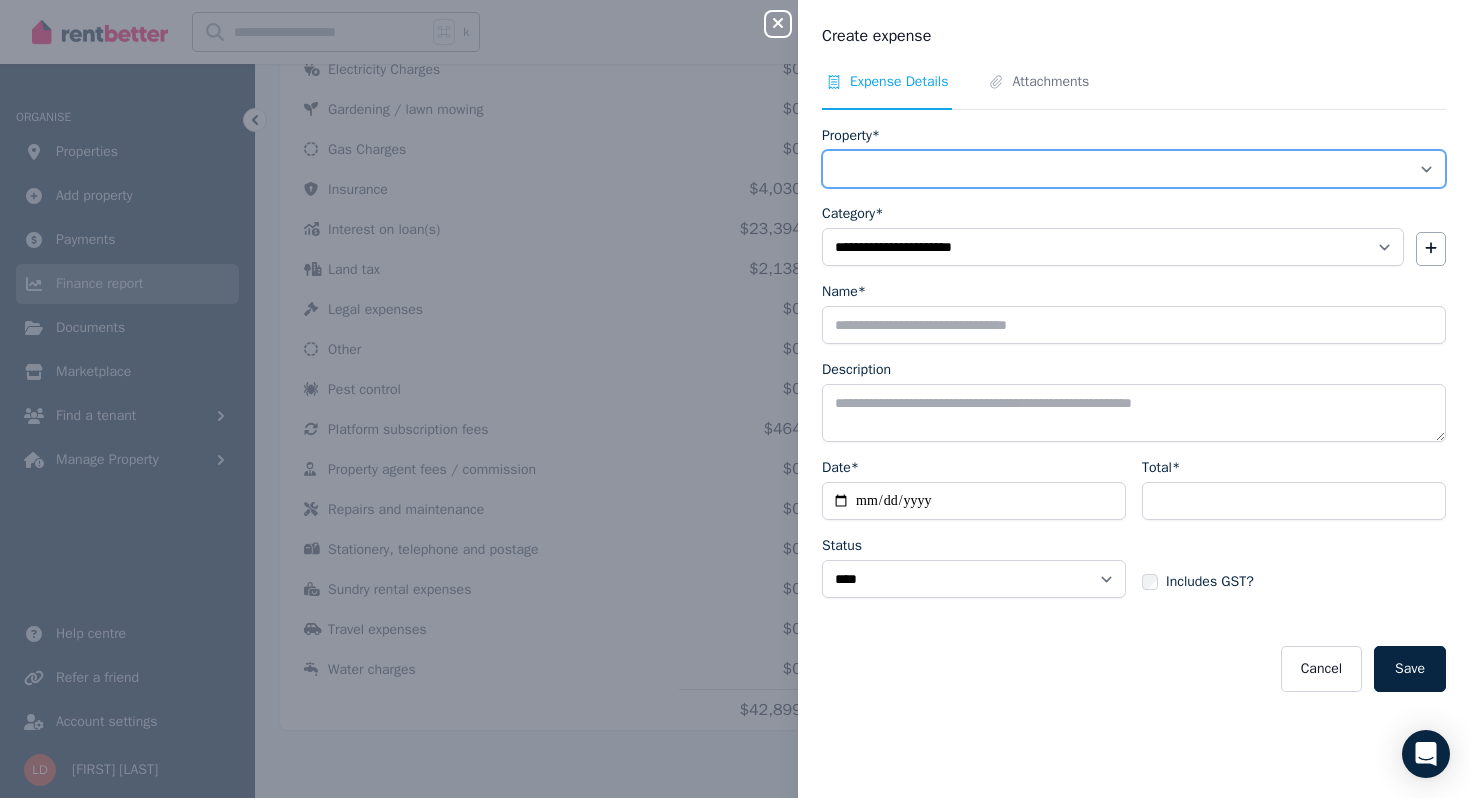 click on "**********" at bounding box center (1134, 169) 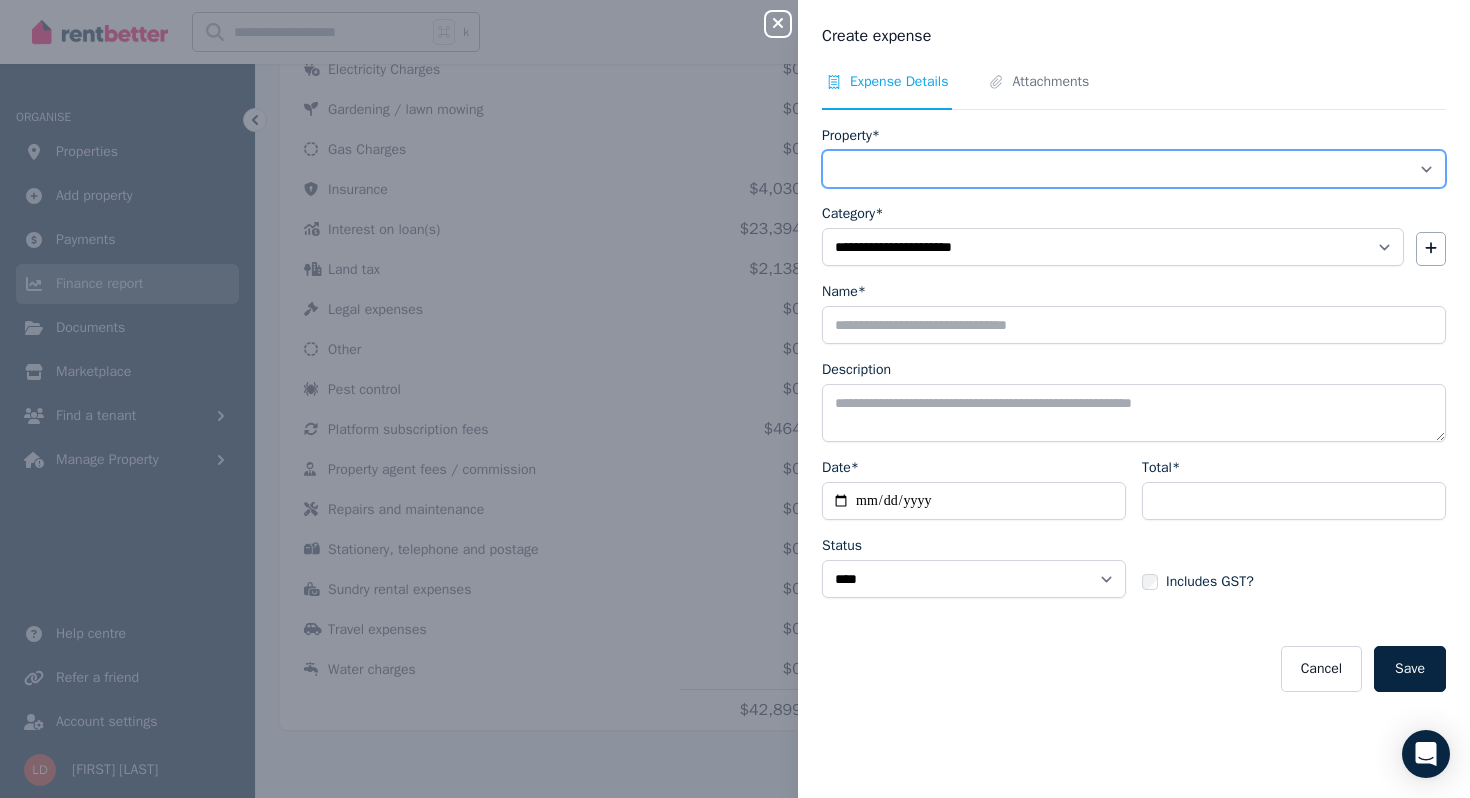 select on "**********" 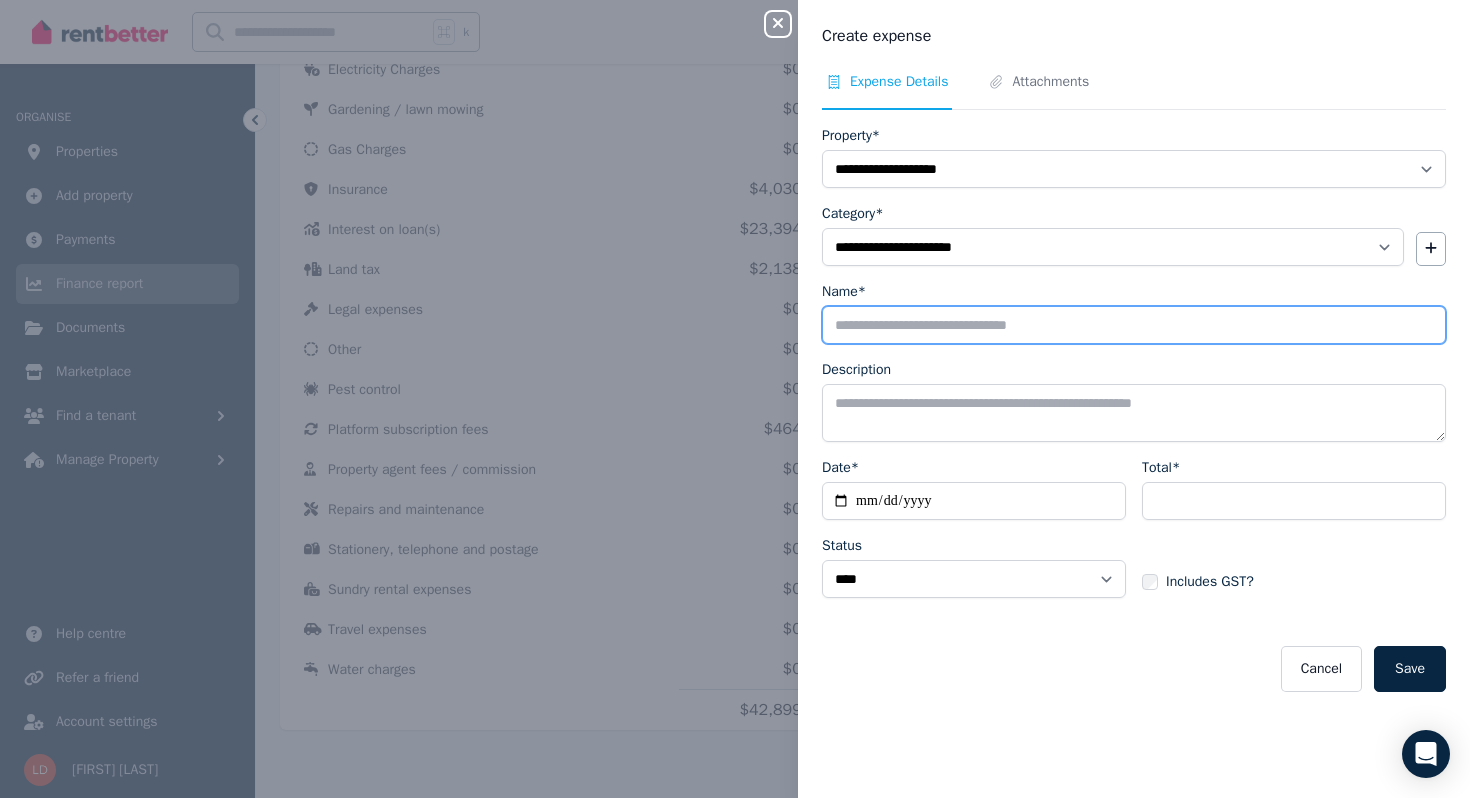 click on "Name*" at bounding box center [1134, 325] 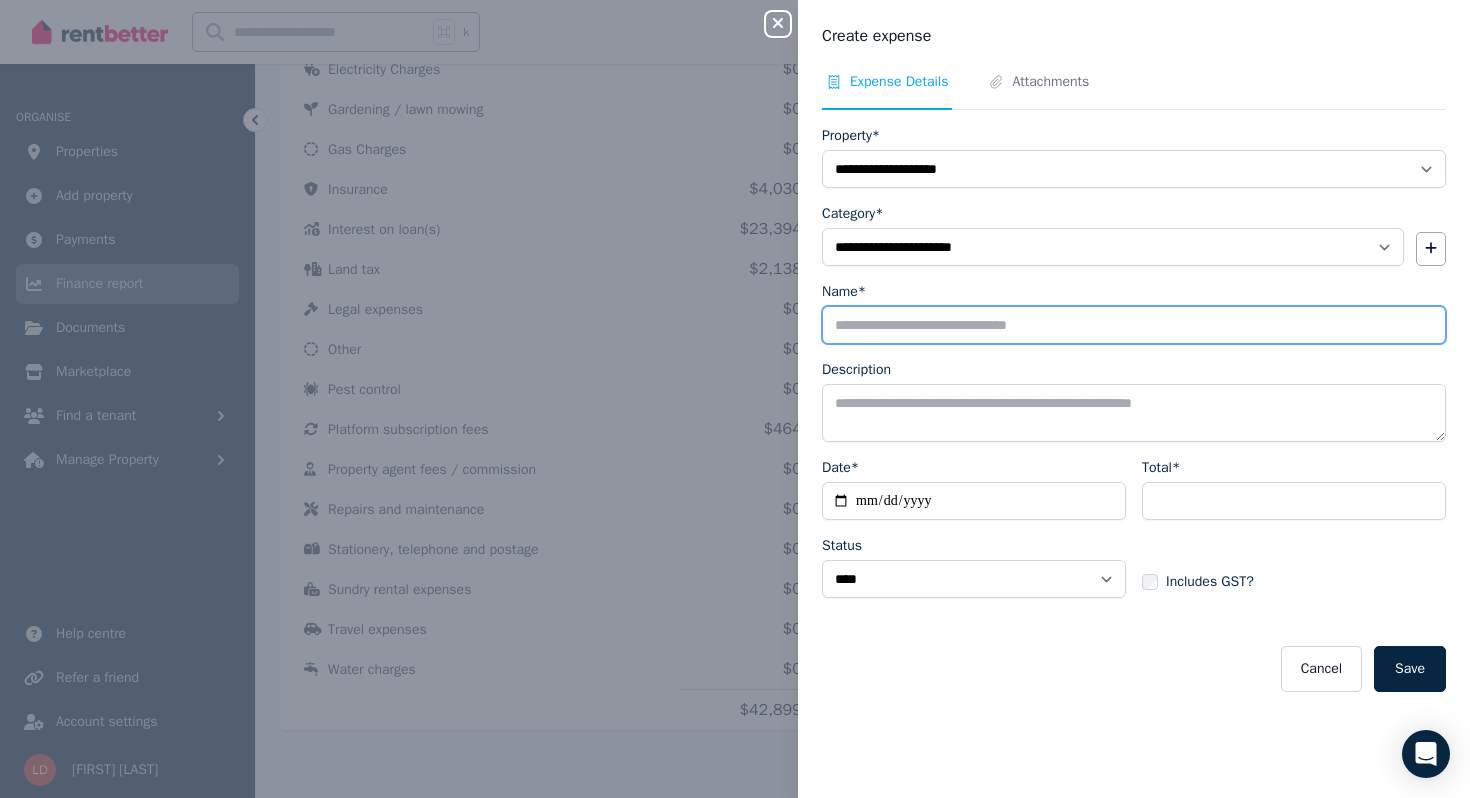 type on "*******" 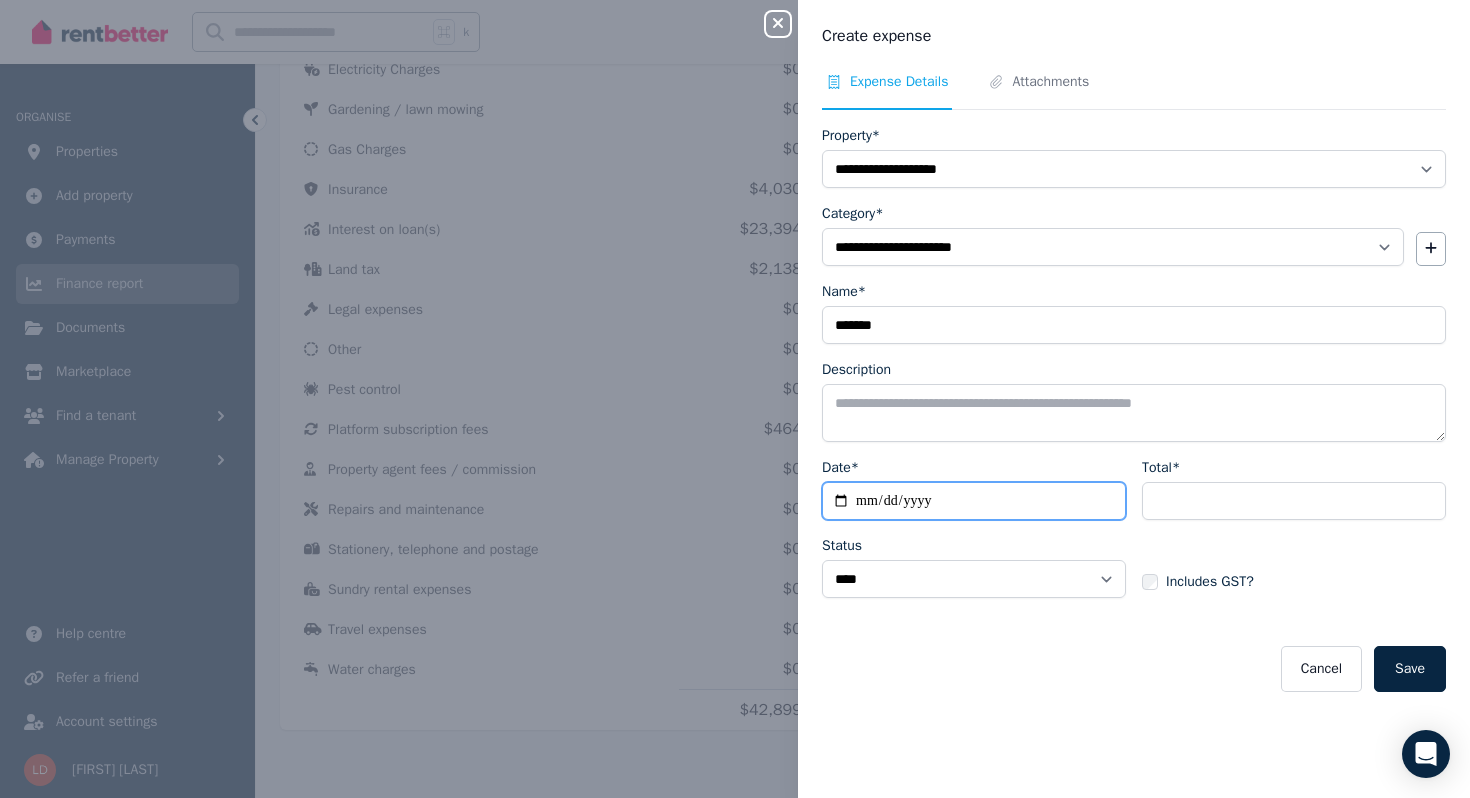 click on "Date*" at bounding box center (974, 501) 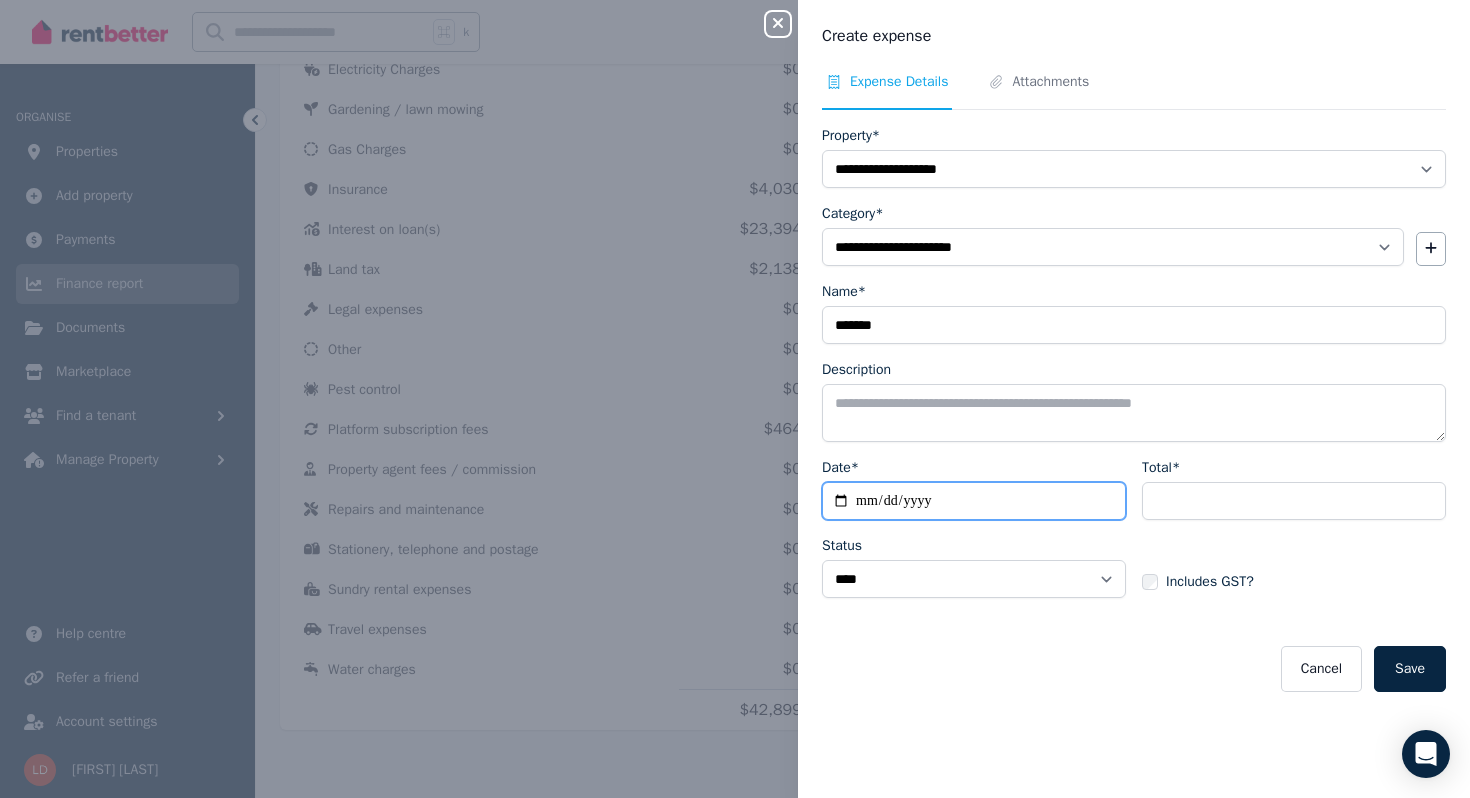 type on "**********" 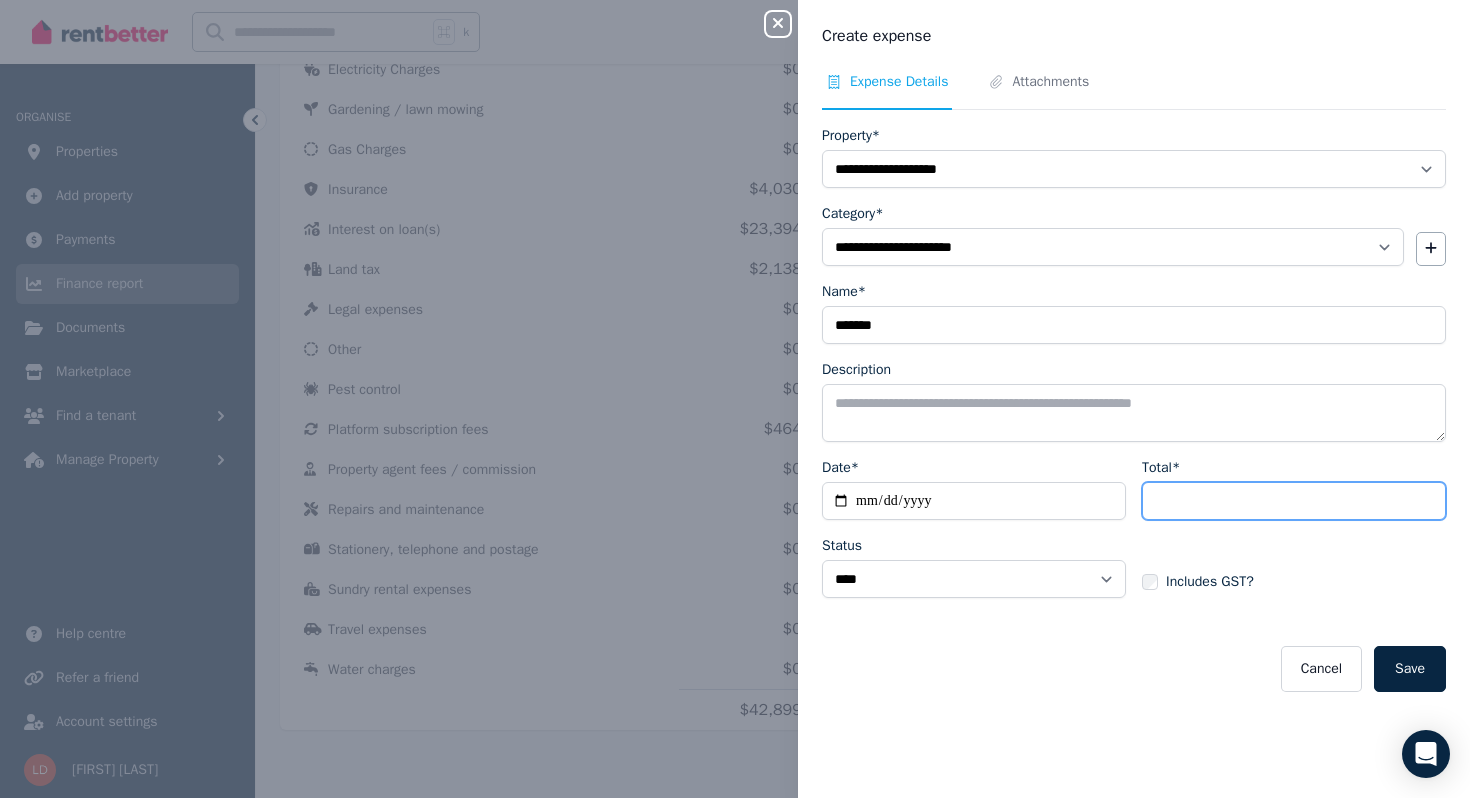 click on "Total*" at bounding box center [1294, 501] 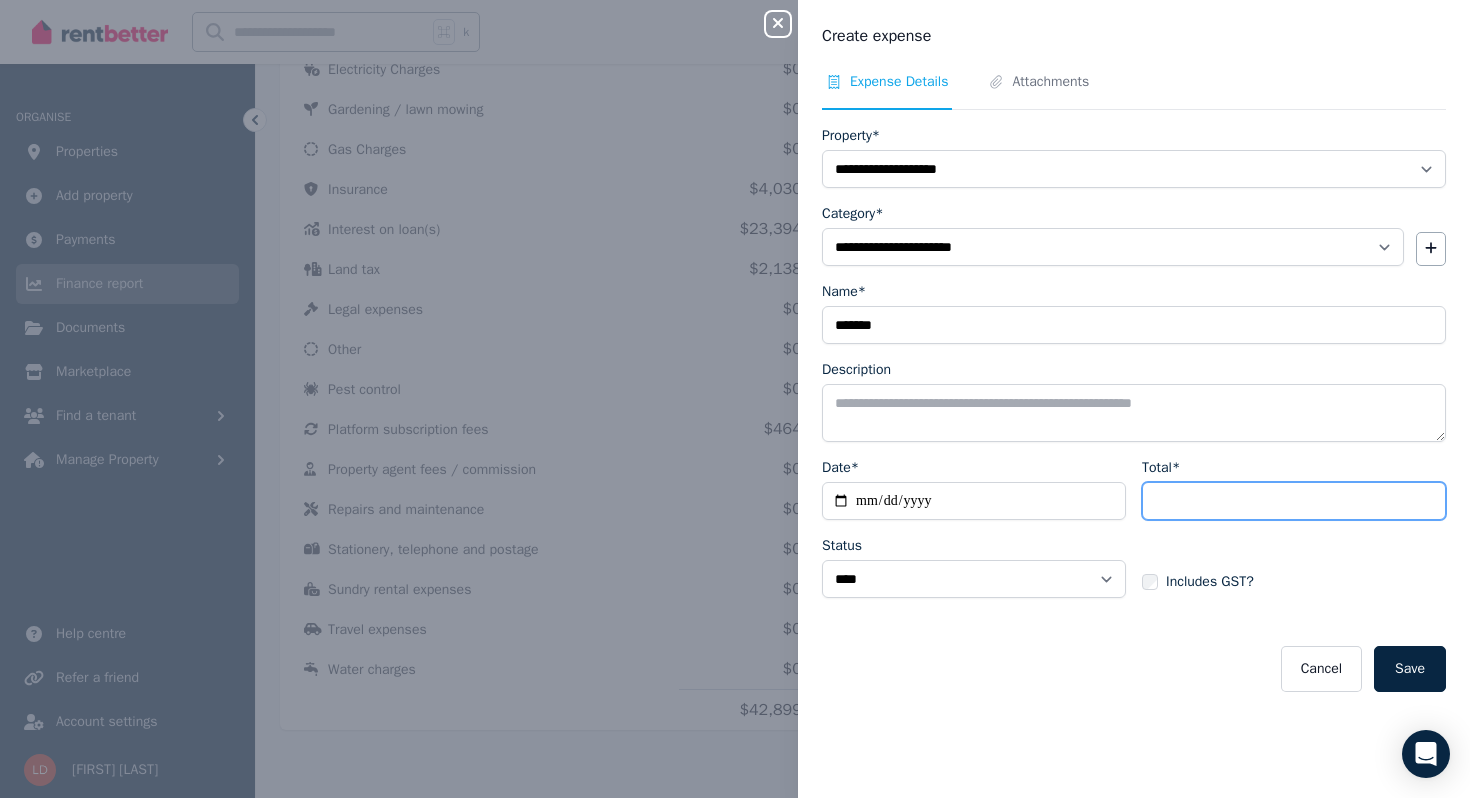 type on "*******" 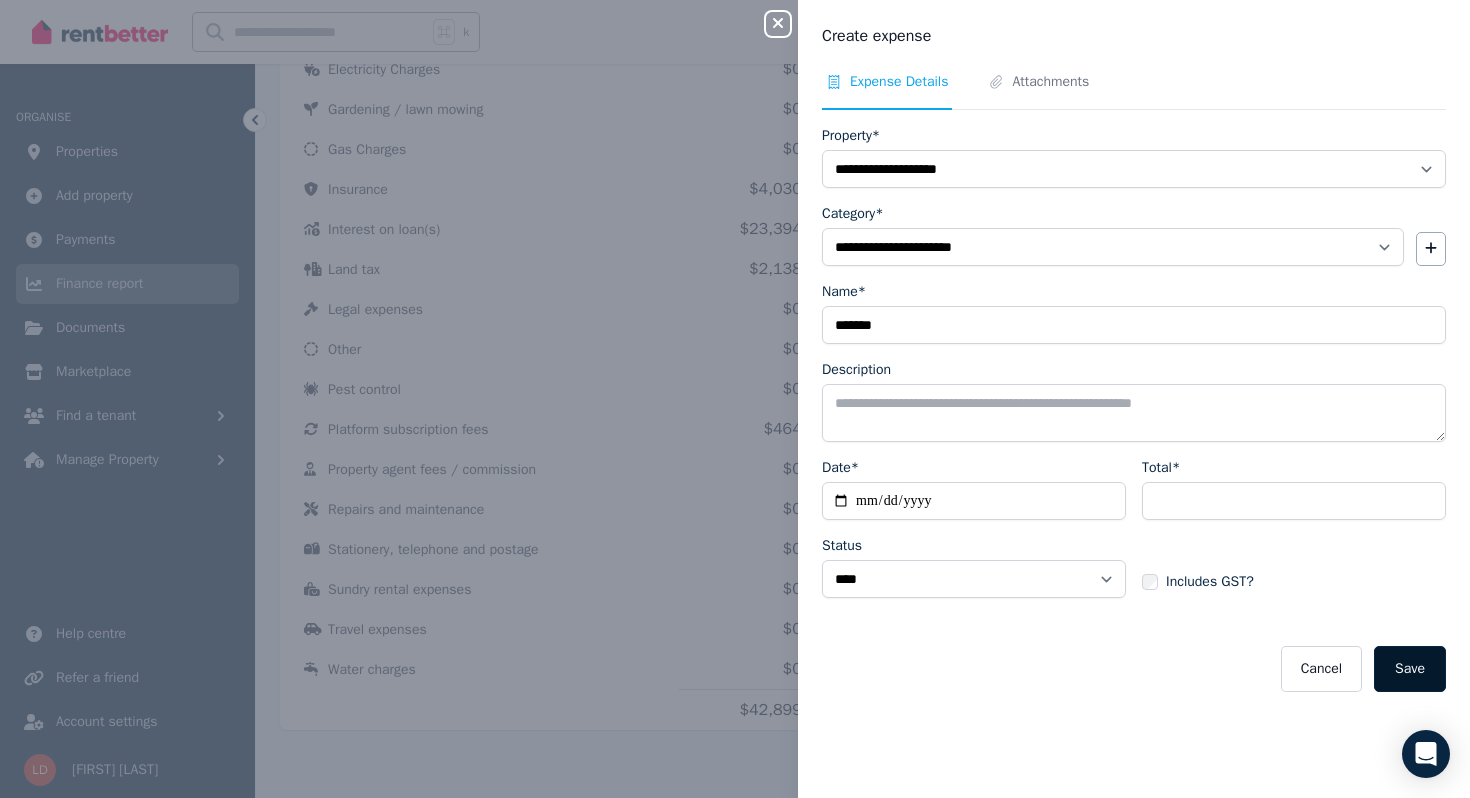 click on "Save" at bounding box center [1410, 669] 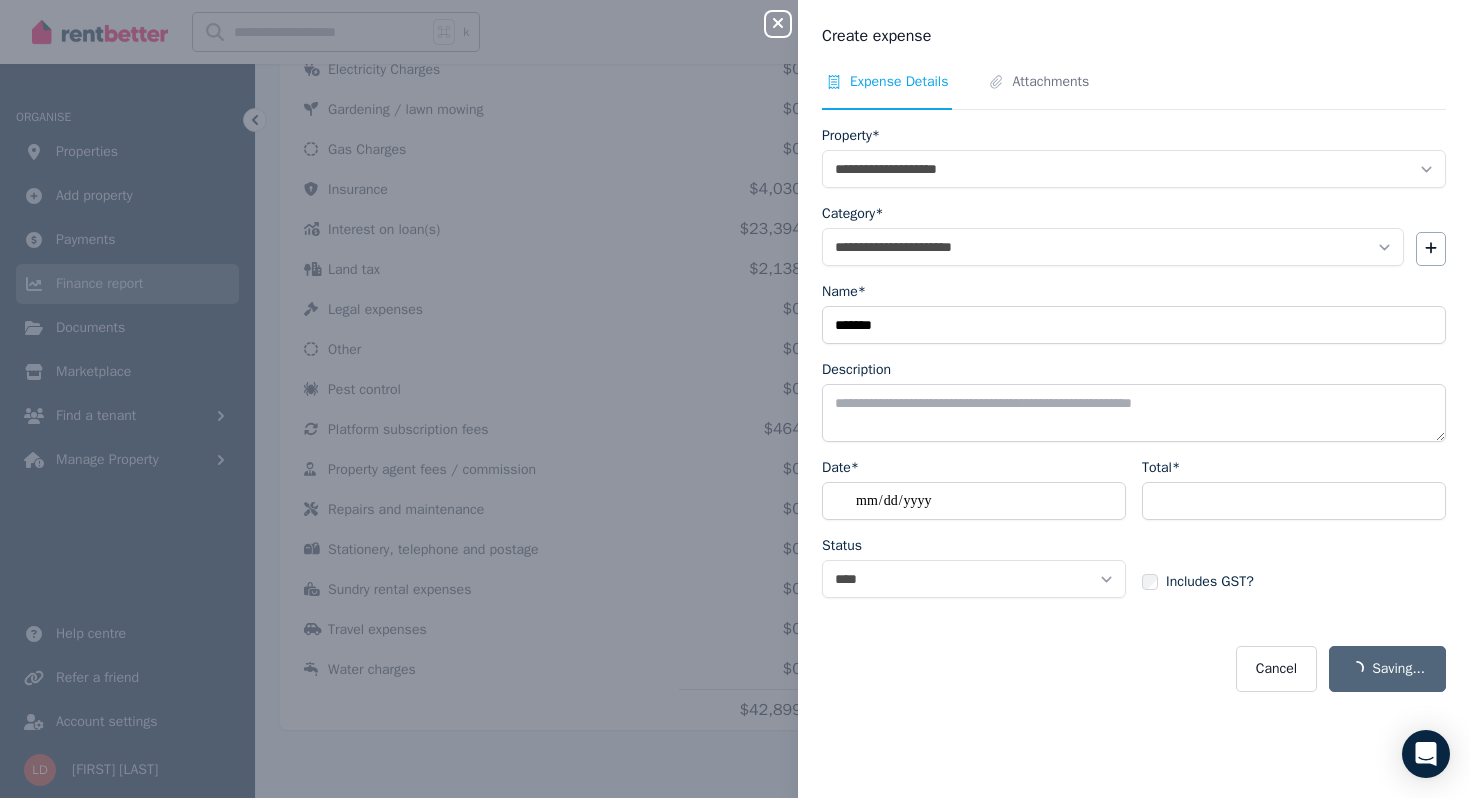 select 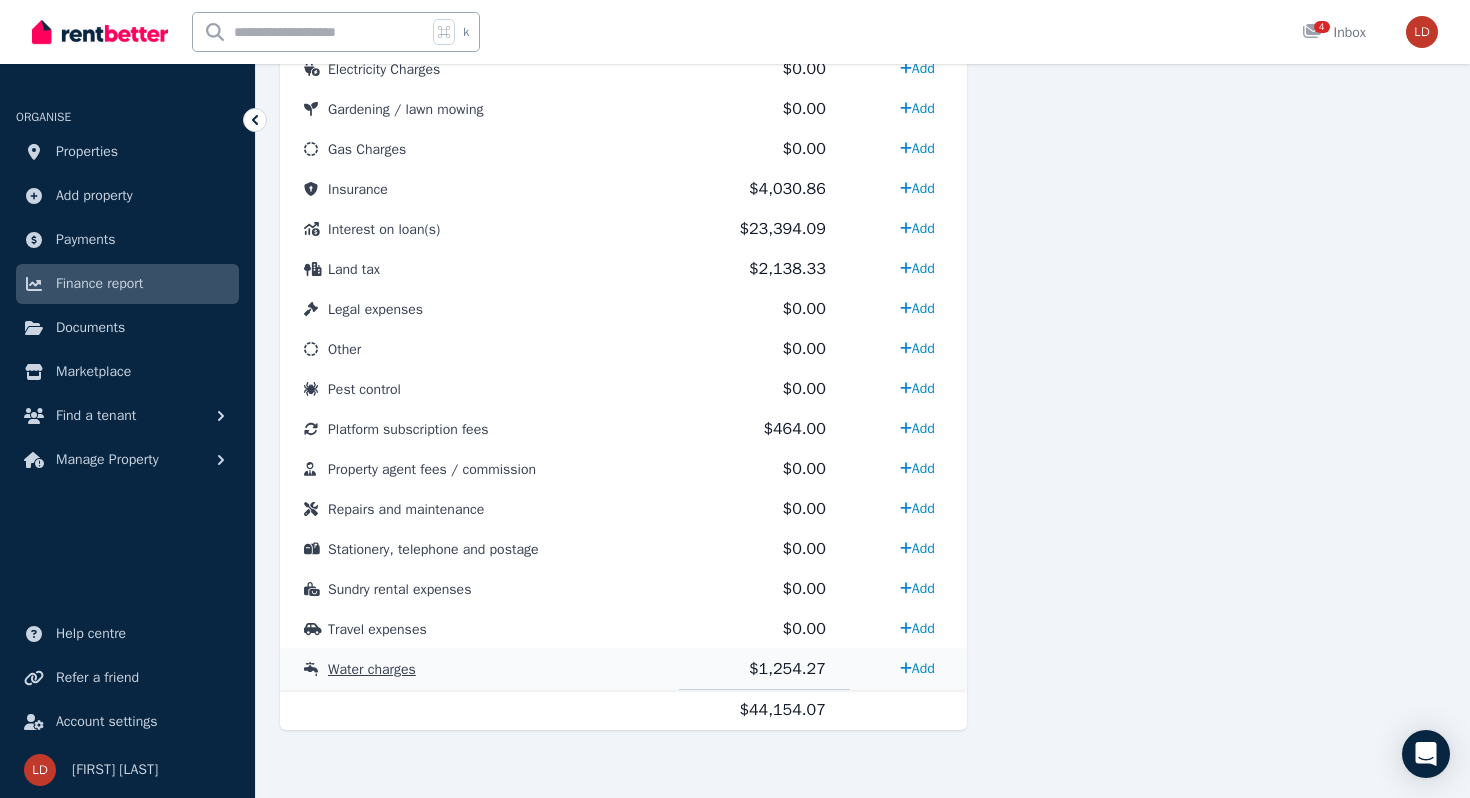 click on "$1,254.27" at bounding box center (764, 669) 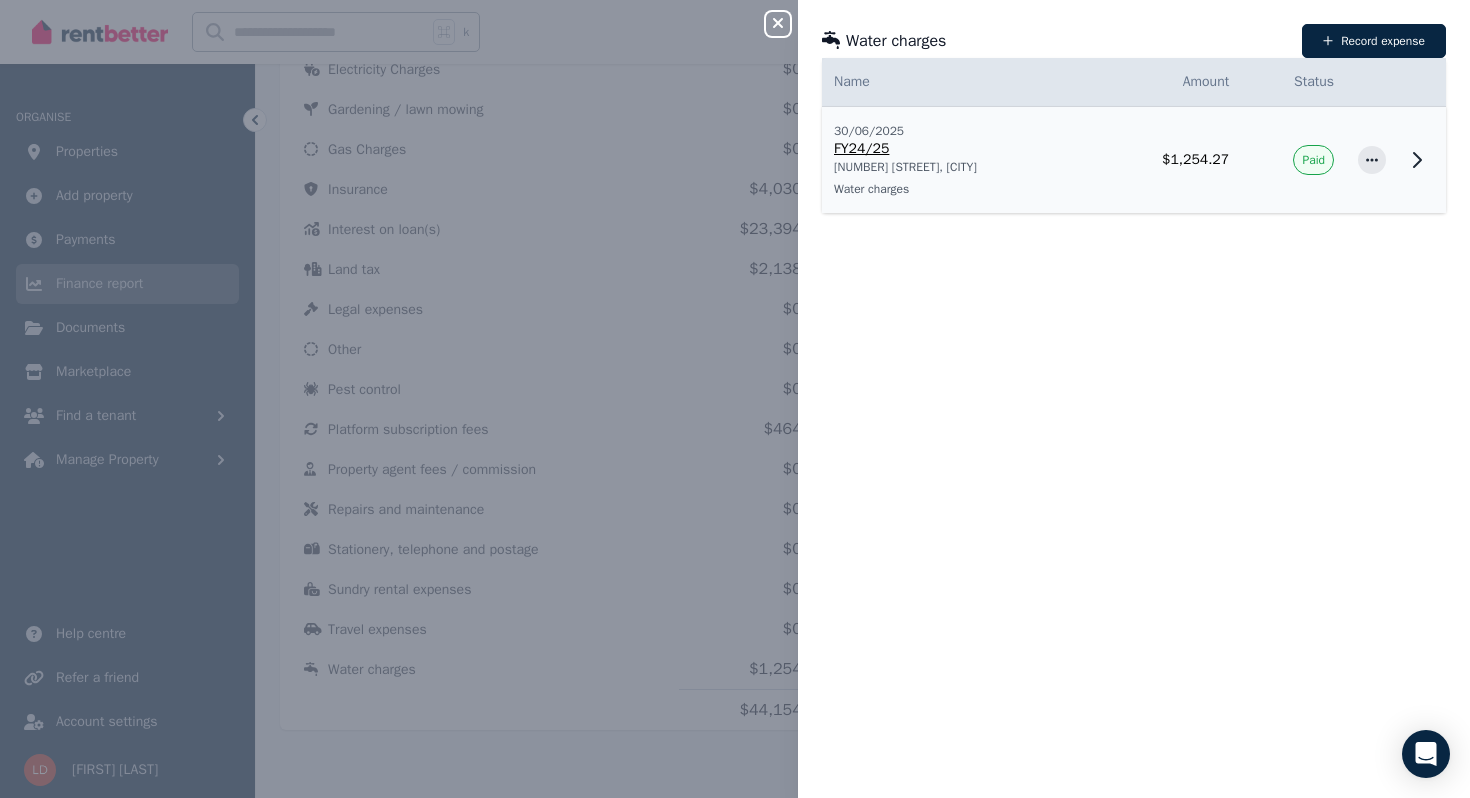 click on "$1,254.27" at bounding box center [1167, 160] 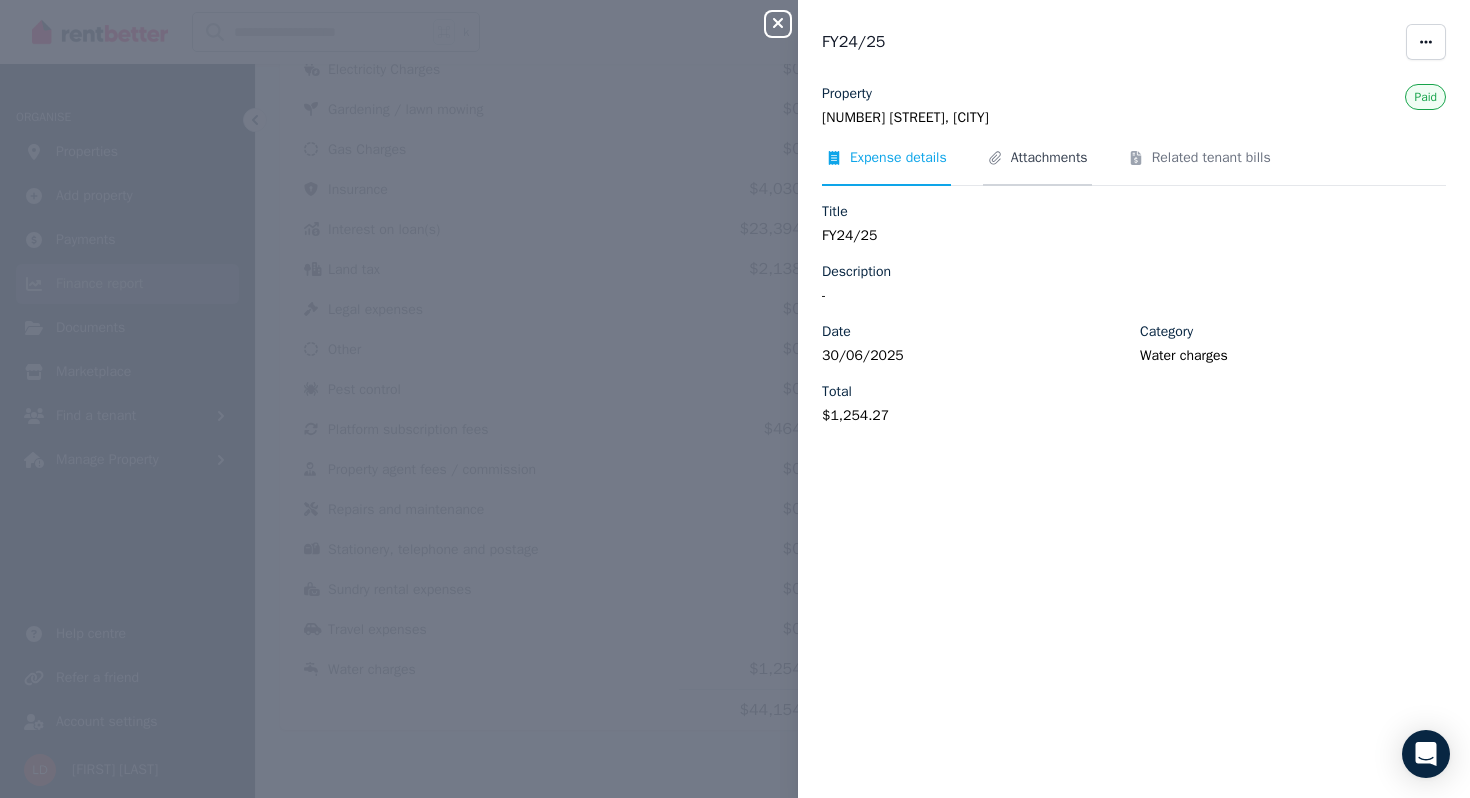 click on "Attachments" at bounding box center [1049, 158] 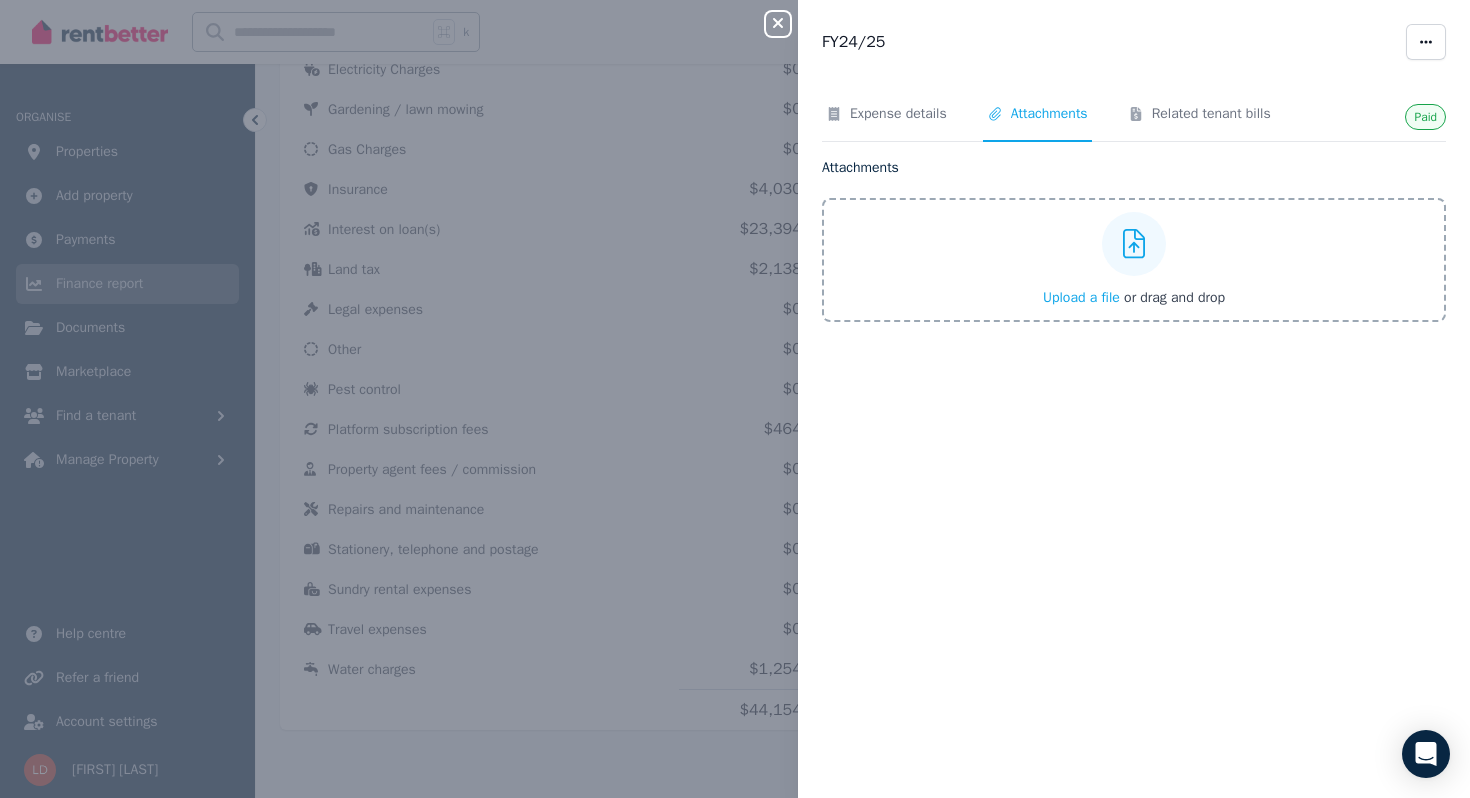 click on "Upload a file" at bounding box center (1081, 297) 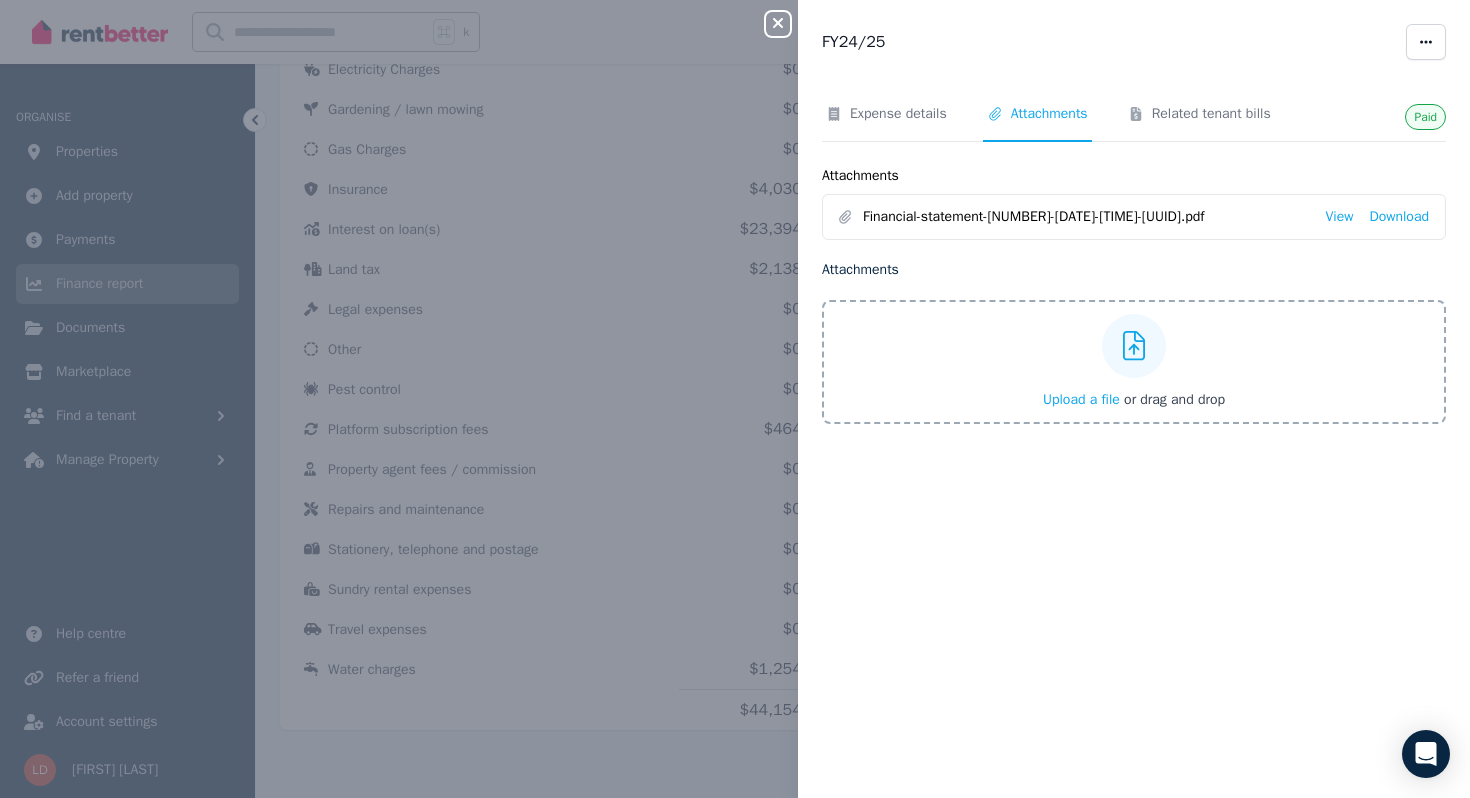 click 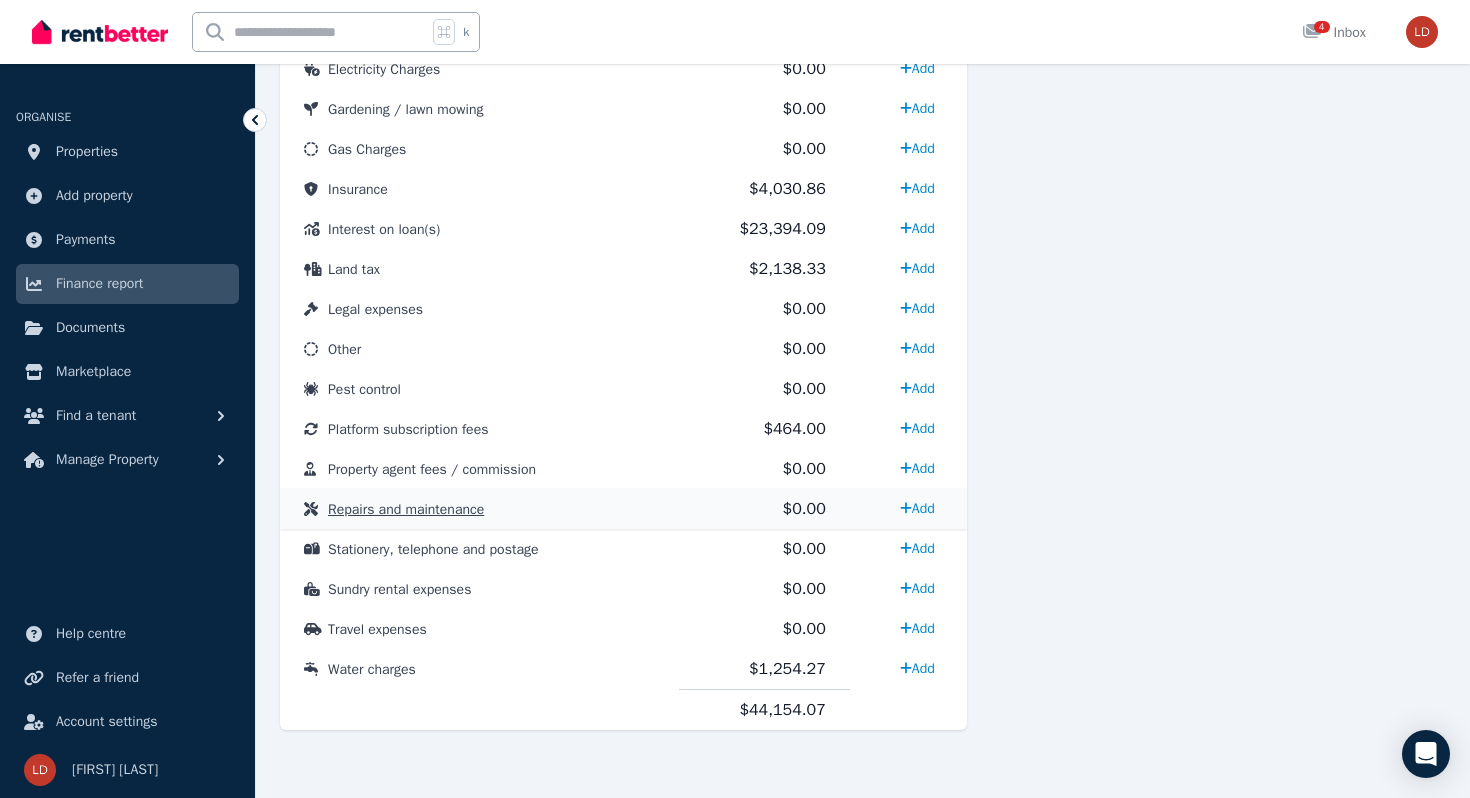 click on "Repairs and maintenance" at bounding box center [479, 509] 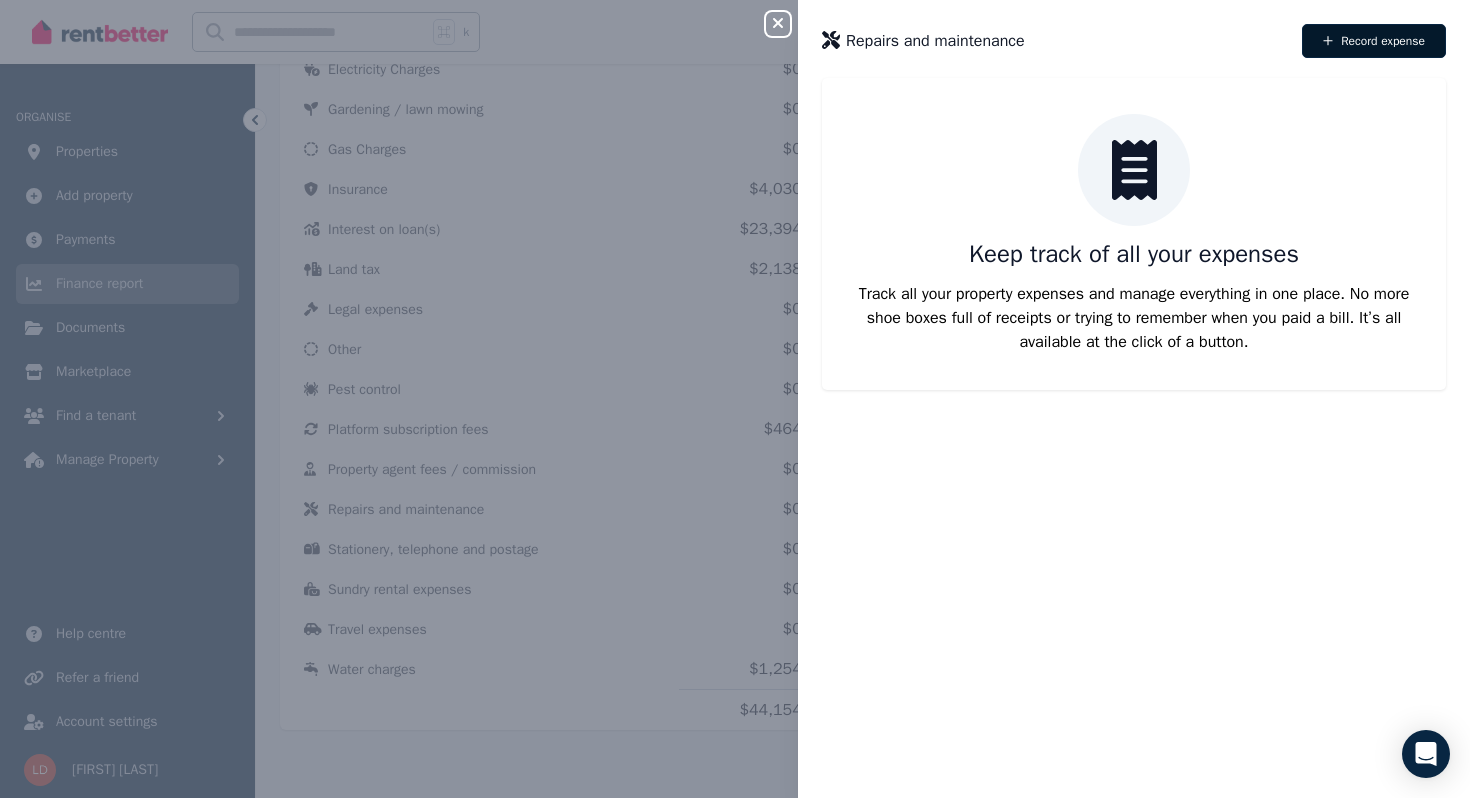 click on "Record expense" at bounding box center (1374, 41) 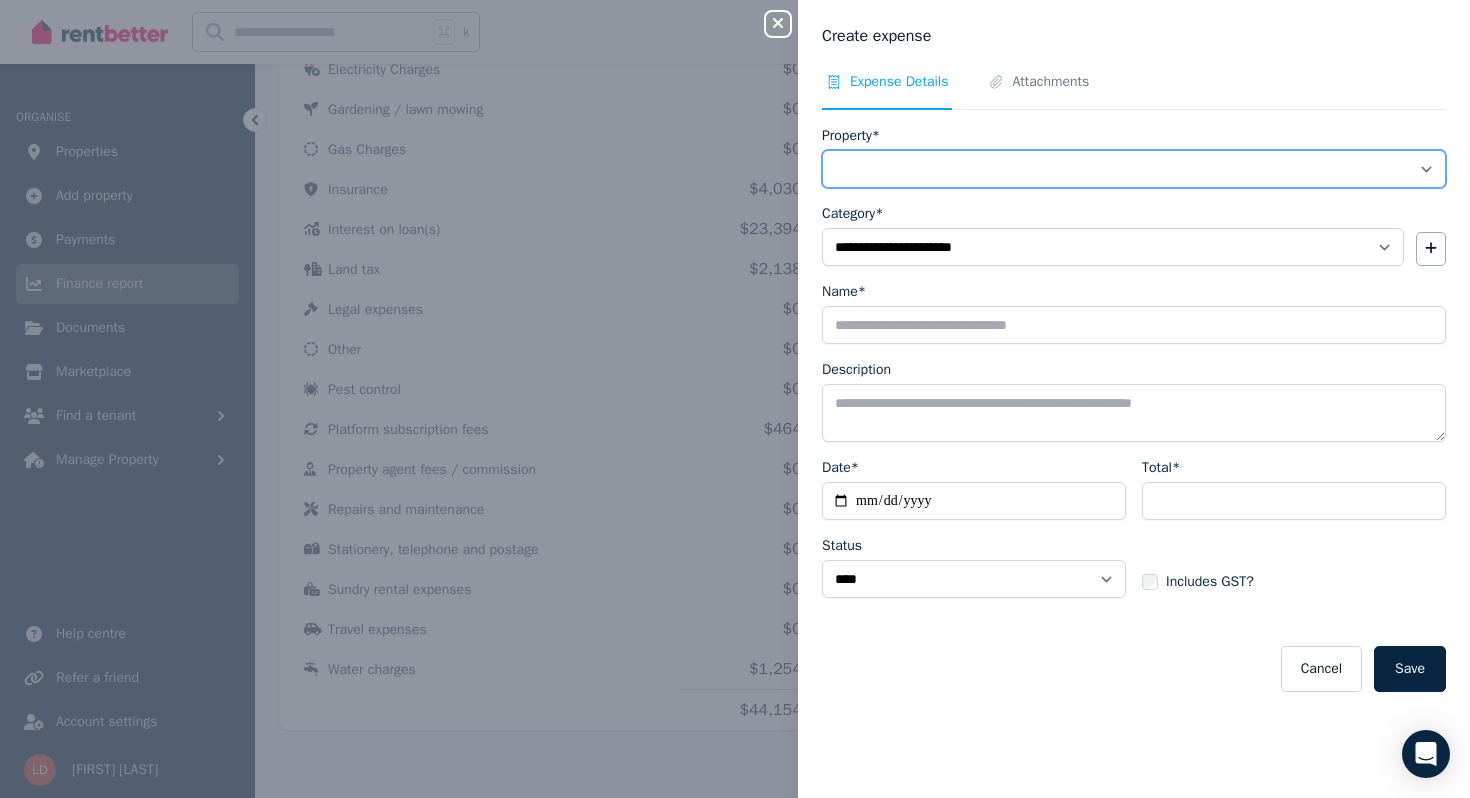 click on "**********" at bounding box center (1134, 169) 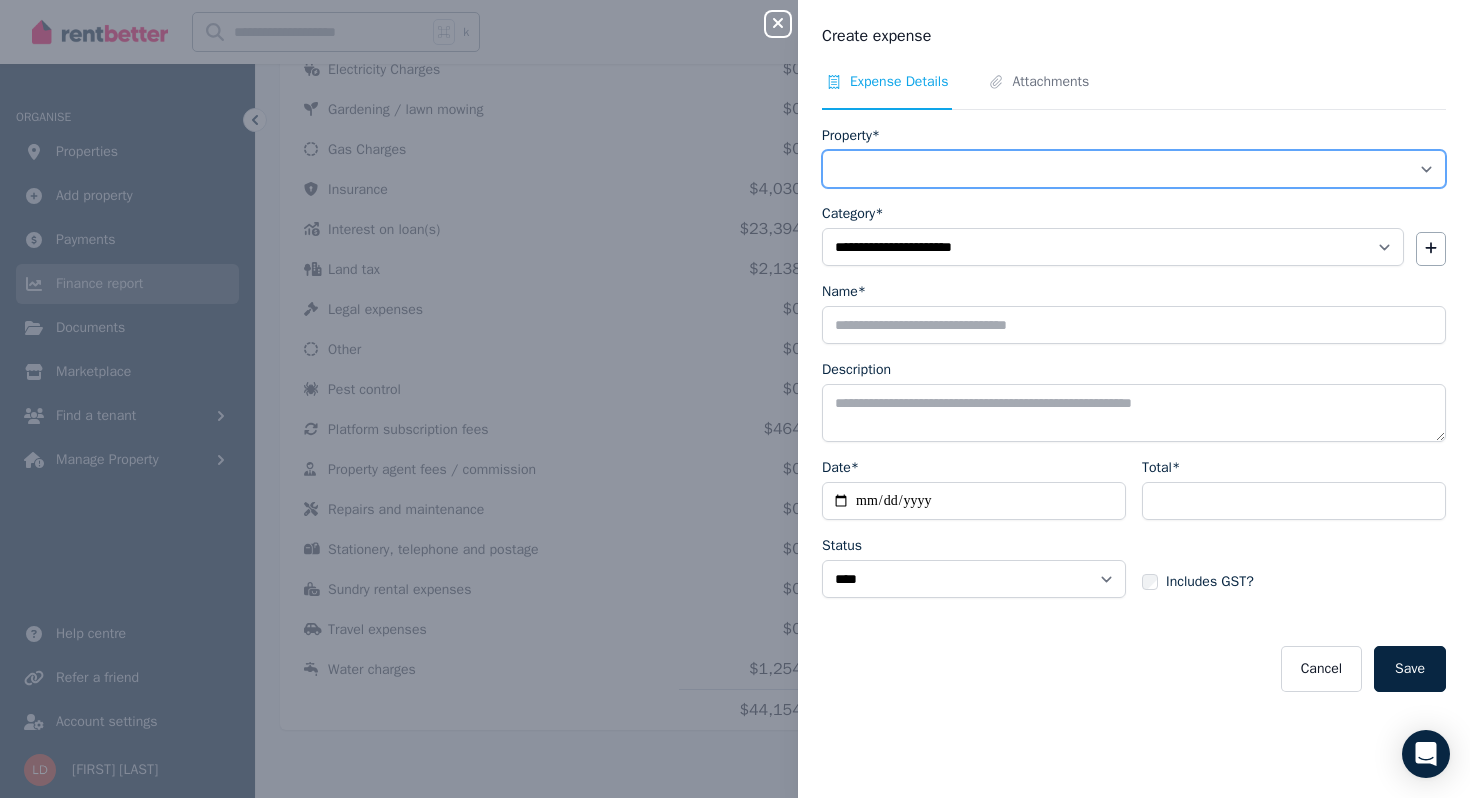 select on "**********" 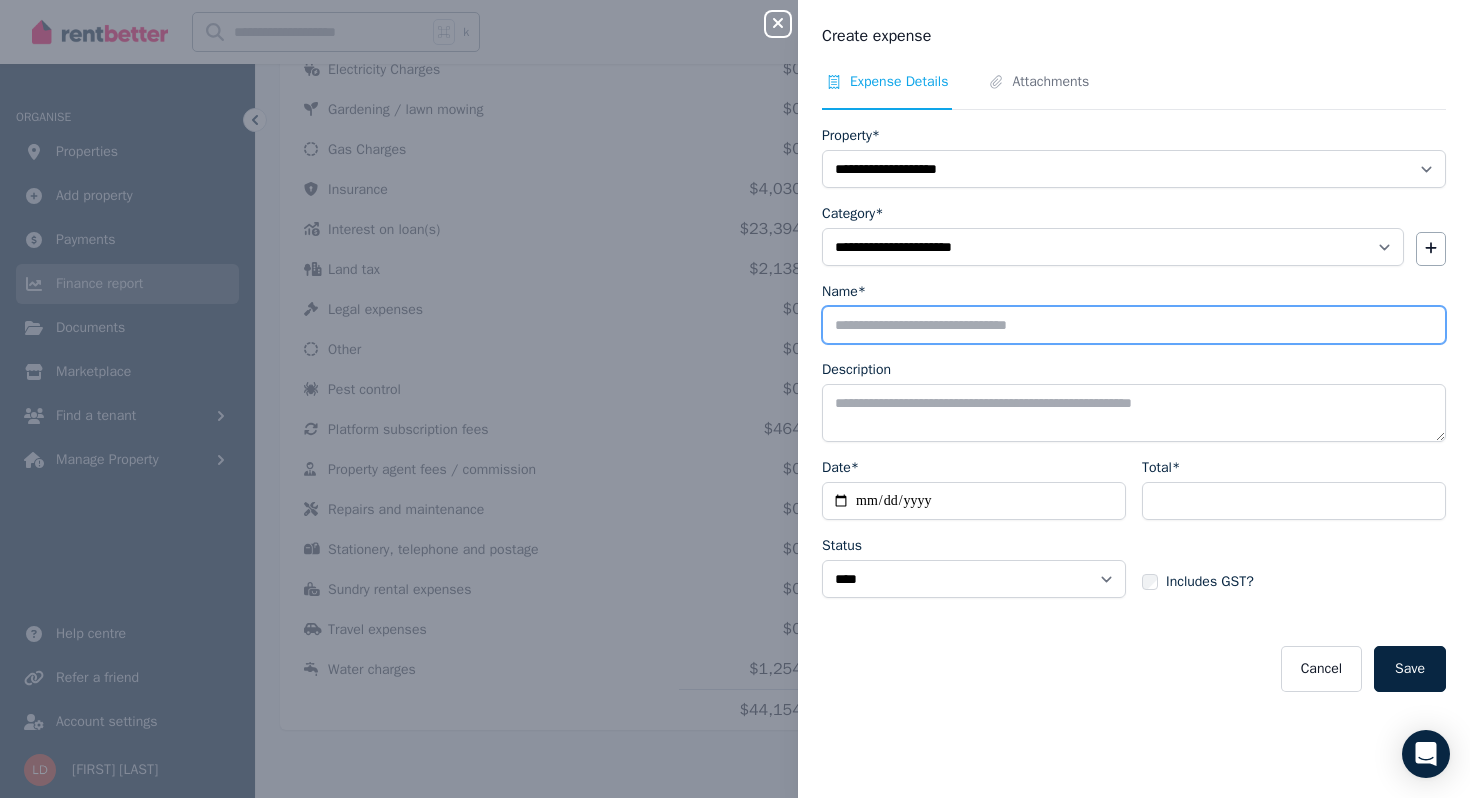 click on "Name*" at bounding box center [1134, 325] 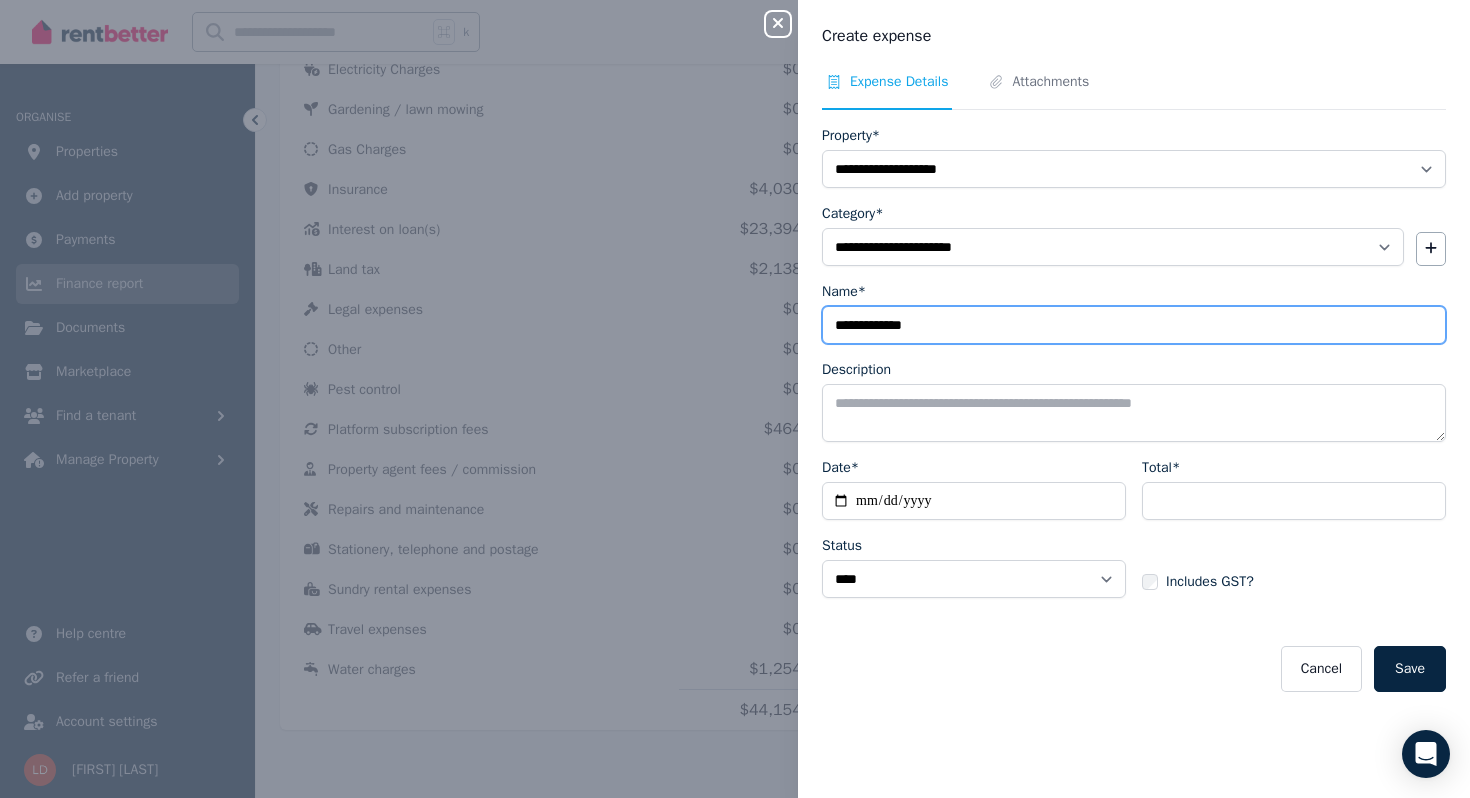 type on "**********" 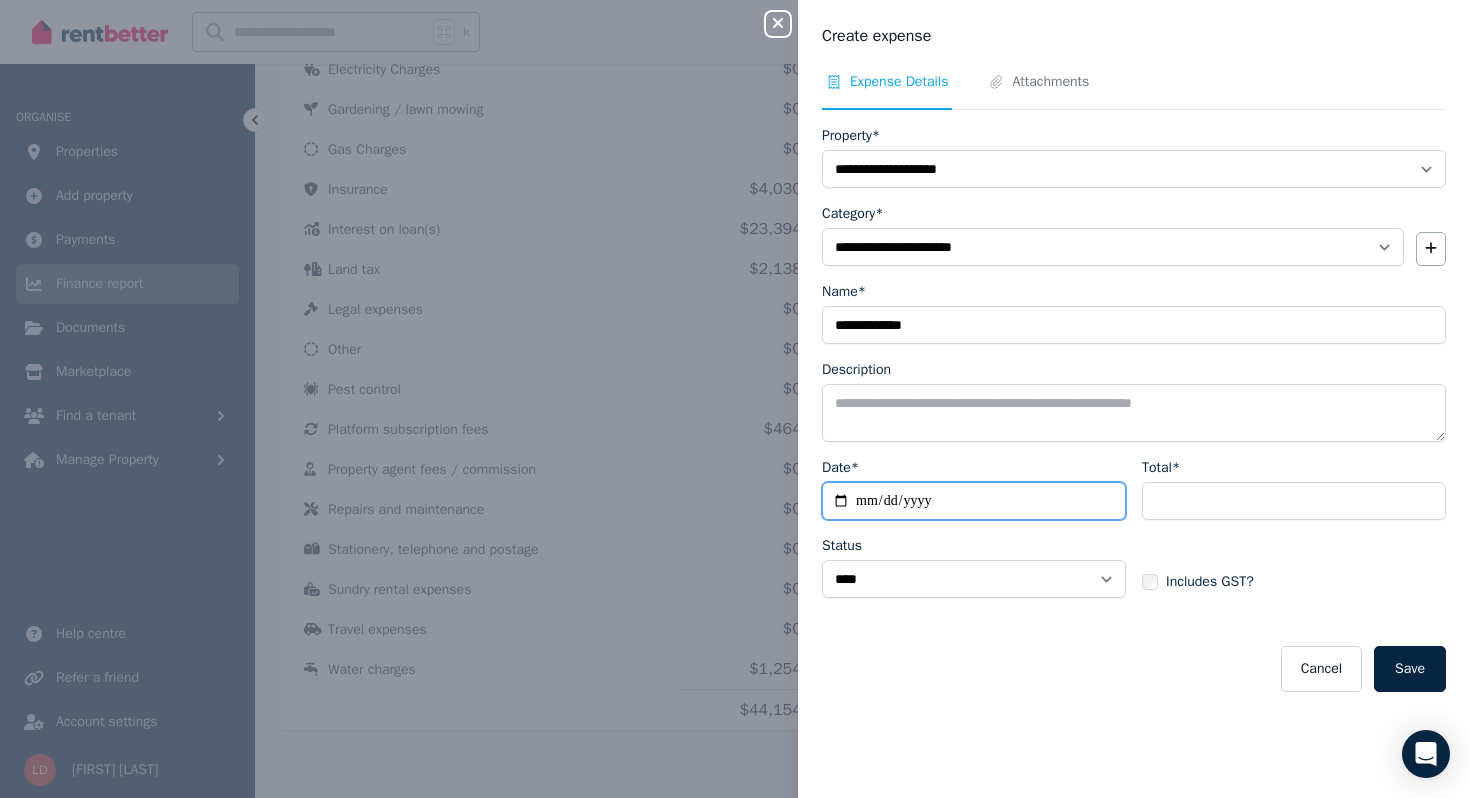 type on "**********" 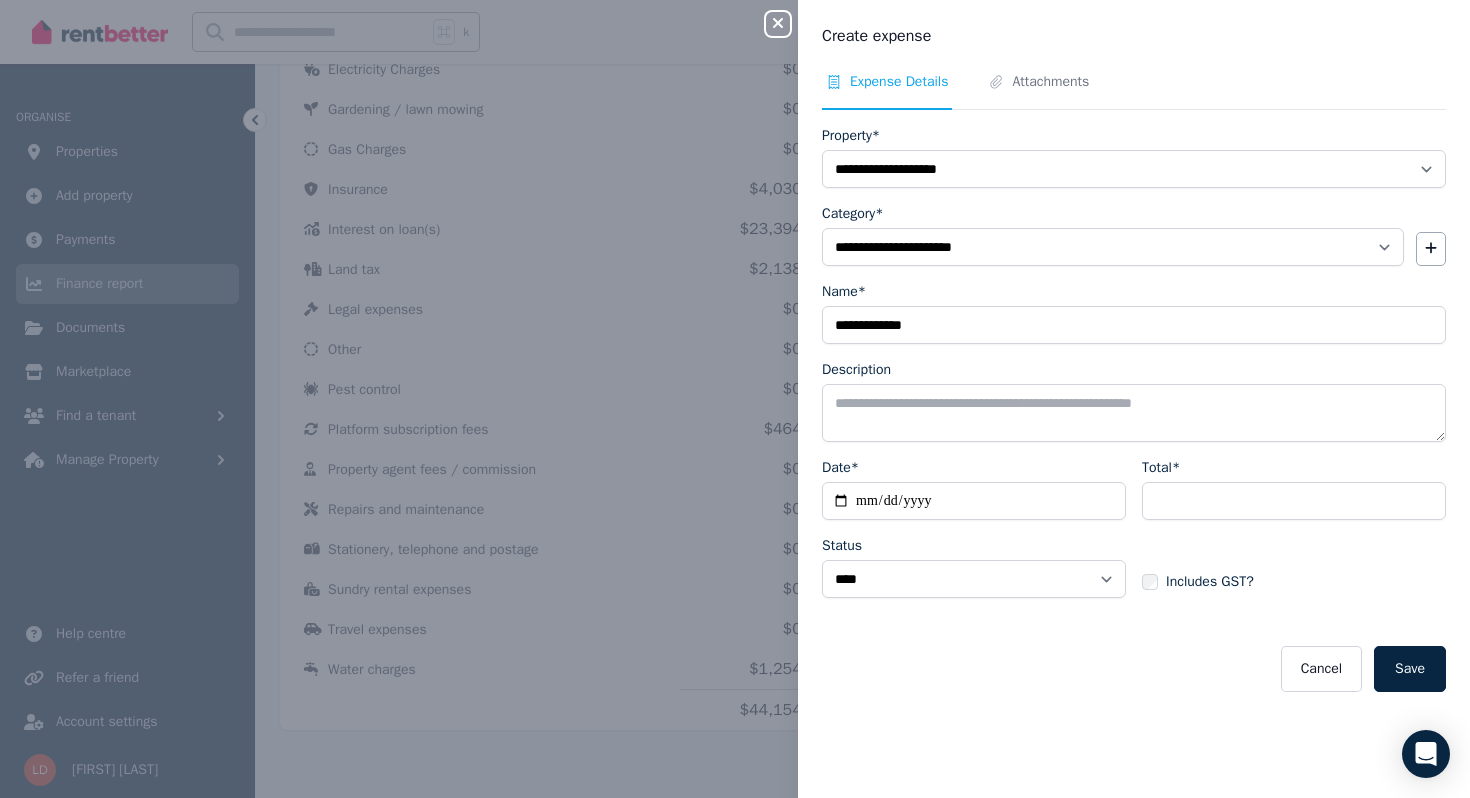 click on "Total* Includes GST?" at bounding box center [1294, 536] 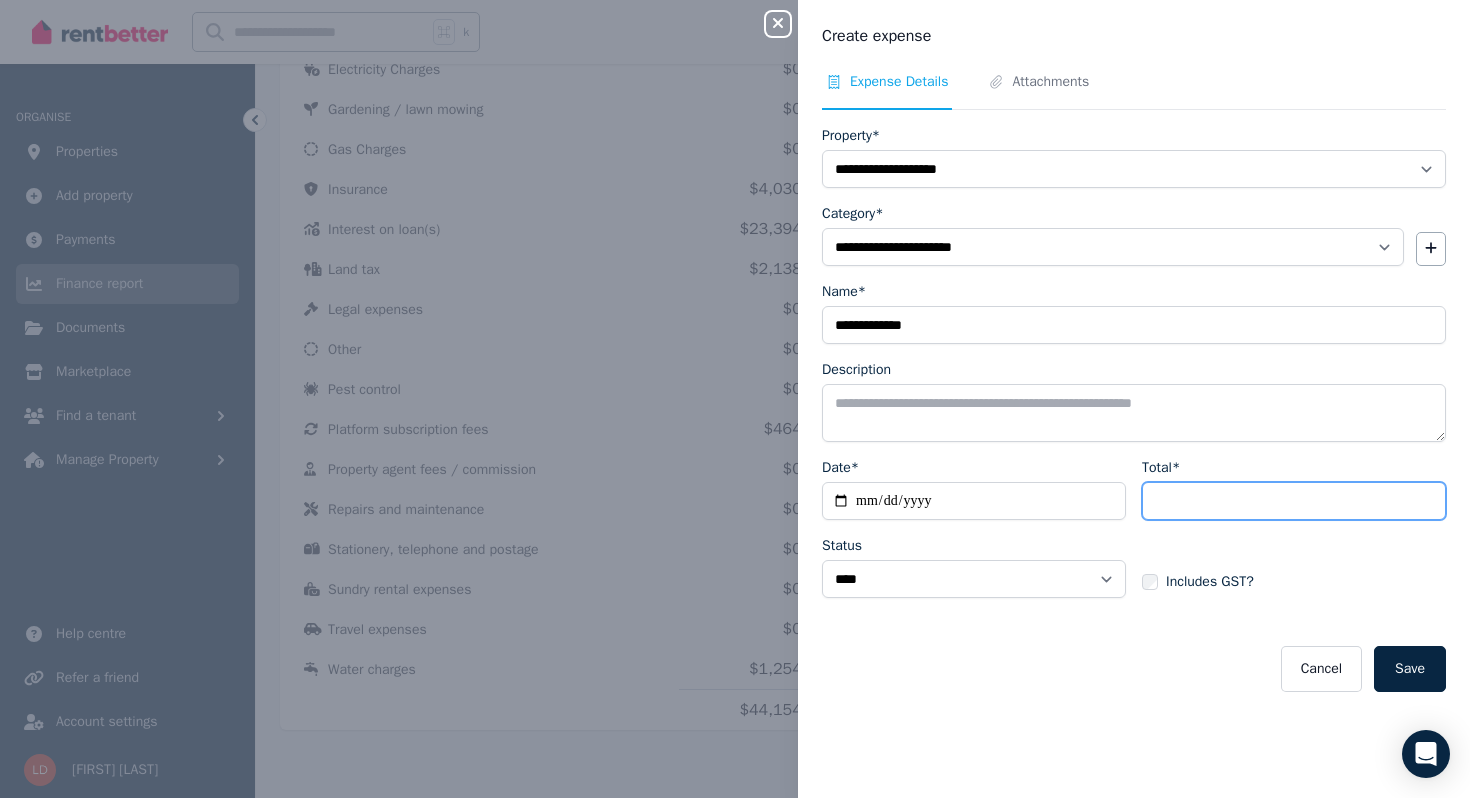 click on "Total*" at bounding box center [1294, 501] 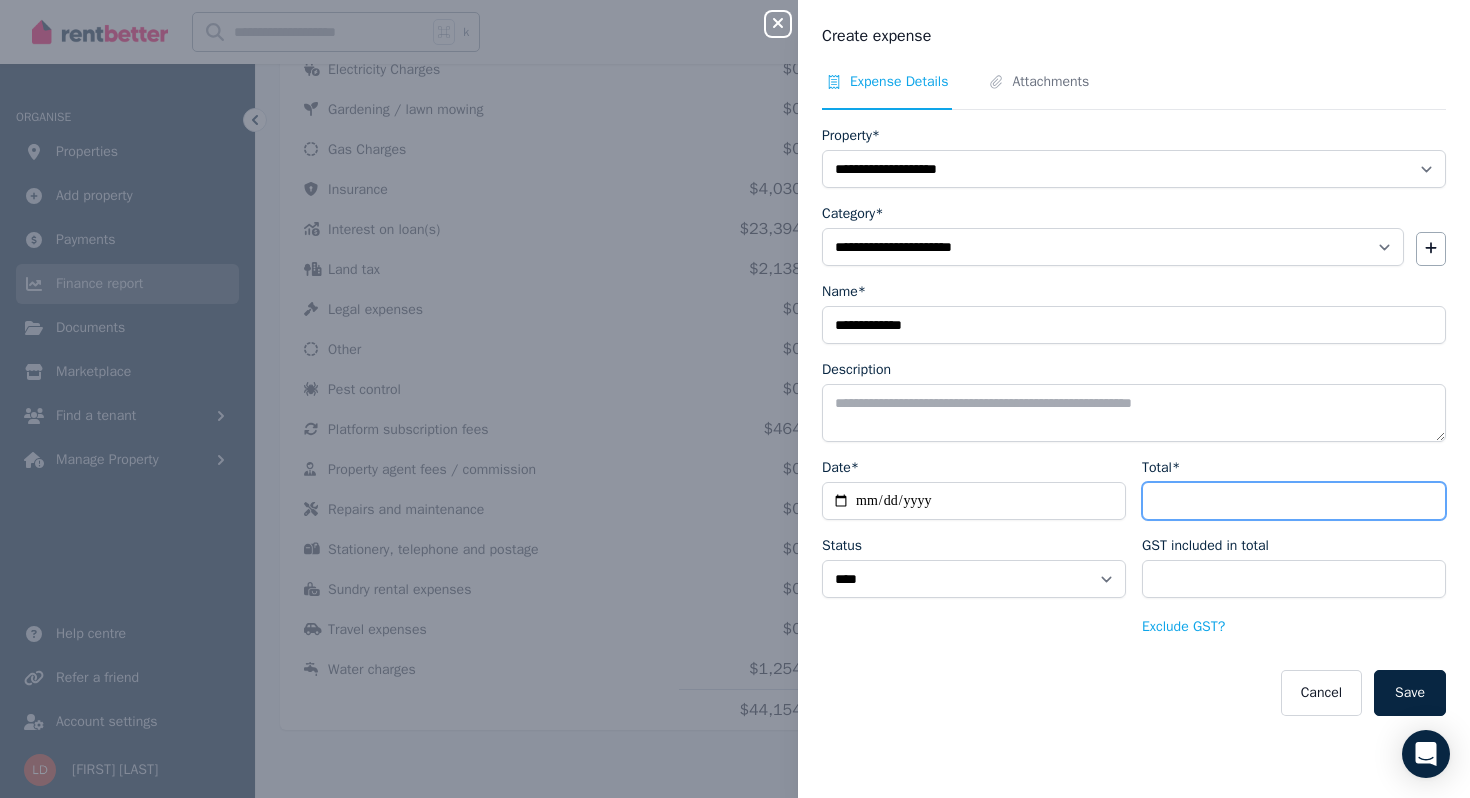 click on "***" at bounding box center (1294, 501) 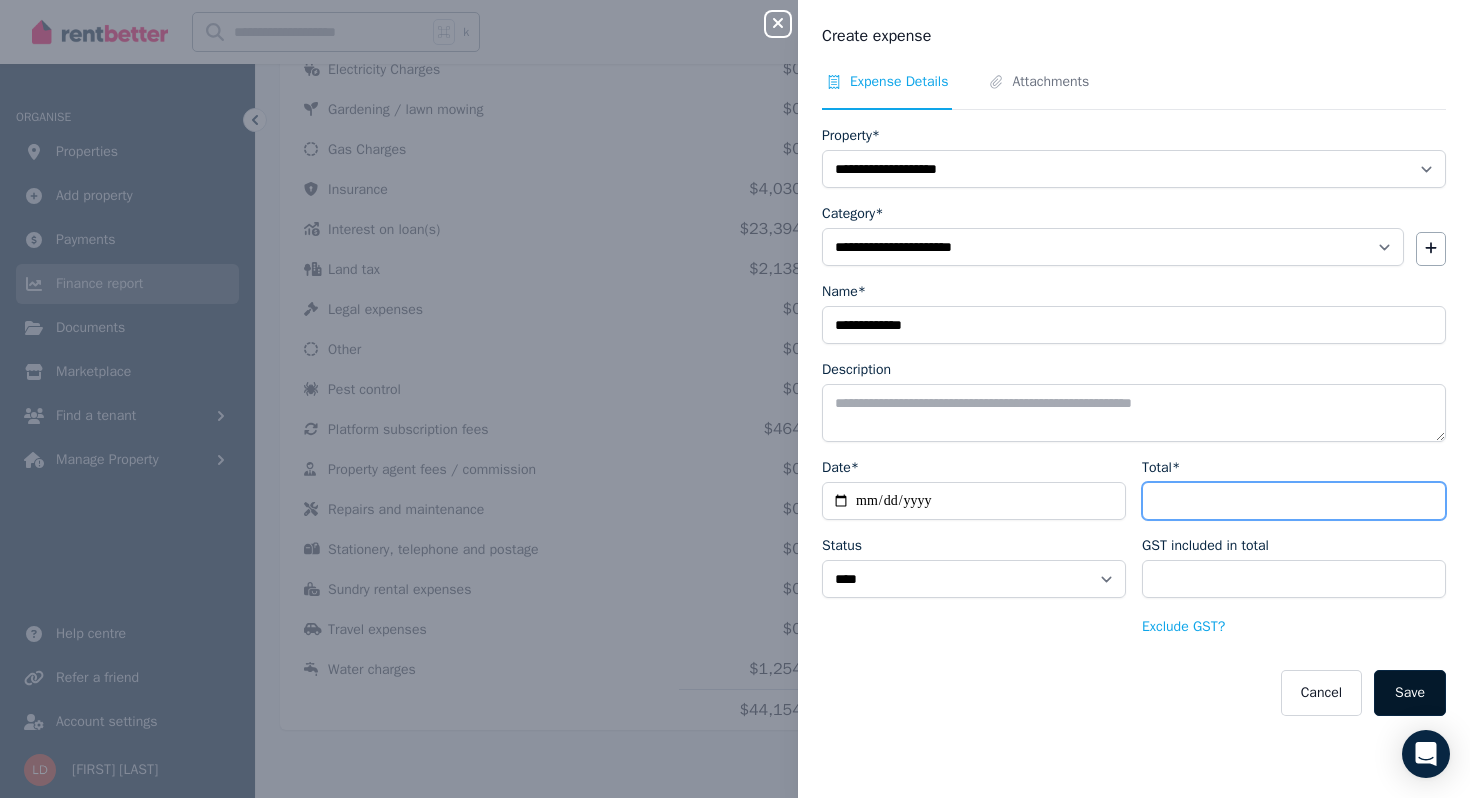 type on "******" 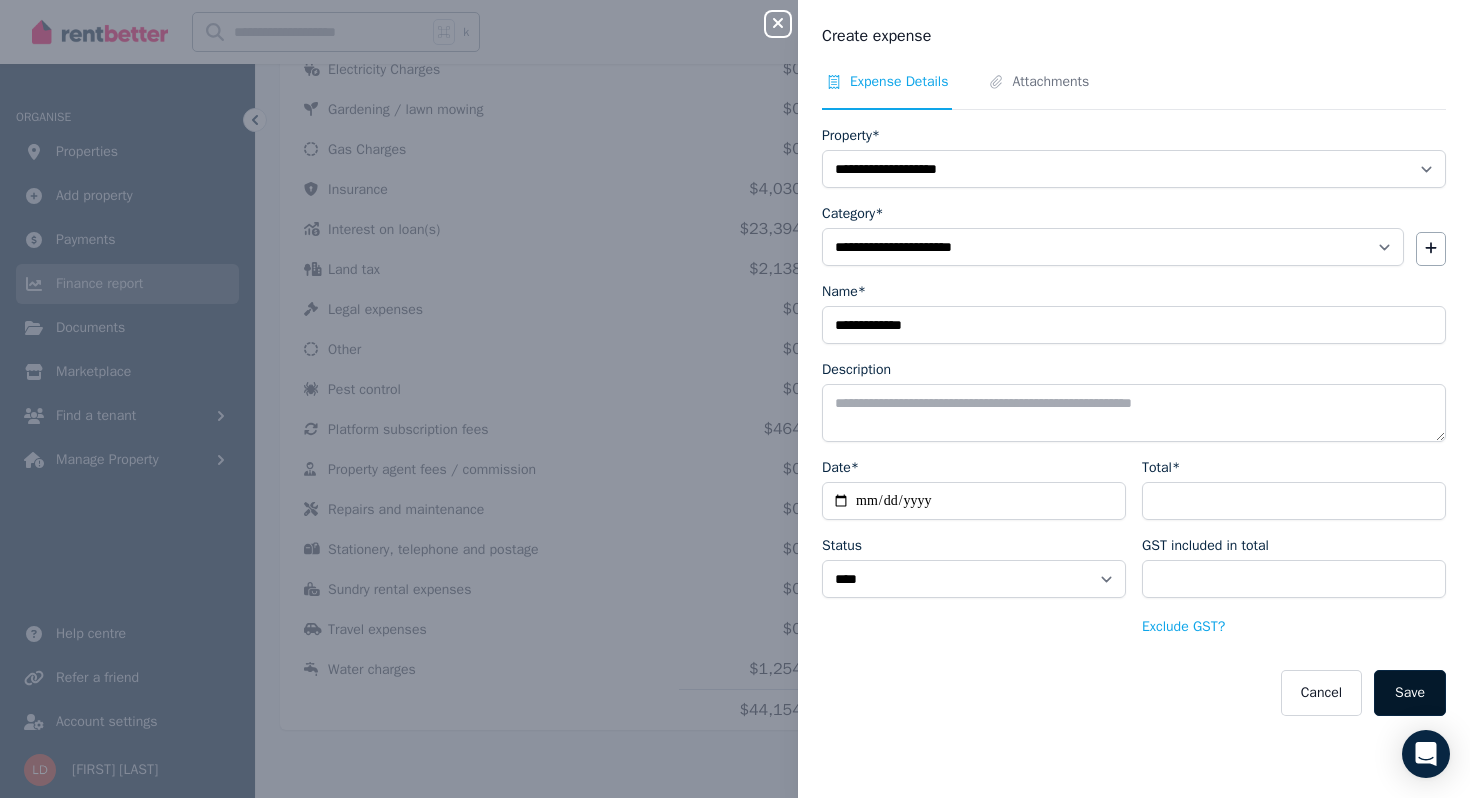 click on "Save" at bounding box center [1410, 693] 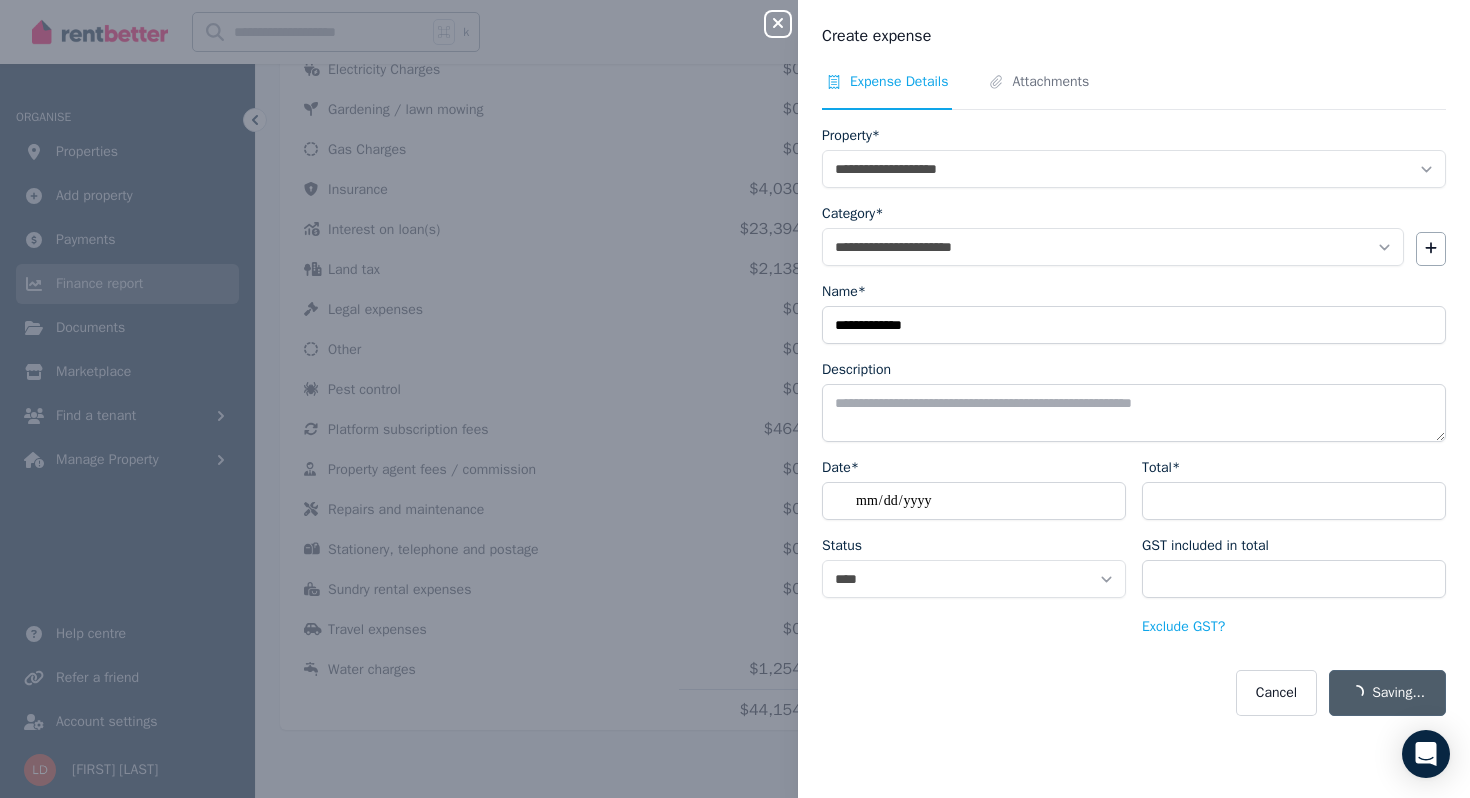 select 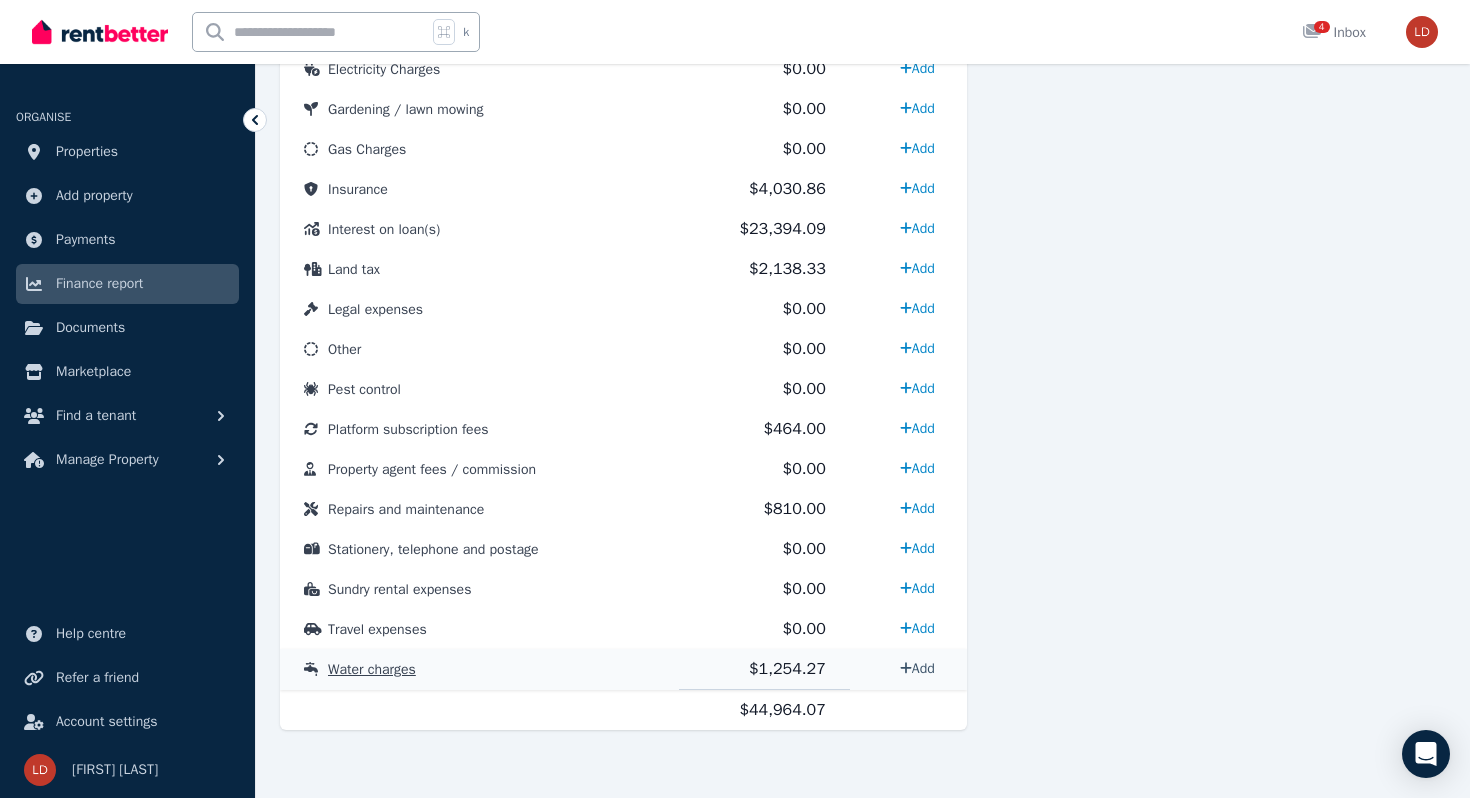 click 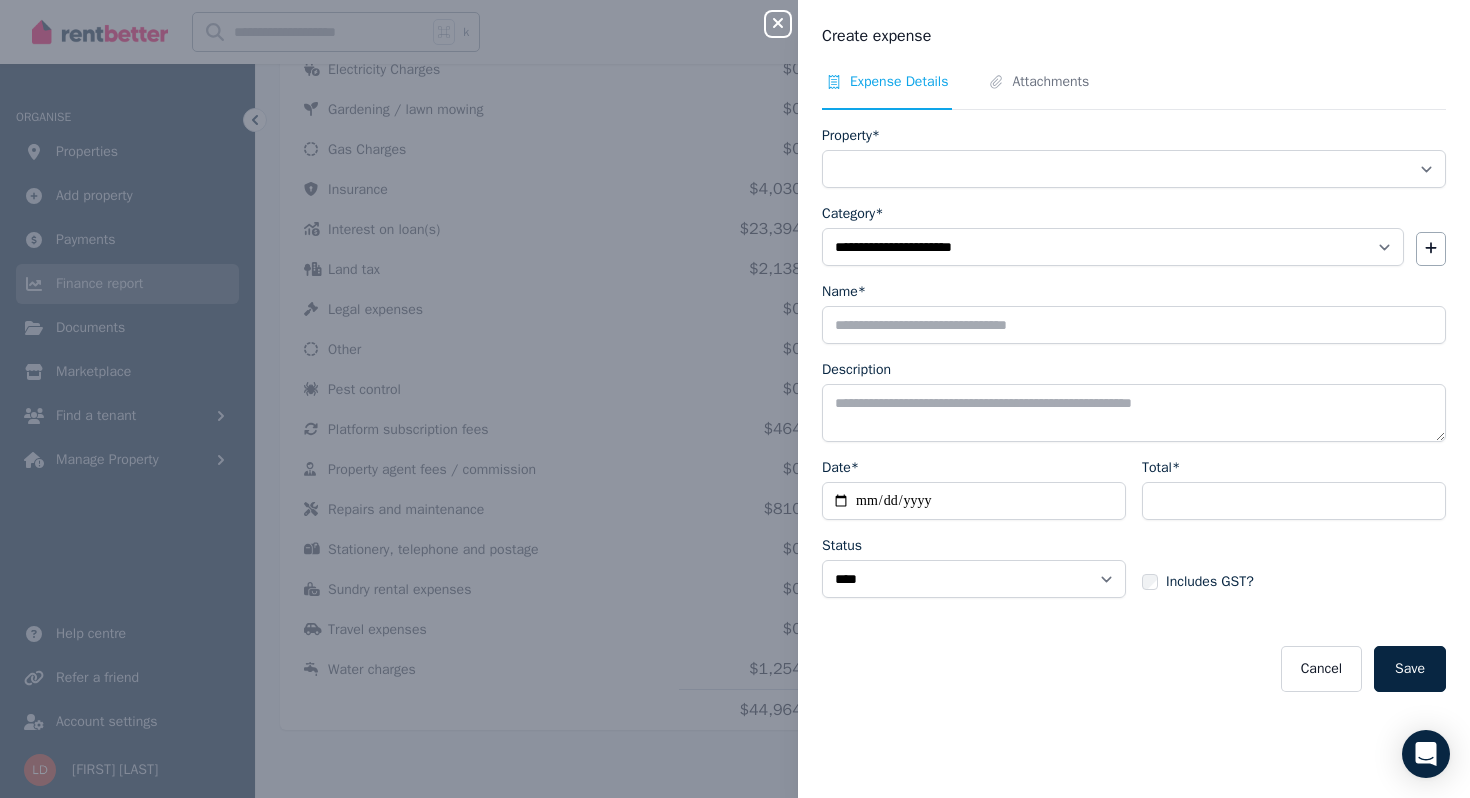 click on "**********" at bounding box center (735, 399) 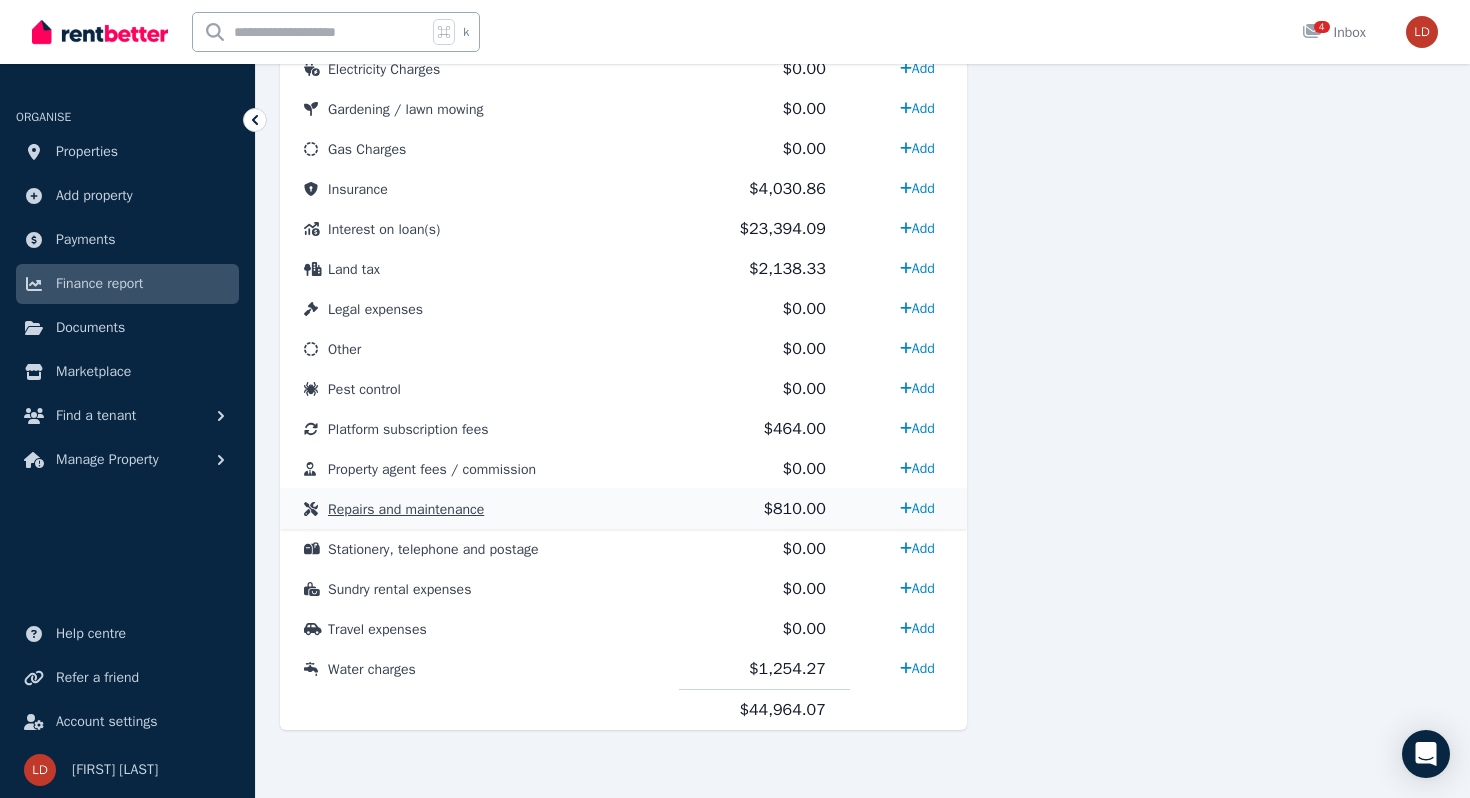 click on "Repairs and maintenance" at bounding box center [479, 509] 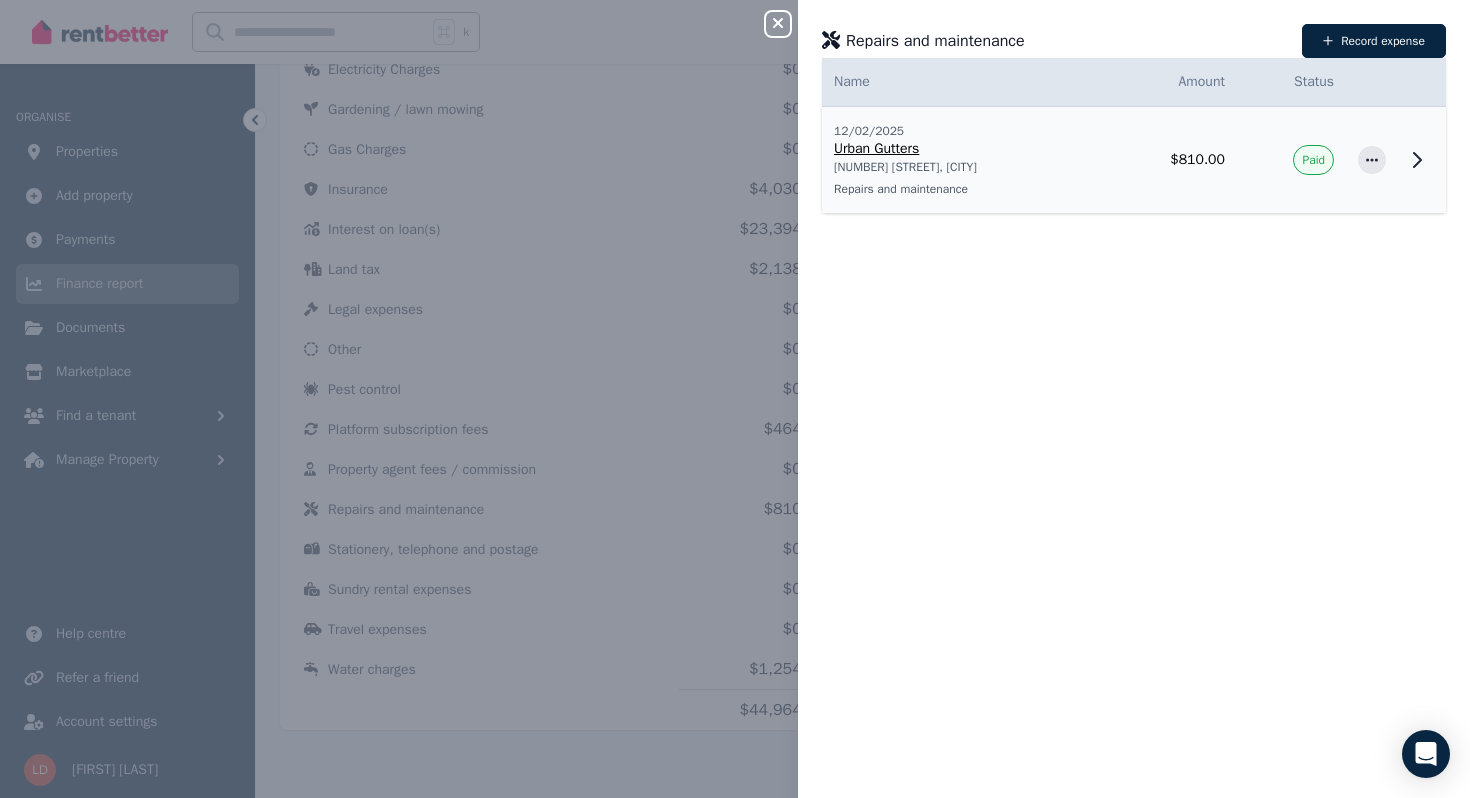 click on "Urban Gutters" at bounding box center (963, 149) 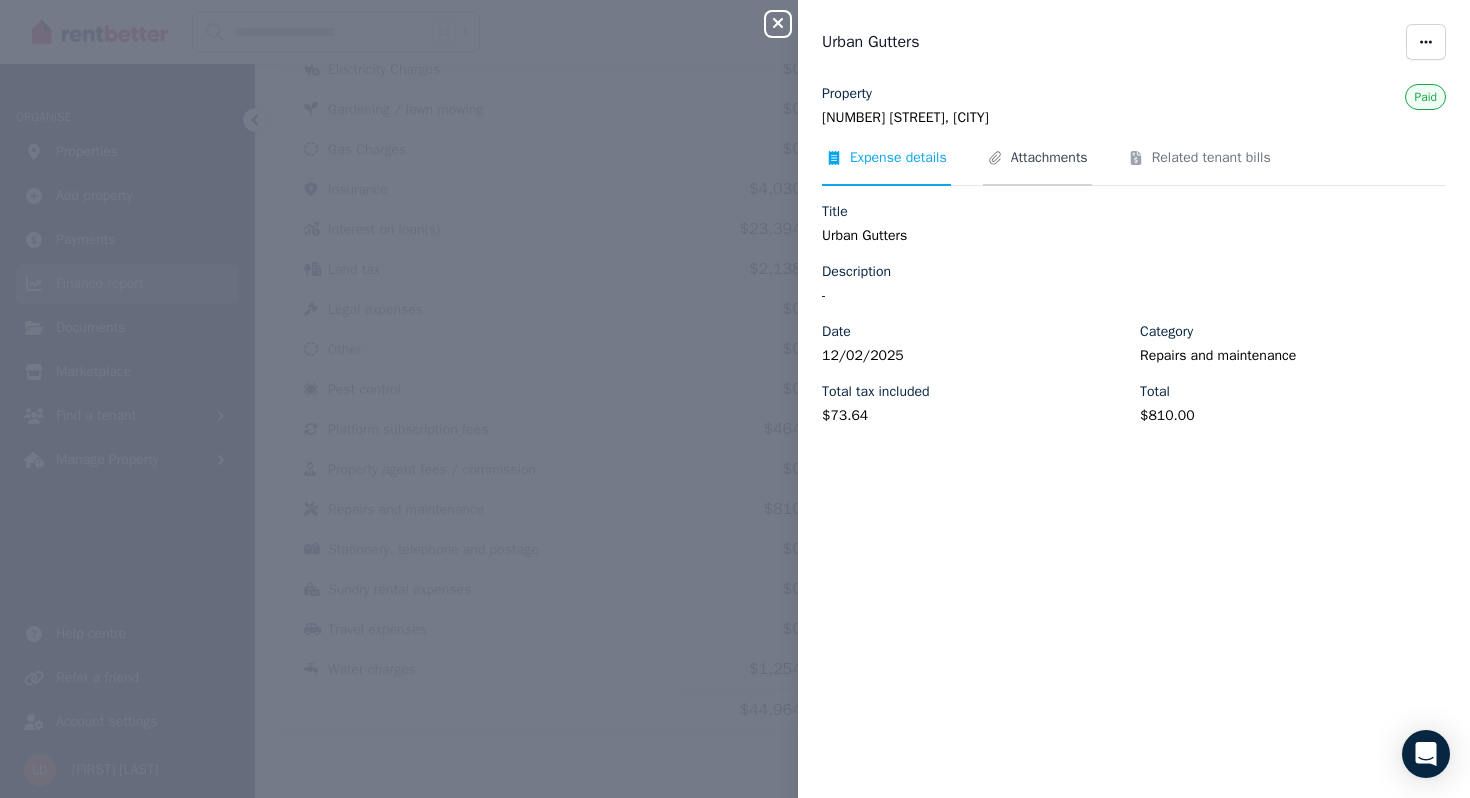 click on "Attachments" at bounding box center [1049, 158] 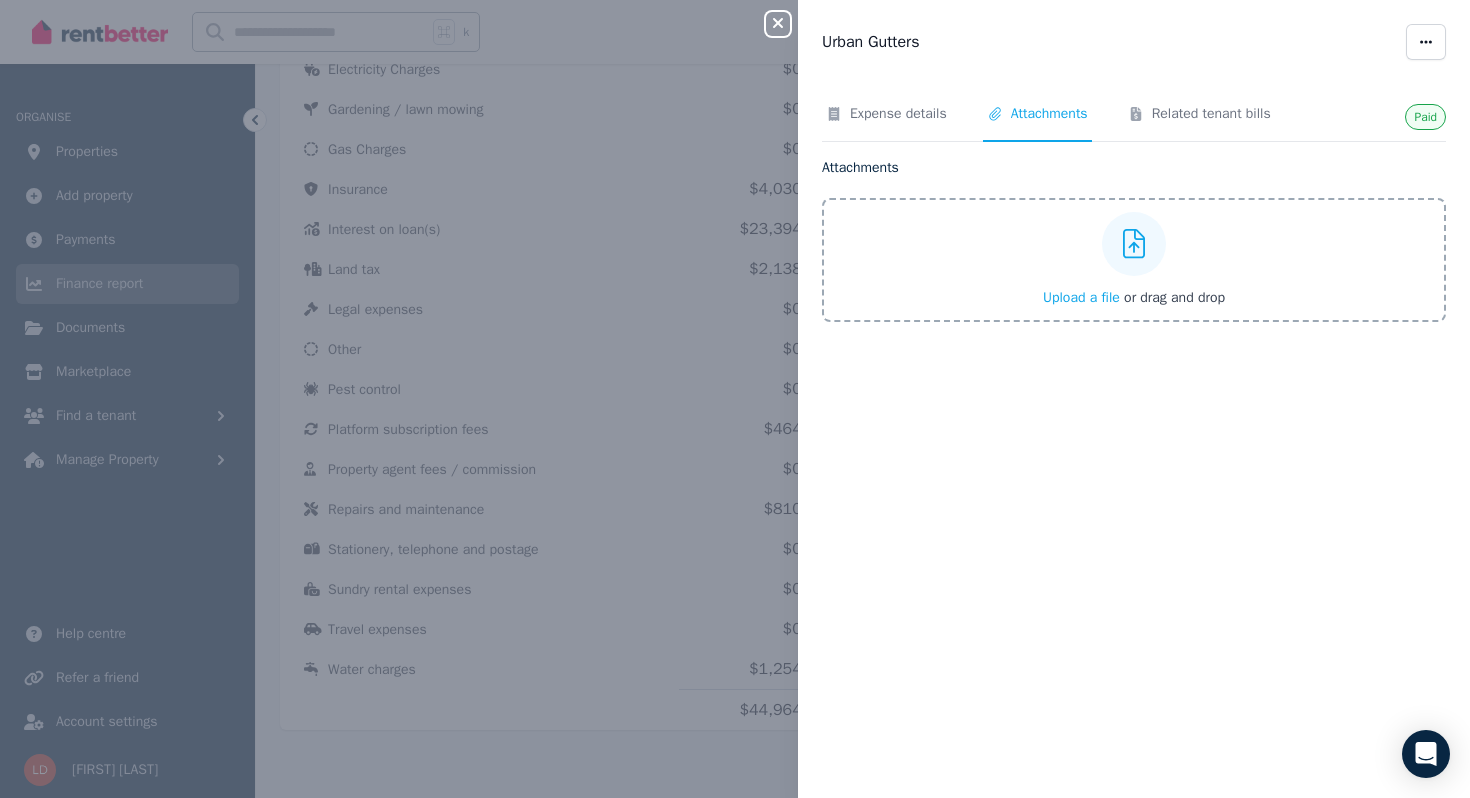 click on "Upload a file" at bounding box center (1081, 297) 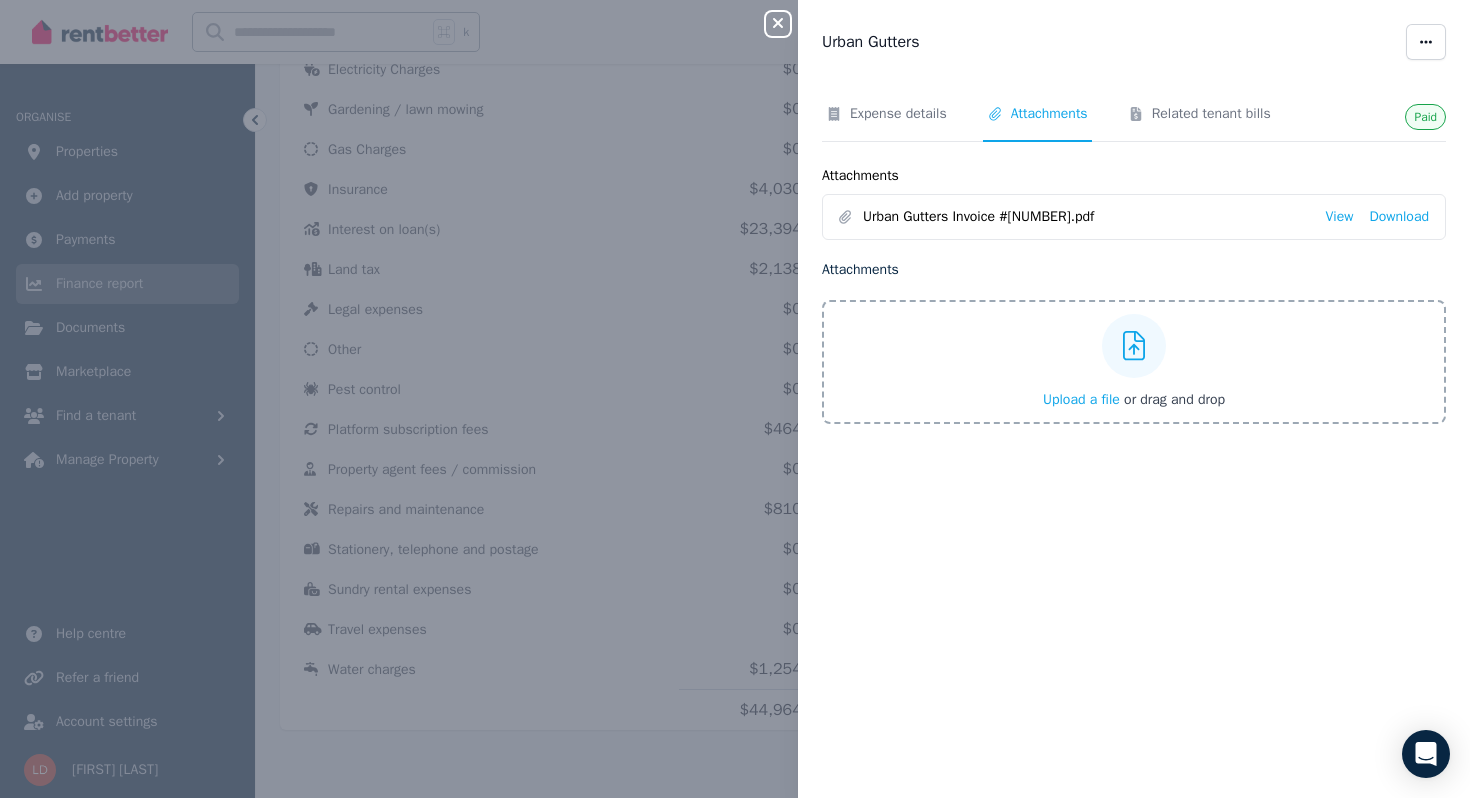 click on "Close panel Urban Gutters Paid Expense details Attachments Related tenant bills Attachments Urban Gutters Invoice #988.pdf View Download Attachments Upload a file   or drag and drop Uploaded   " Urban Gutters Invoice #988.pdf "" at bounding box center [735, 399] 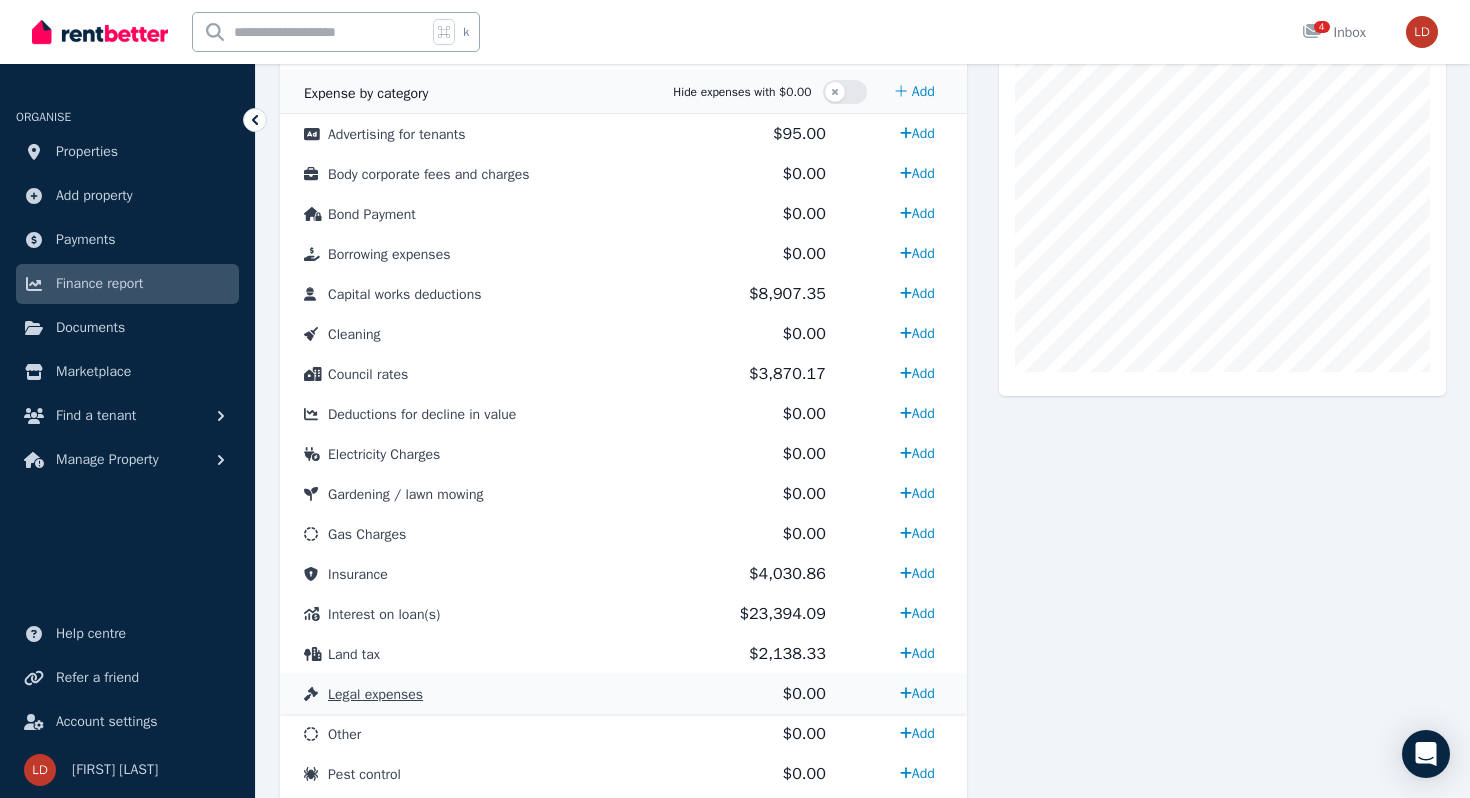 scroll, scrollTop: 559, scrollLeft: 0, axis: vertical 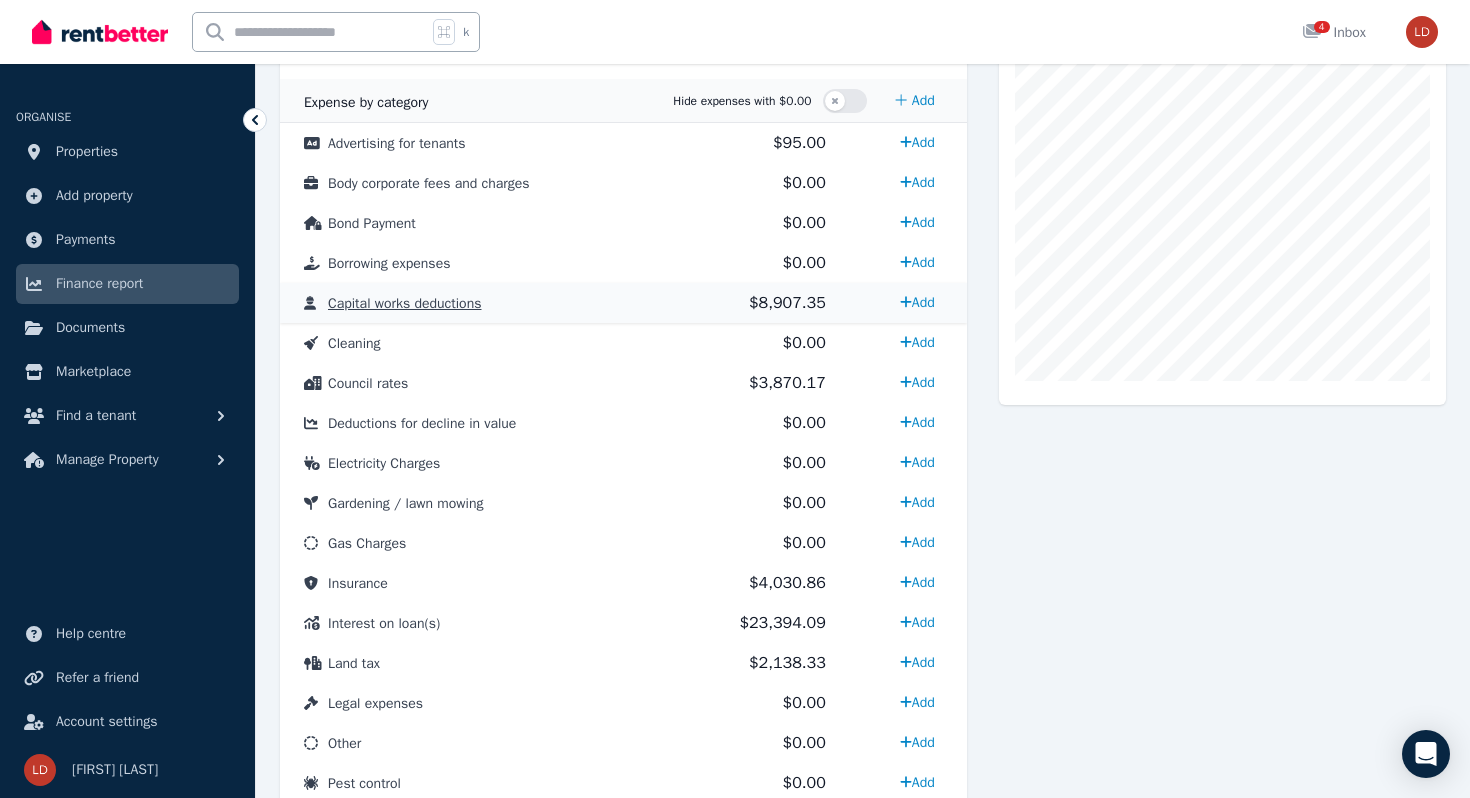click on "Capital works deductions" at bounding box center [404, 303] 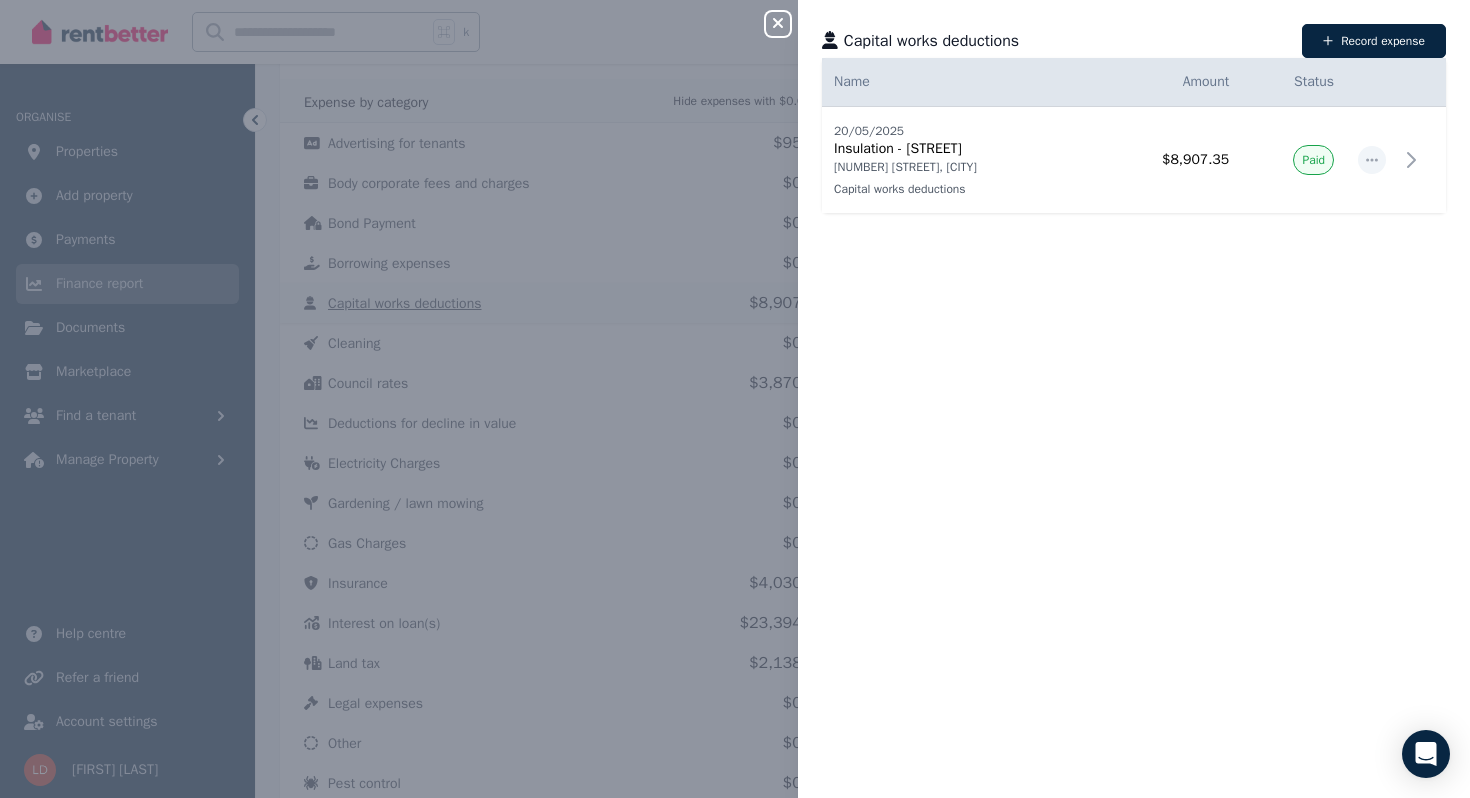 click on "Close panel Capital works deductions Record expense Date Name Address Category Amount Status 20/05/2025 20/05/2025 Insulation - Backler Pl 1 Backler Pl, Weston Capital works deductions 1 Backler Pl, Weston Capital works deductions $8,907.35 Paid" at bounding box center (735, 399) 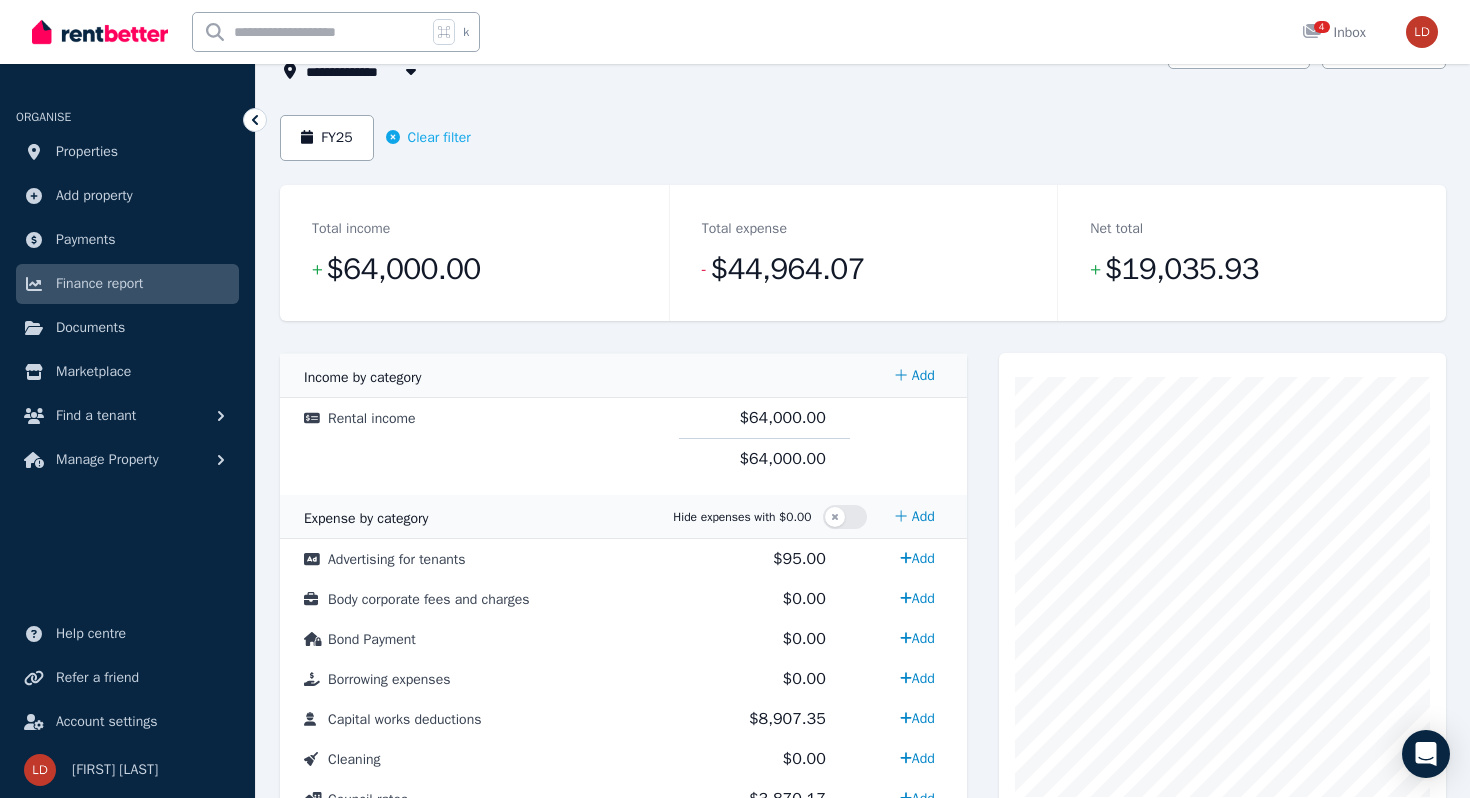 scroll, scrollTop: 0, scrollLeft: 0, axis: both 